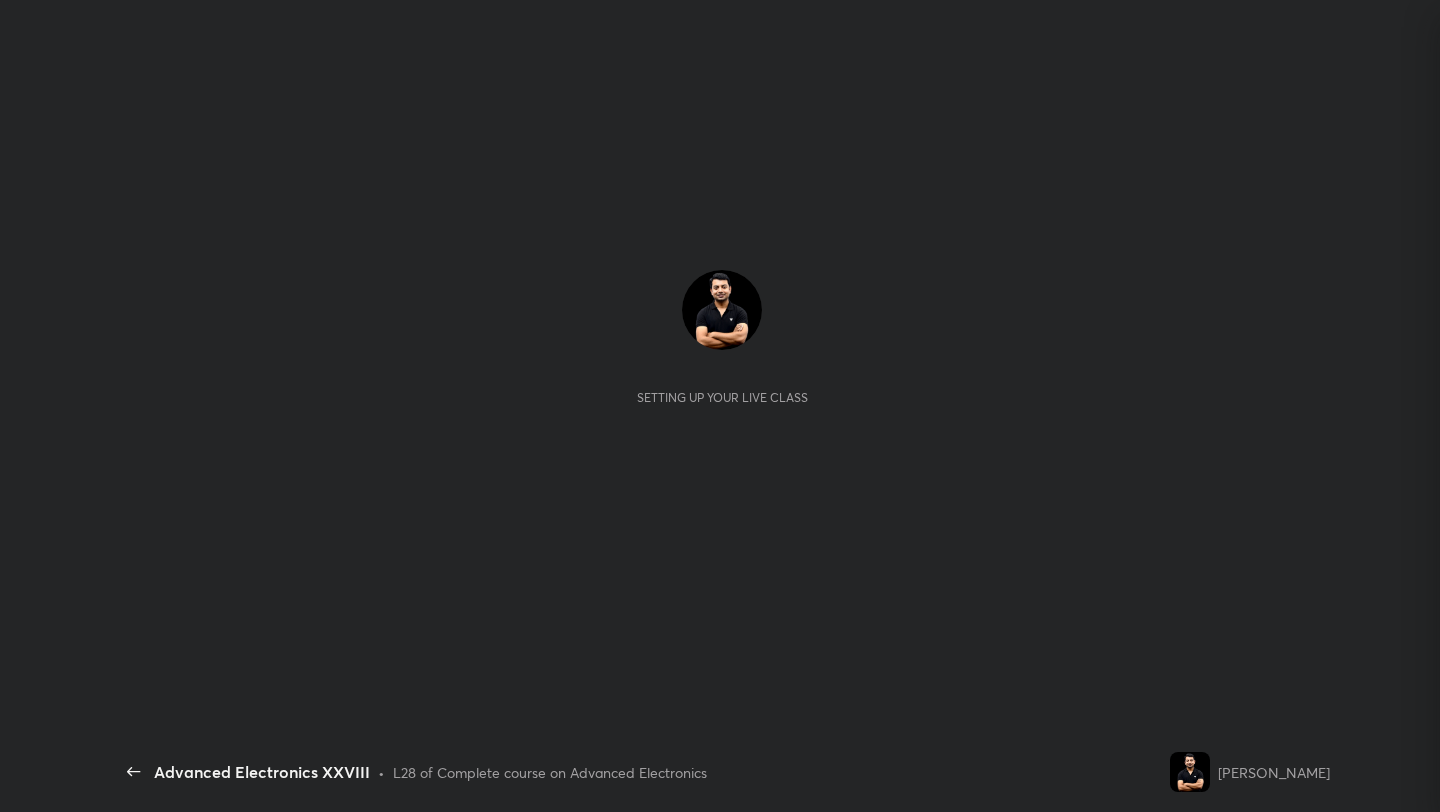scroll, scrollTop: 0, scrollLeft: 0, axis: both 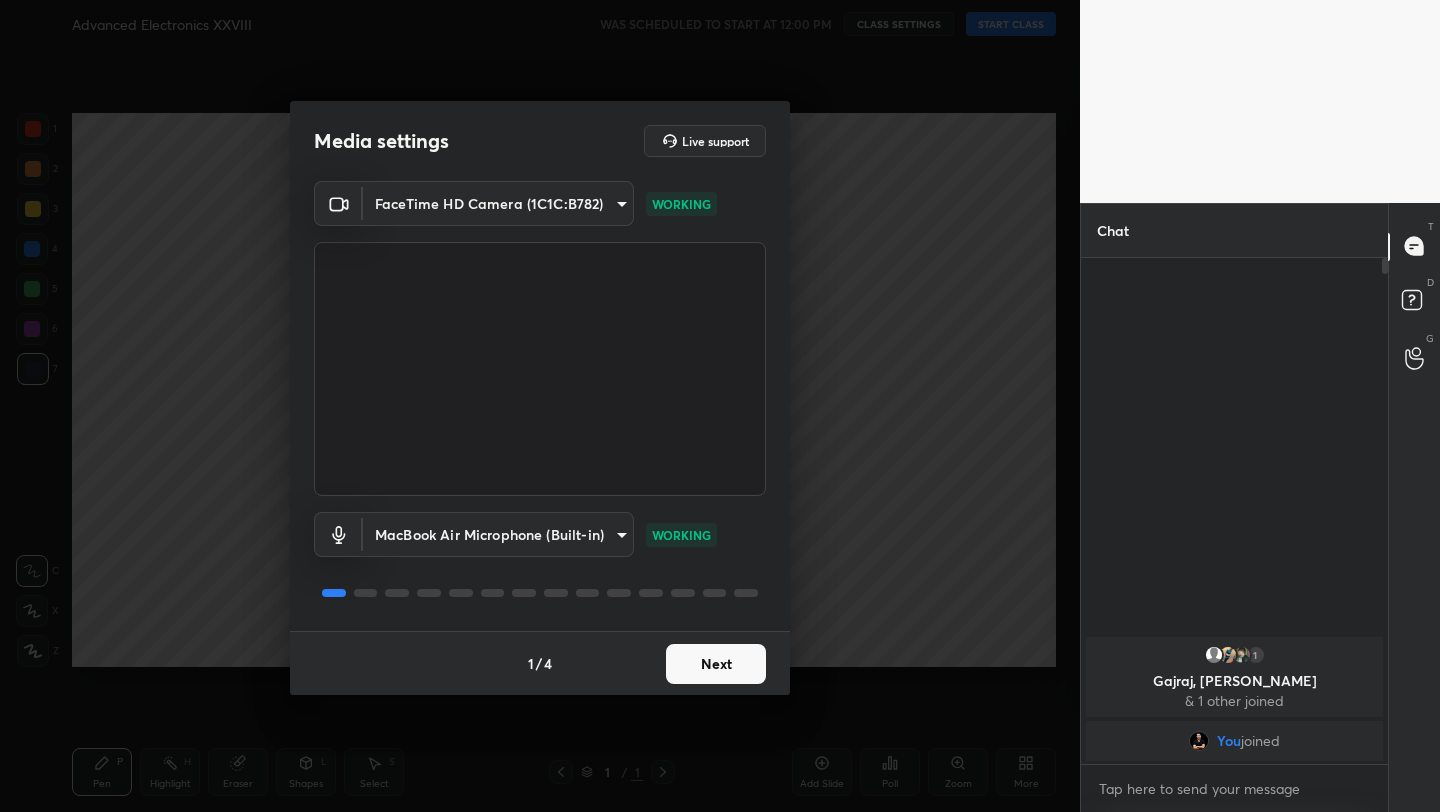 click on "Next" at bounding box center [716, 664] 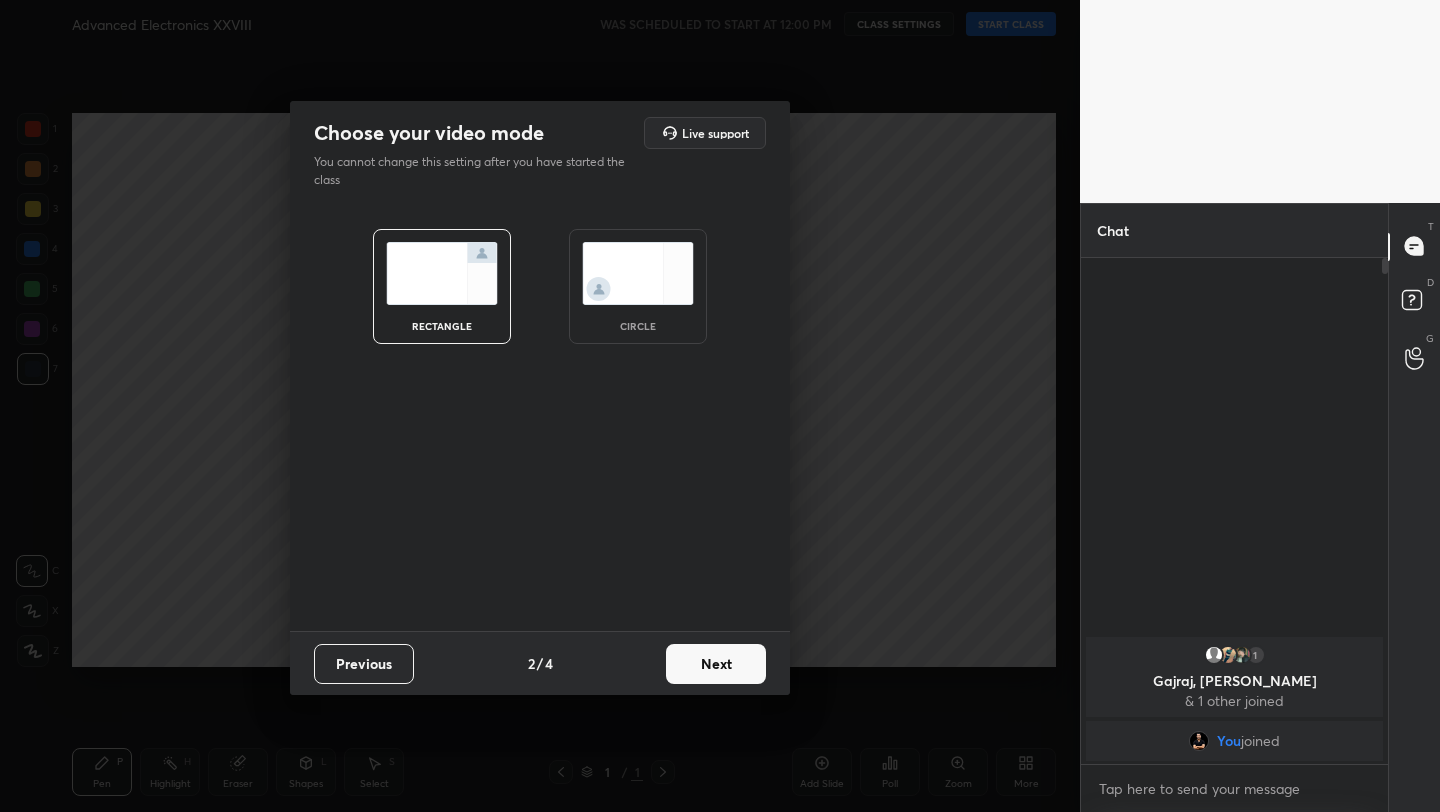 click on "Next" at bounding box center (716, 664) 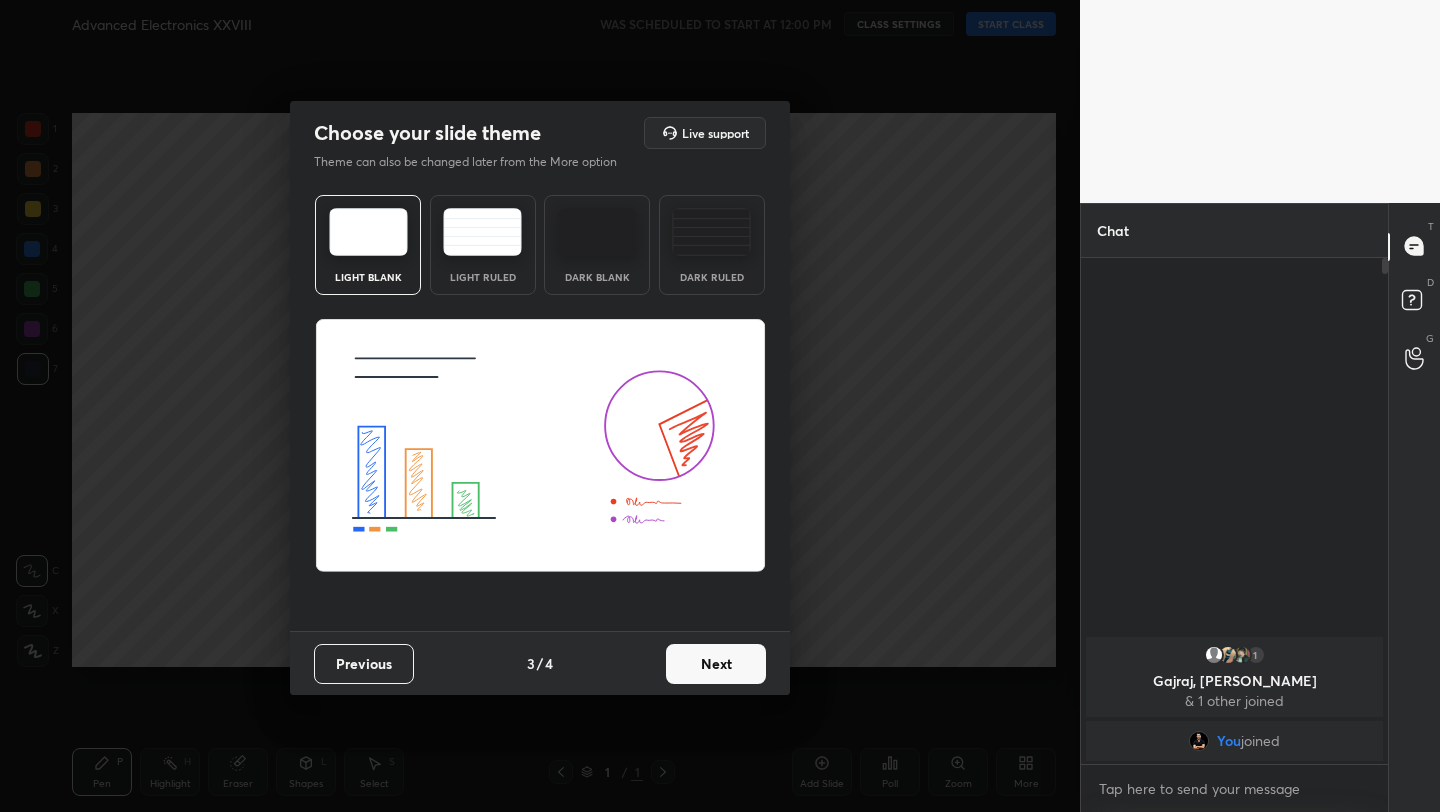 click on "Next" at bounding box center (716, 664) 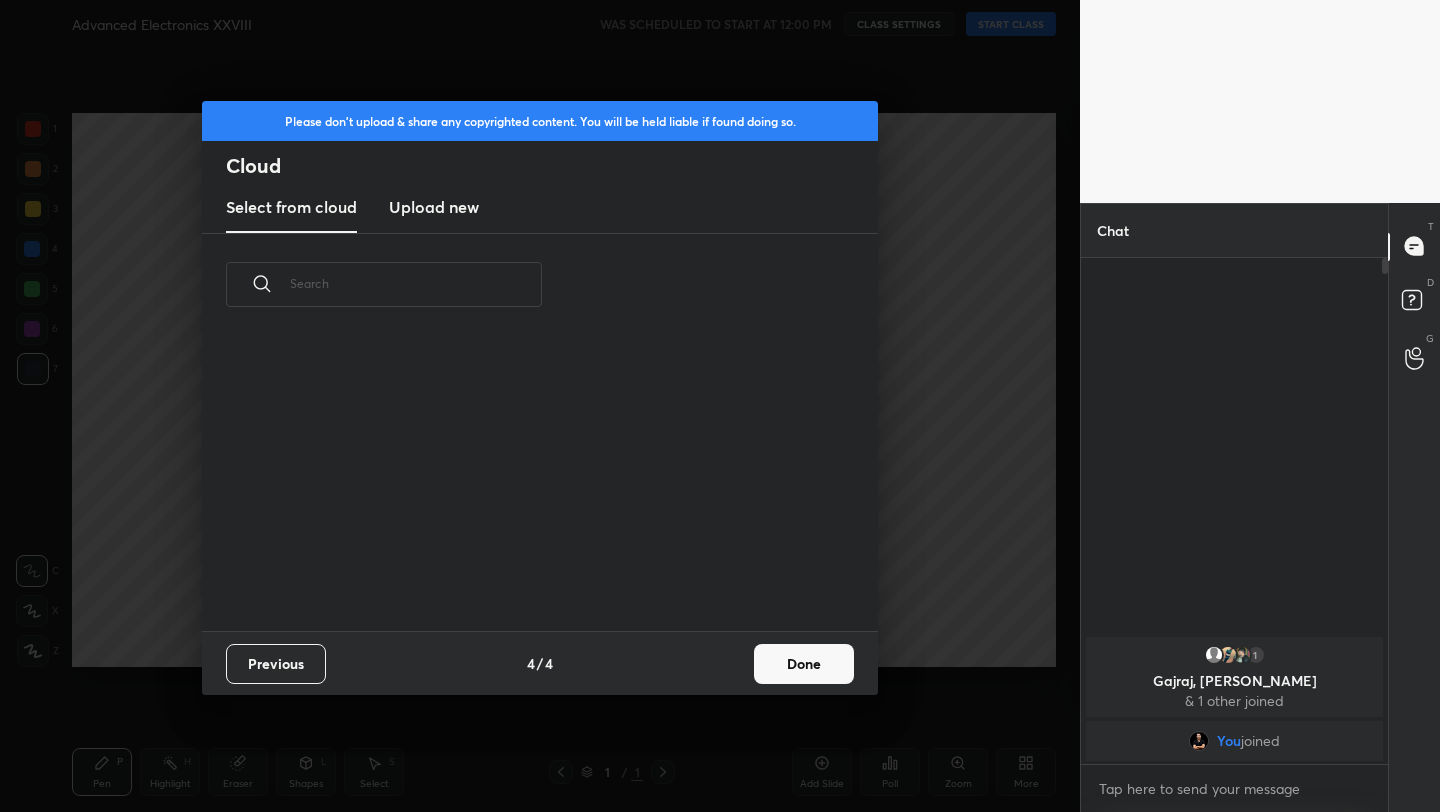 scroll, scrollTop: 7, scrollLeft: 11, axis: both 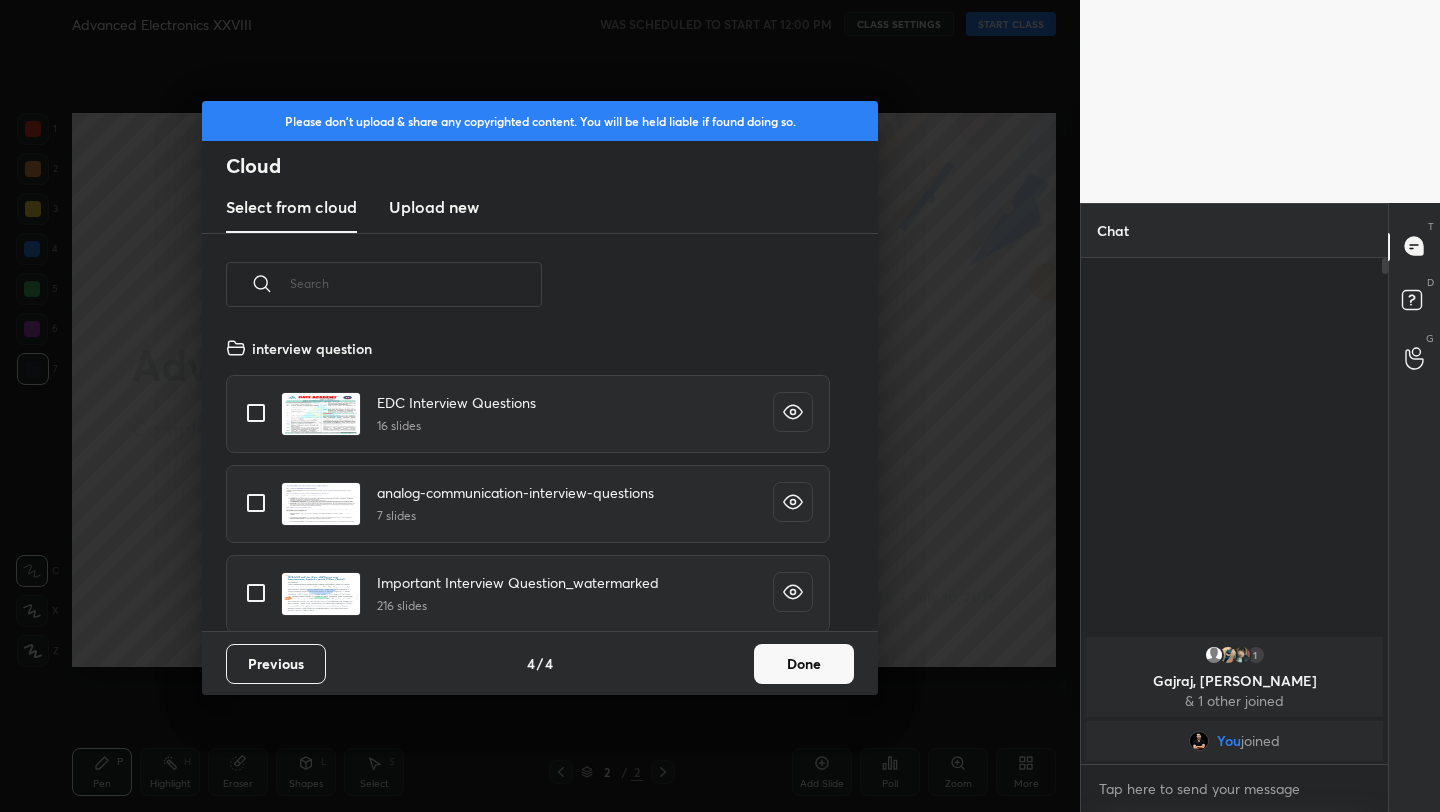 click on "Done" at bounding box center [804, 664] 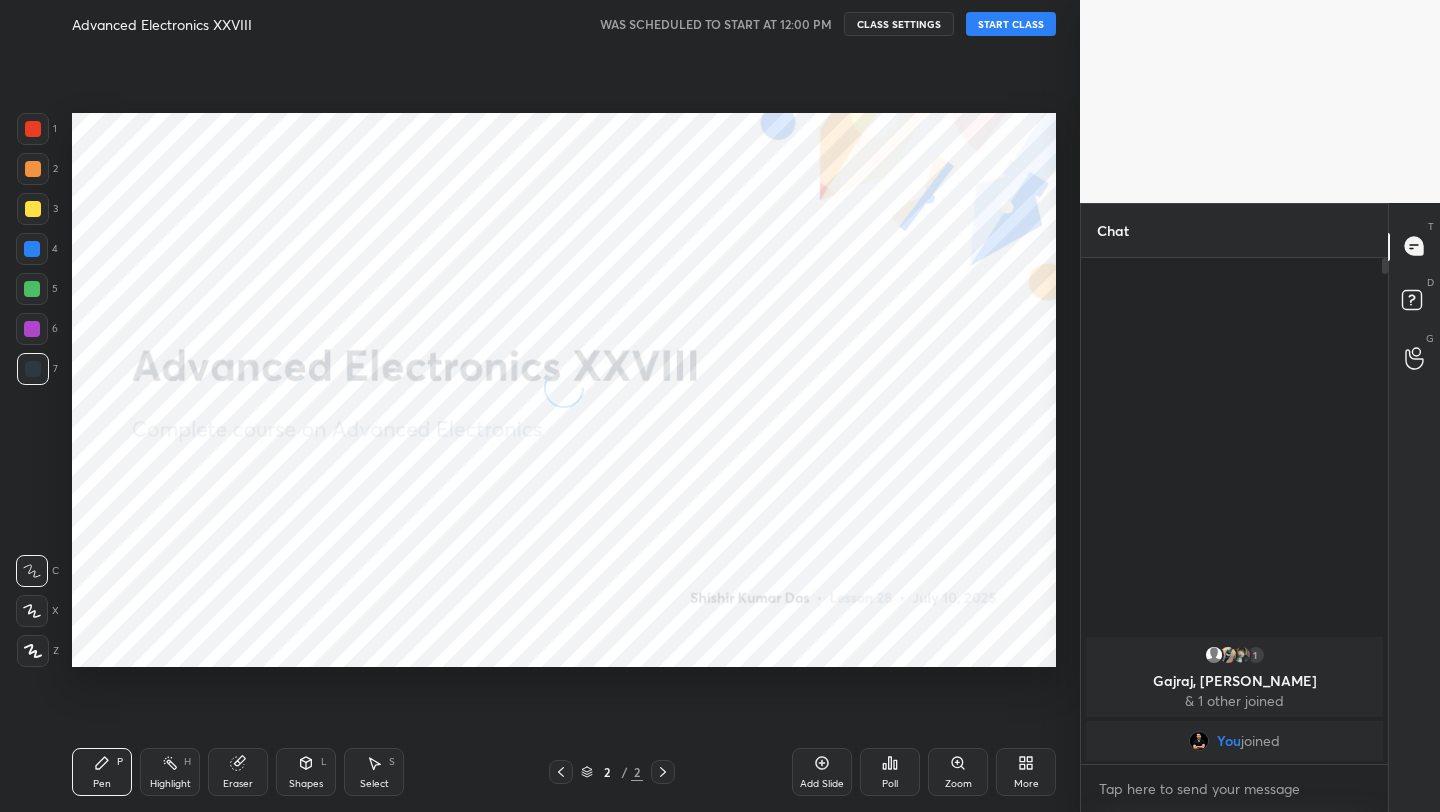 click on "START CLASS" at bounding box center [1011, 24] 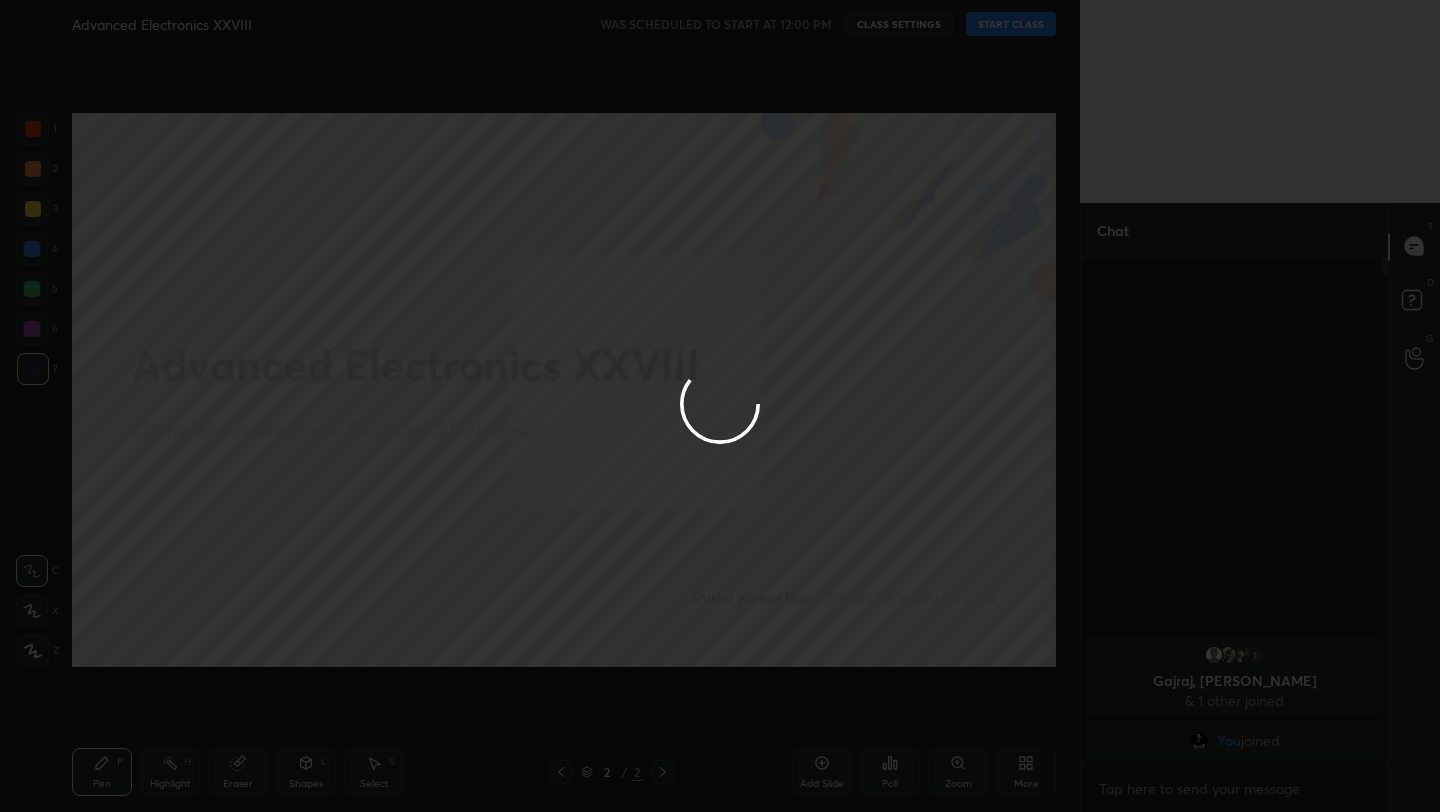 type on "x" 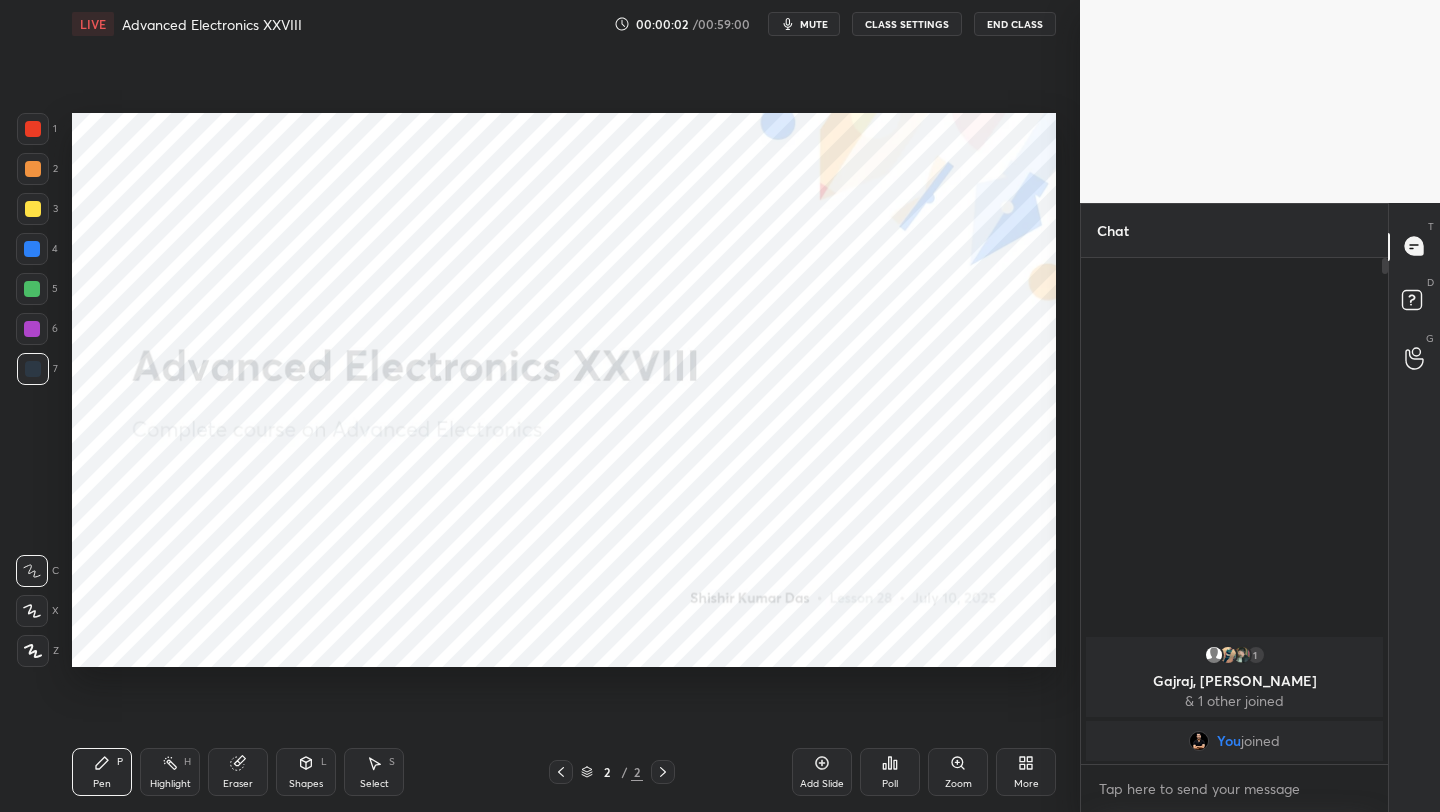 click on "mute" at bounding box center [814, 24] 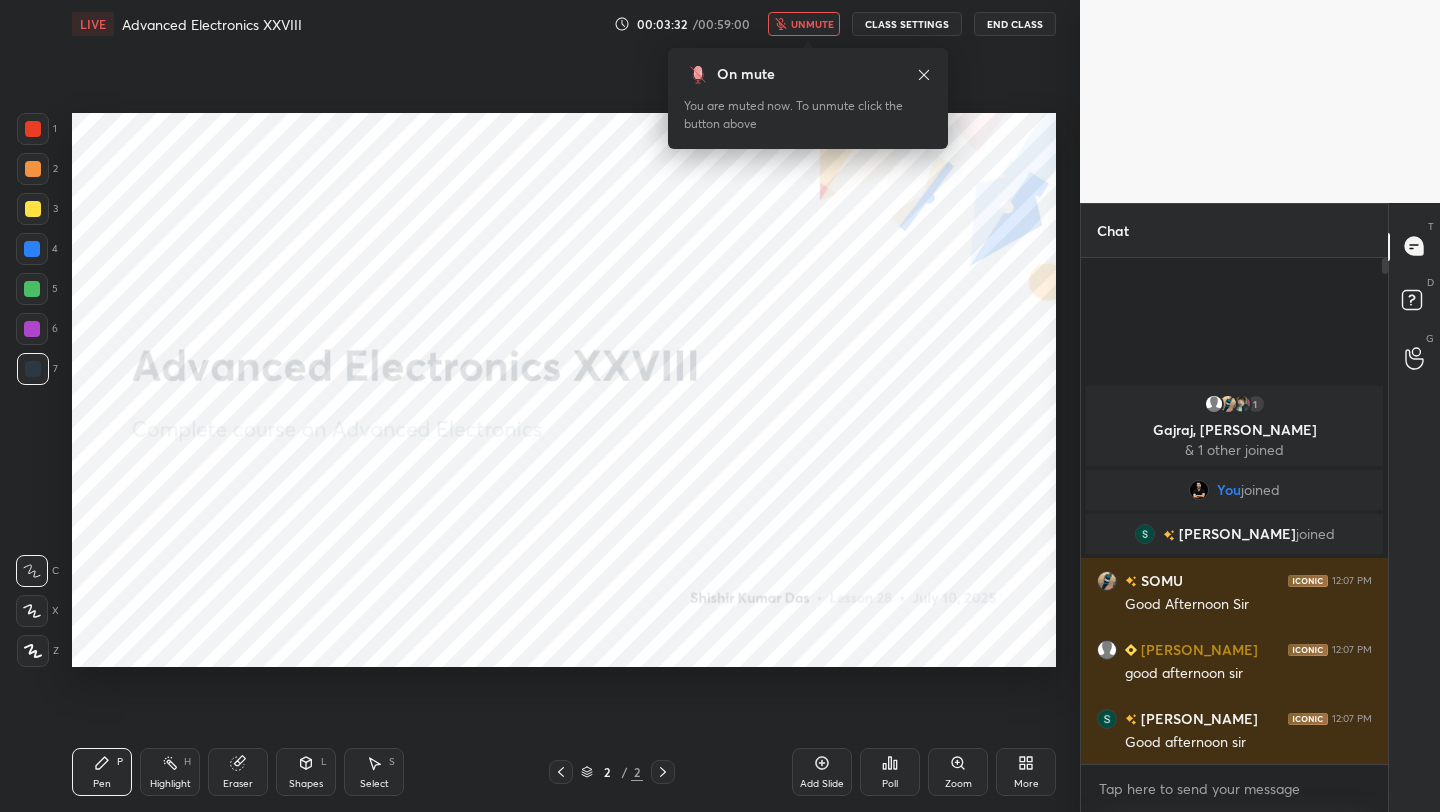 click on "unmute" at bounding box center (812, 24) 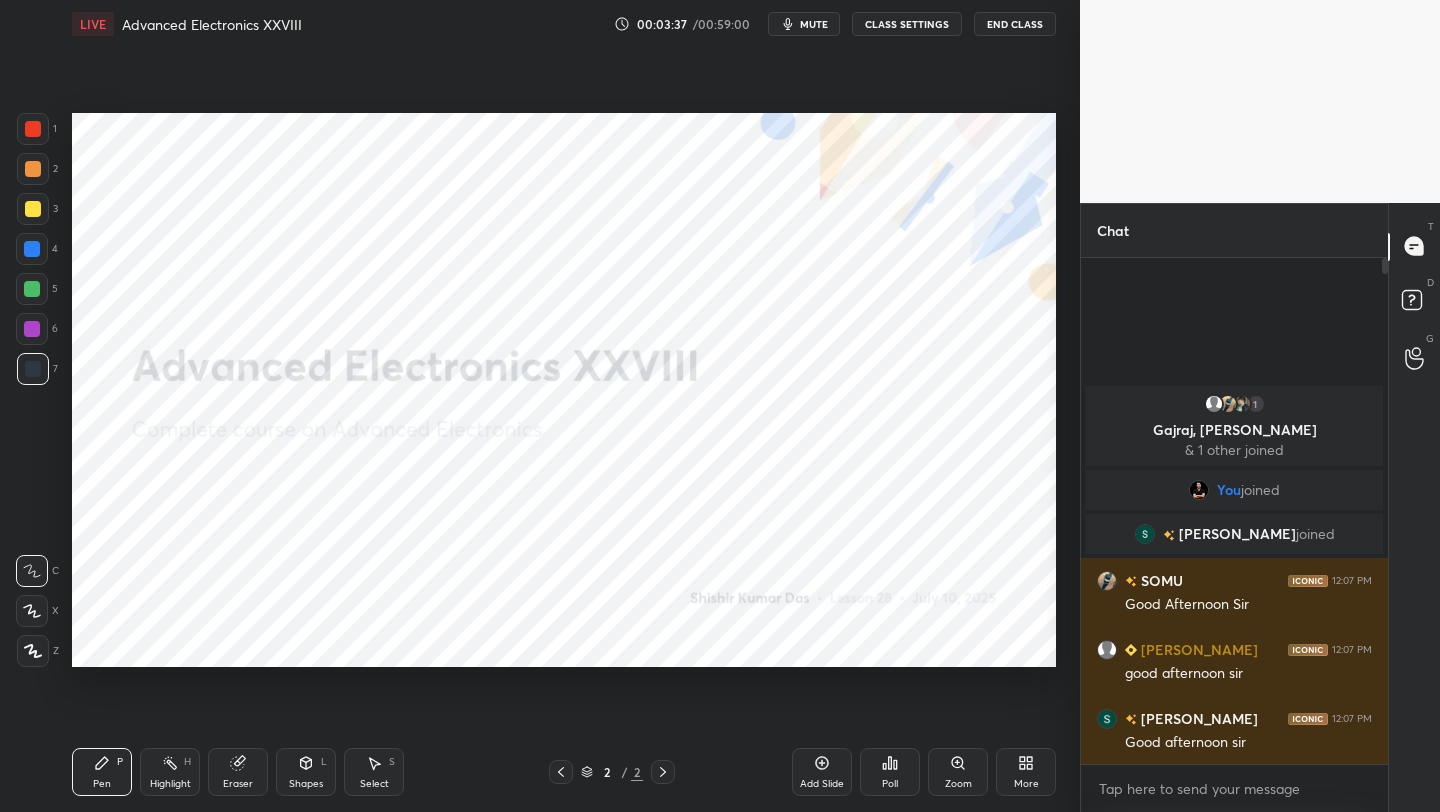 click 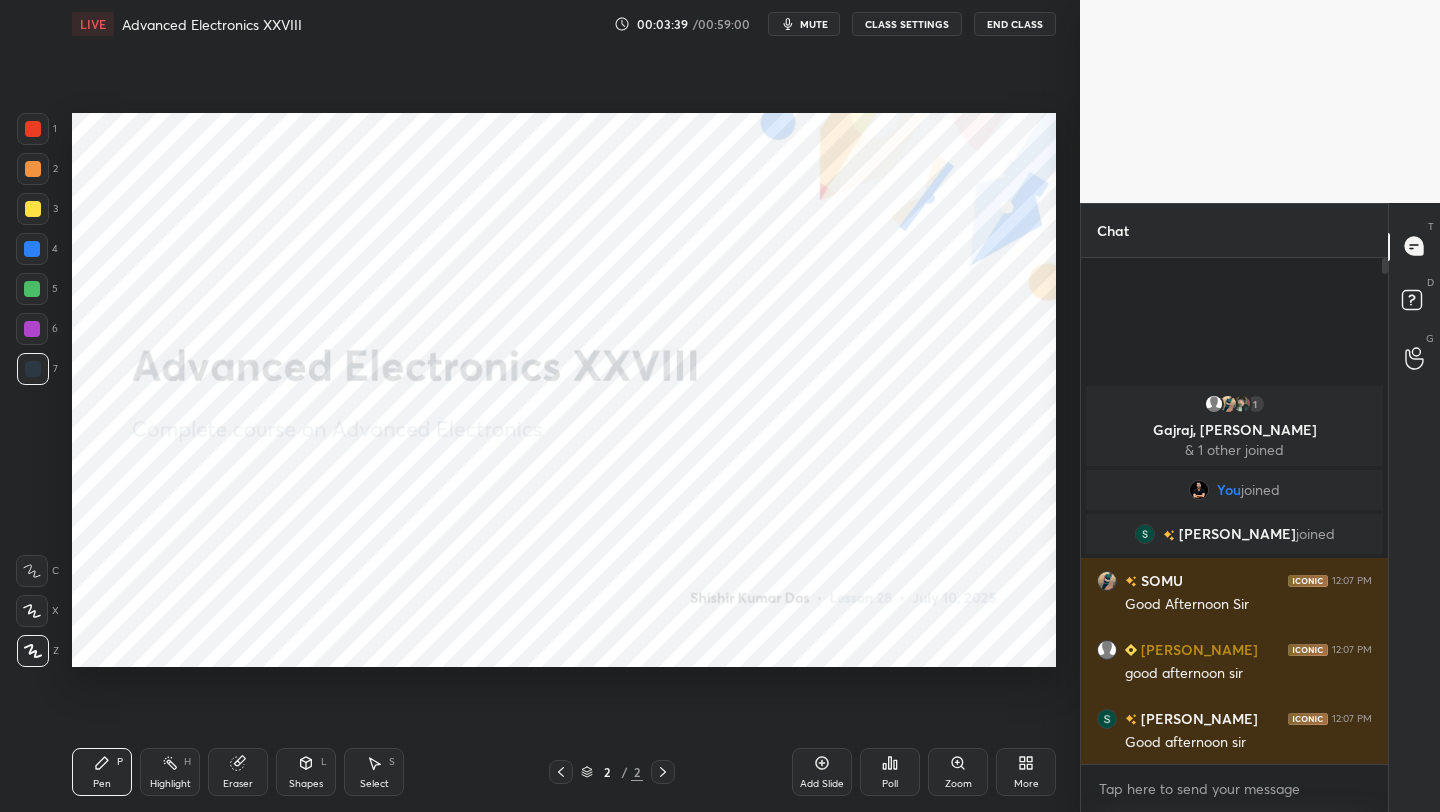 click at bounding box center [33, 129] 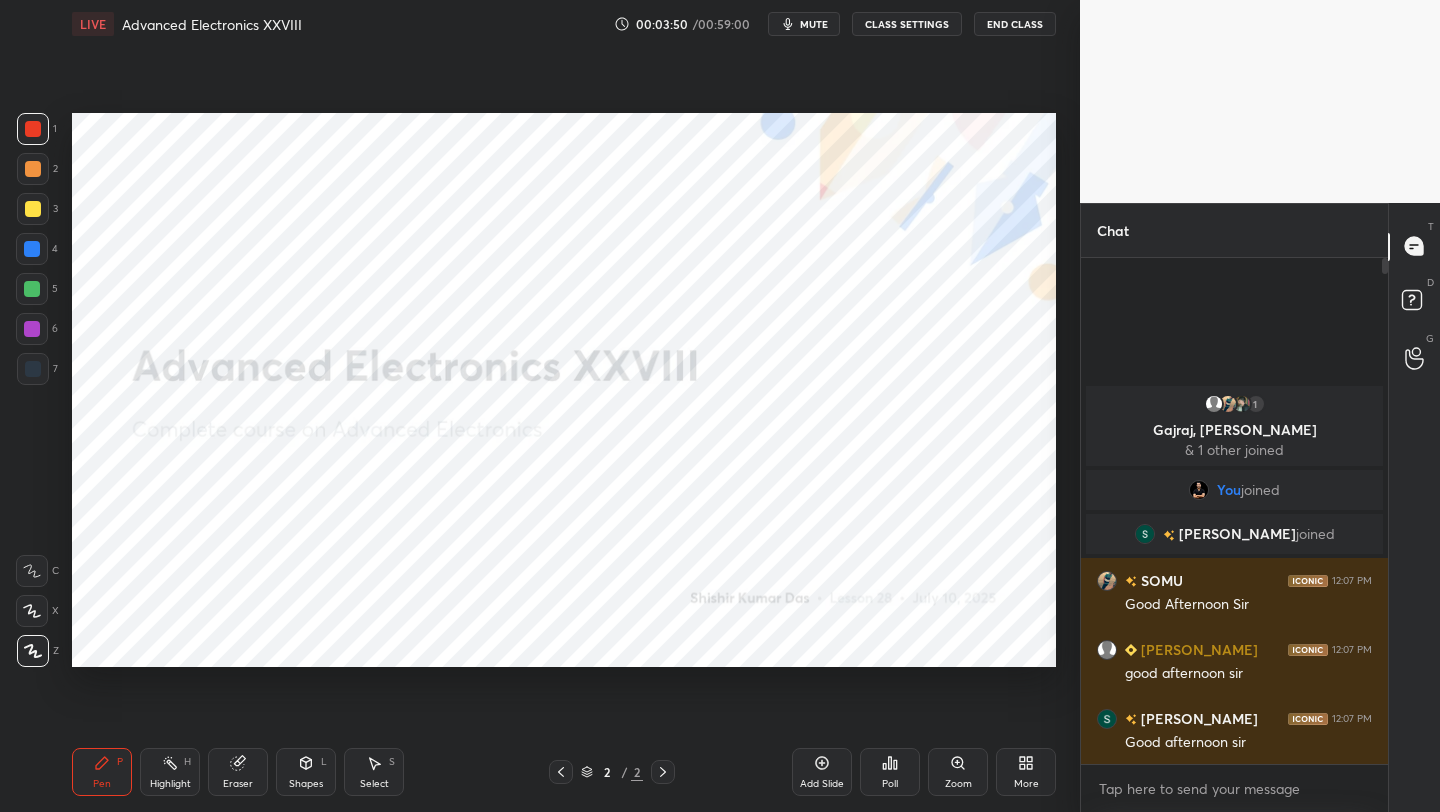 click 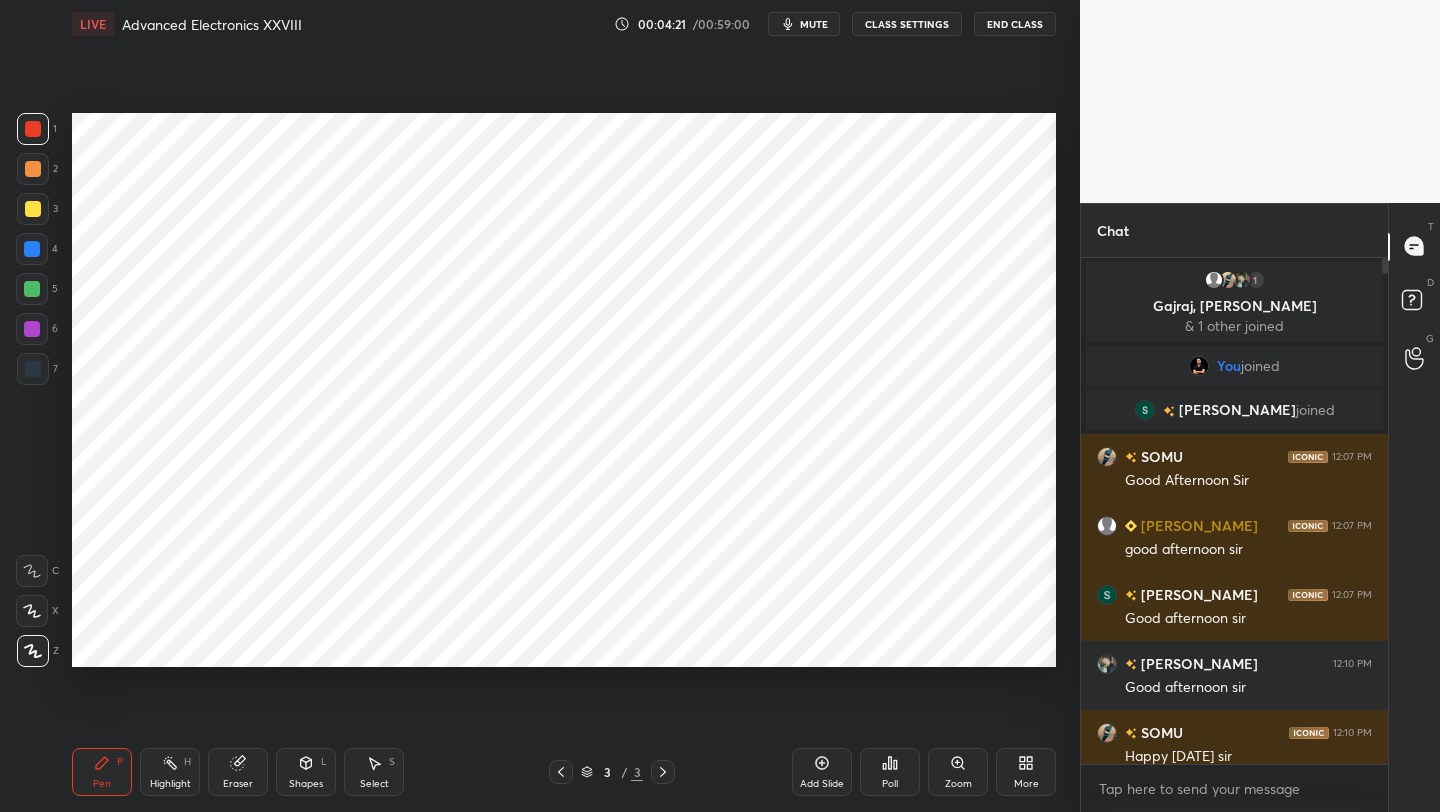 drag, startPoint x: 37, startPoint y: 331, endPoint x: 39, endPoint y: 320, distance: 11.18034 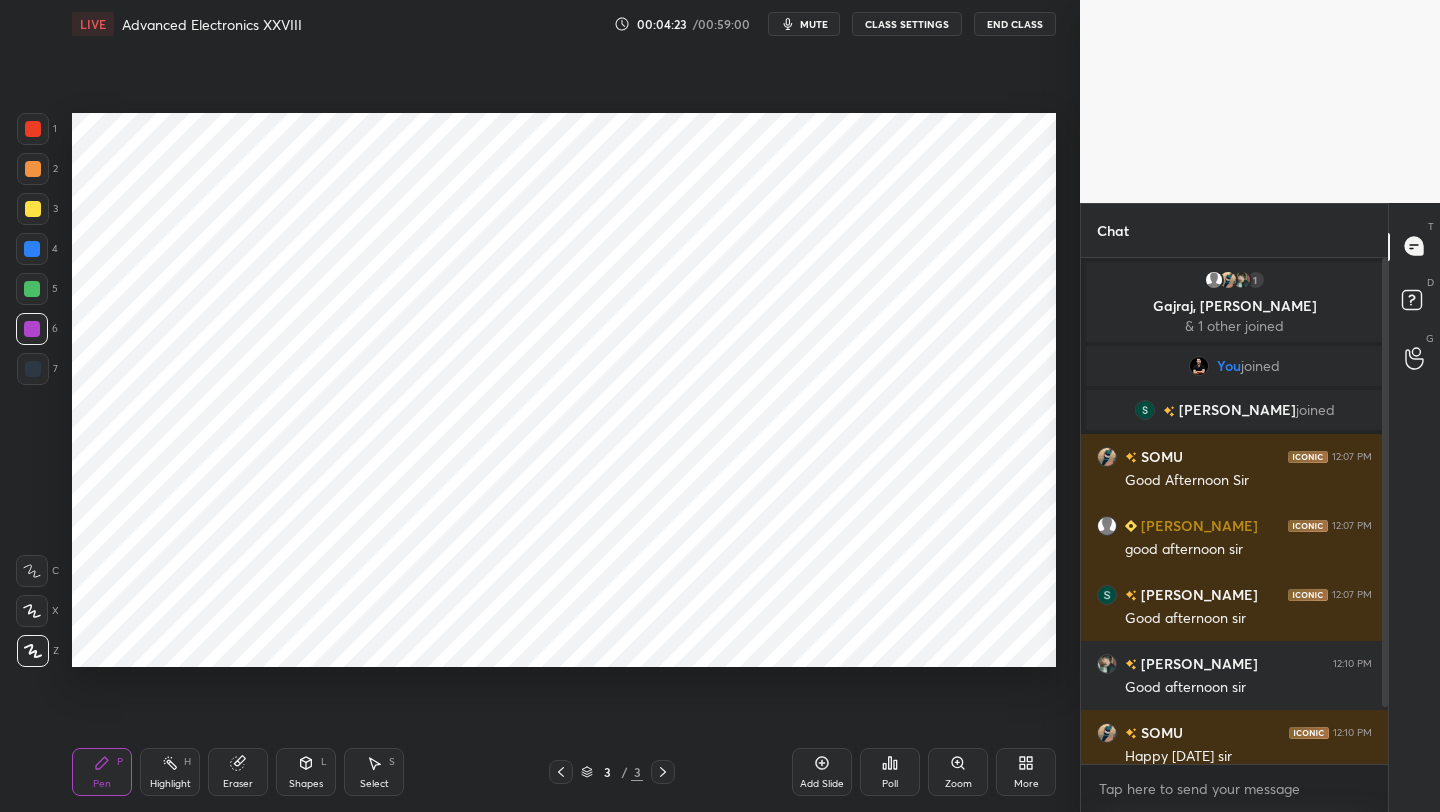 click at bounding box center (33, 129) 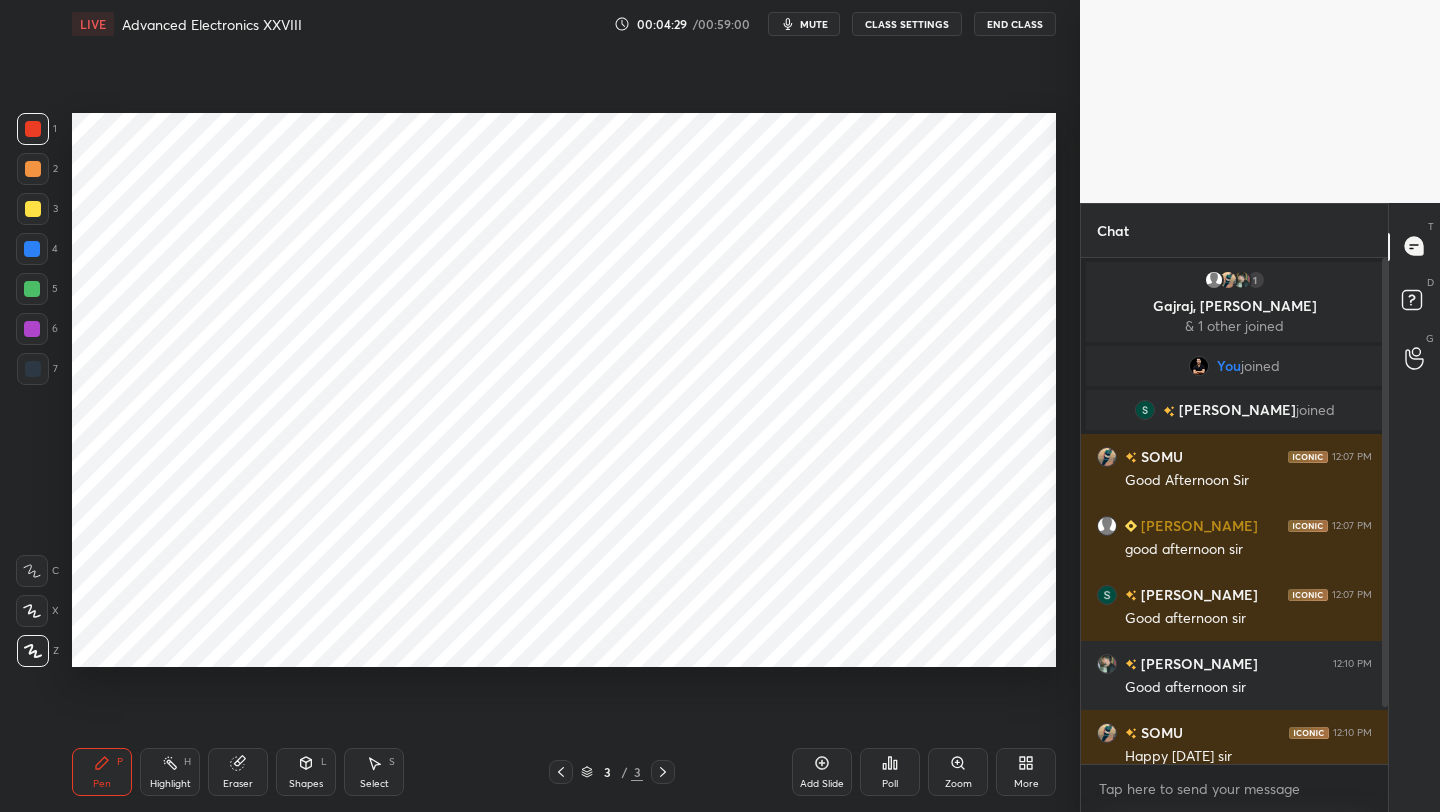 drag, startPoint x: 1379, startPoint y: 639, endPoint x: 1384, endPoint y: 656, distance: 17.720045 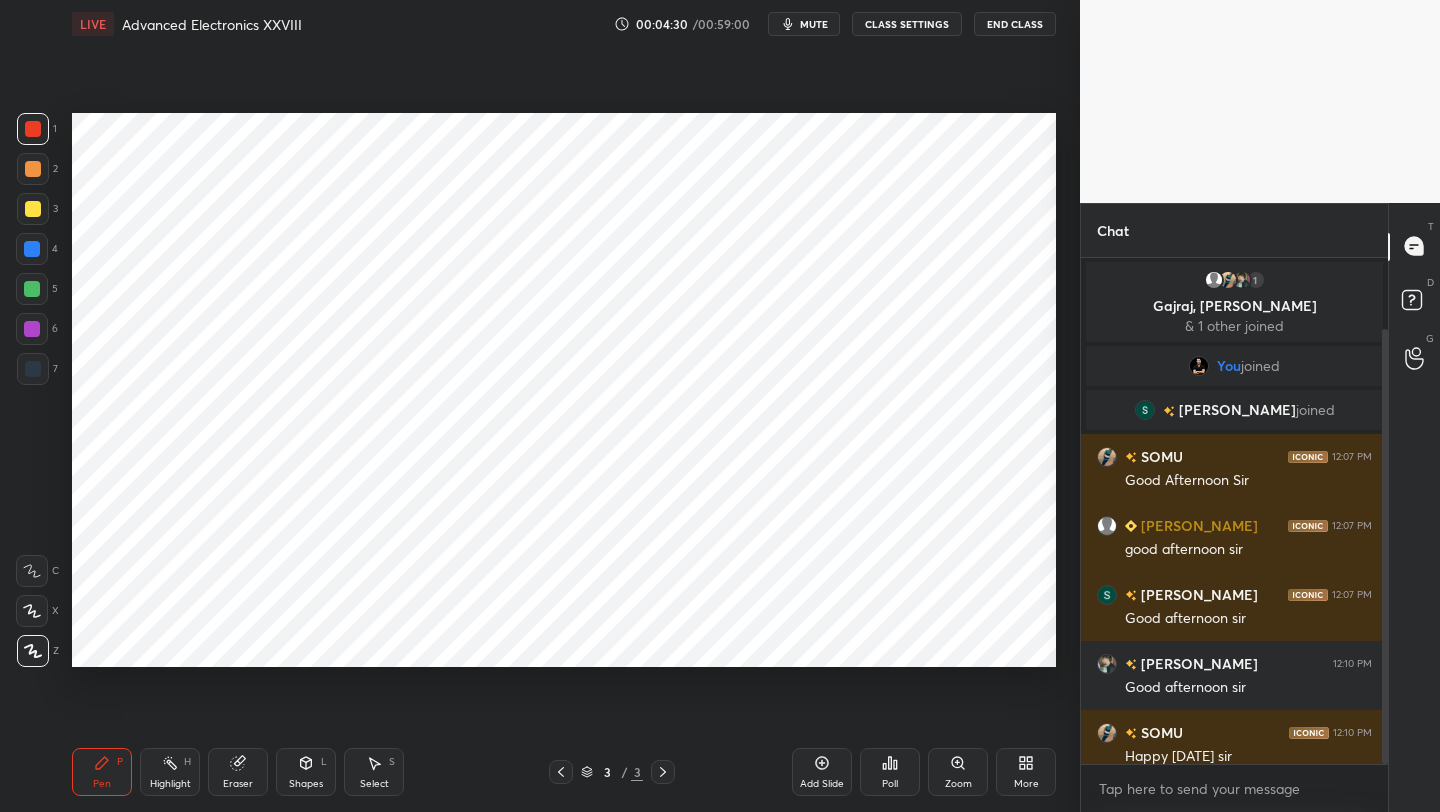 scroll, scrollTop: 83, scrollLeft: 0, axis: vertical 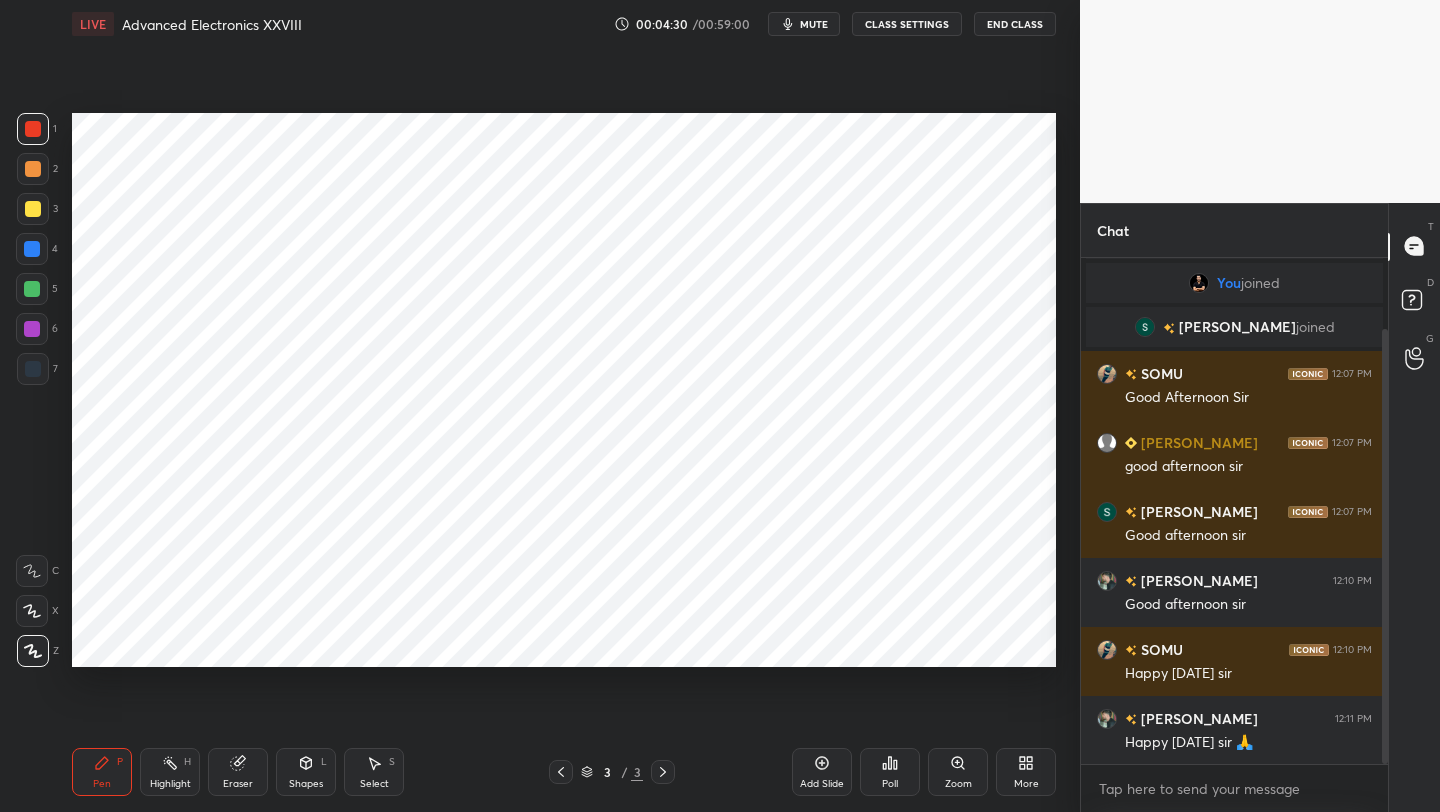 click at bounding box center (1385, 546) 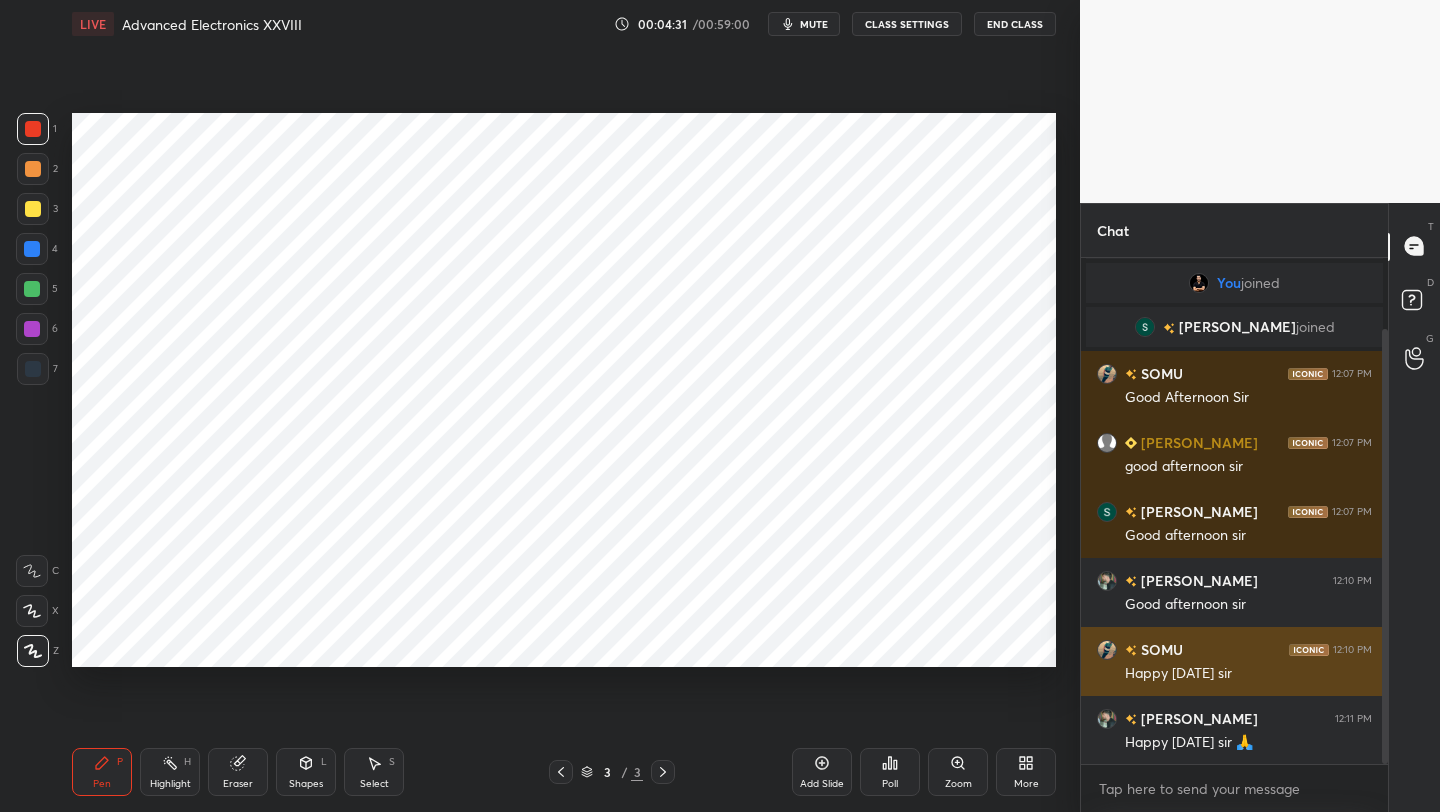 drag, startPoint x: 1386, startPoint y: 650, endPoint x: 1374, endPoint y: 682, distance: 34.176014 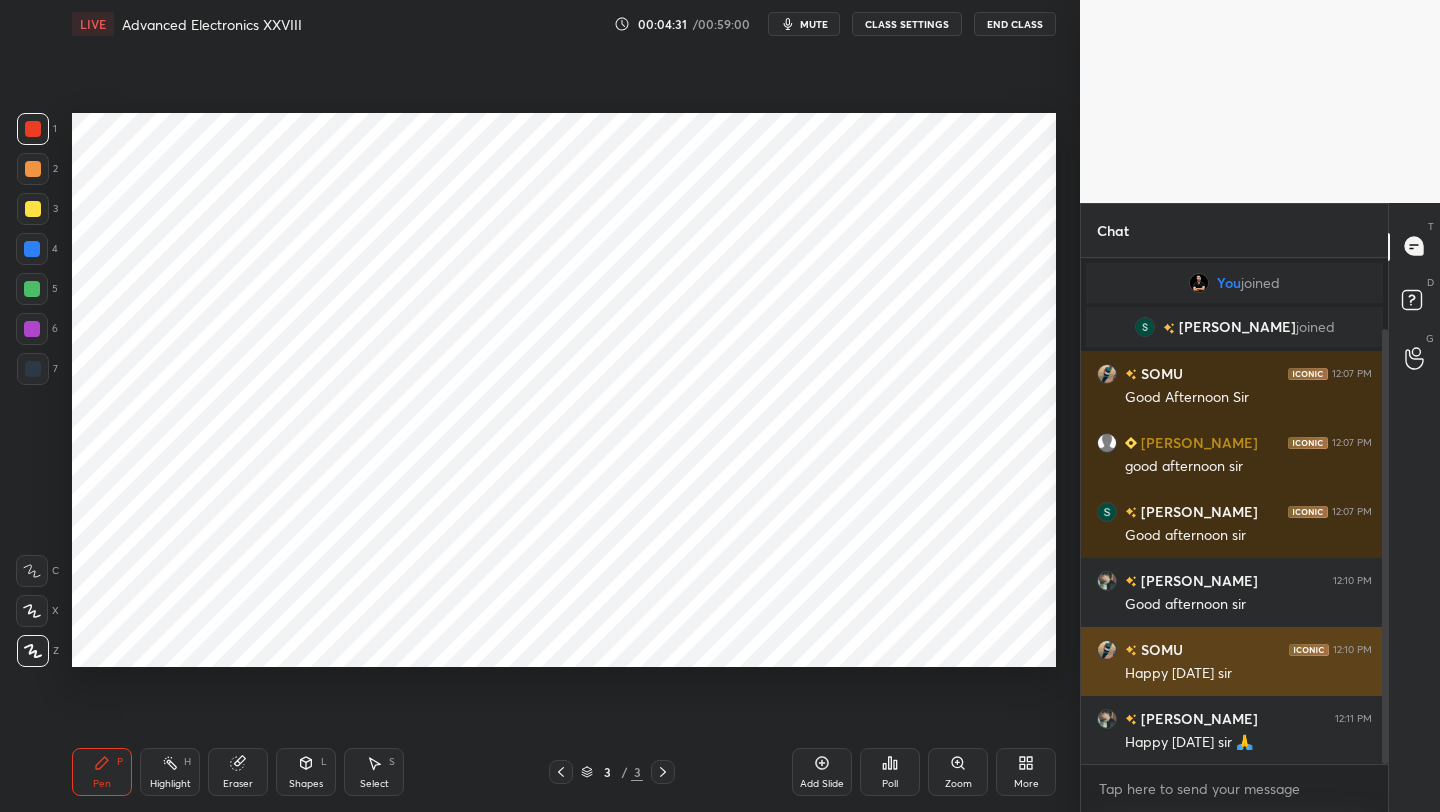 click on "1 Gajraj, [PERSON_NAME], [PERSON_NAME] &  1 other  joined You  joined [PERSON_NAME]  joined SOMU 12:07 PM Good Afternoon [PERSON_NAME] 12:07 PM good afternoon [PERSON_NAME] 12:07 PM Good afternoon [PERSON_NAME] 12:10 PM Good afternoon [PERSON_NAME] 12:10 PM Happy [DATE] sir [PERSON_NAME] 12:11 PM Happy [DATE] sir 🙏 JUMP TO LATEST" at bounding box center [1234, 511] 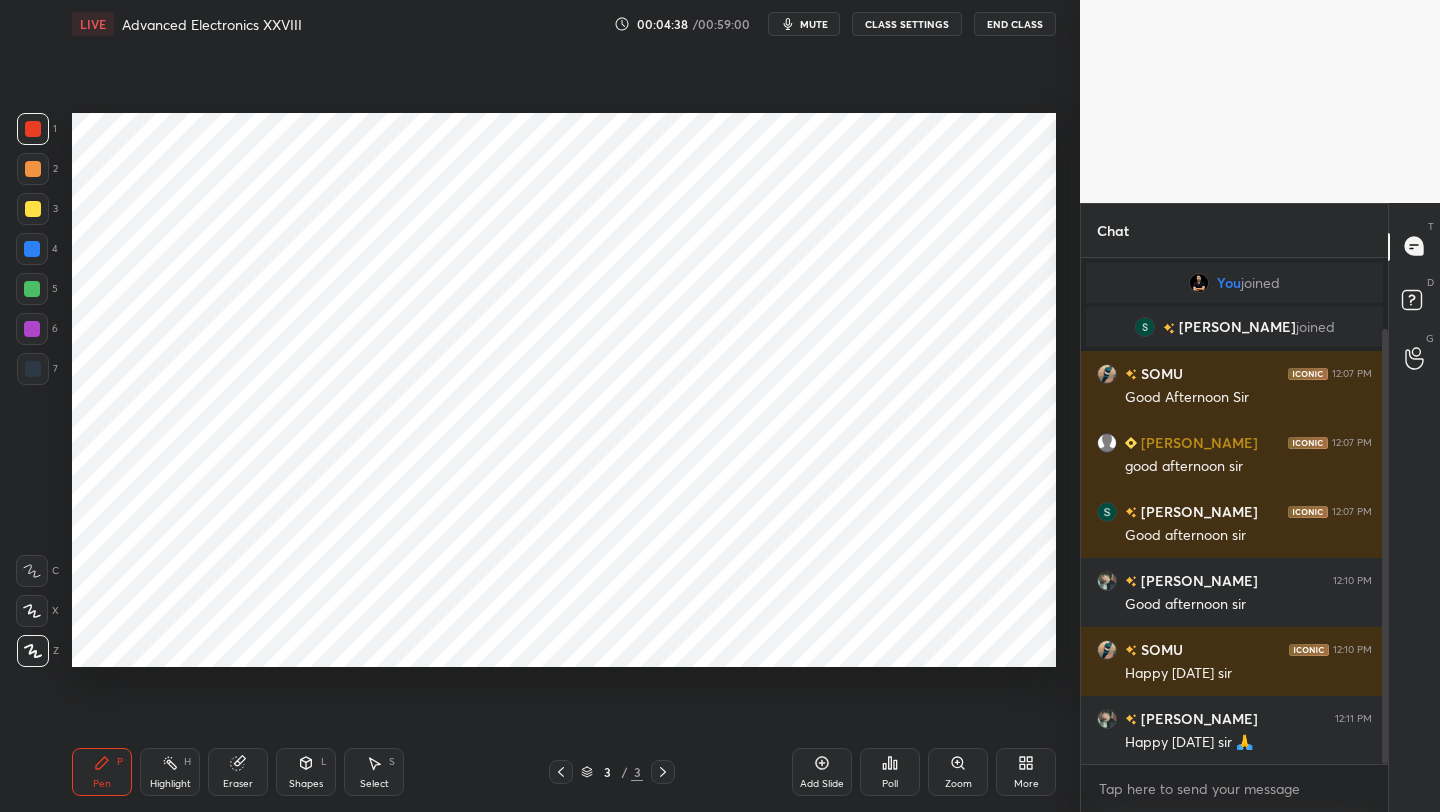 click at bounding box center (33, 129) 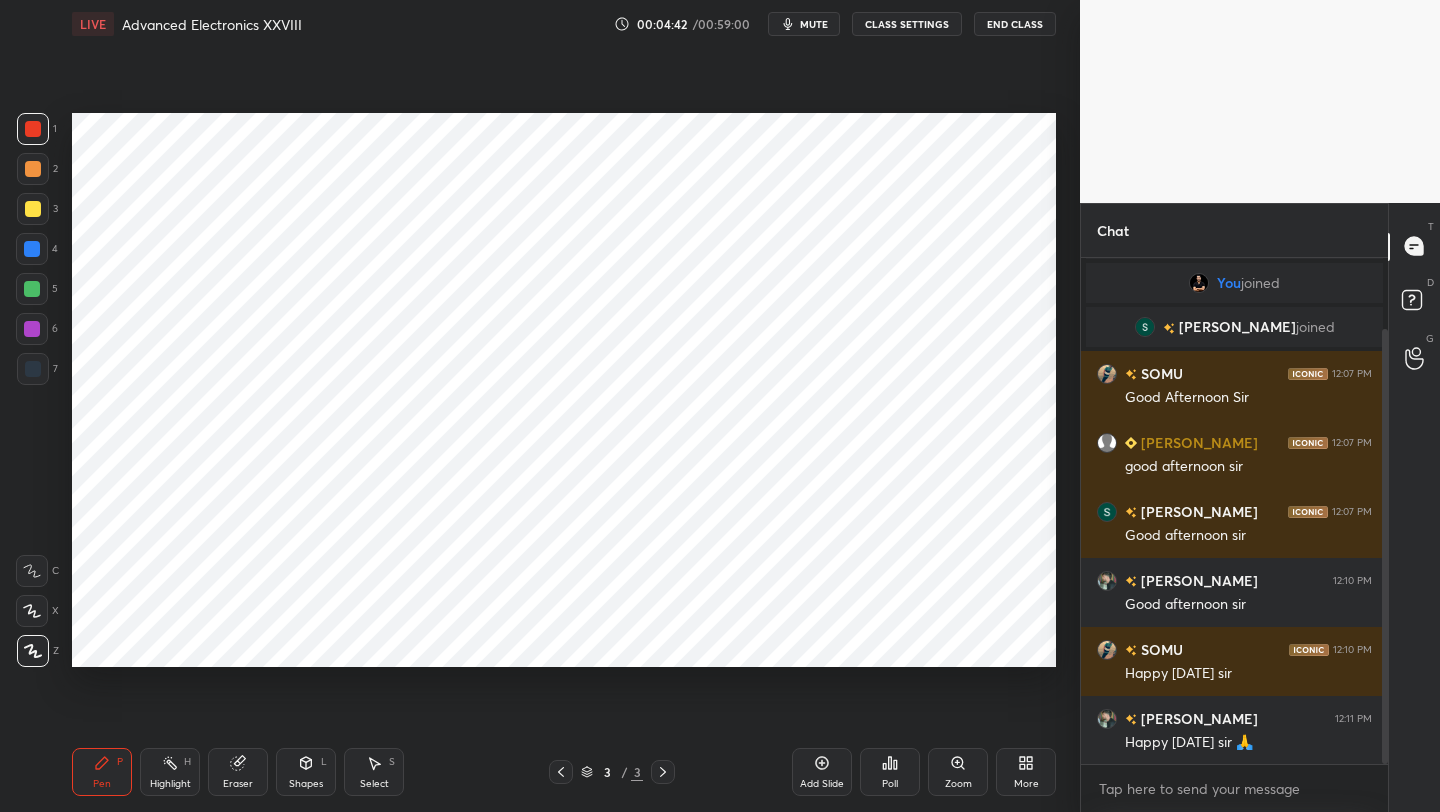 click at bounding box center [33, 129] 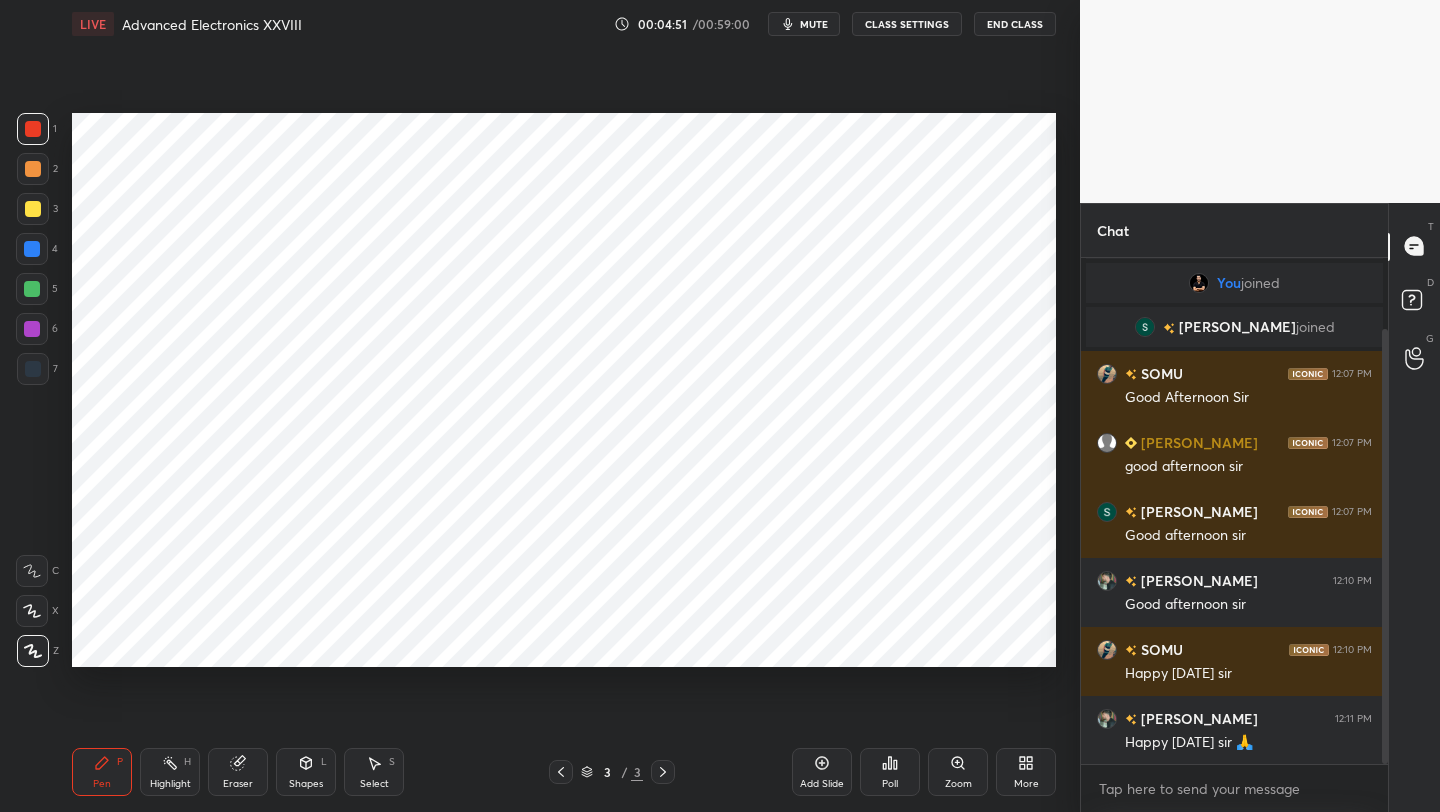 click at bounding box center [33, 369] 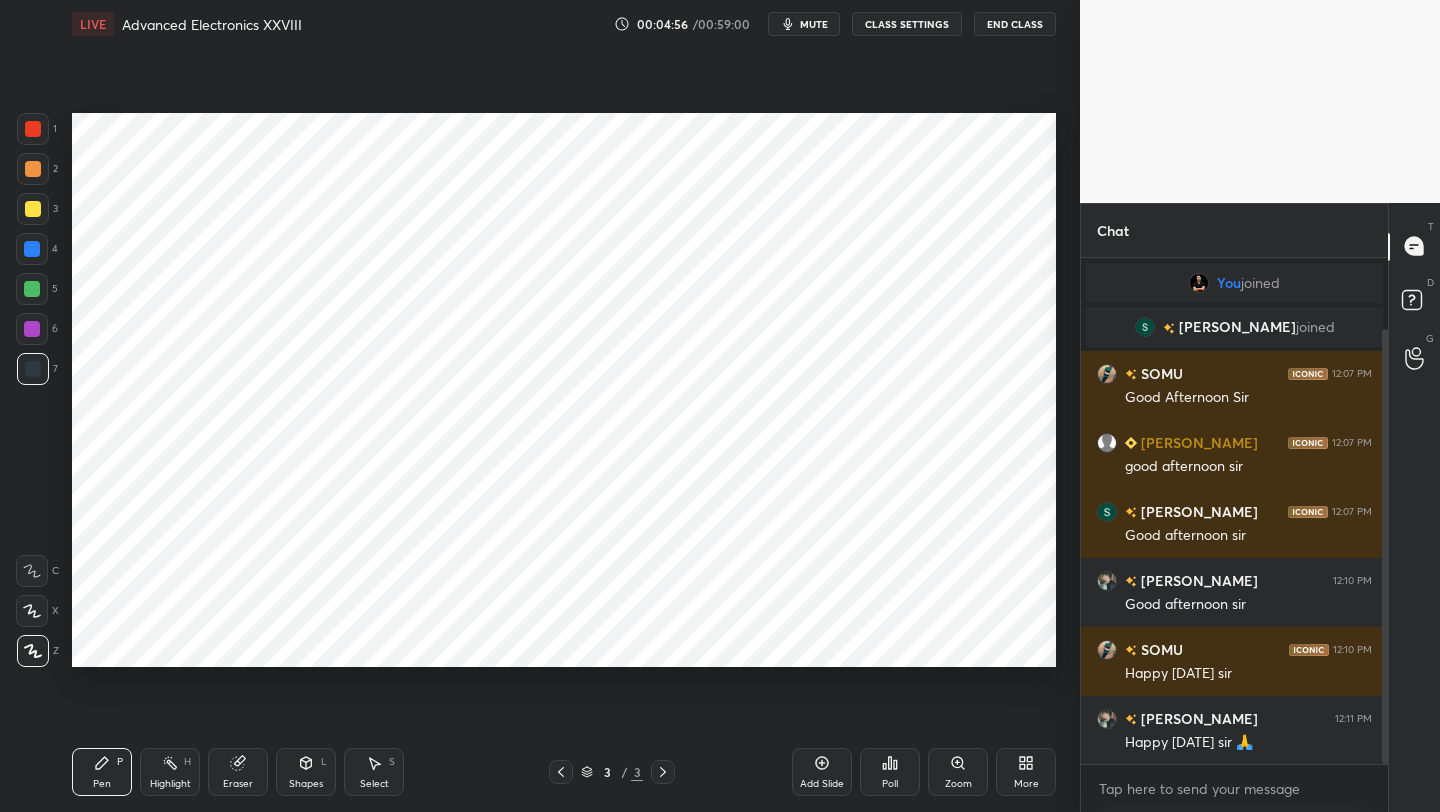 drag, startPoint x: 32, startPoint y: 135, endPoint x: 44, endPoint y: 130, distance: 13 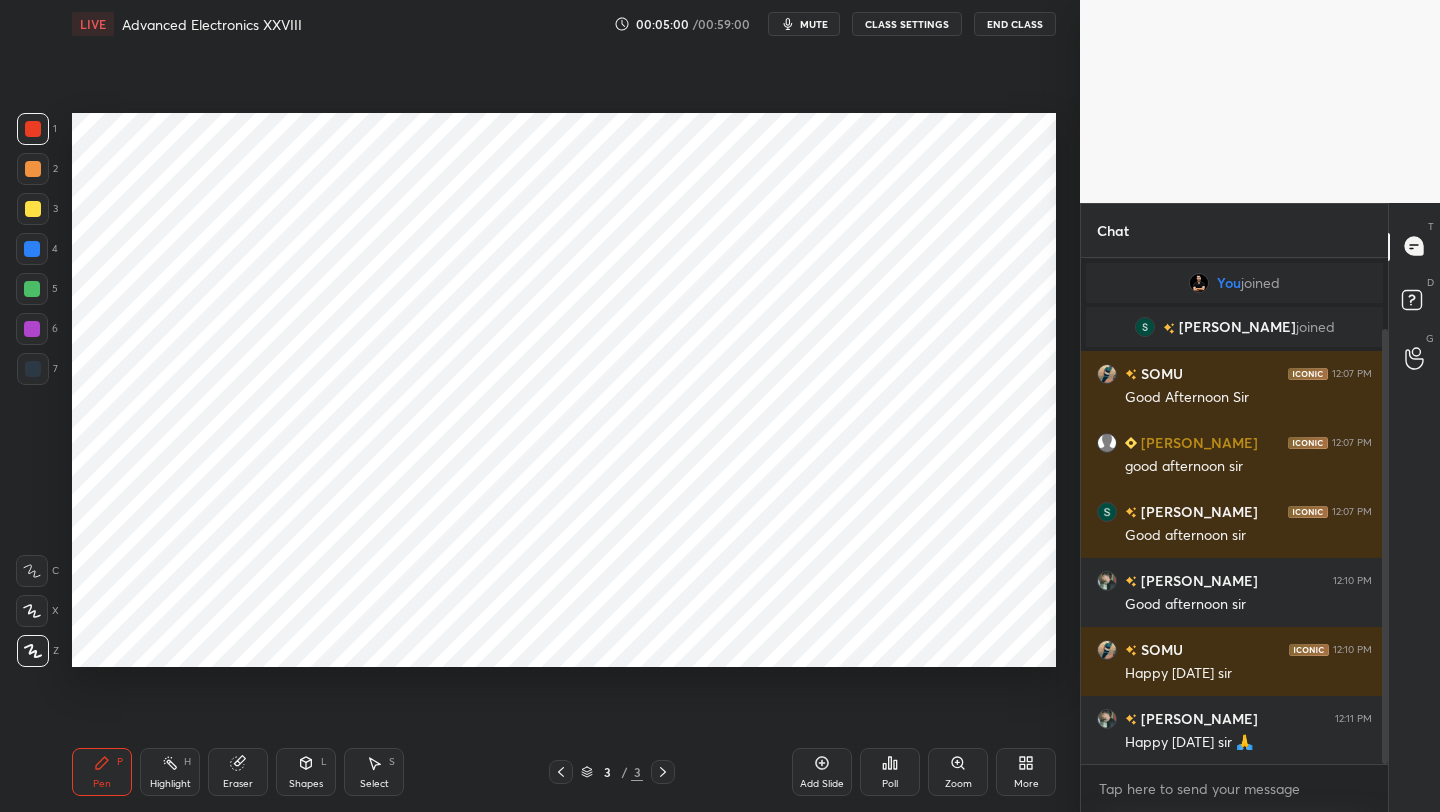 click at bounding box center (33, 169) 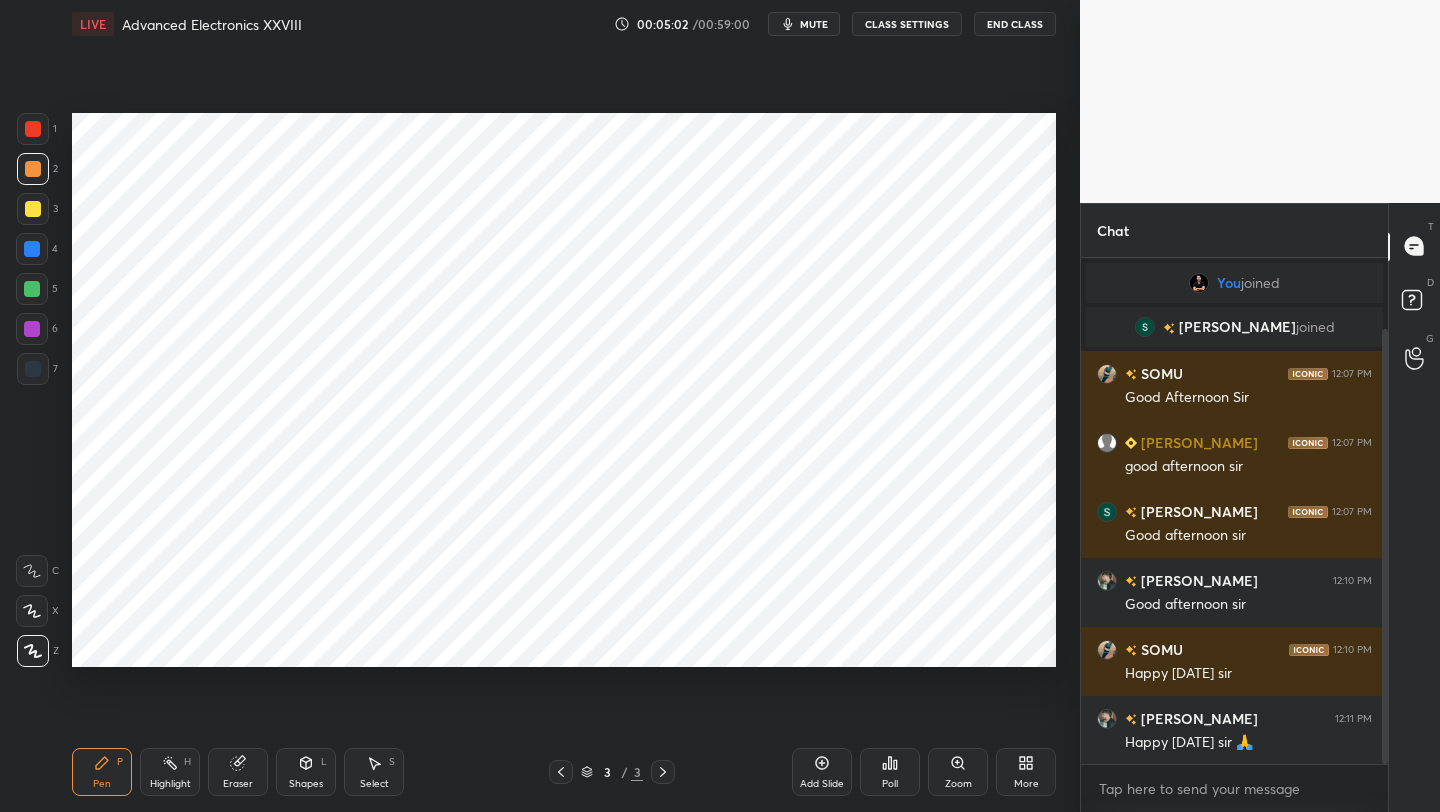 drag, startPoint x: 31, startPoint y: 334, endPoint x: 34, endPoint y: 318, distance: 16.27882 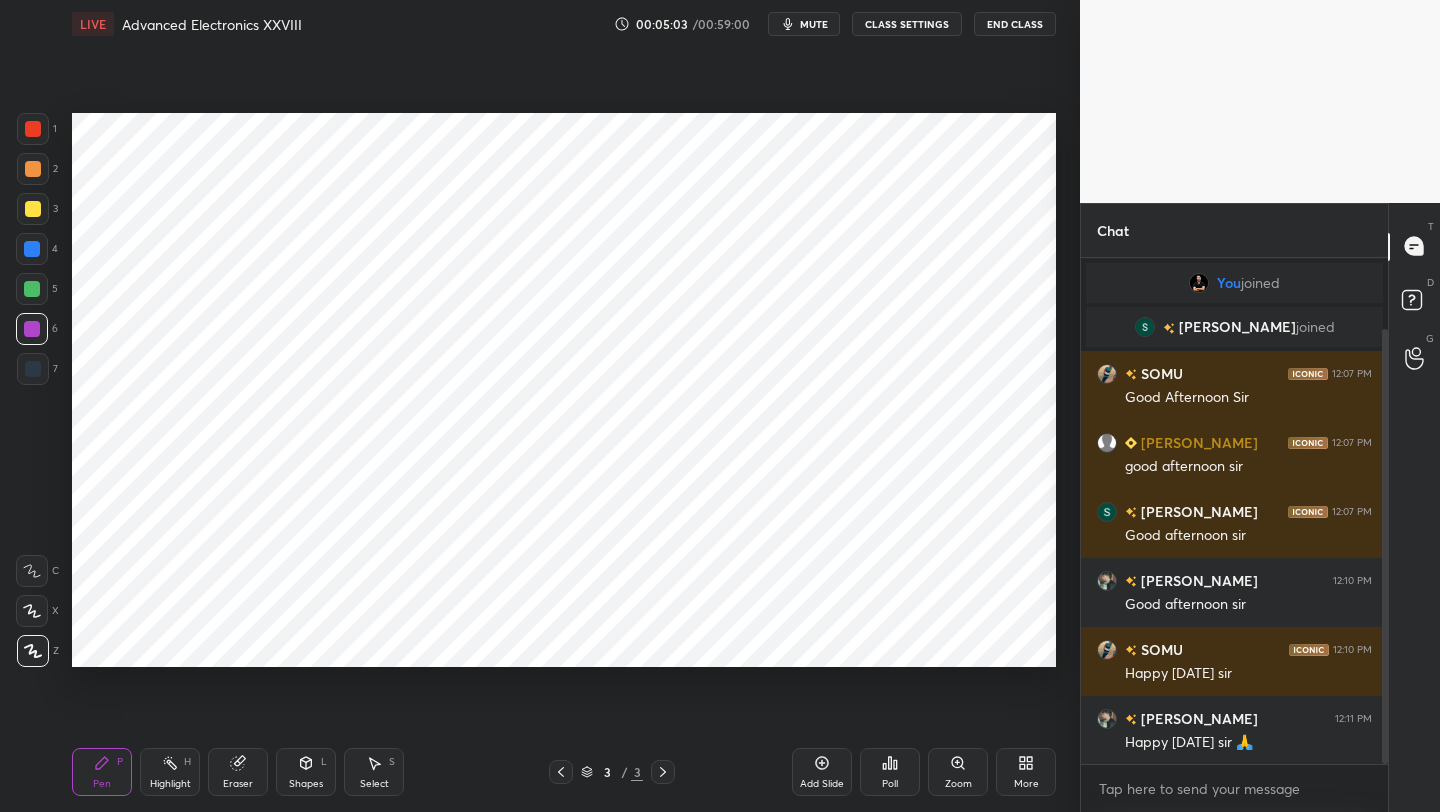 click at bounding box center [33, 169] 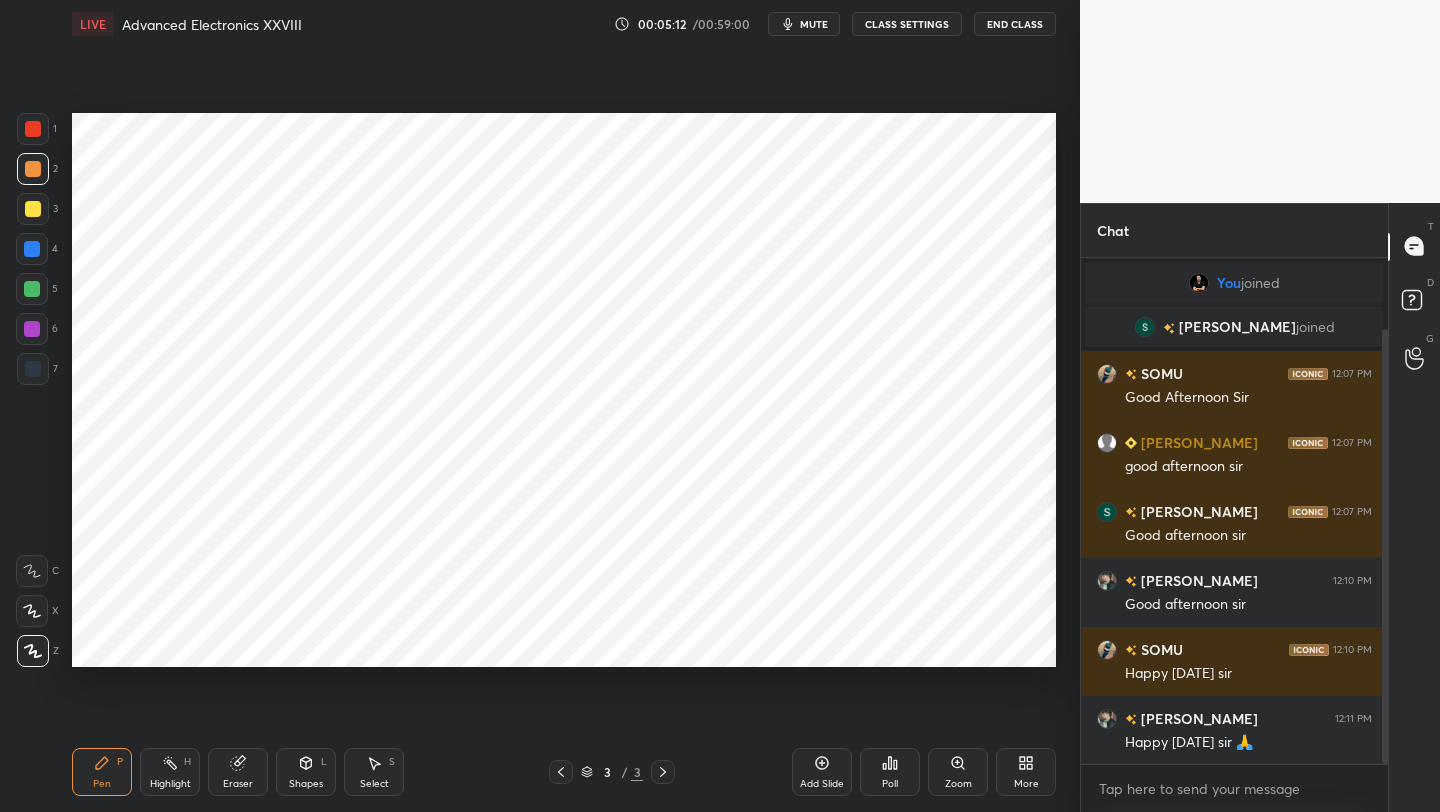 click on "1" at bounding box center (37, 129) 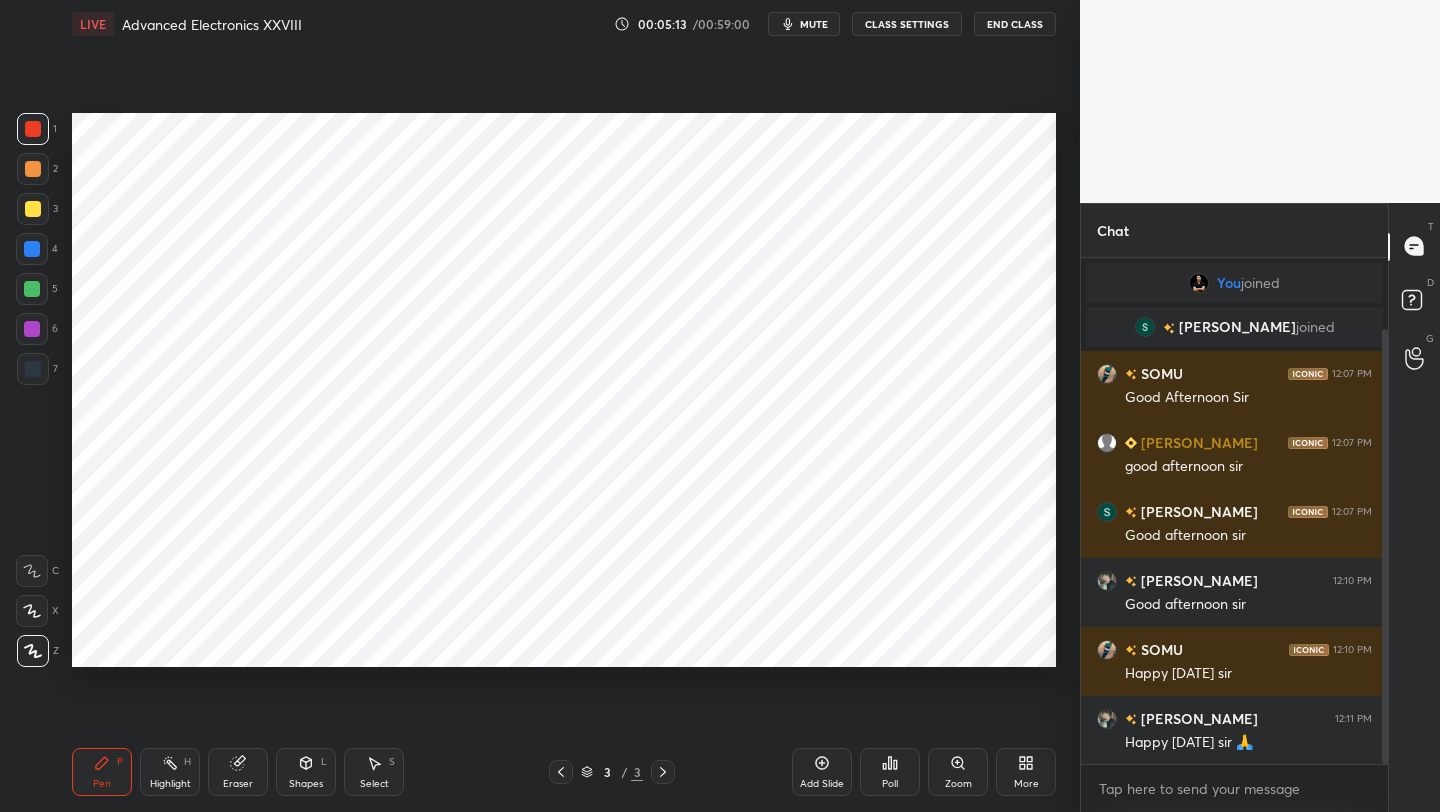 click at bounding box center (33, 129) 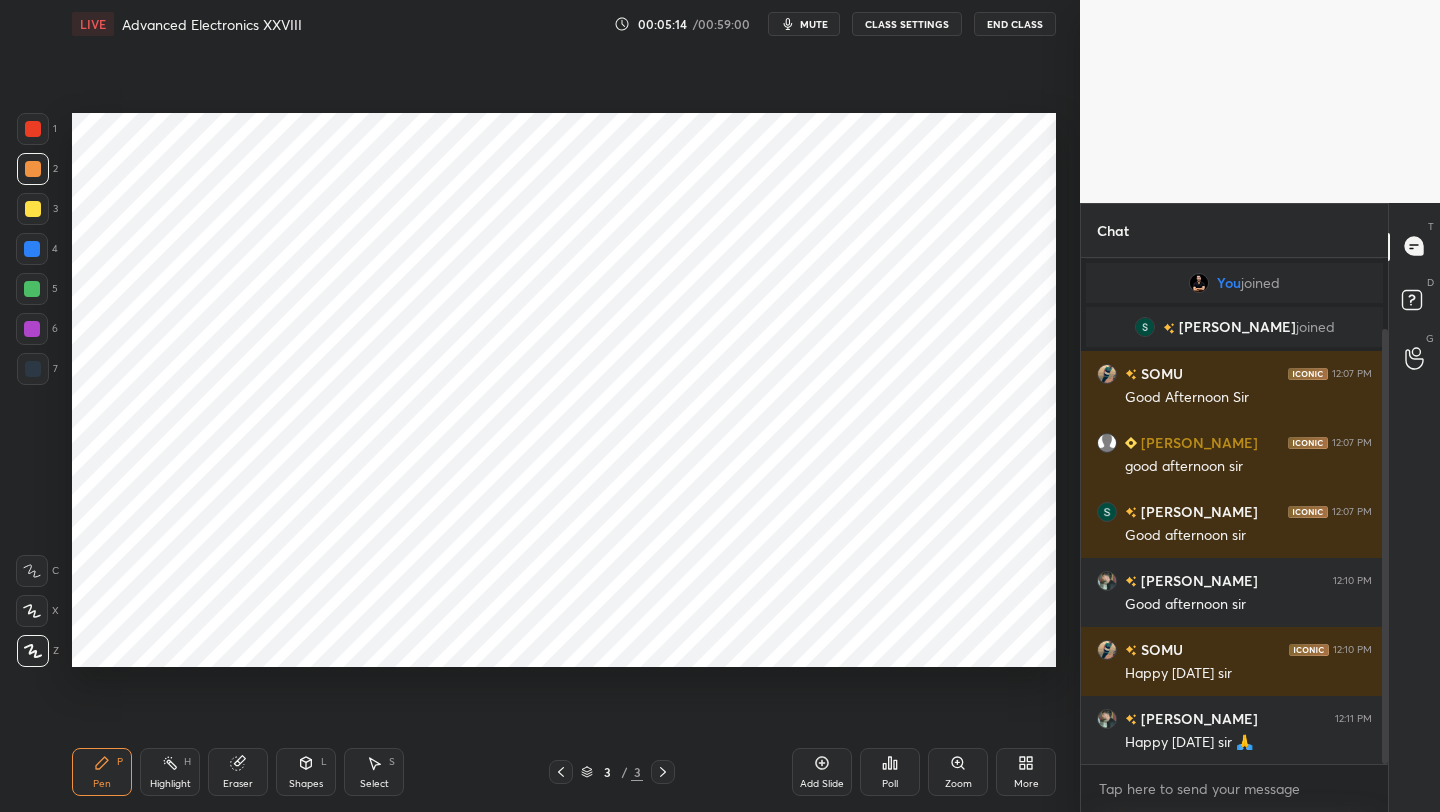 click at bounding box center [33, 209] 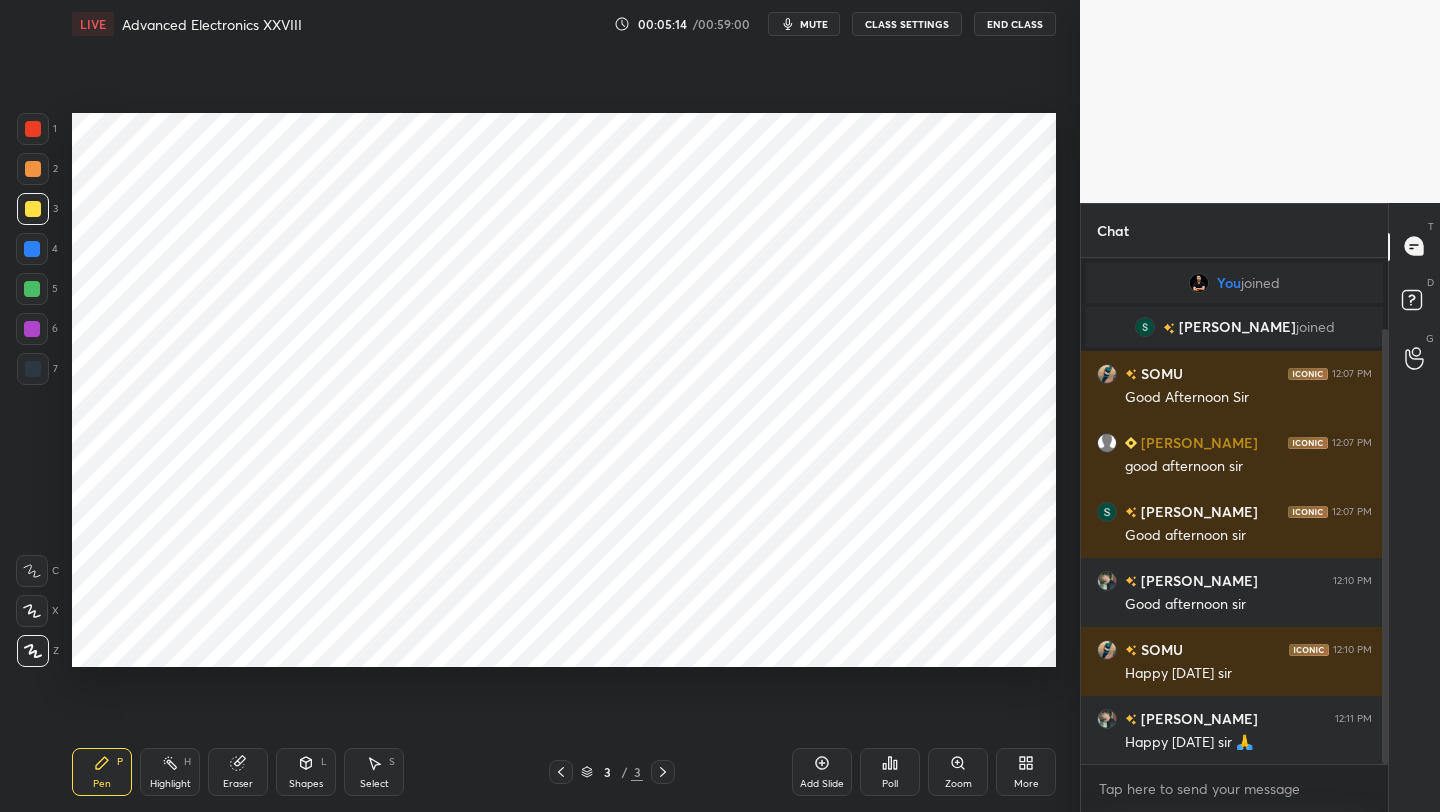 click at bounding box center (32, 249) 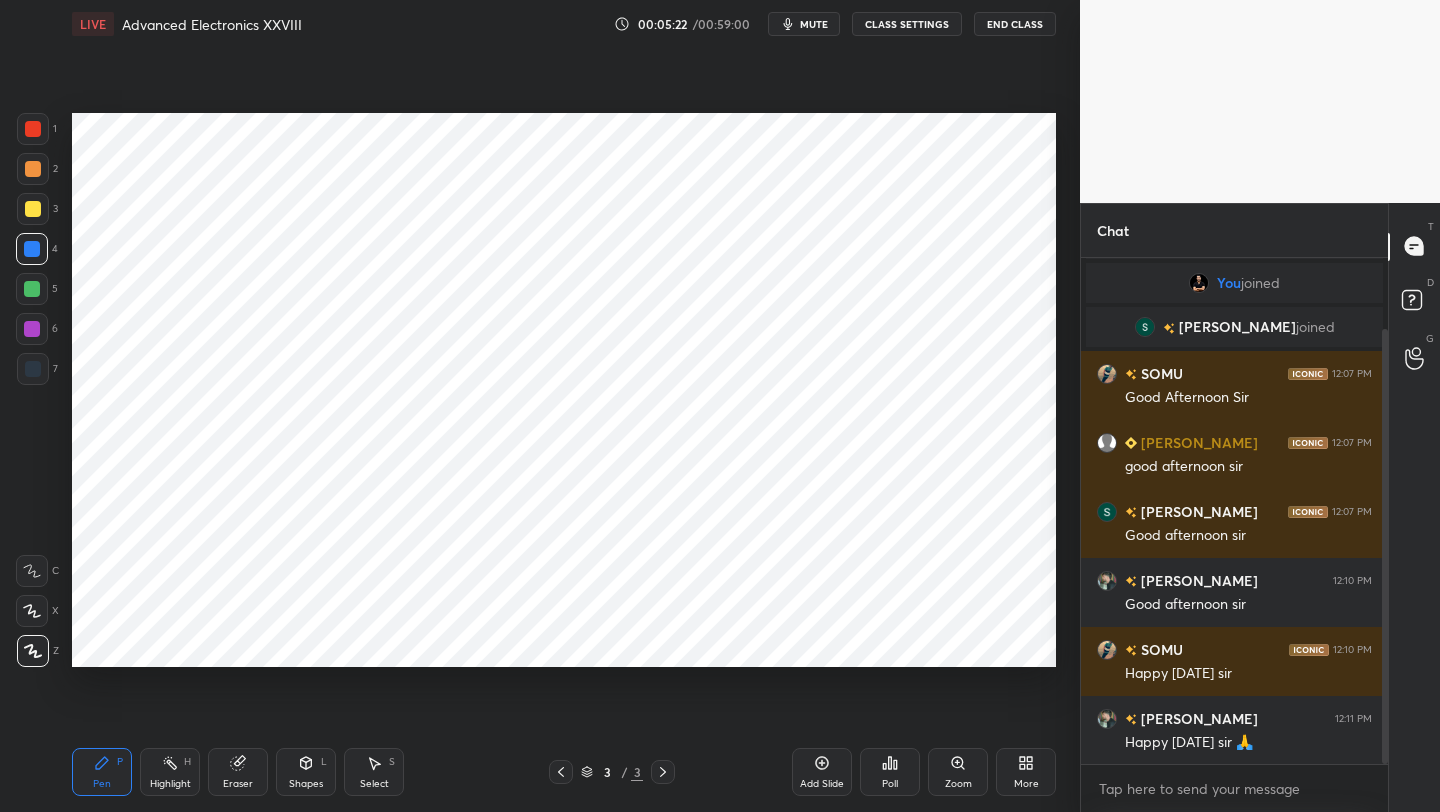 click at bounding box center (33, 369) 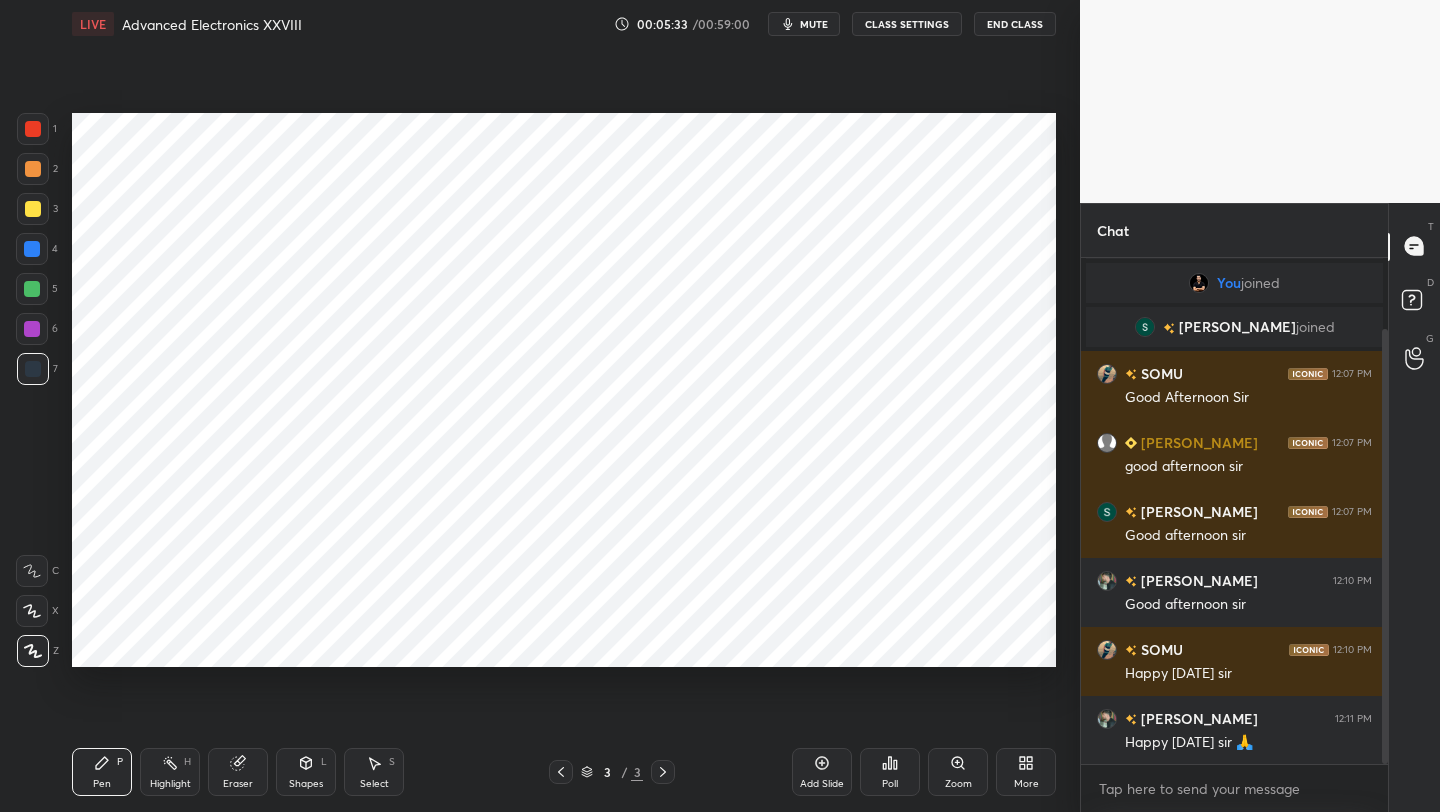 drag, startPoint x: 1379, startPoint y: 521, endPoint x: 1381, endPoint y: 545, distance: 24.083189 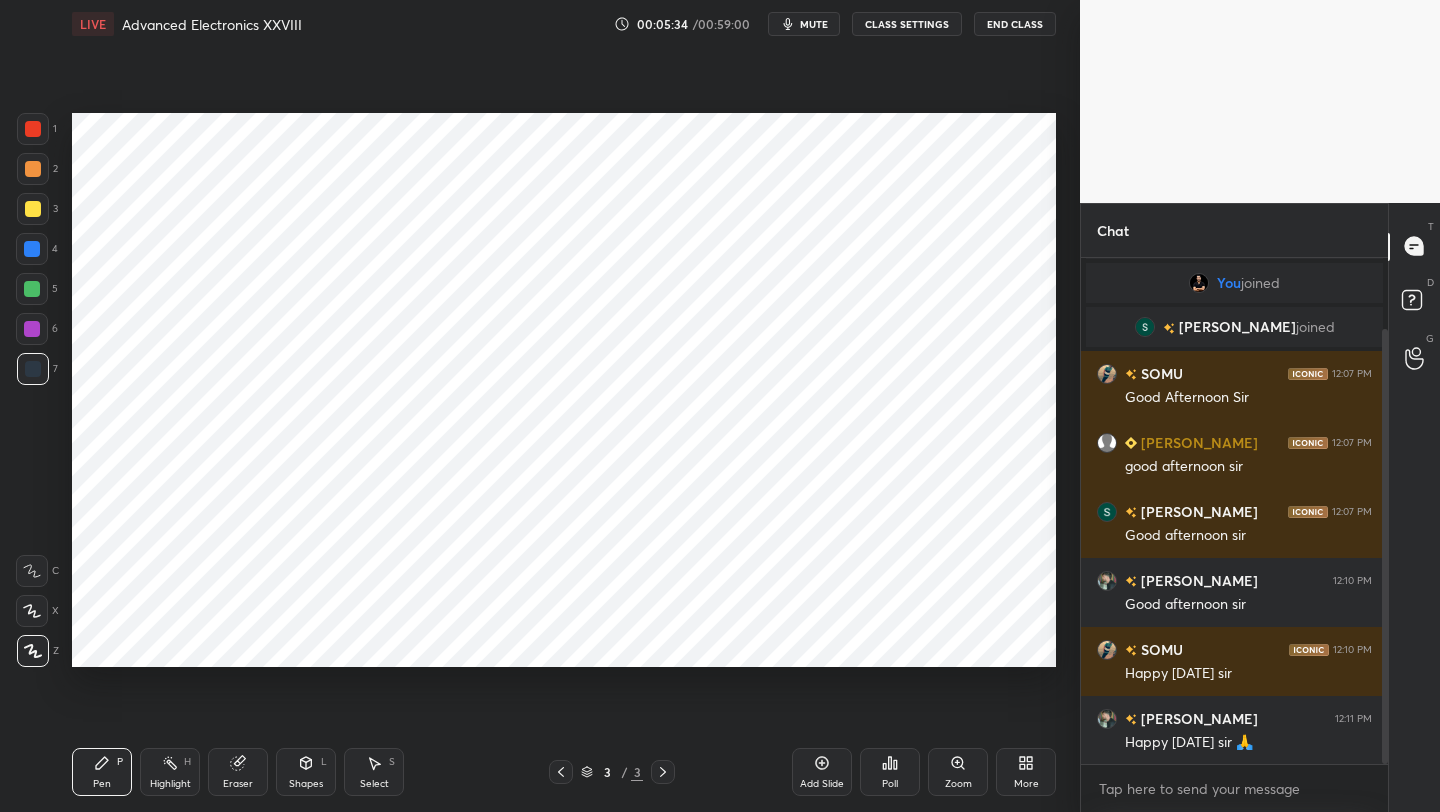 drag, startPoint x: 1387, startPoint y: 515, endPoint x: 1381, endPoint y: 525, distance: 11.661903 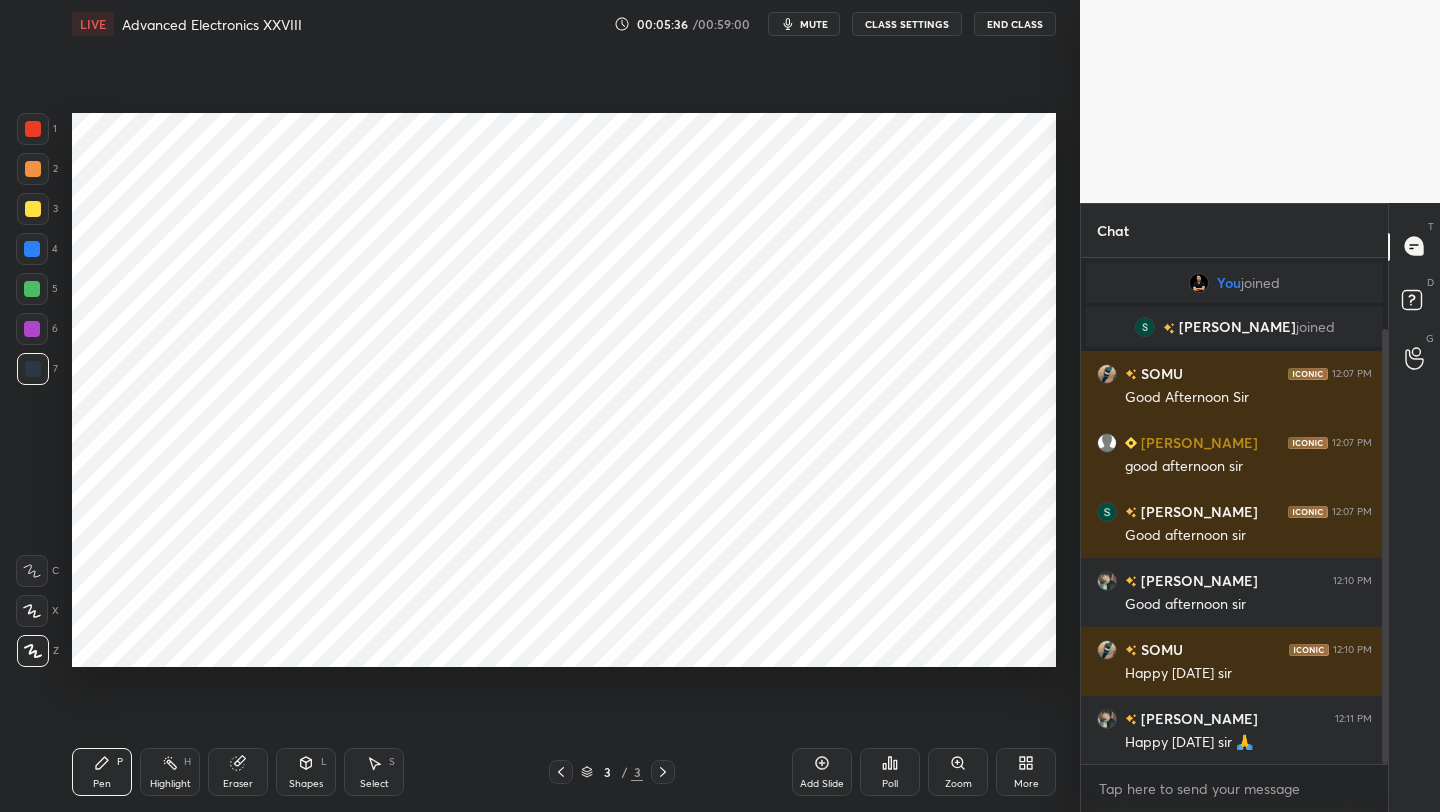 click at bounding box center (33, 129) 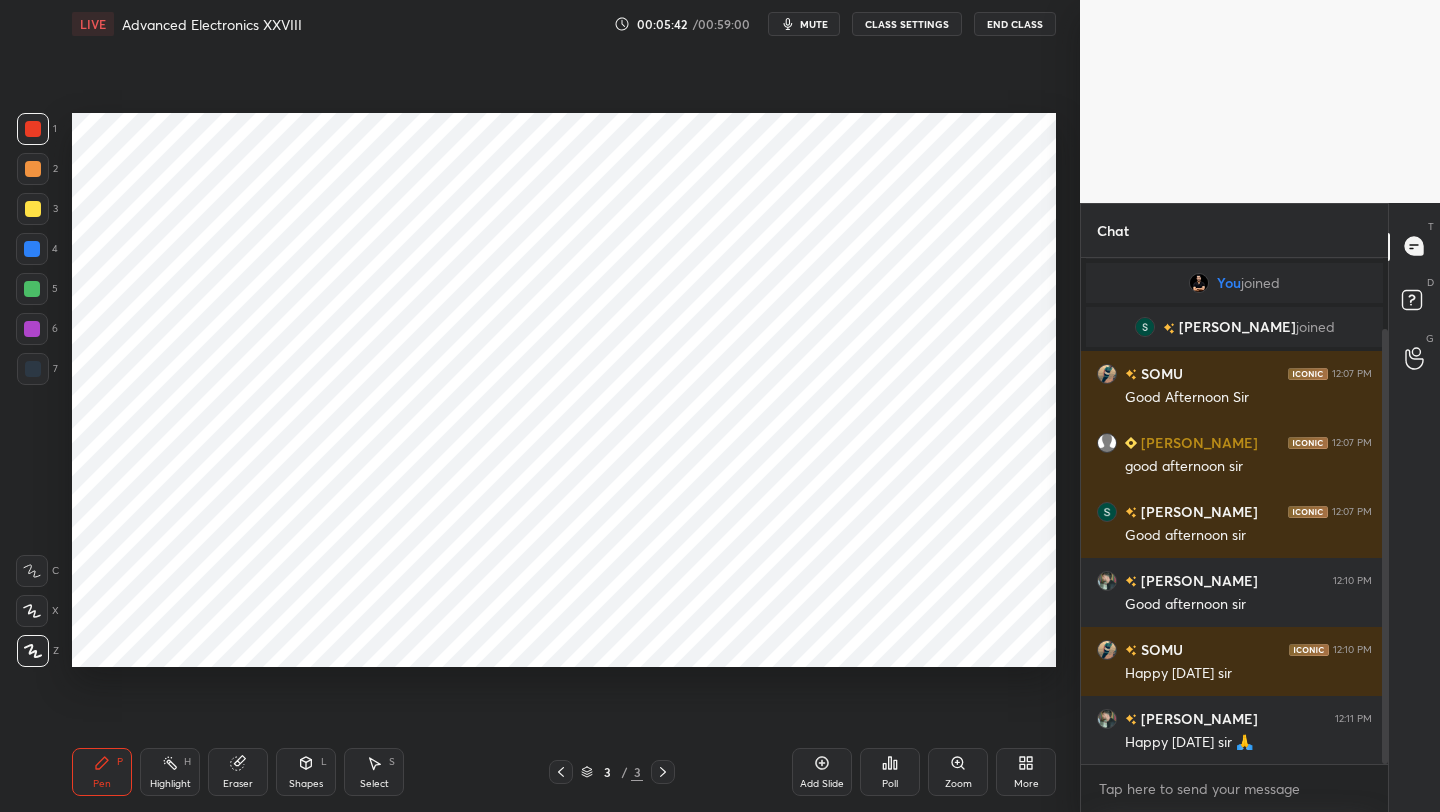 click at bounding box center (32, 249) 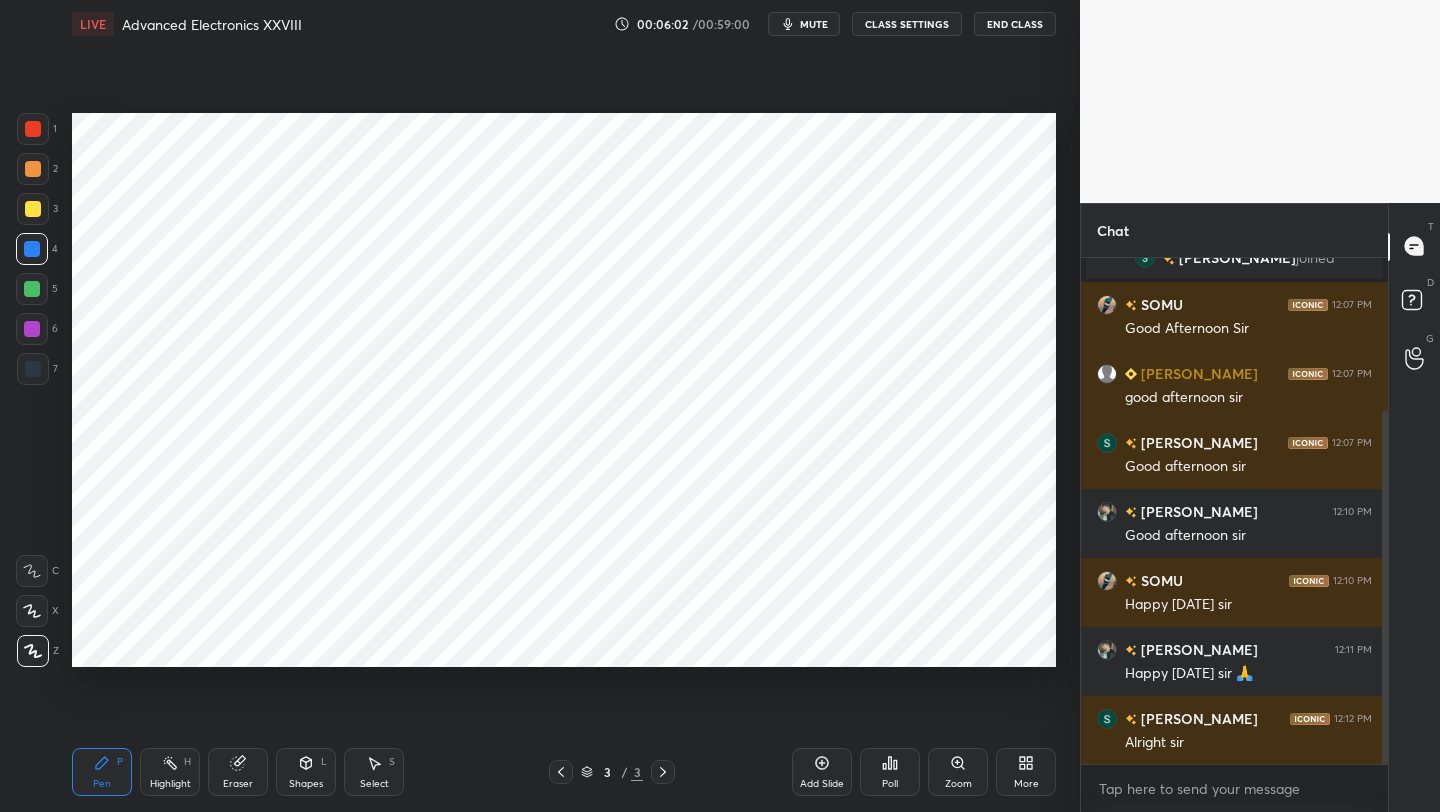 scroll, scrollTop: 221, scrollLeft: 0, axis: vertical 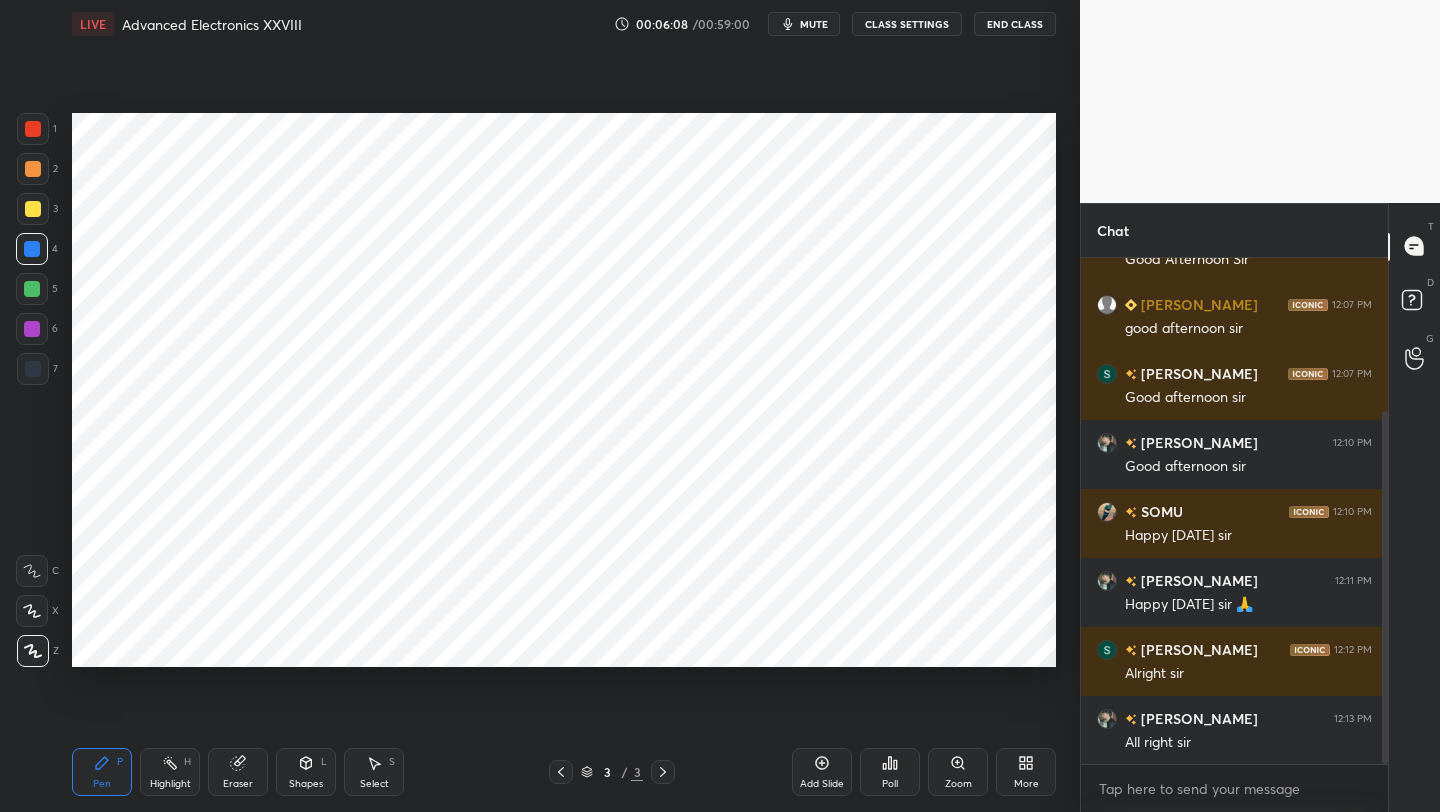 drag, startPoint x: 36, startPoint y: 374, endPoint x: 44, endPoint y: 362, distance: 14.422205 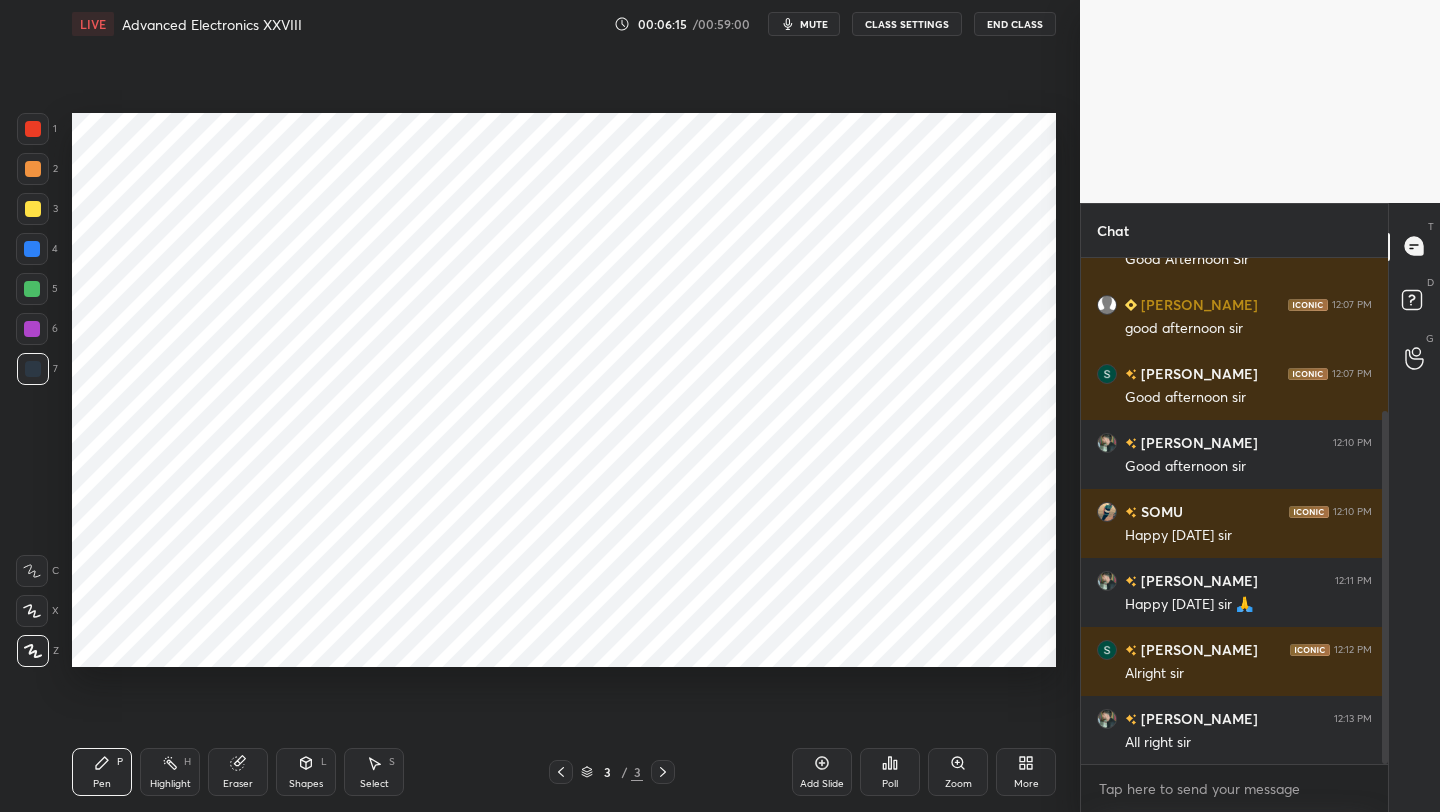 click at bounding box center [33, 129] 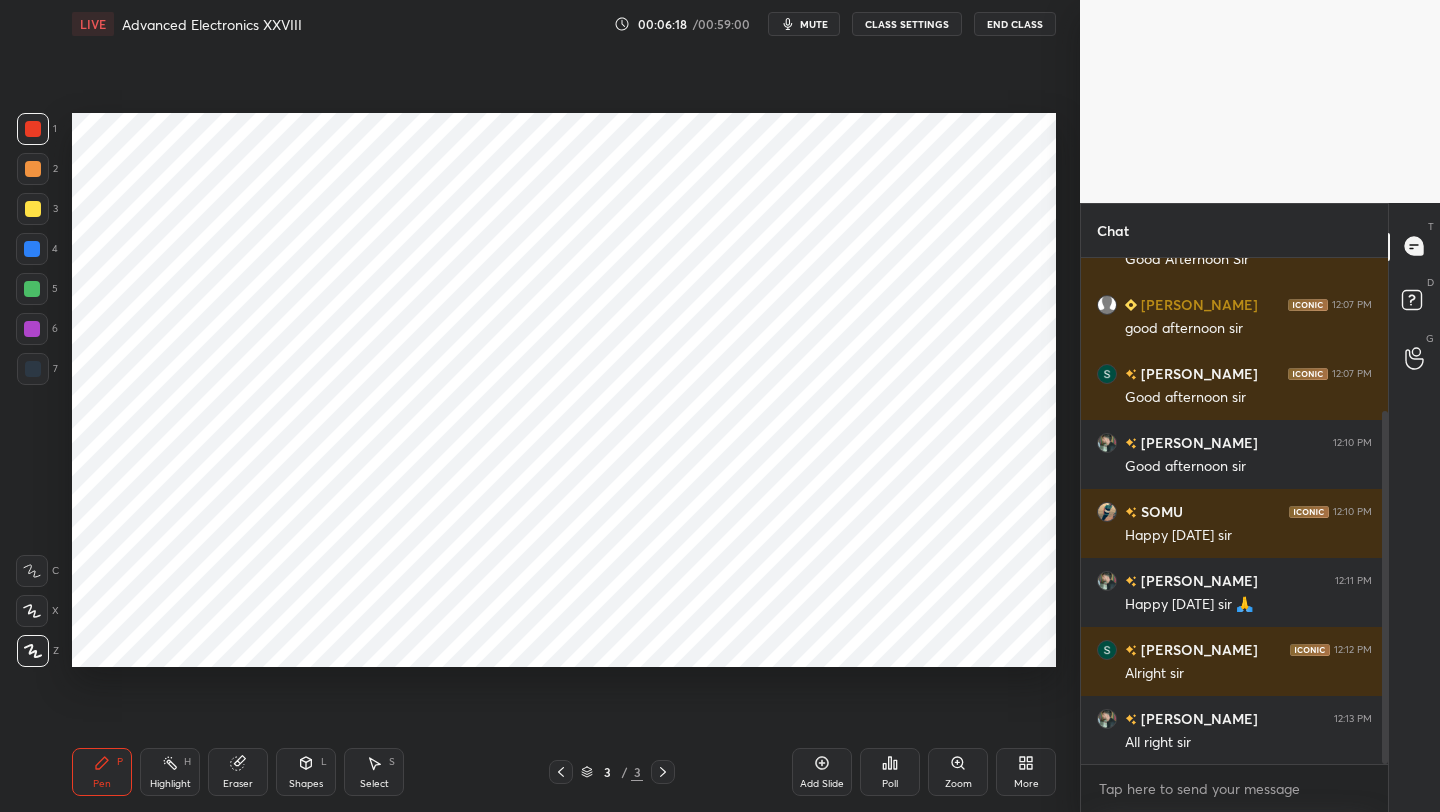 click at bounding box center [33, 129] 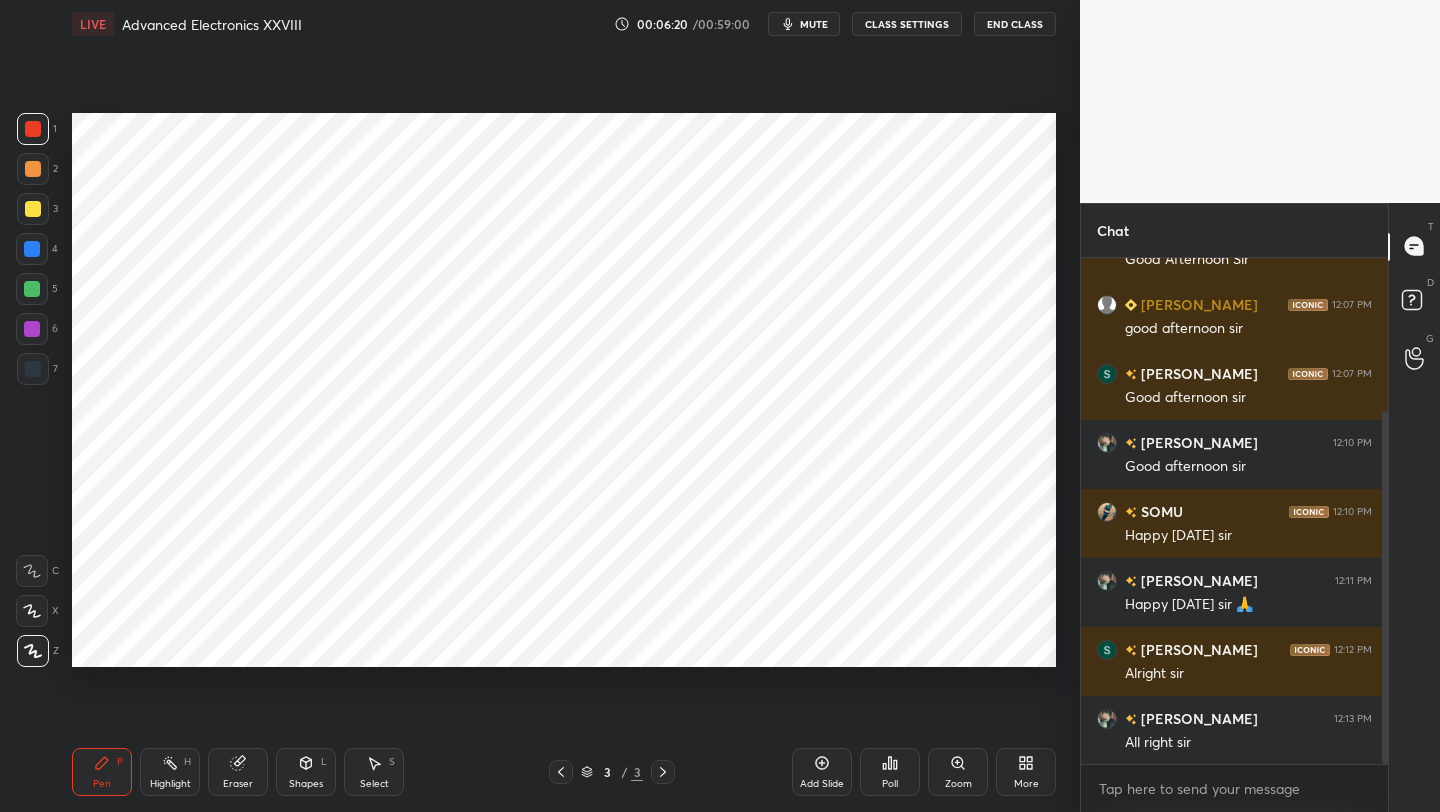 click at bounding box center [33, 209] 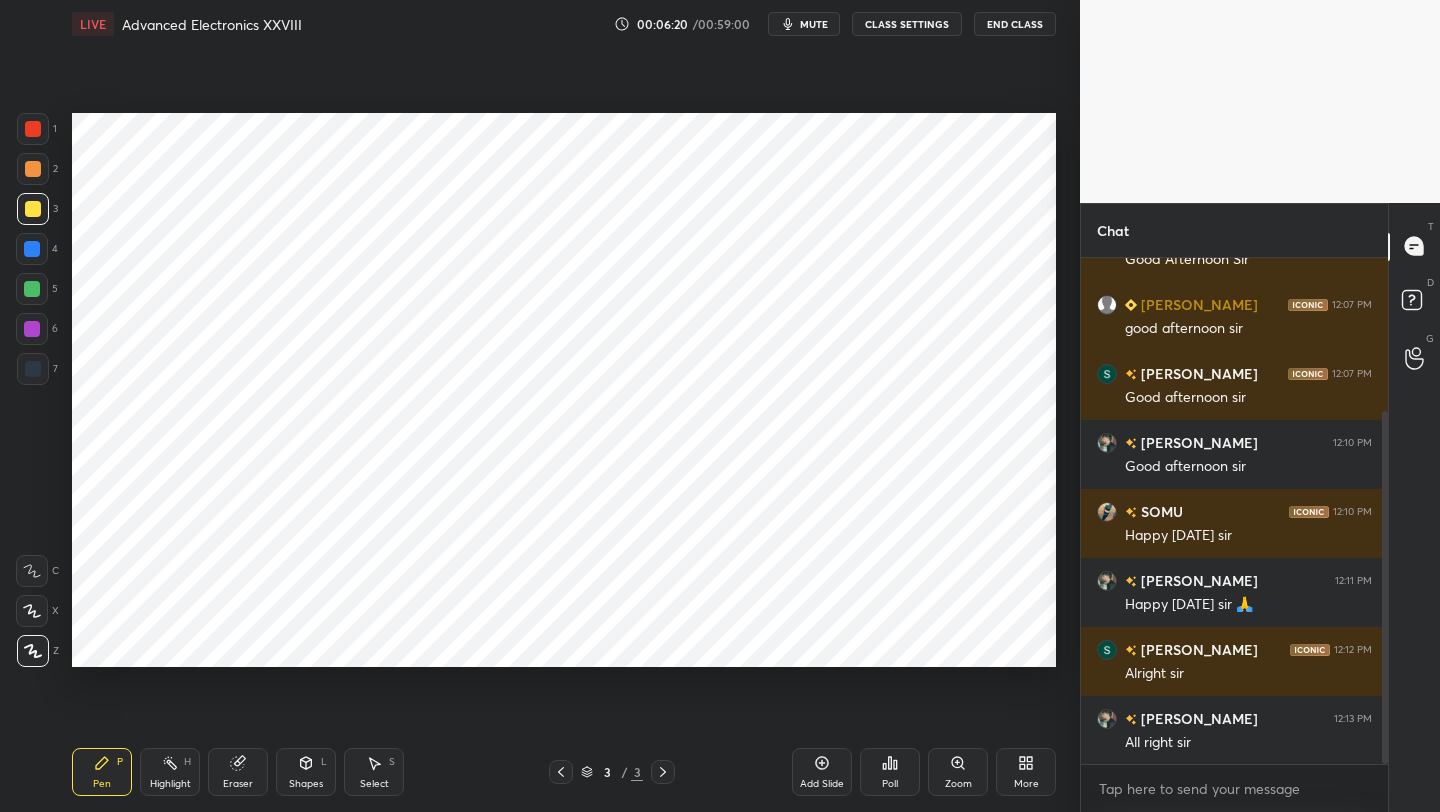 click at bounding box center [32, 249] 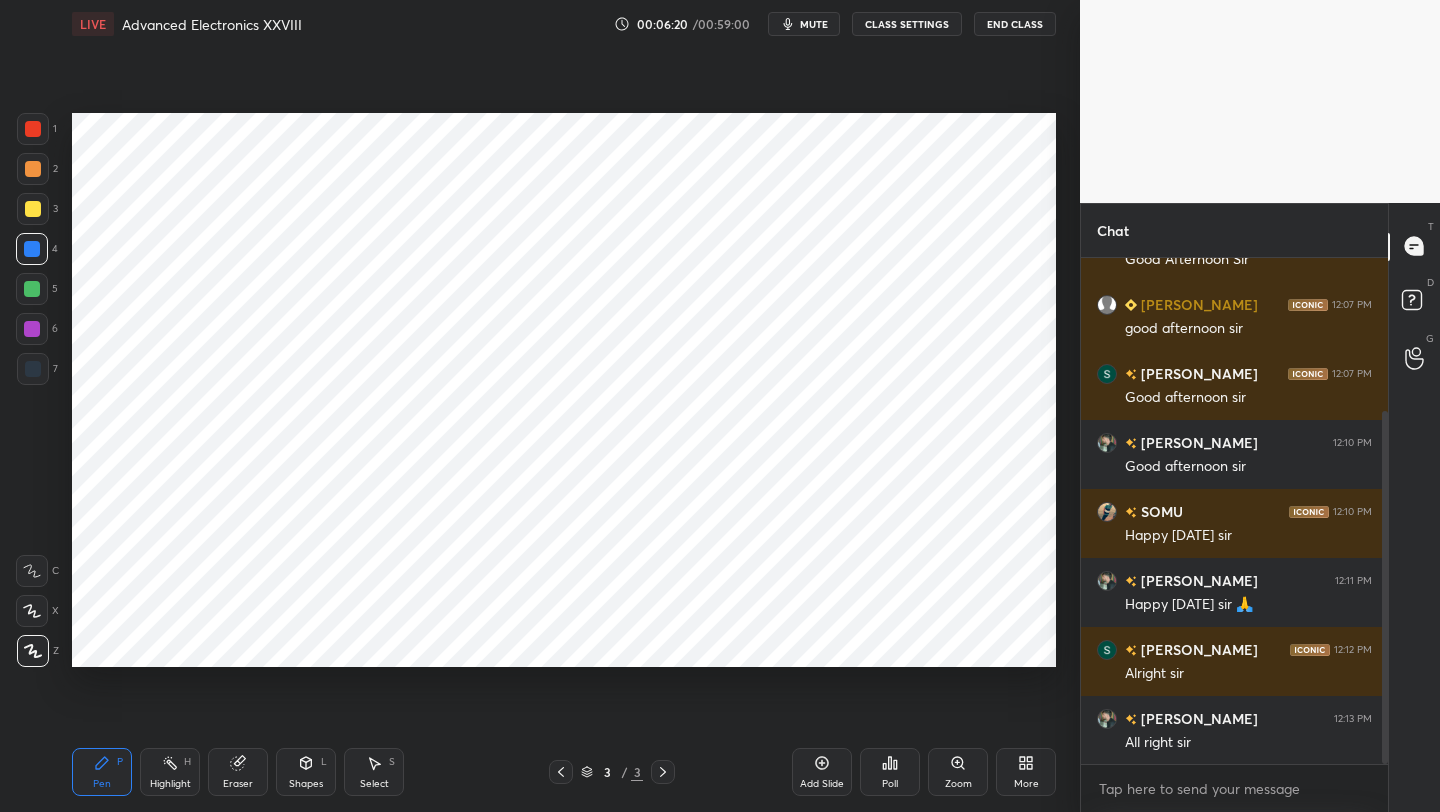 scroll, scrollTop: 290, scrollLeft: 0, axis: vertical 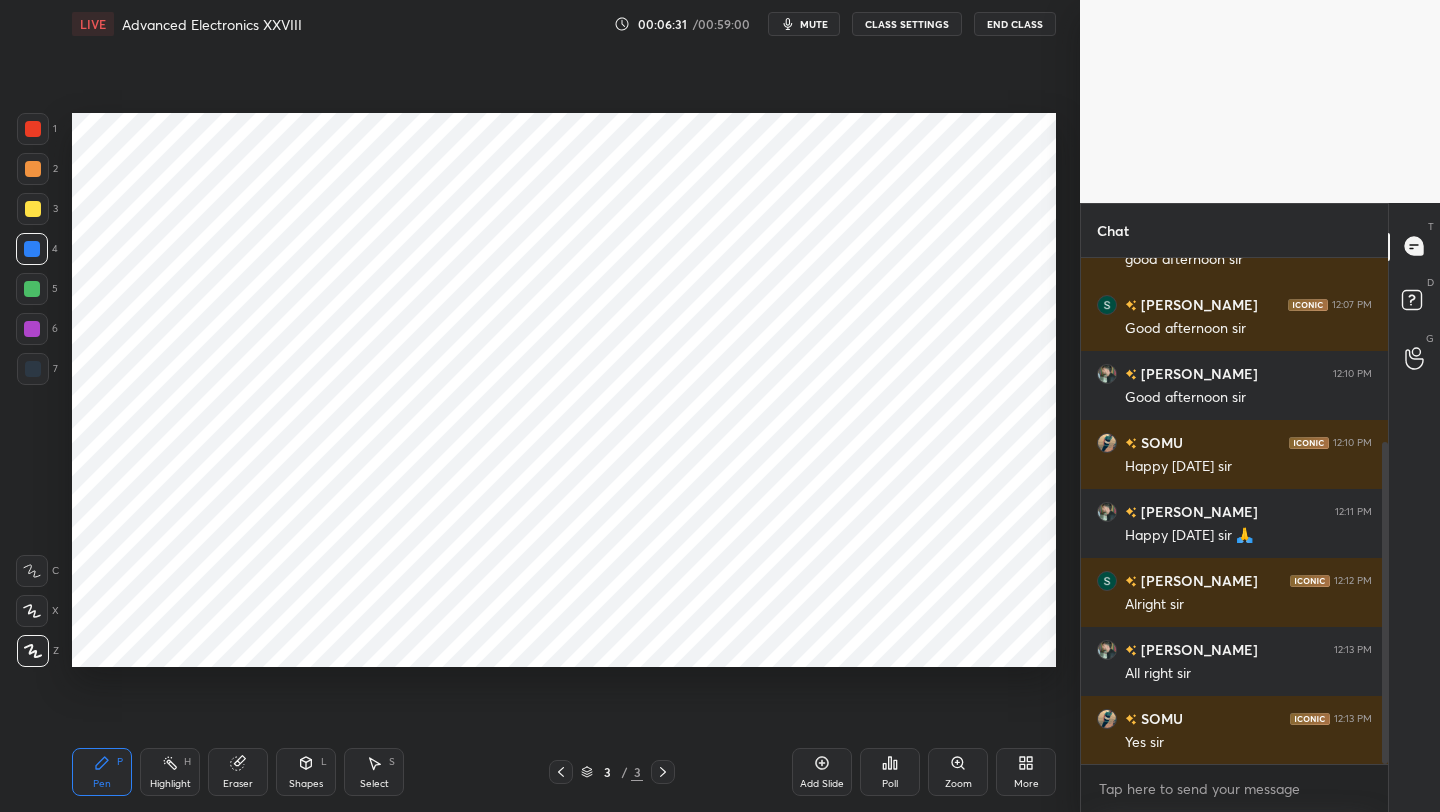 click at bounding box center [33, 129] 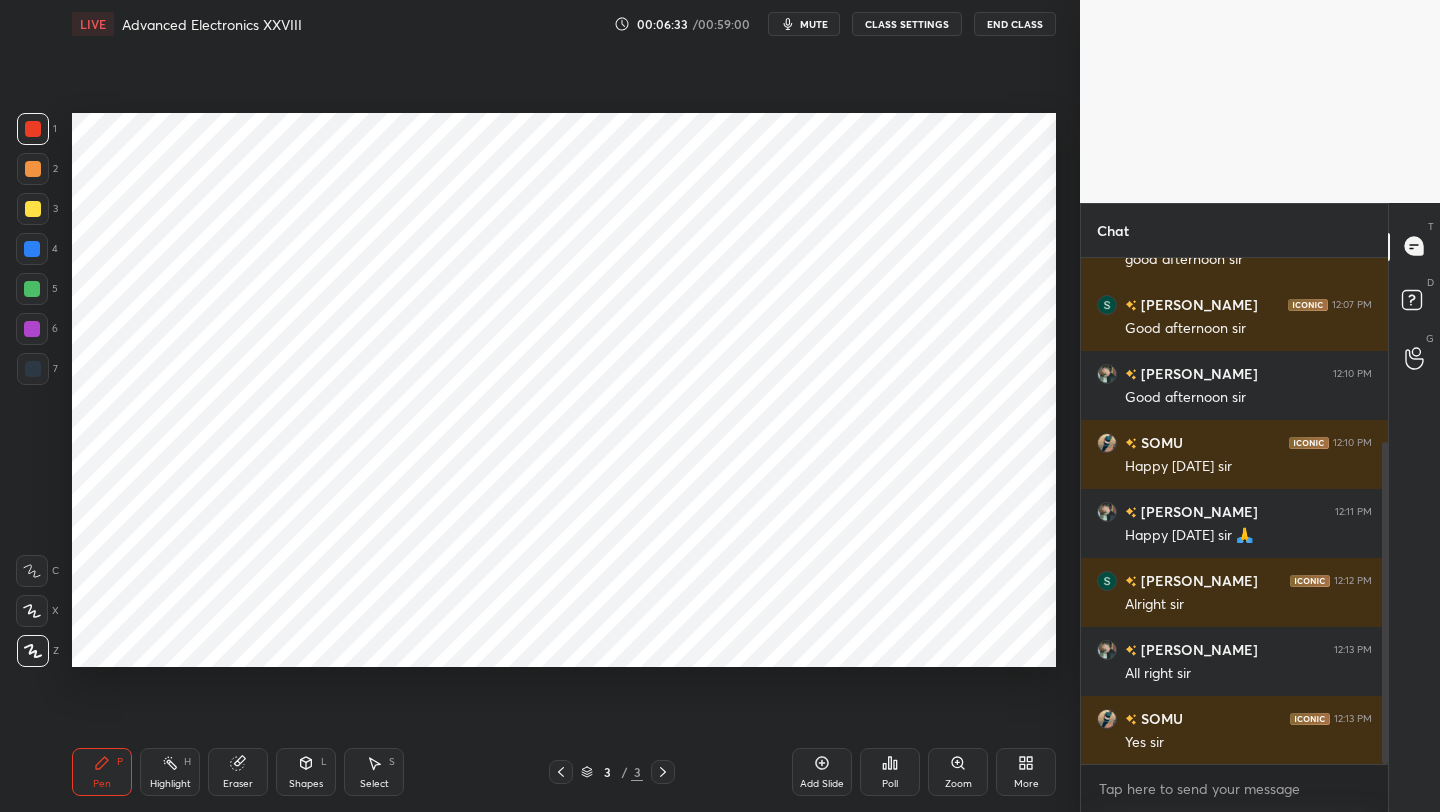 drag, startPoint x: 36, startPoint y: 654, endPoint x: 33, endPoint y: 627, distance: 27.166155 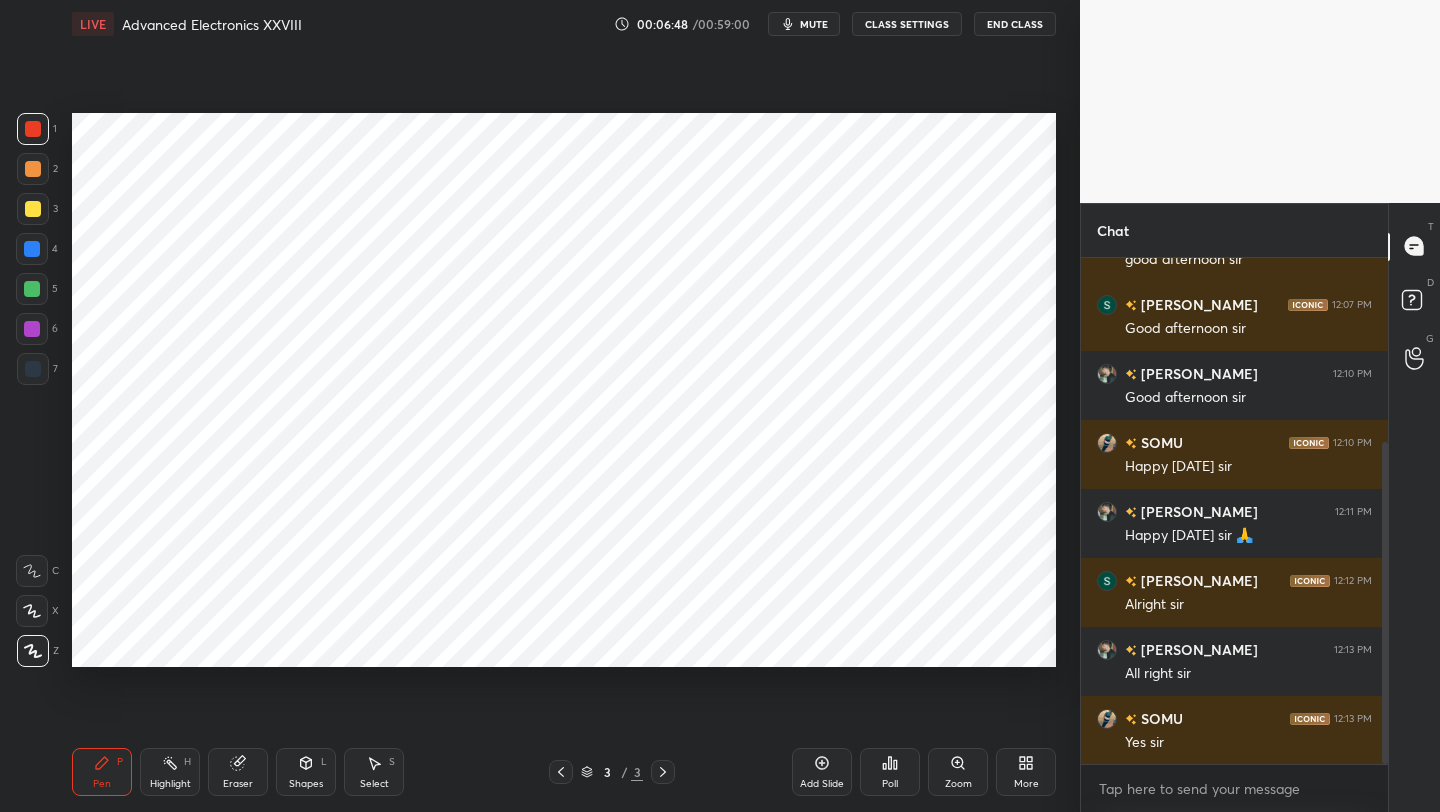 click on "Shapes" at bounding box center (306, 784) 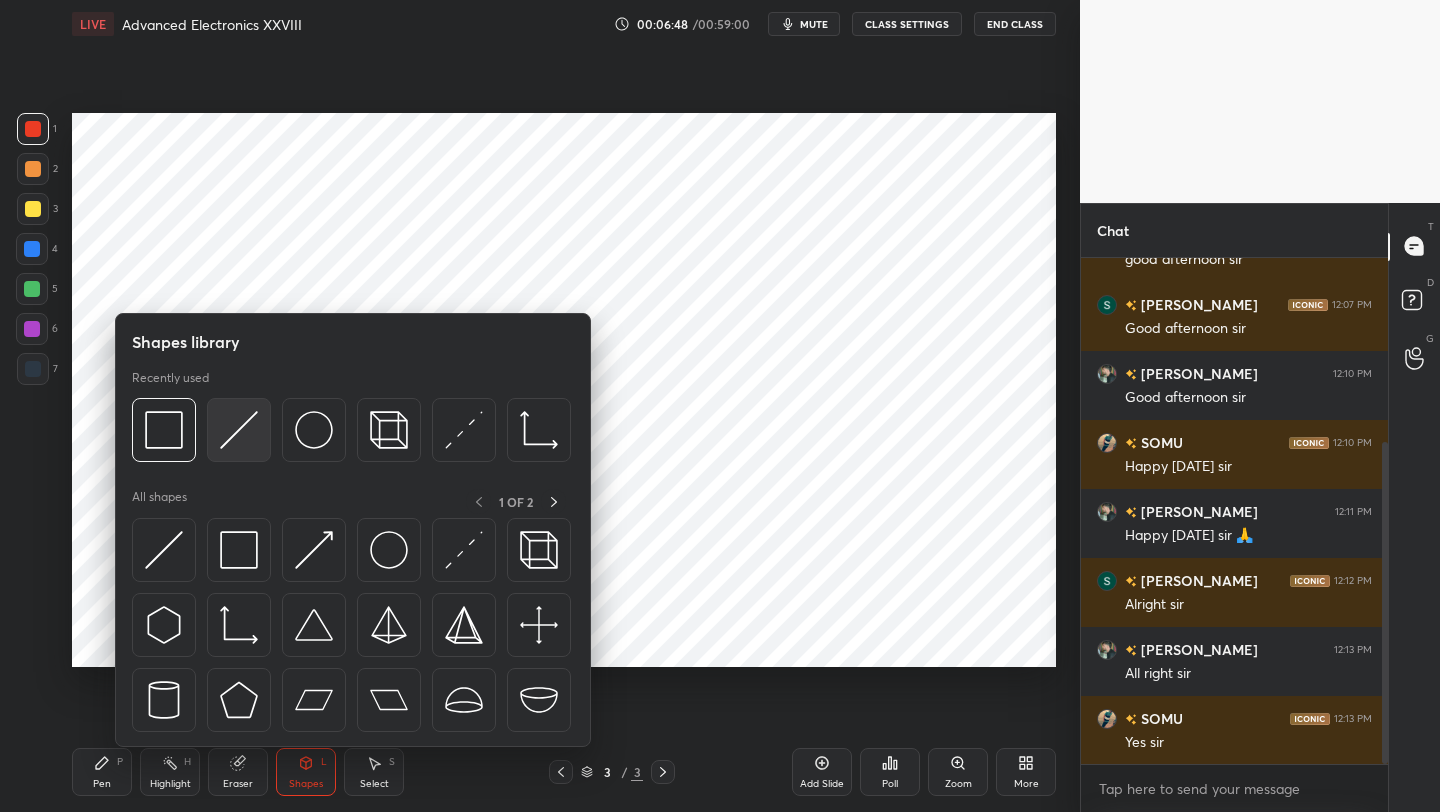 click at bounding box center [239, 430] 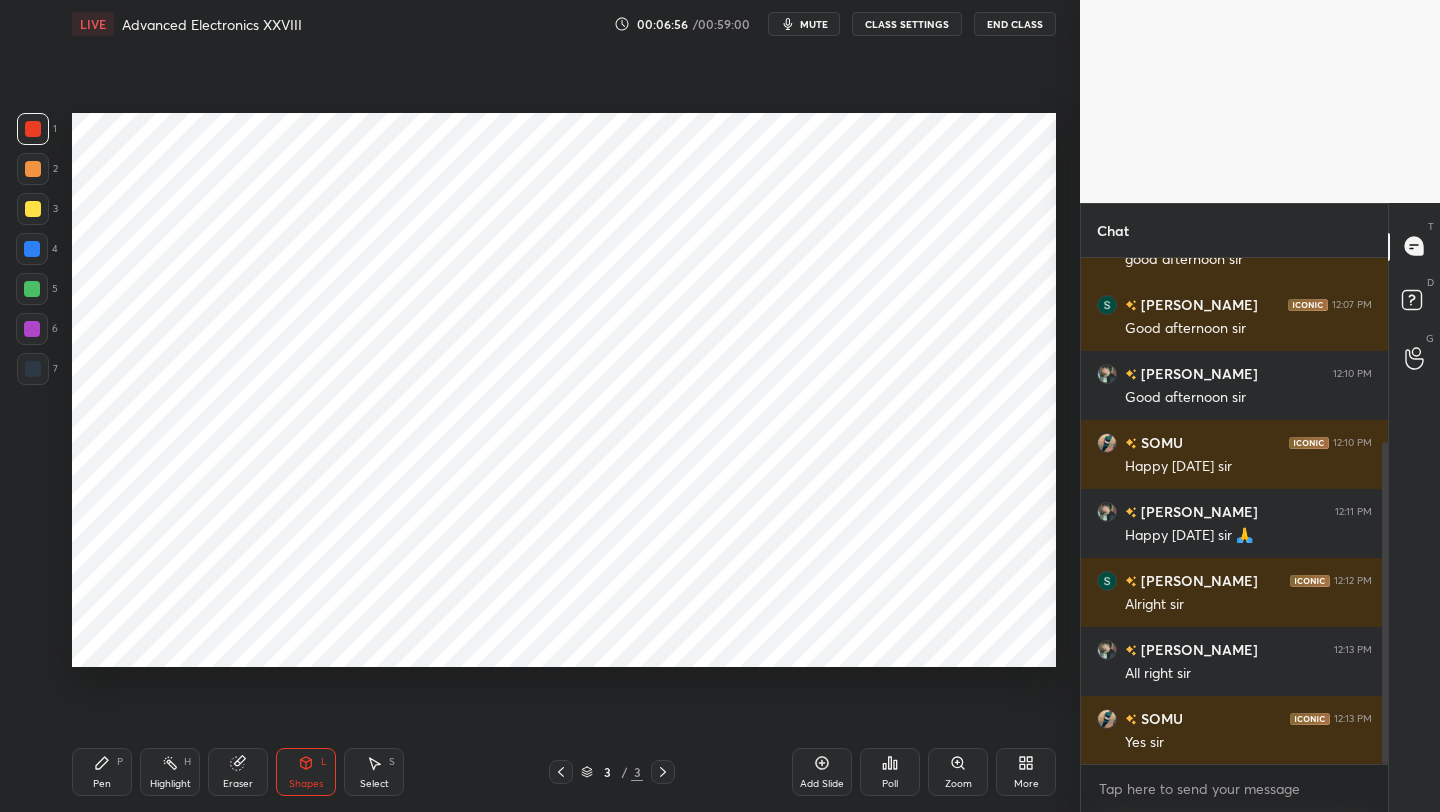 click at bounding box center (32, 329) 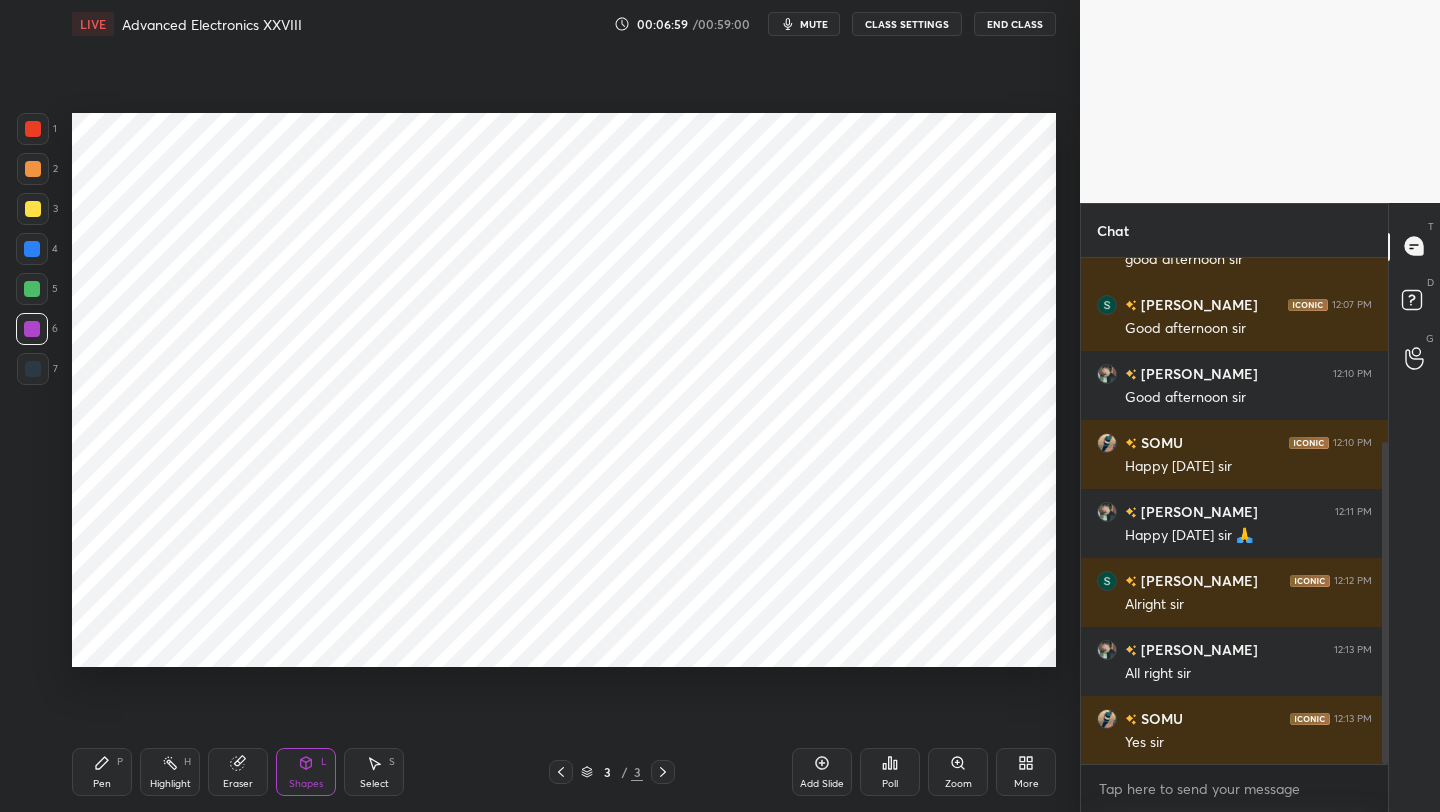 drag, startPoint x: 103, startPoint y: 779, endPoint x: 106, endPoint y: 719, distance: 60.074955 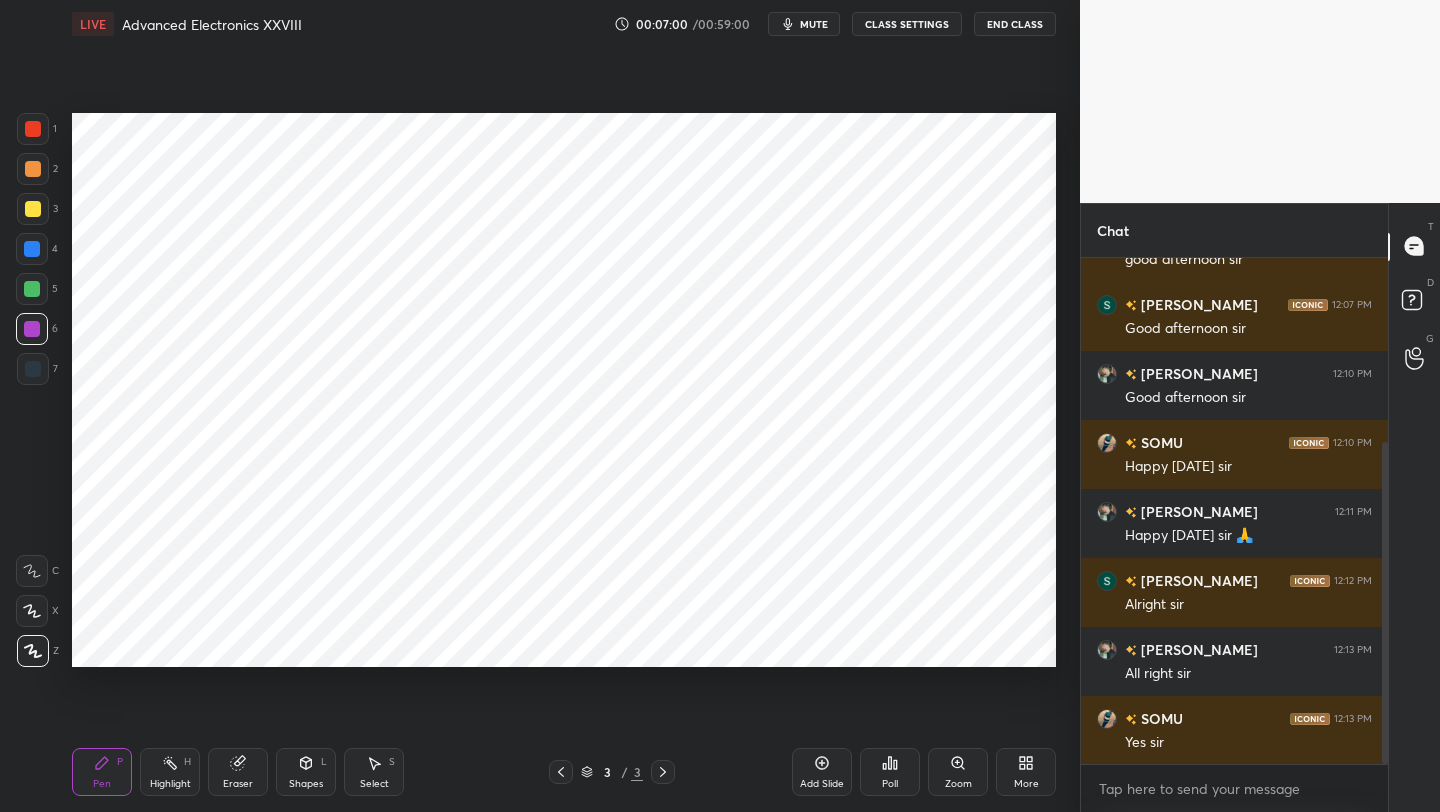 click at bounding box center (32, 249) 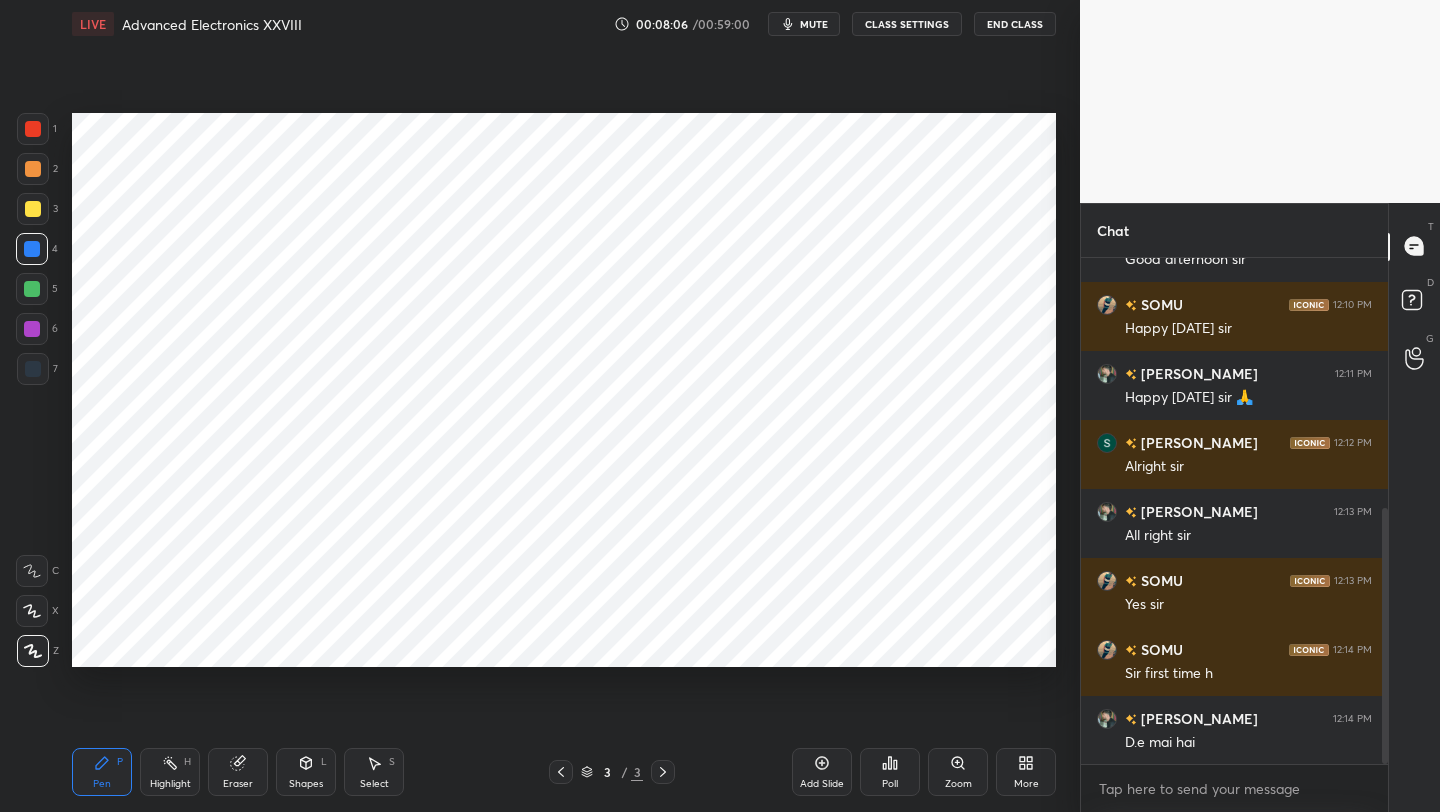 scroll, scrollTop: 497, scrollLeft: 0, axis: vertical 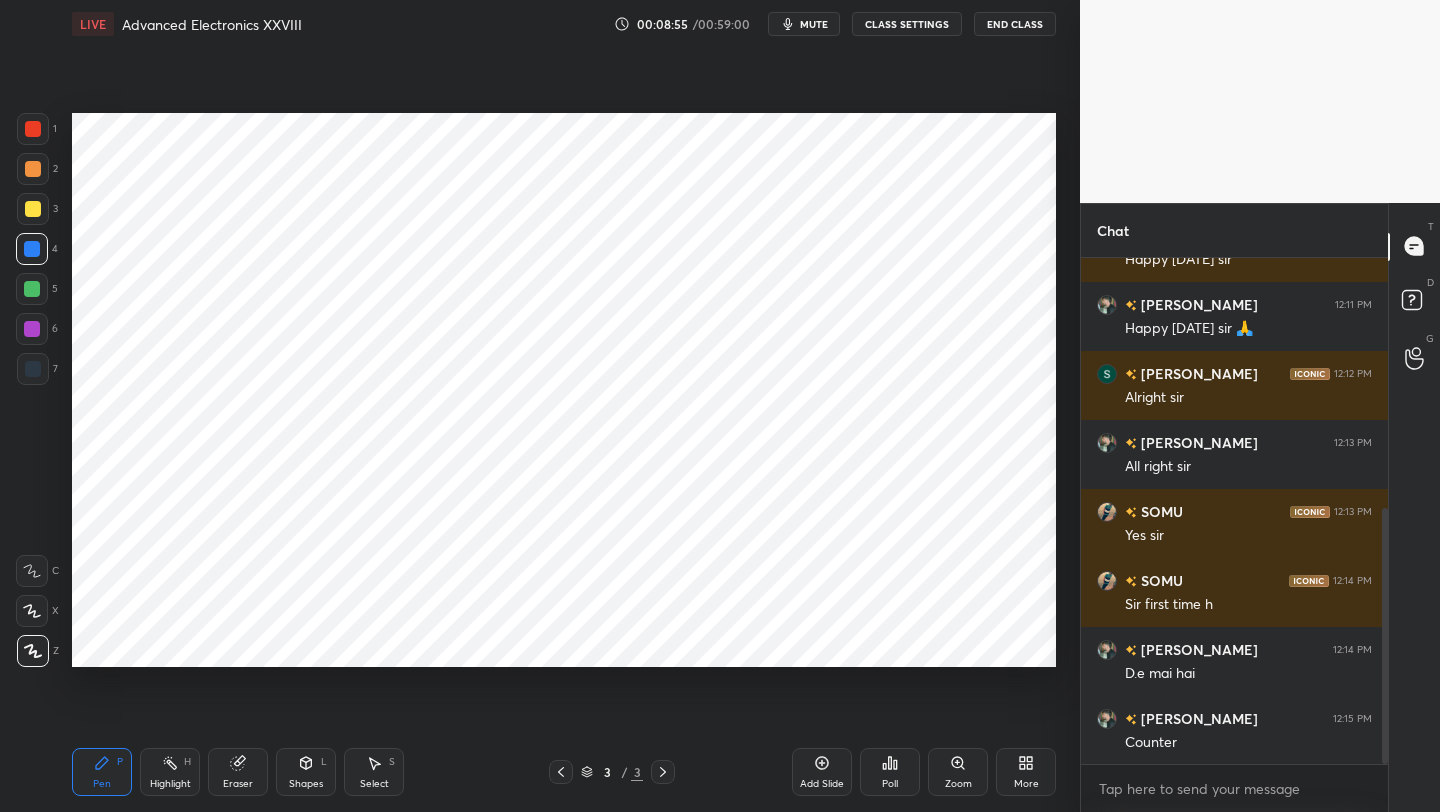 click at bounding box center (33, 129) 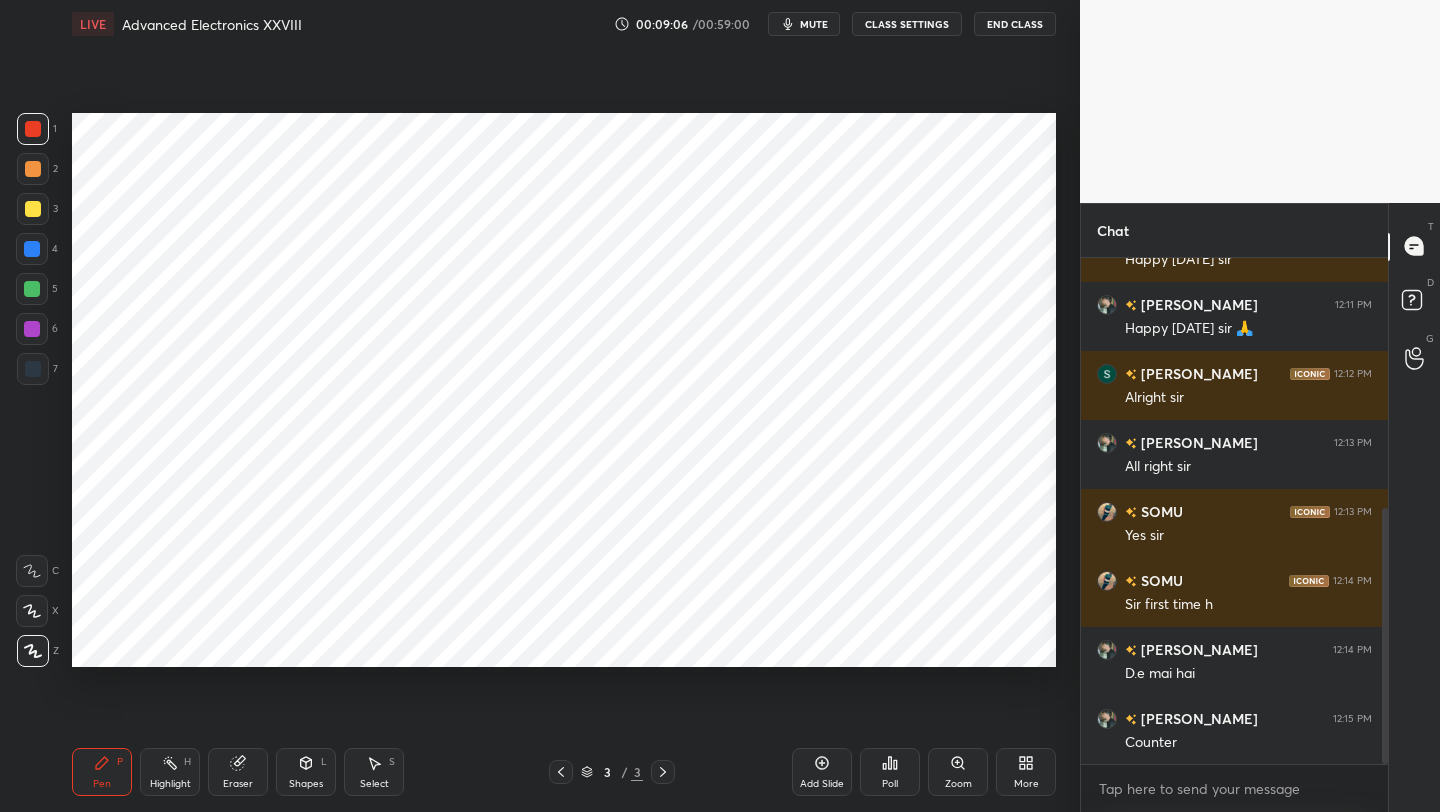click on "Eraser" at bounding box center (238, 784) 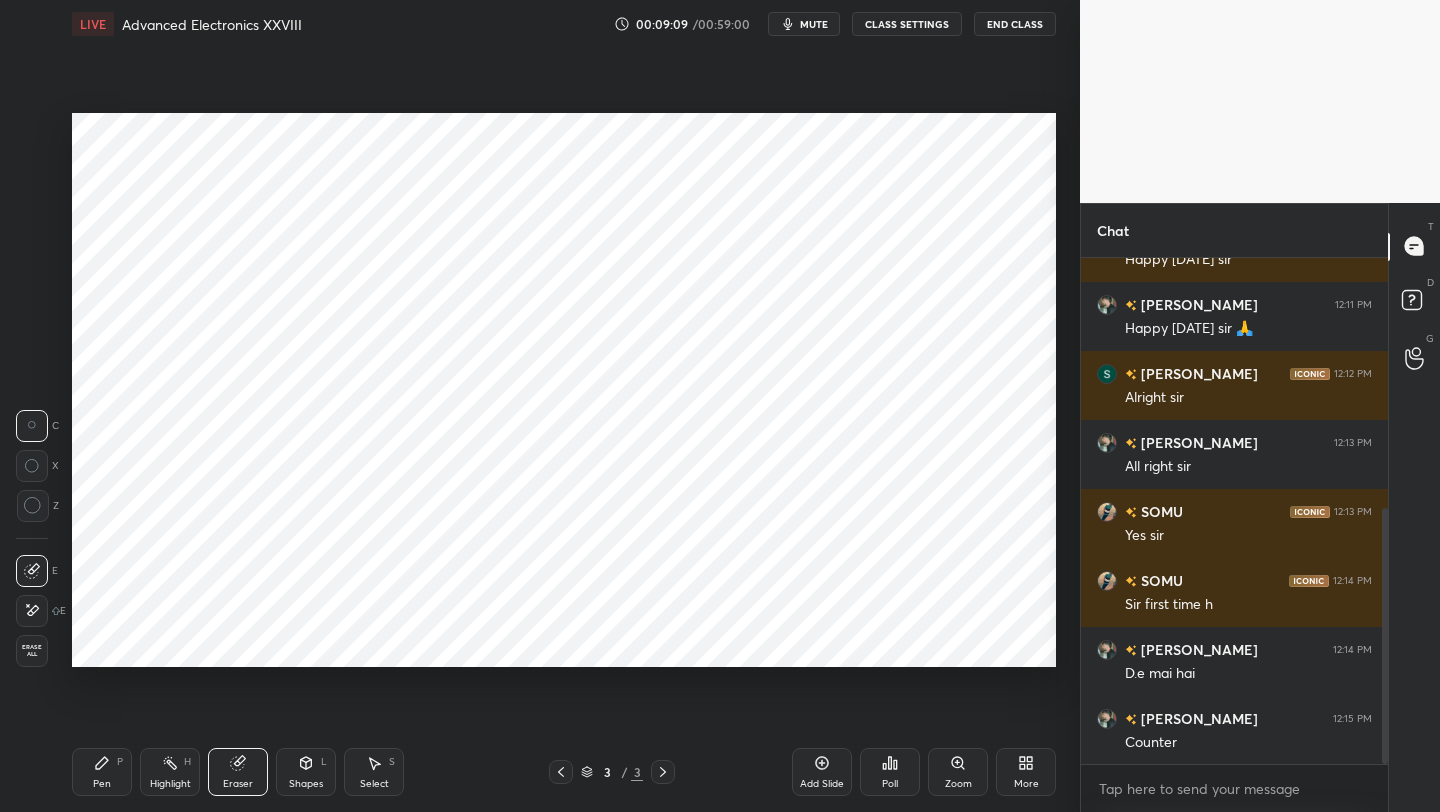 click on "P" at bounding box center [120, 762] 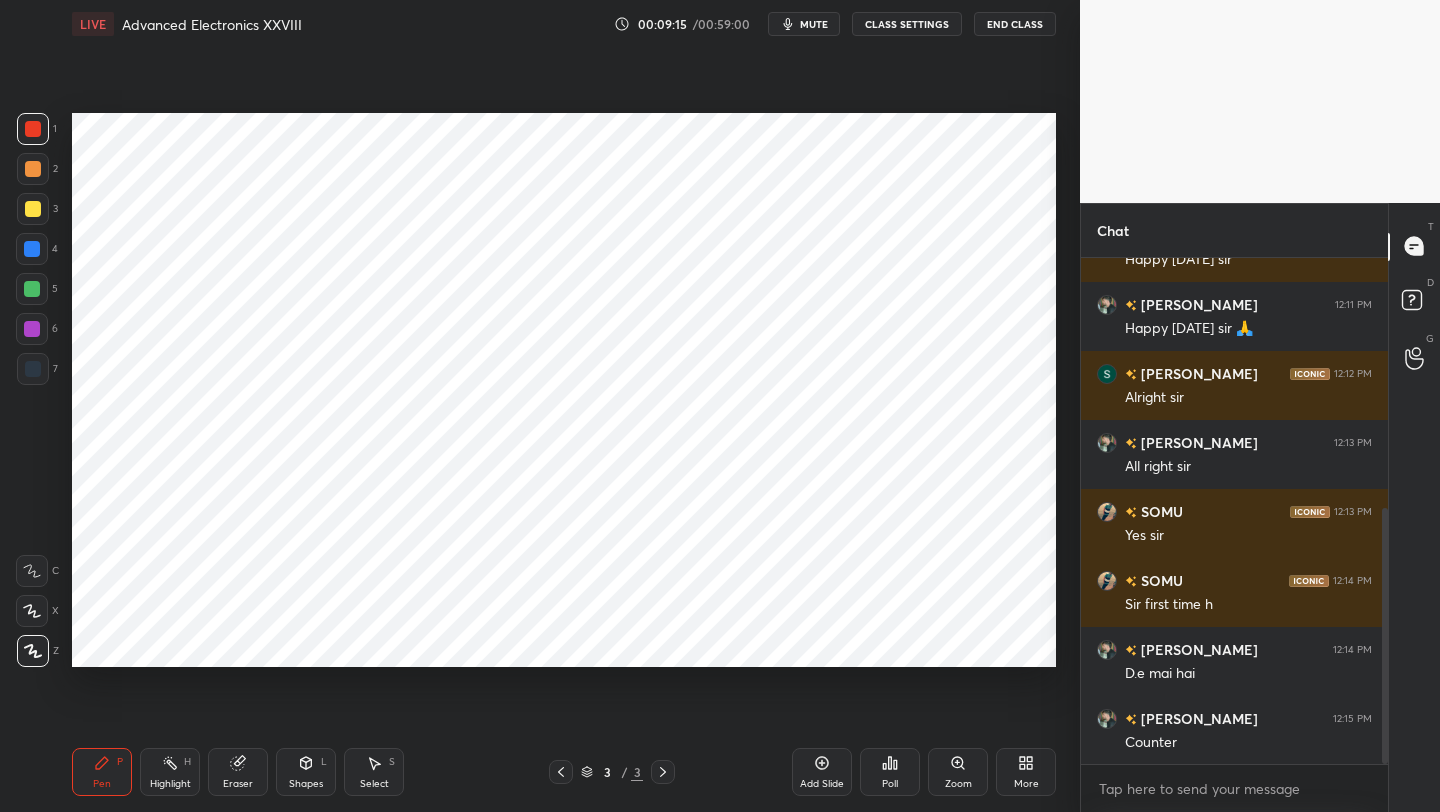 click at bounding box center (32, 249) 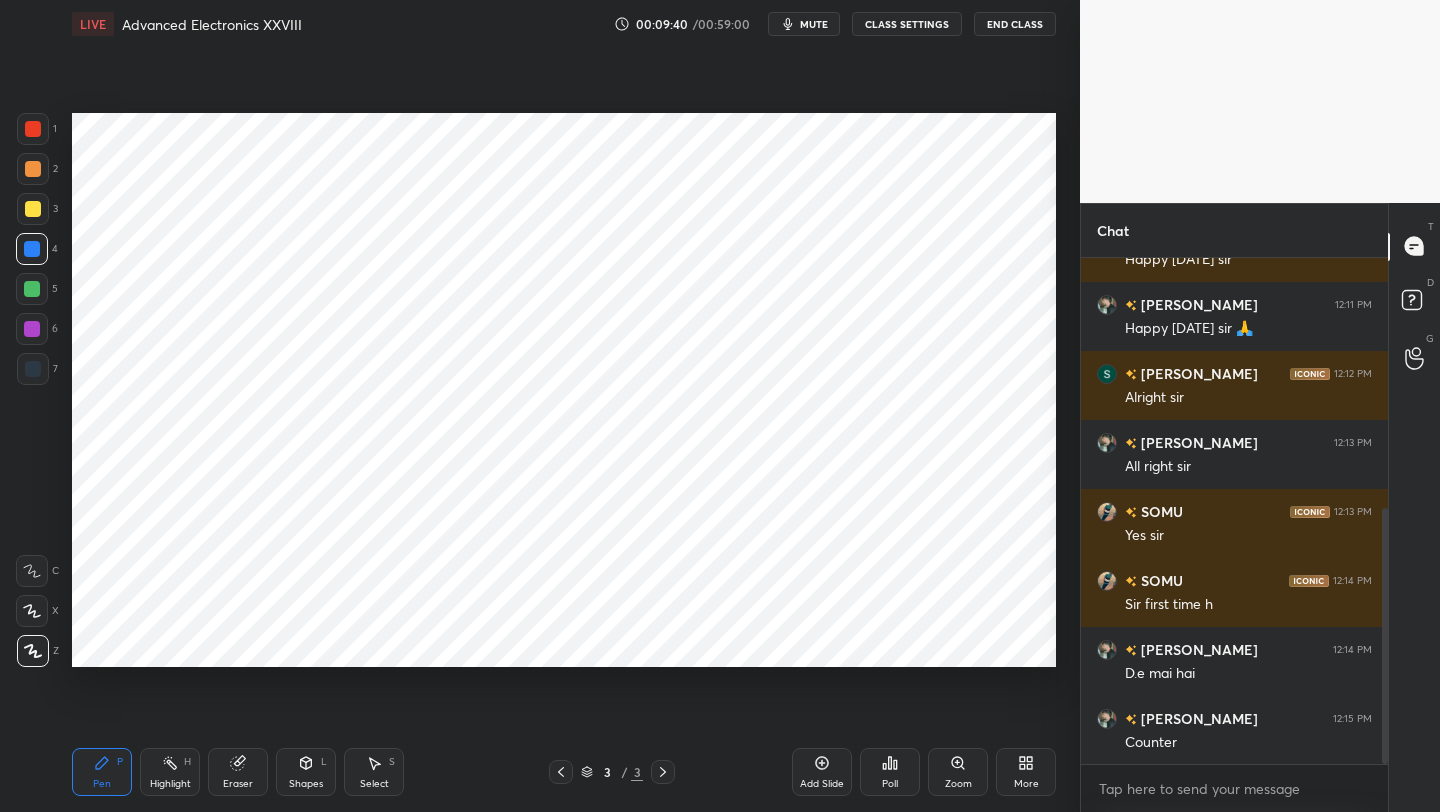 click at bounding box center [33, 369] 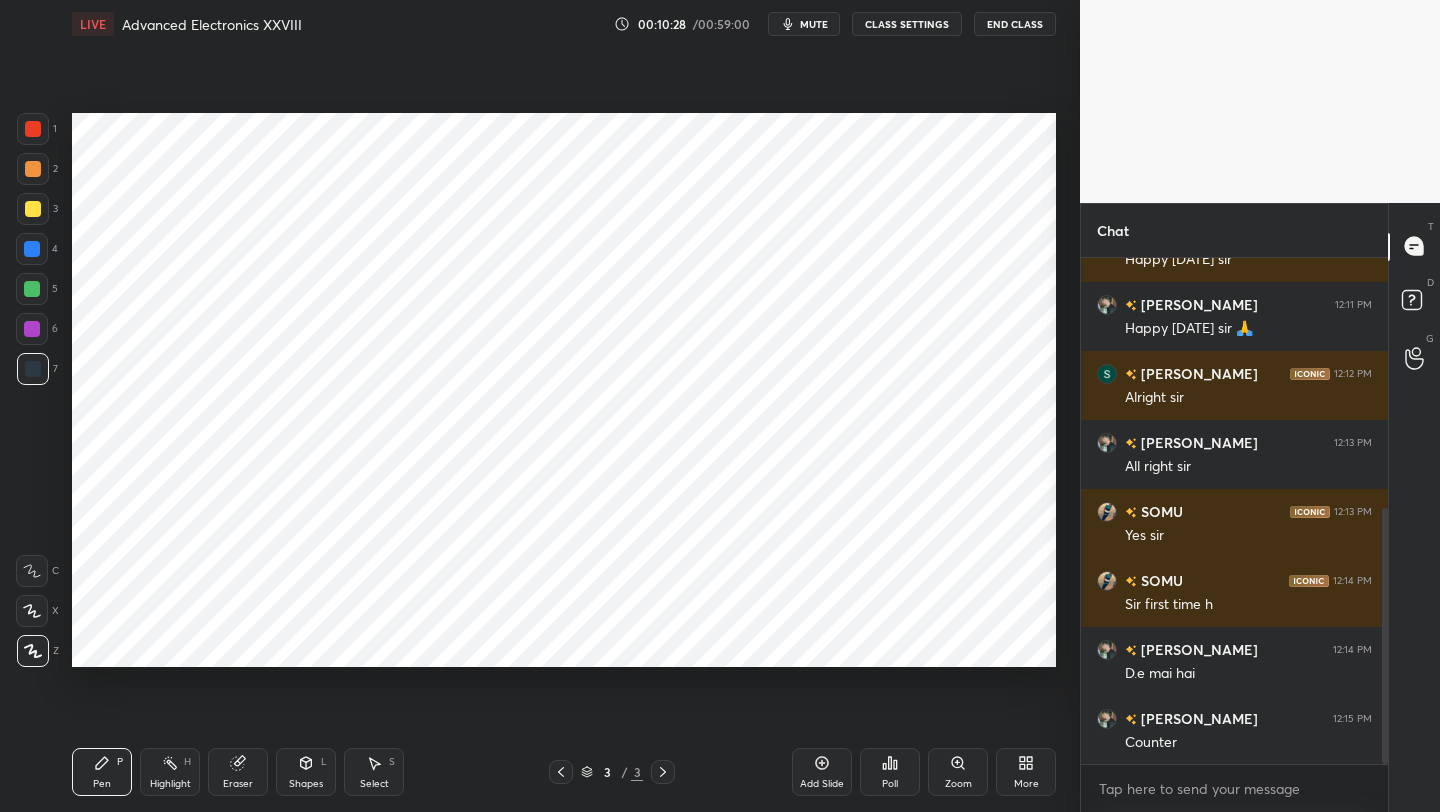 drag, startPoint x: 822, startPoint y: 768, endPoint x: 826, endPoint y: 751, distance: 17.464249 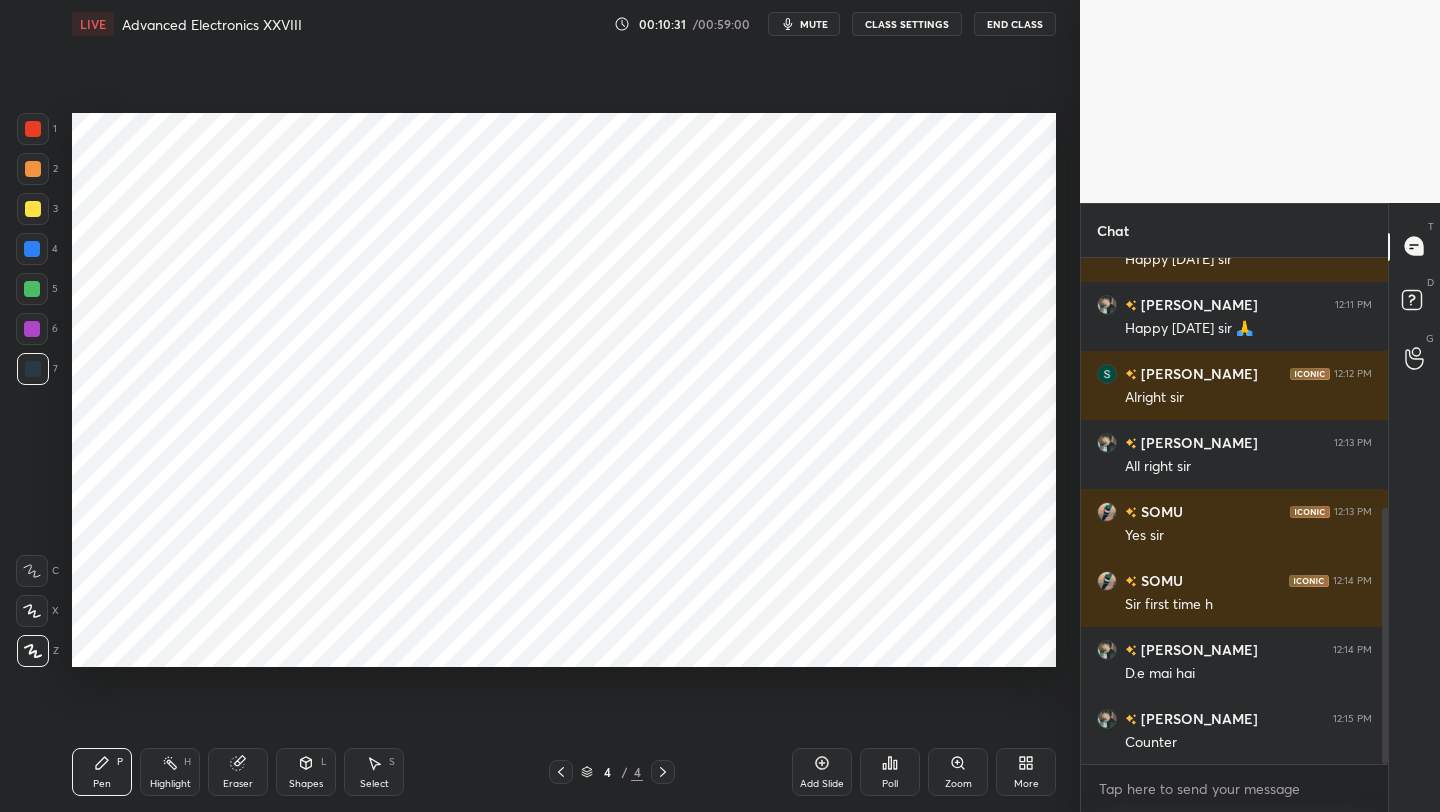 click at bounding box center [33, 129] 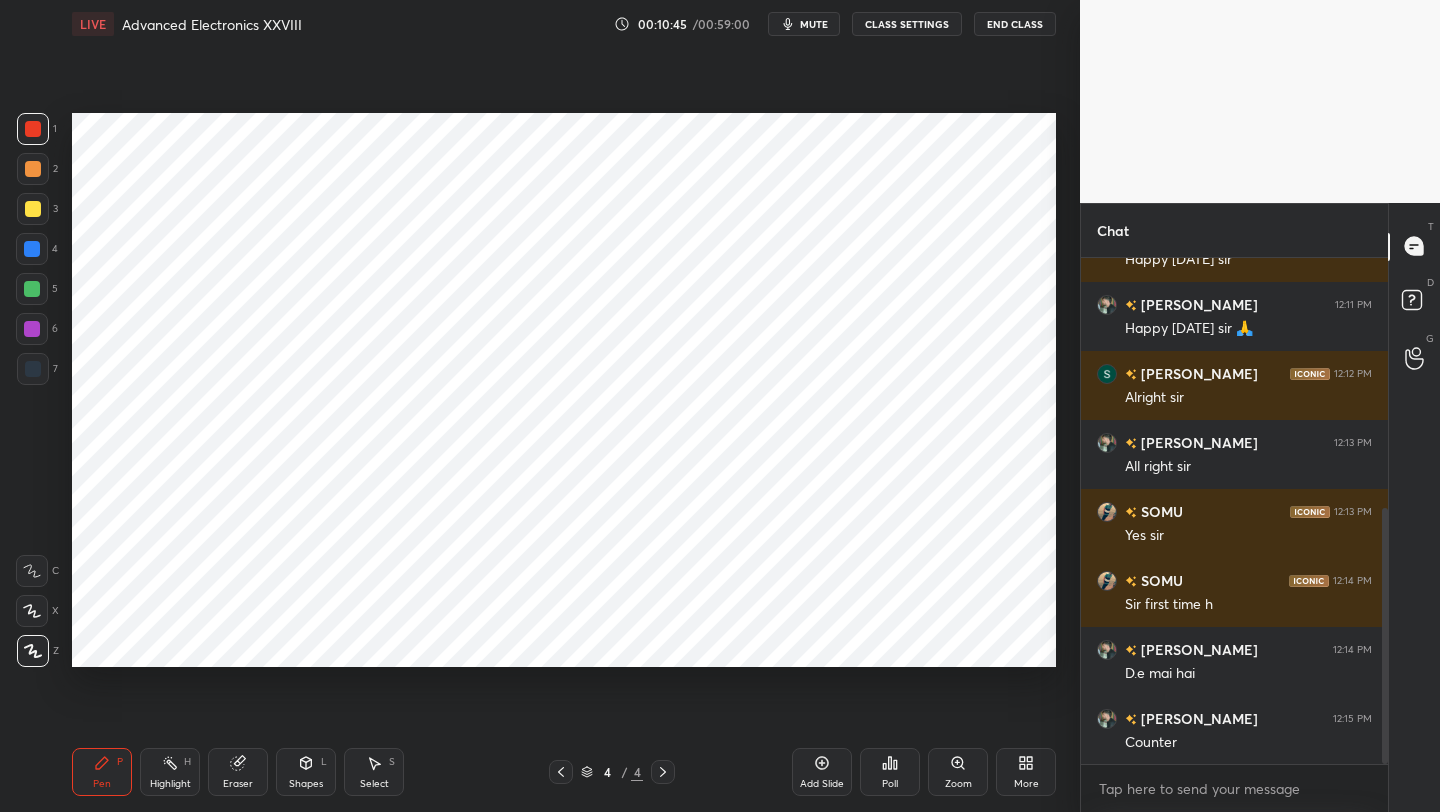 click at bounding box center [32, 249] 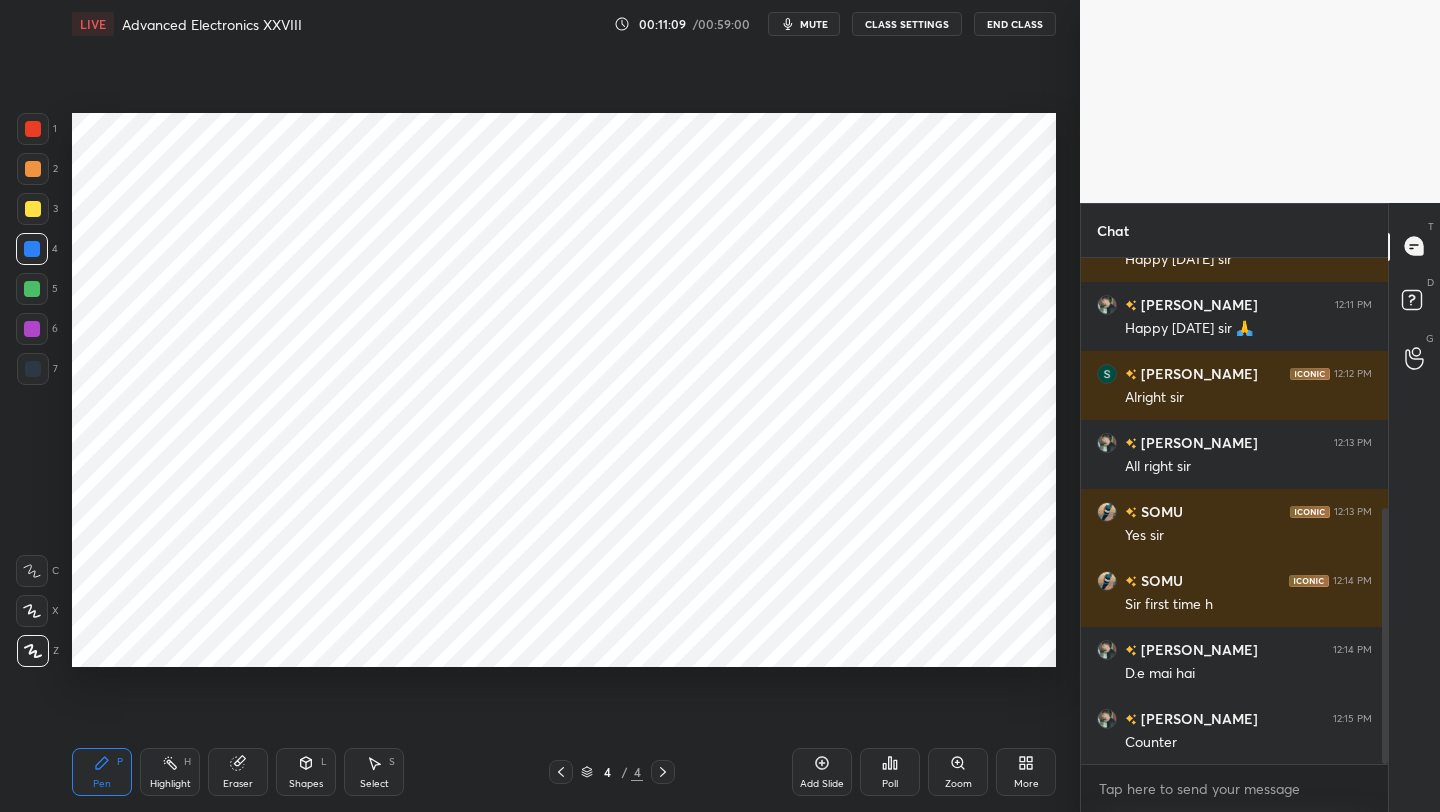 click at bounding box center [32, 289] 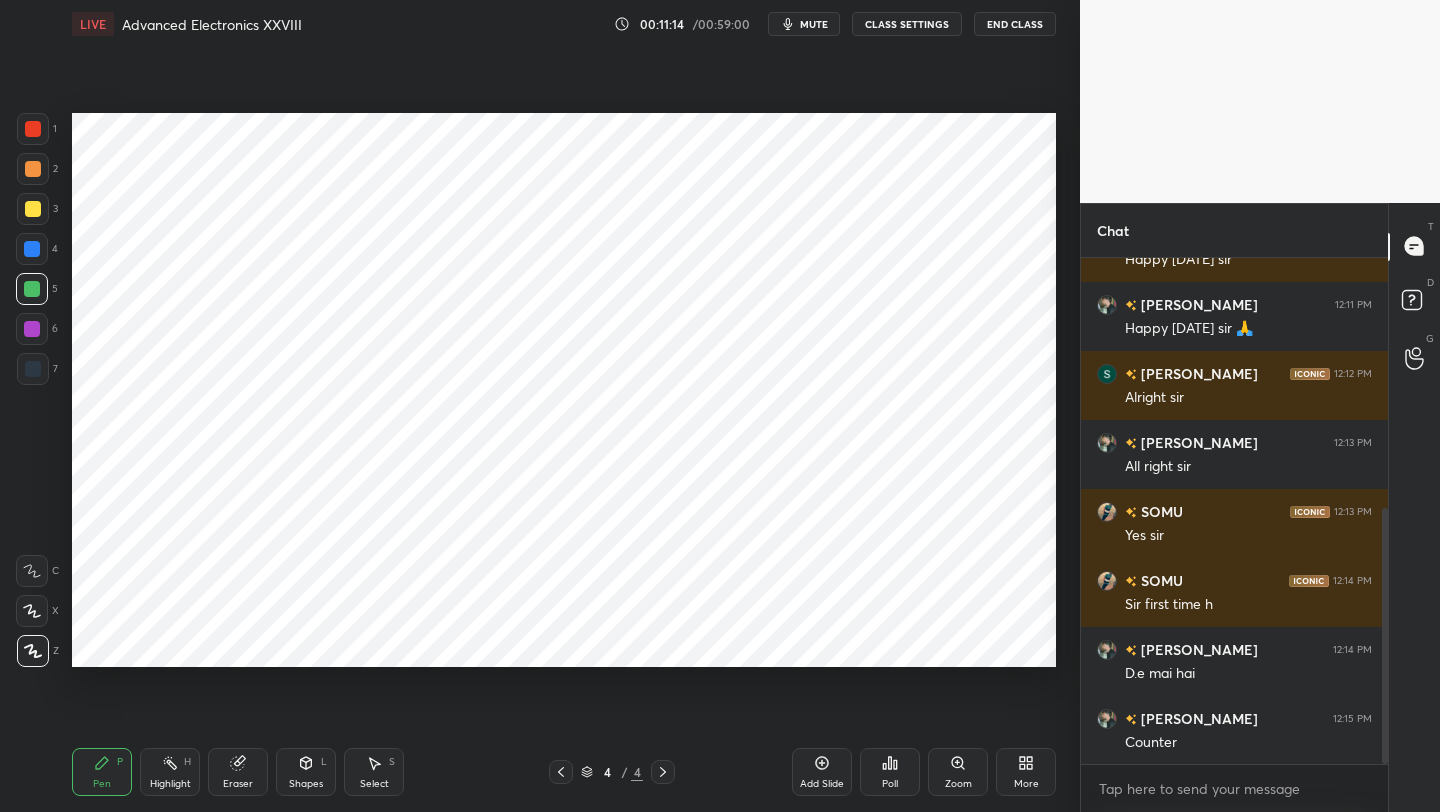 click at bounding box center (32, 249) 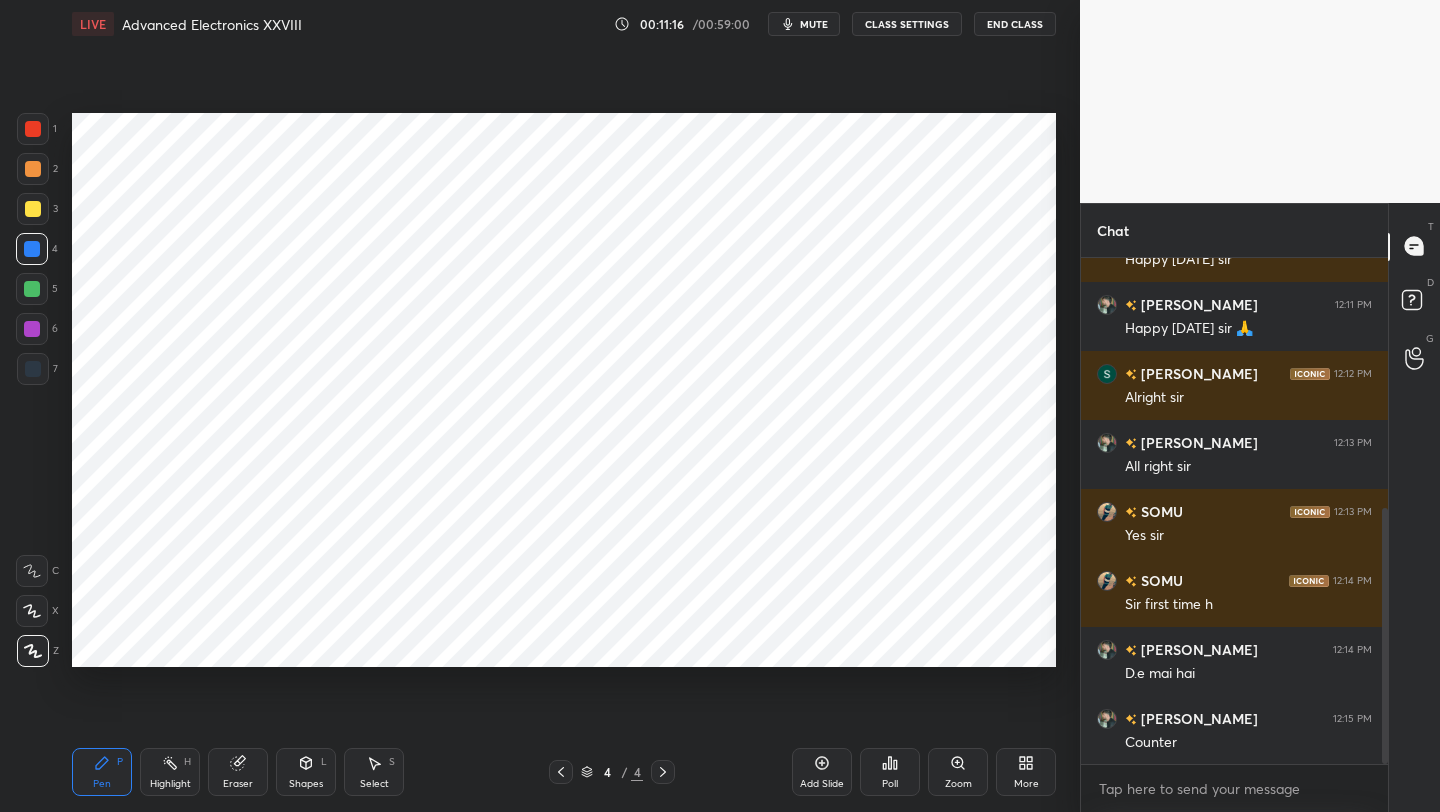 click at bounding box center (33, 129) 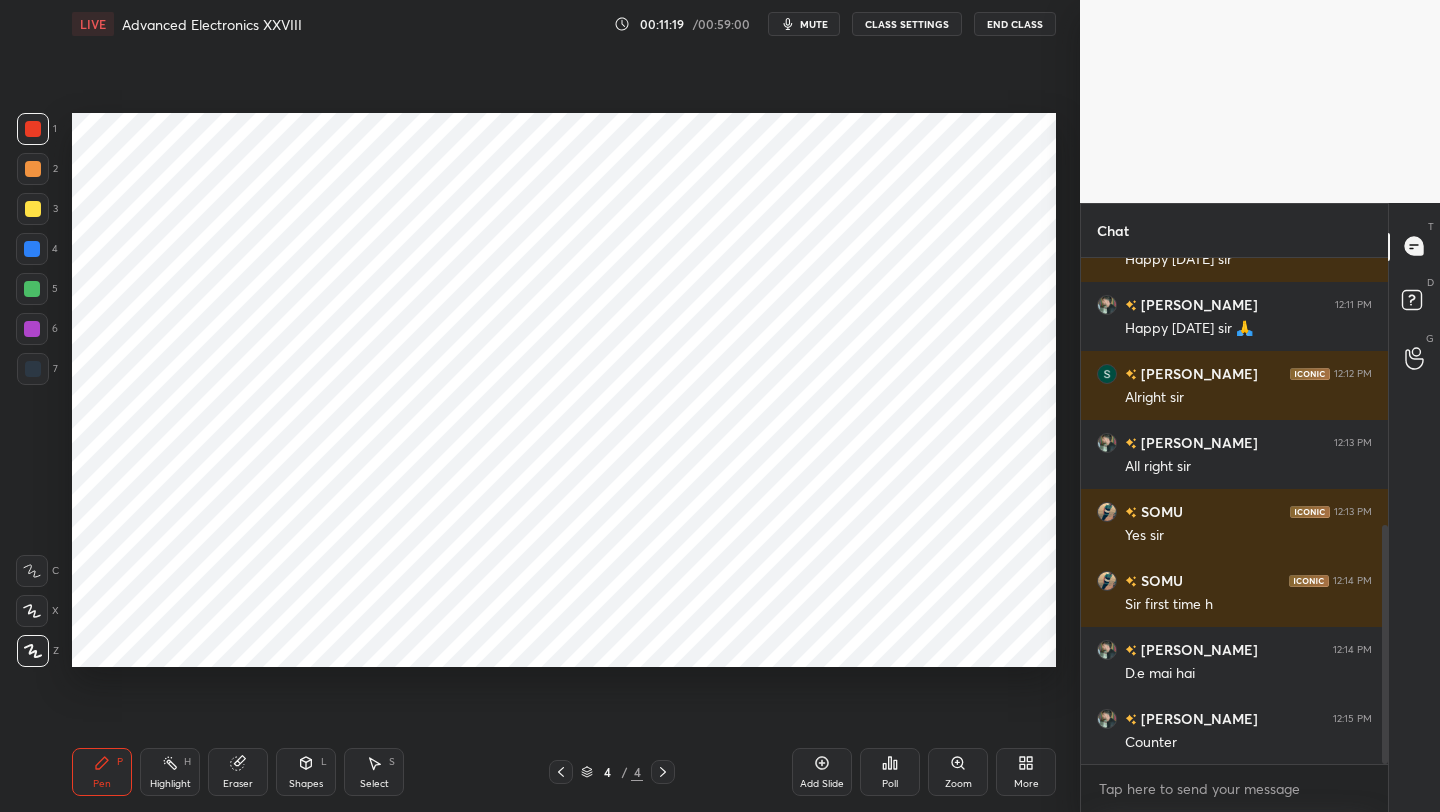 scroll, scrollTop: 566, scrollLeft: 0, axis: vertical 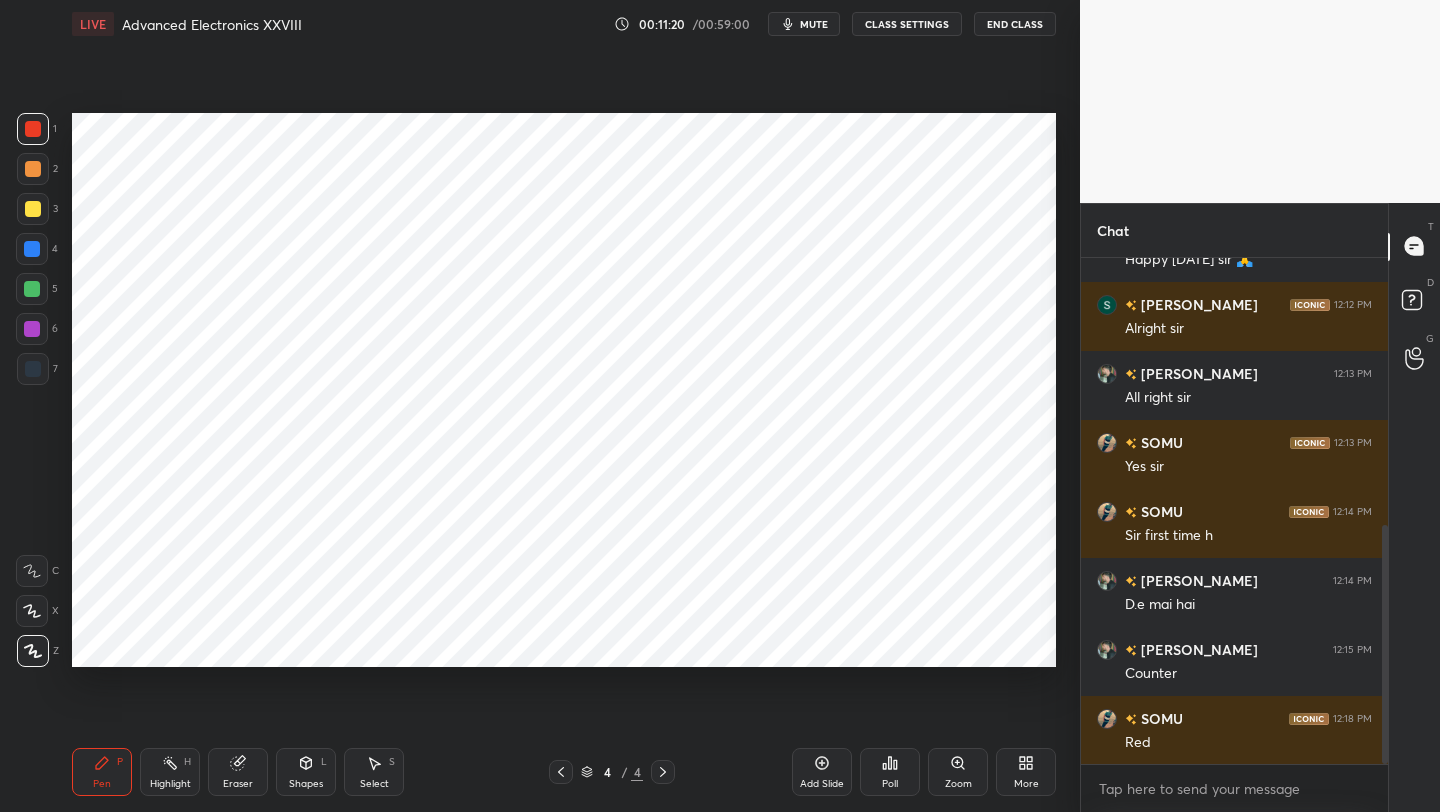 click at bounding box center [33, 209] 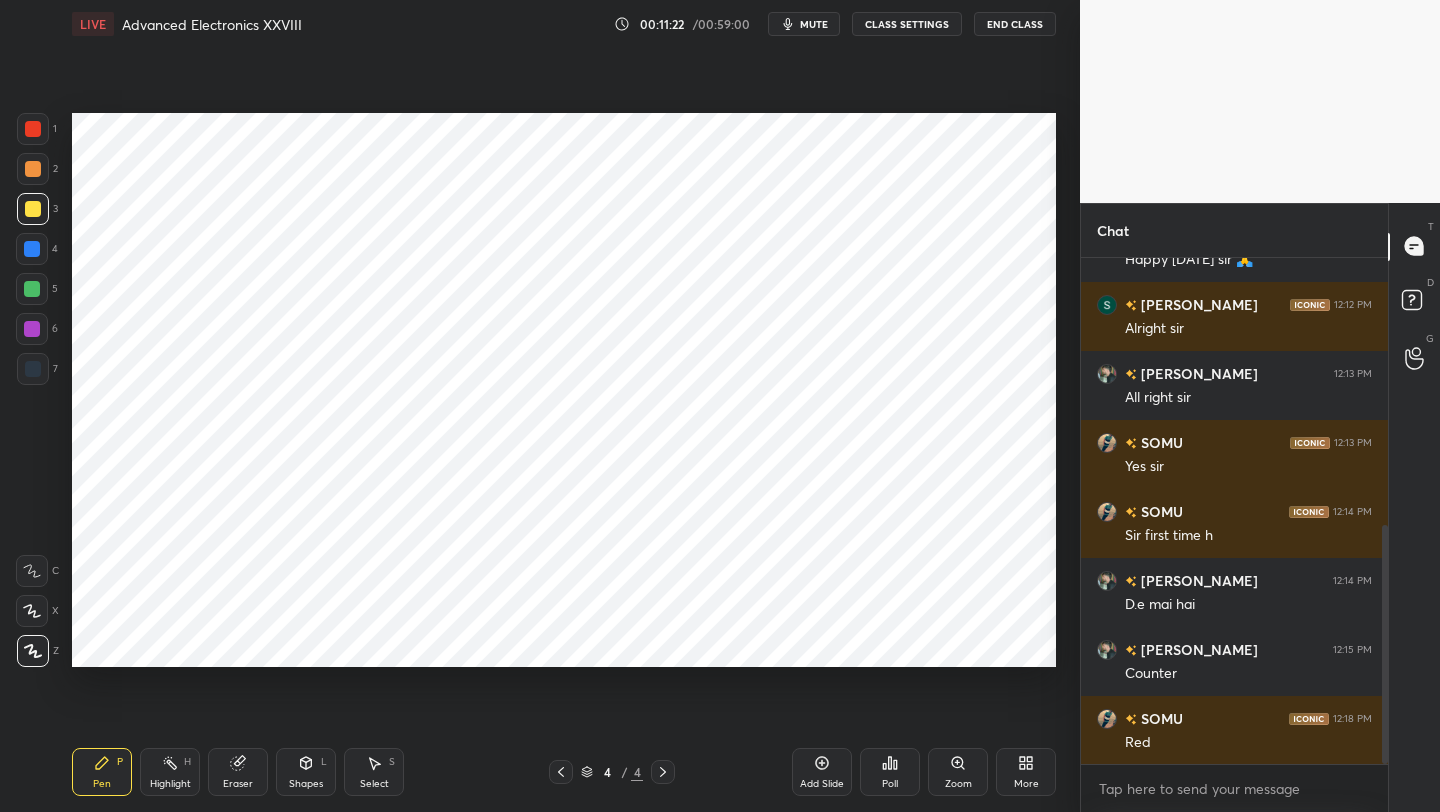 drag, startPoint x: 38, startPoint y: 297, endPoint x: 62, endPoint y: 292, distance: 24.5153 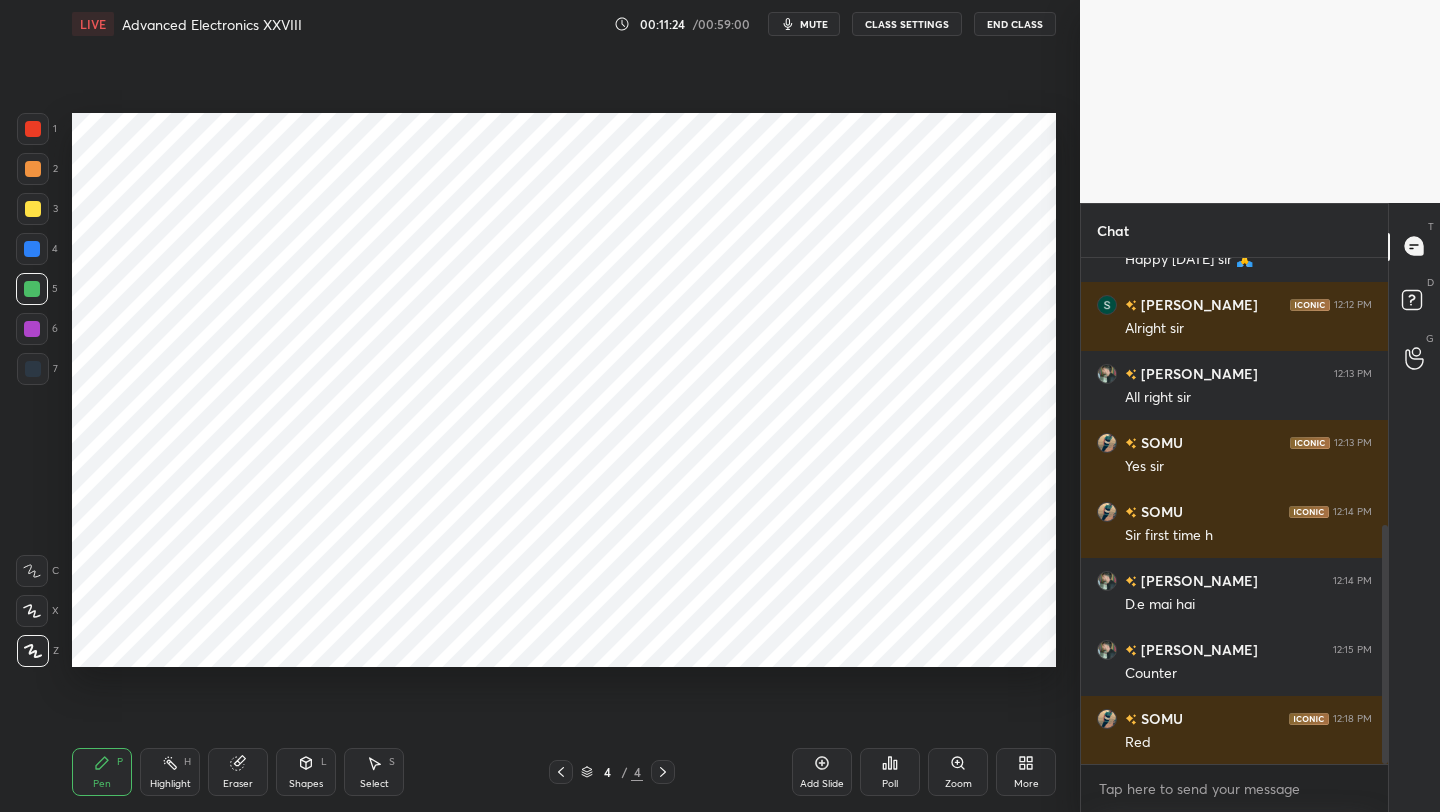 scroll, scrollTop: 586, scrollLeft: 0, axis: vertical 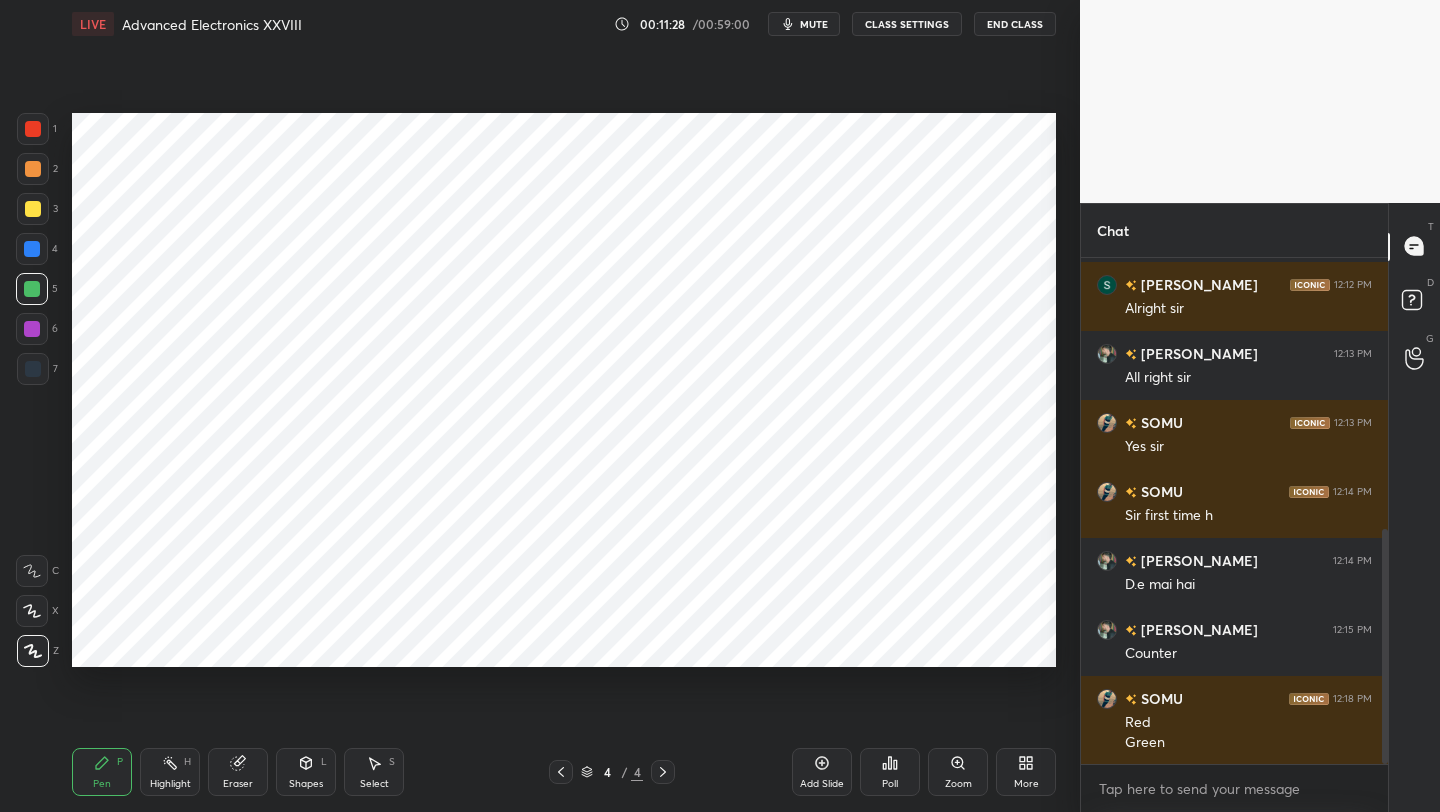 click at bounding box center (33, 209) 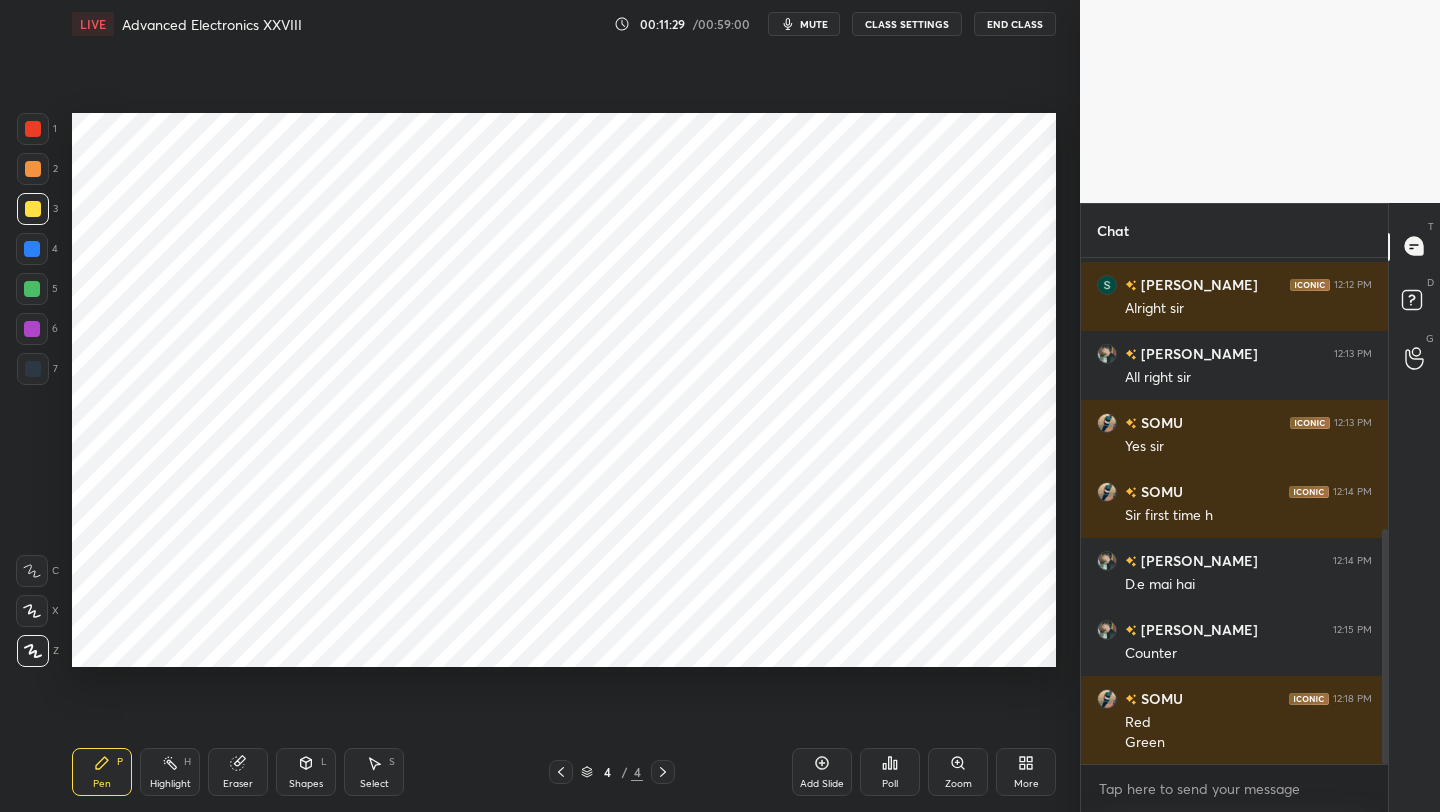 scroll, scrollTop: 606, scrollLeft: 0, axis: vertical 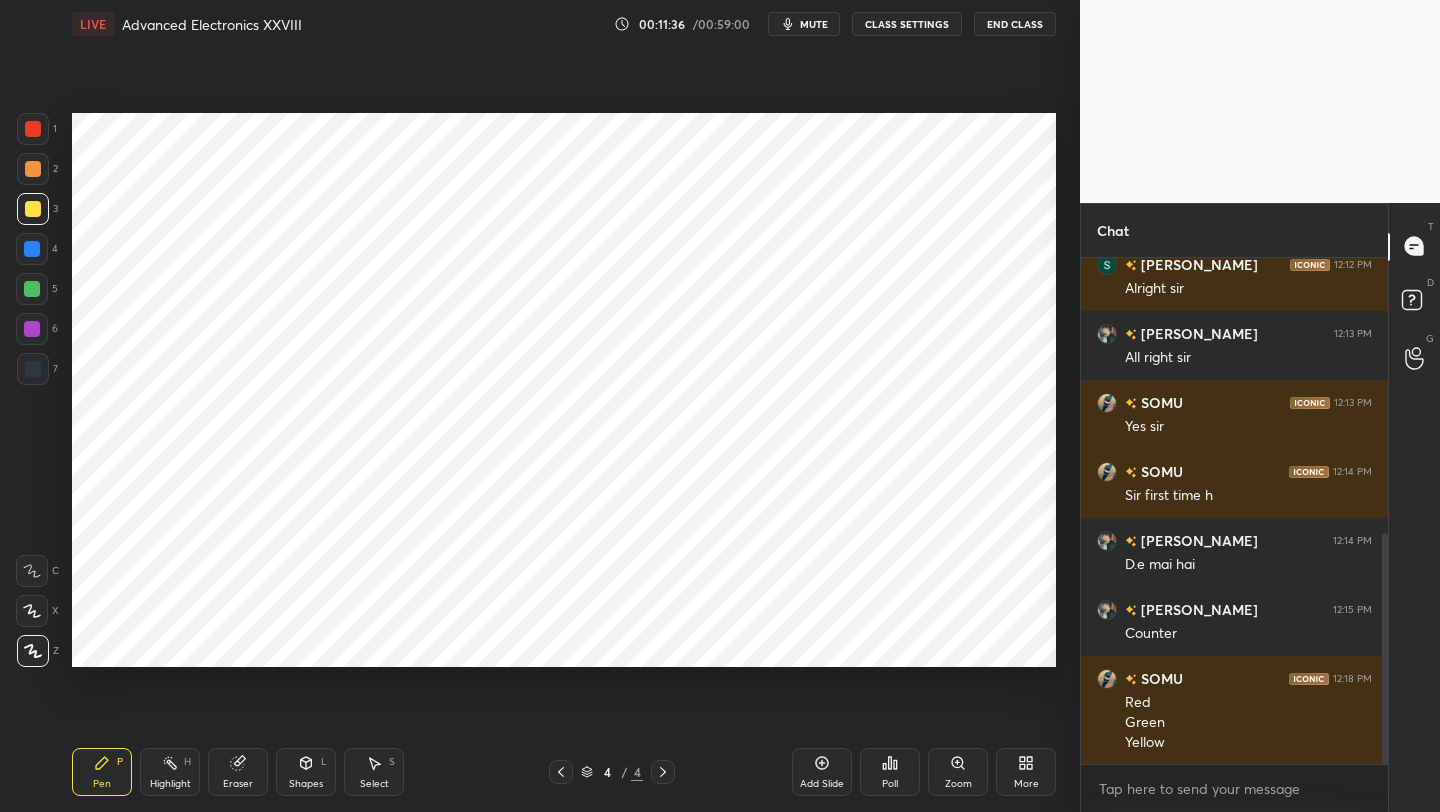 click at bounding box center [32, 289] 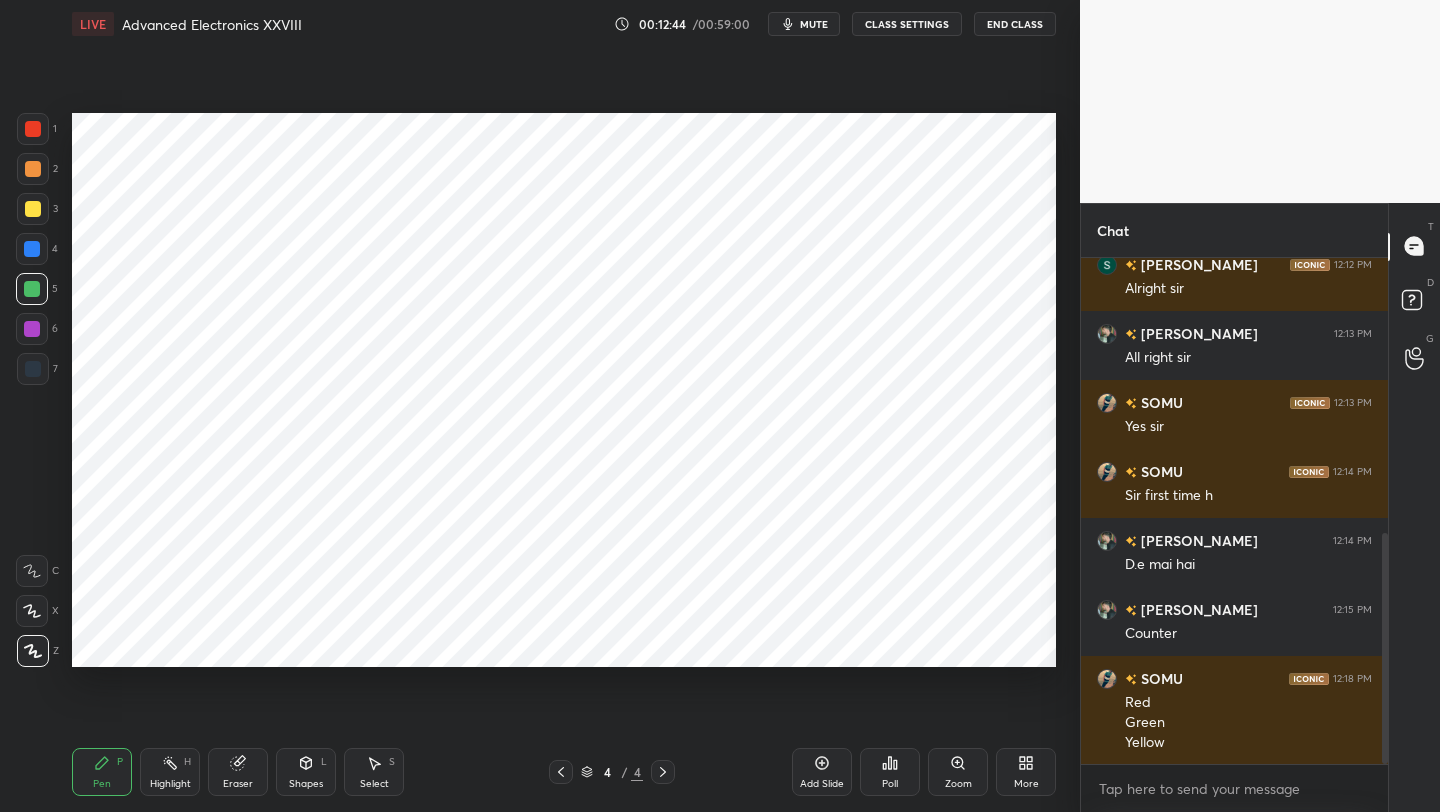 click at bounding box center [32, 329] 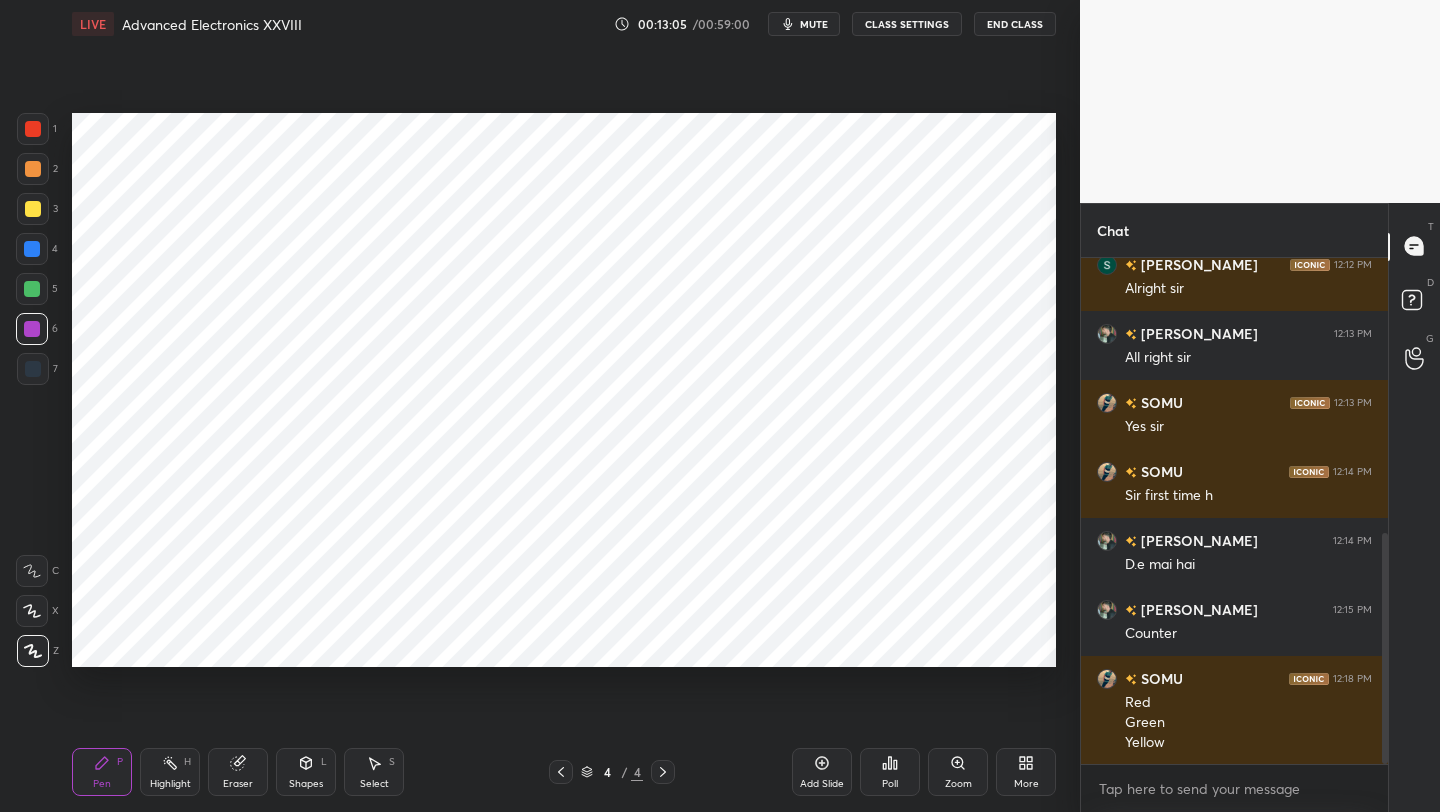 click on "Shapes" at bounding box center (306, 784) 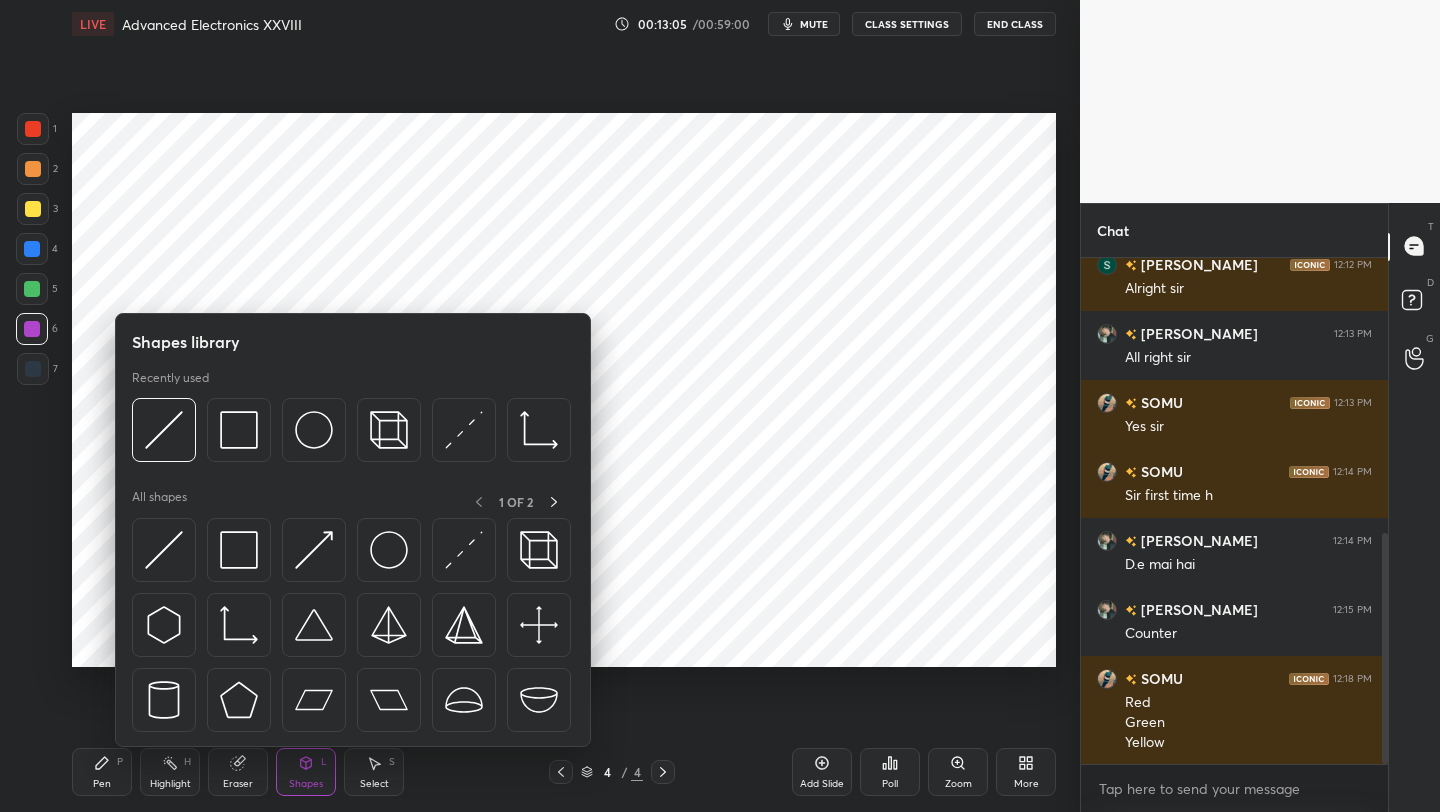 click on "Pen P Highlight H Eraser Shapes L Select S 4 / 4 Add Slide Poll Zoom More" at bounding box center [564, 772] 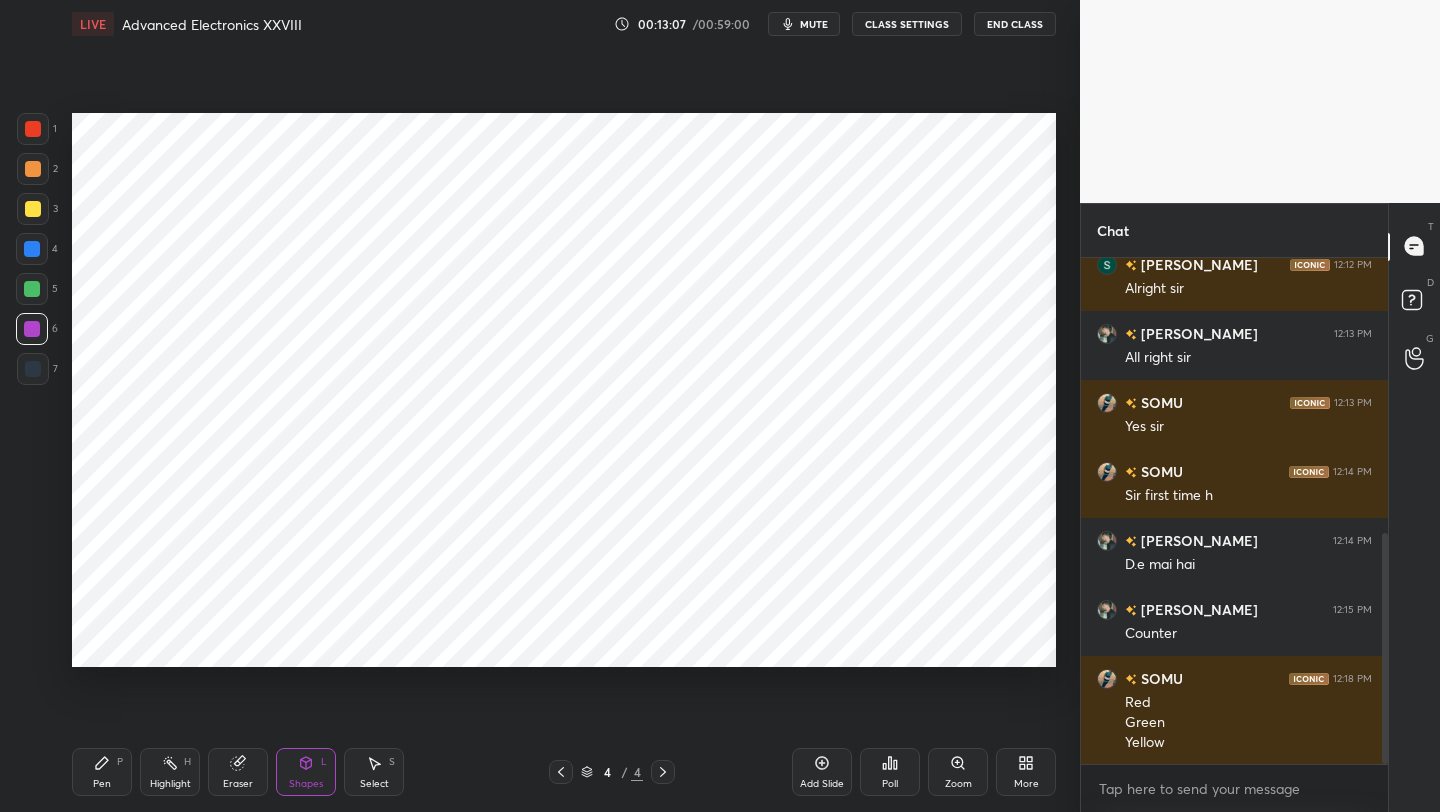 click 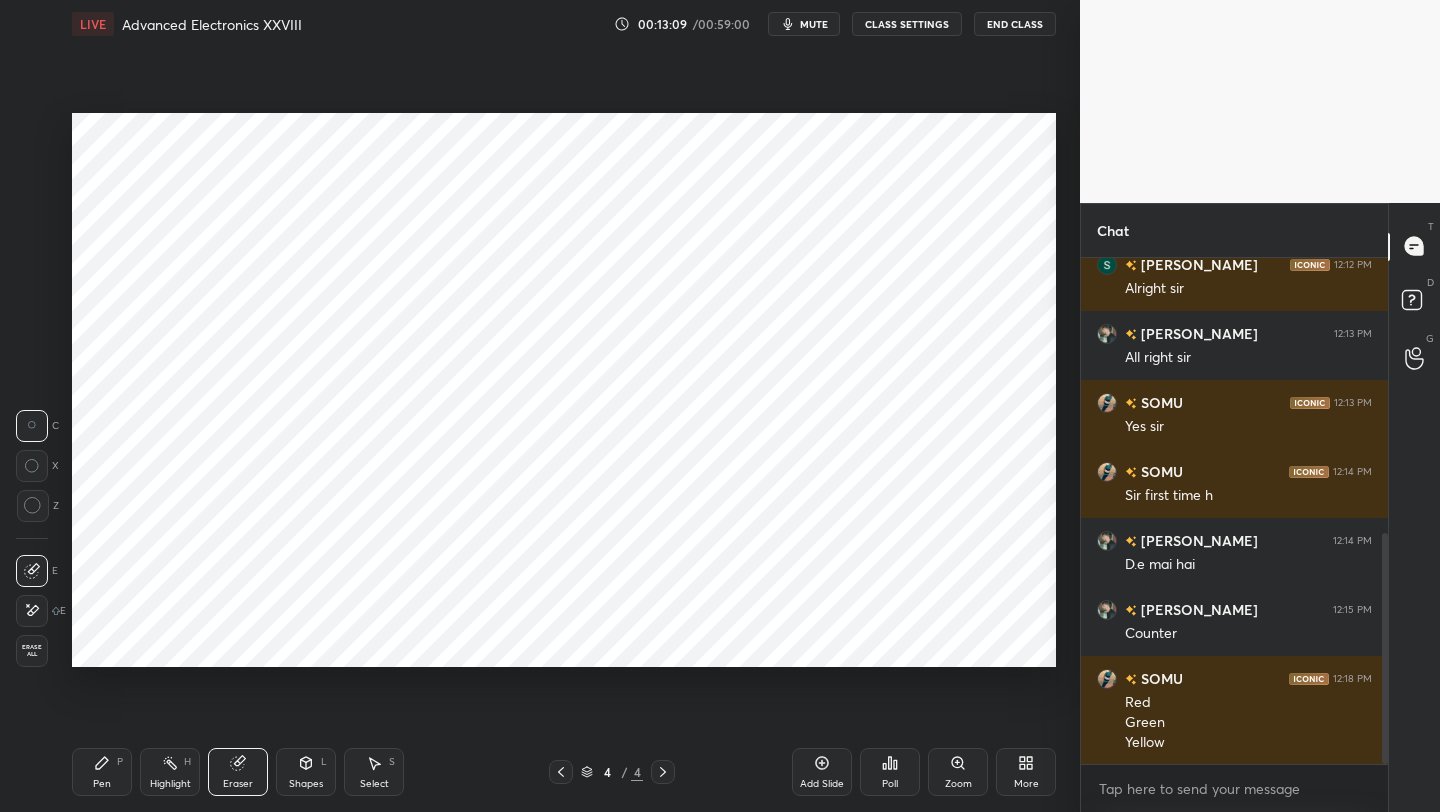 click 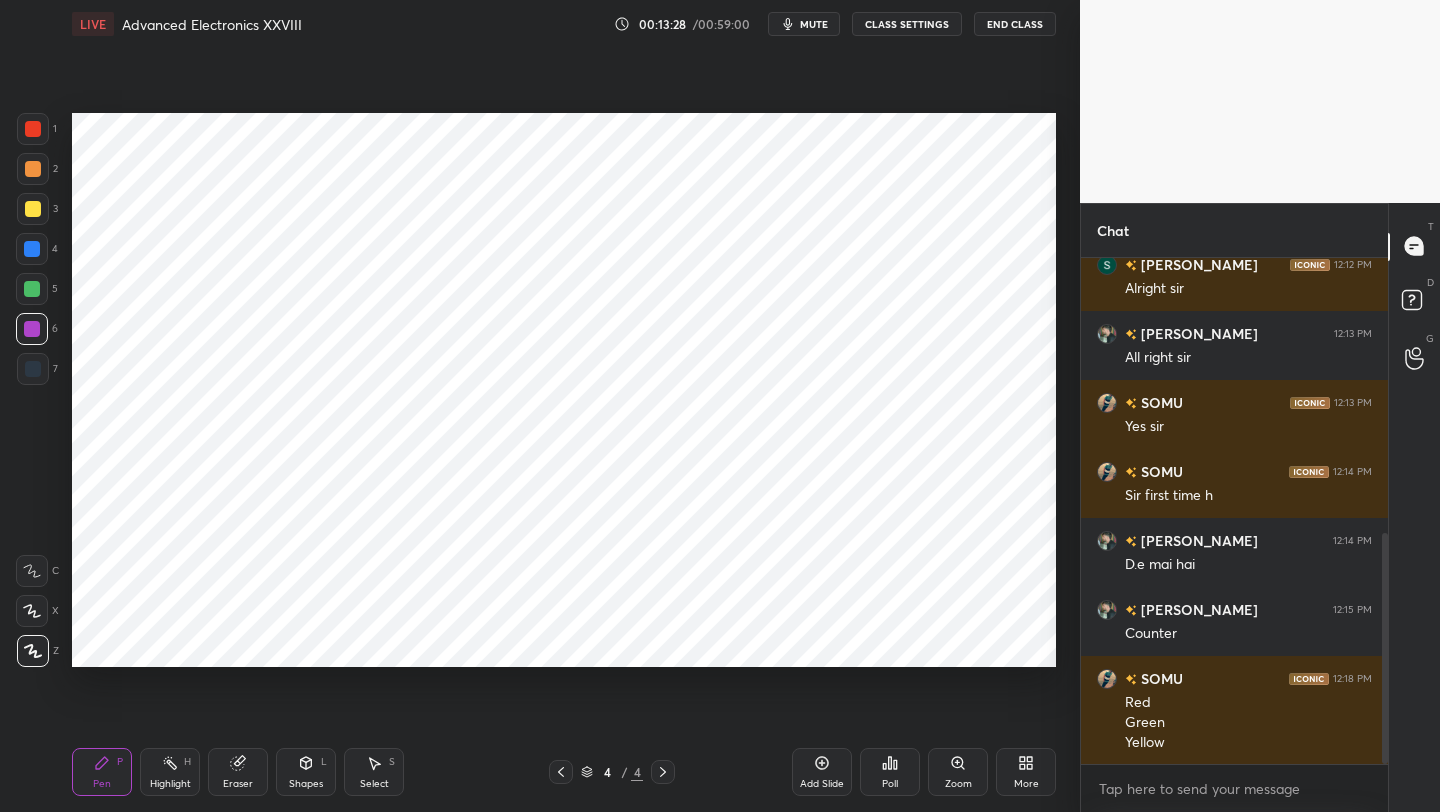 click 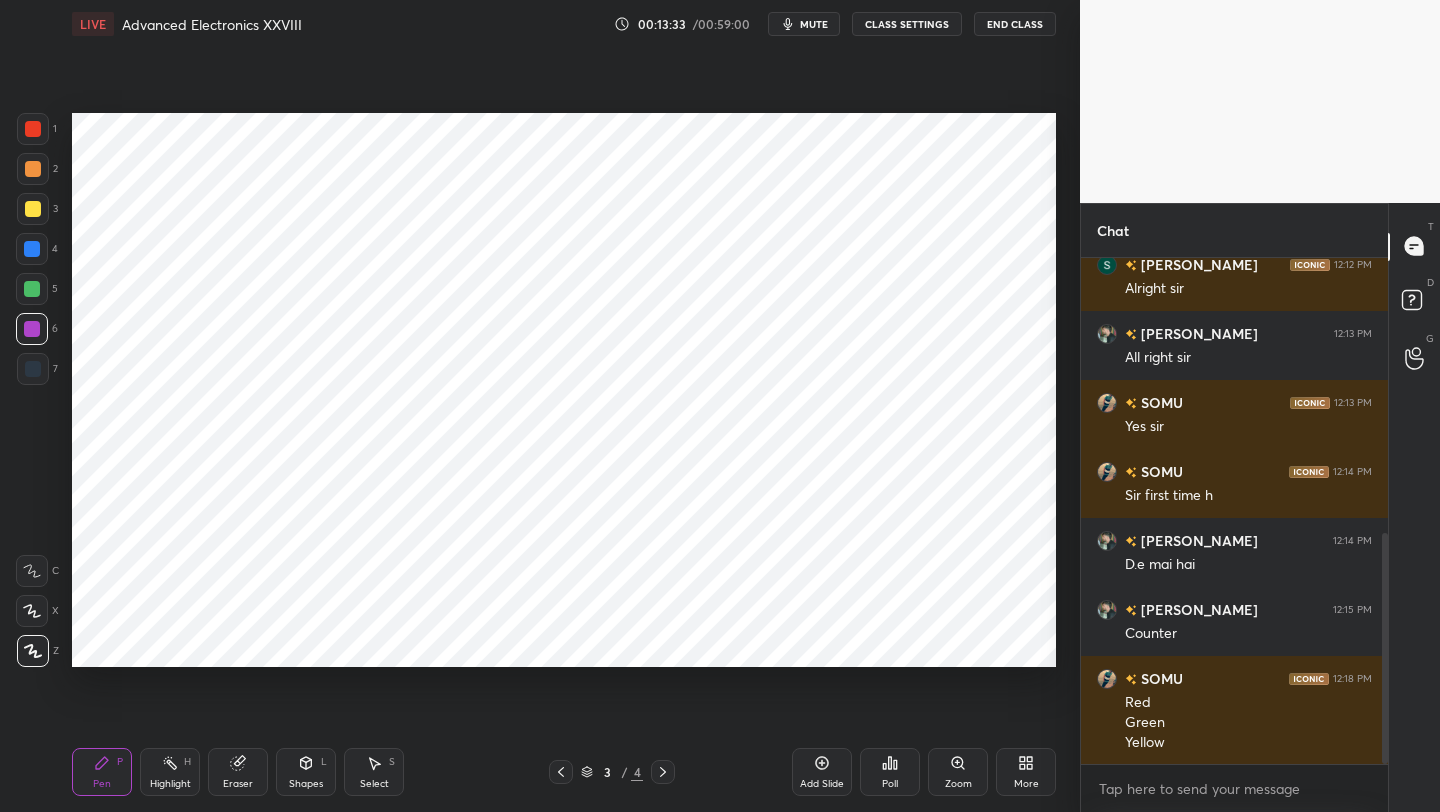 click 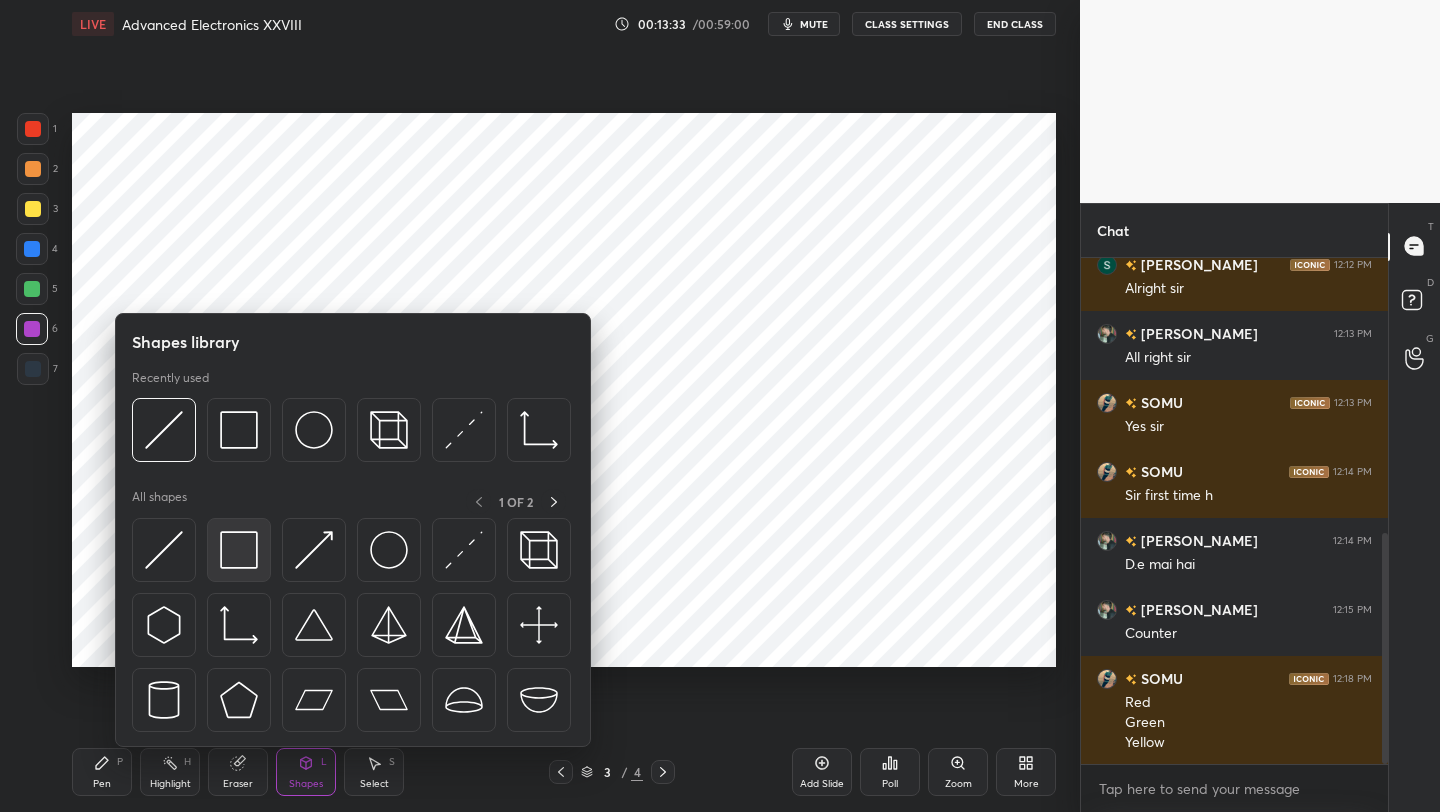 click at bounding box center [239, 550] 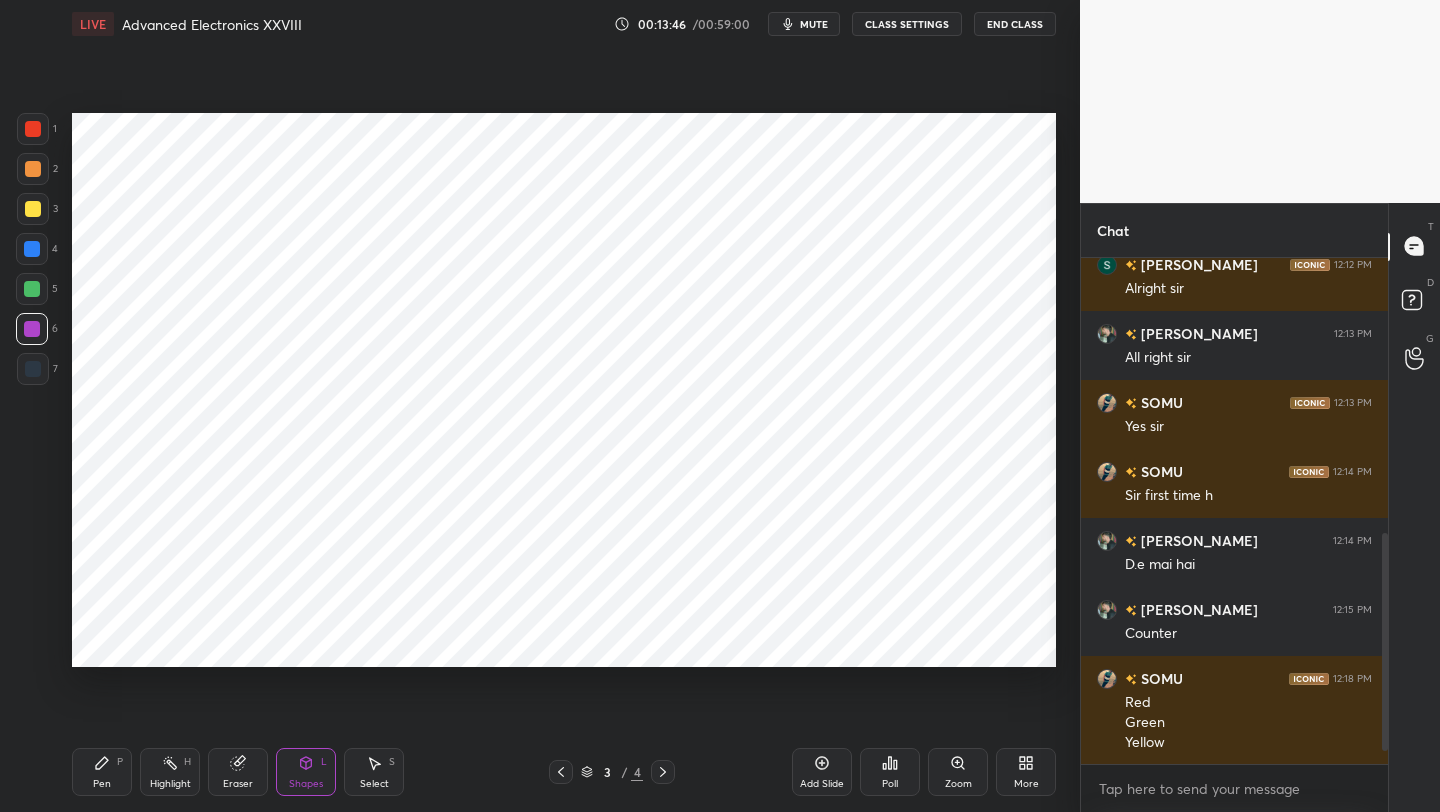 scroll, scrollTop: 675, scrollLeft: 0, axis: vertical 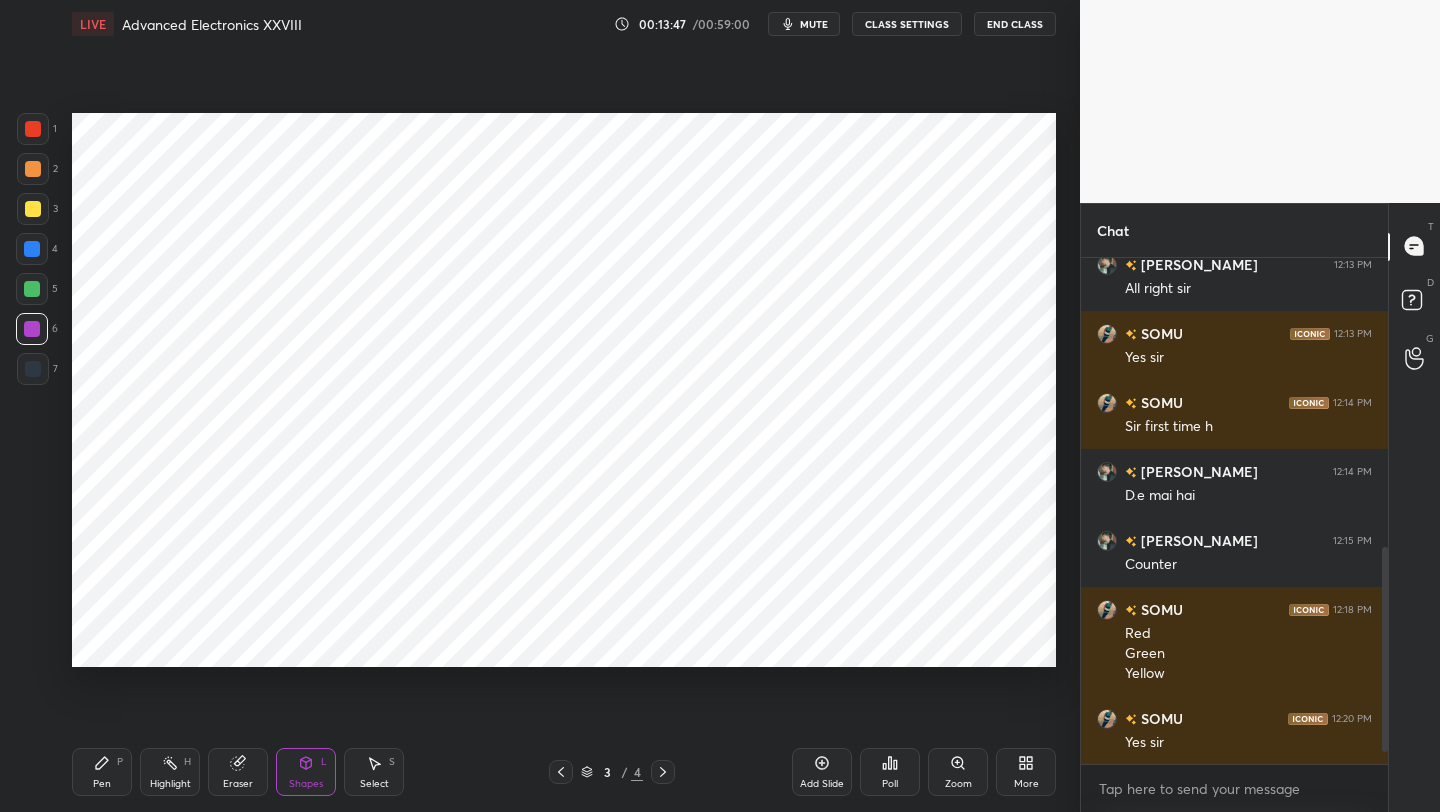 click on "Pen P Highlight H Eraser Shapes L Select S 3 / 4 Add Slide Poll Zoom More" at bounding box center (564, 772) 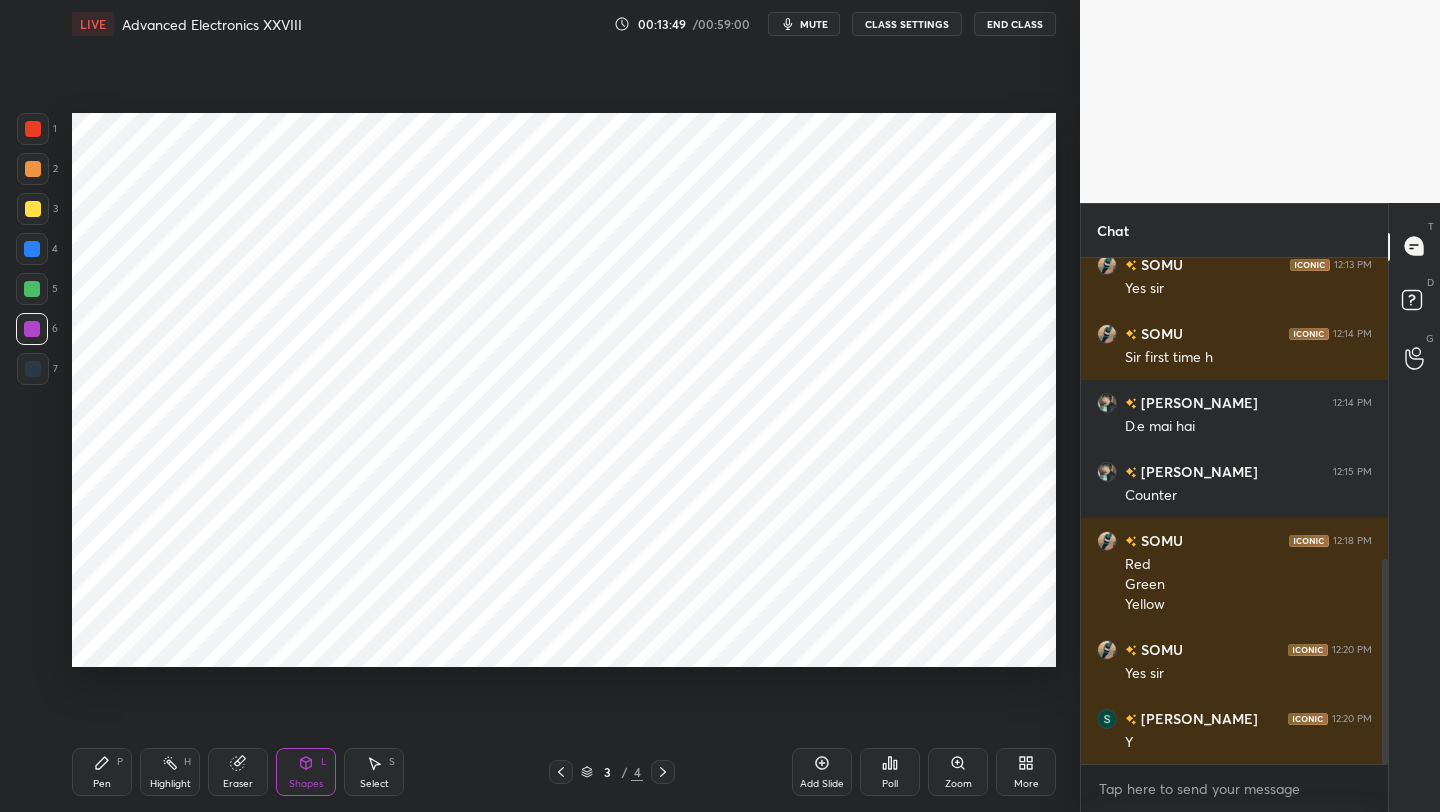 click at bounding box center [32, 249] 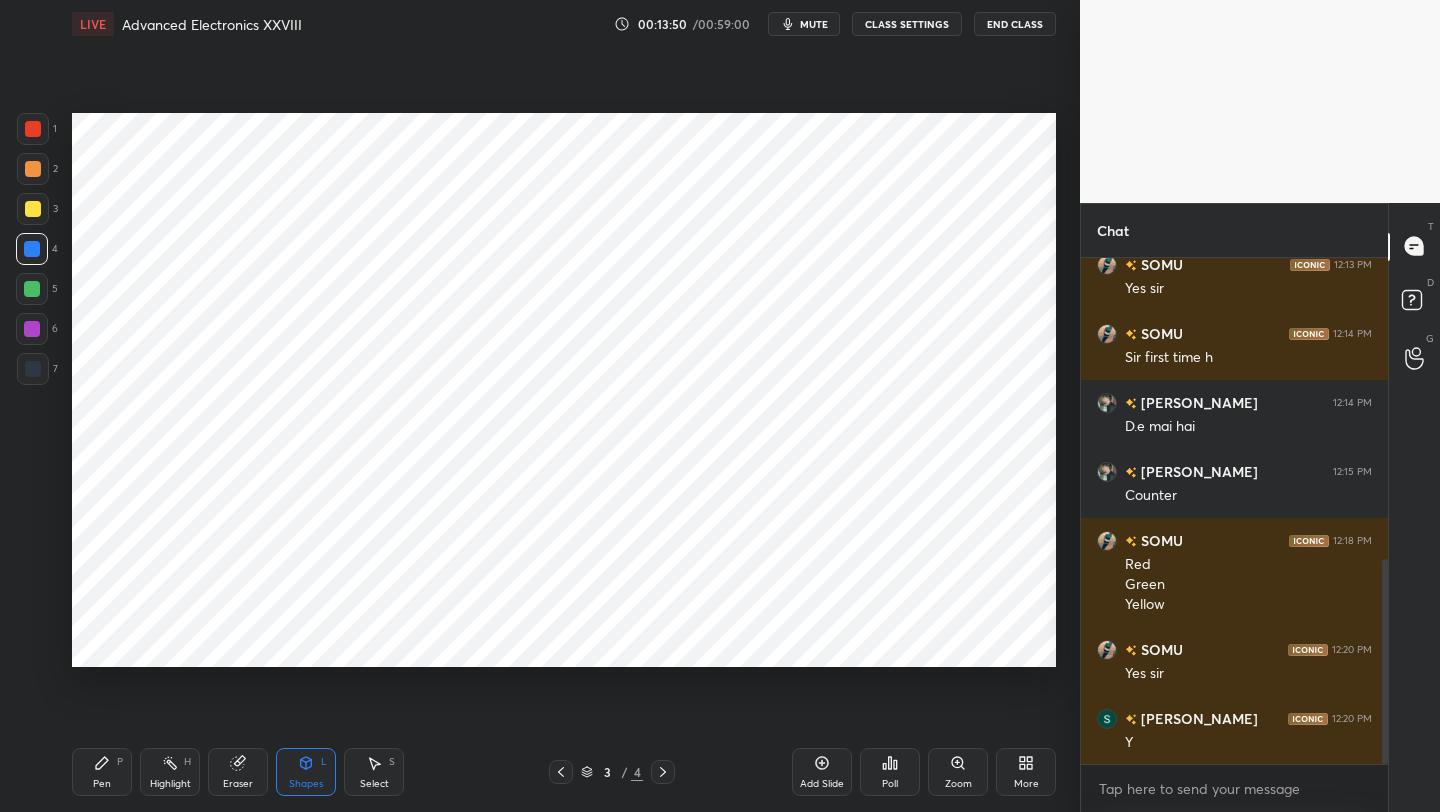 drag, startPoint x: 93, startPoint y: 784, endPoint x: 119, endPoint y: 677, distance: 110.11358 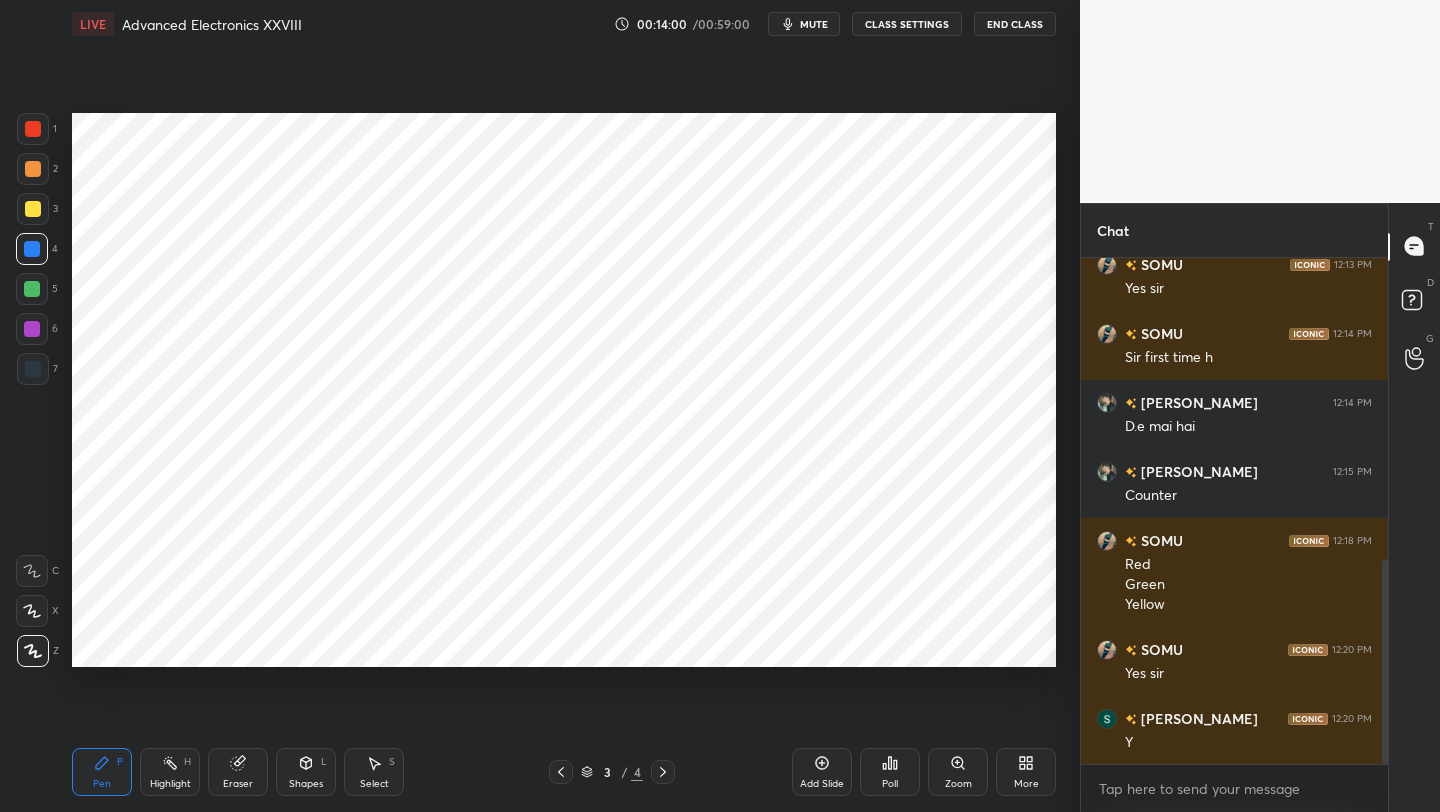 scroll, scrollTop: 813, scrollLeft: 0, axis: vertical 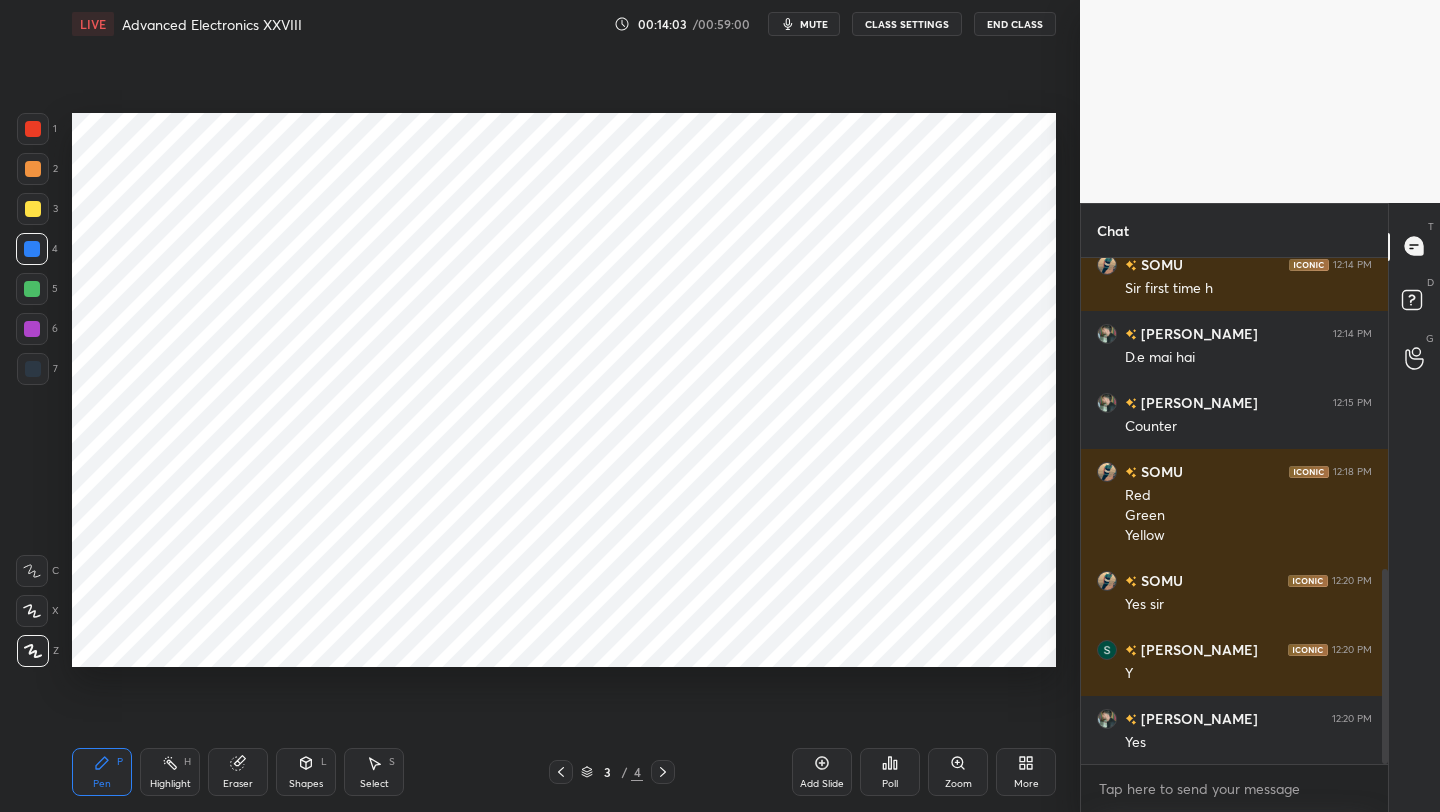 drag, startPoint x: 657, startPoint y: 769, endPoint x: 661, endPoint y: 754, distance: 15.524175 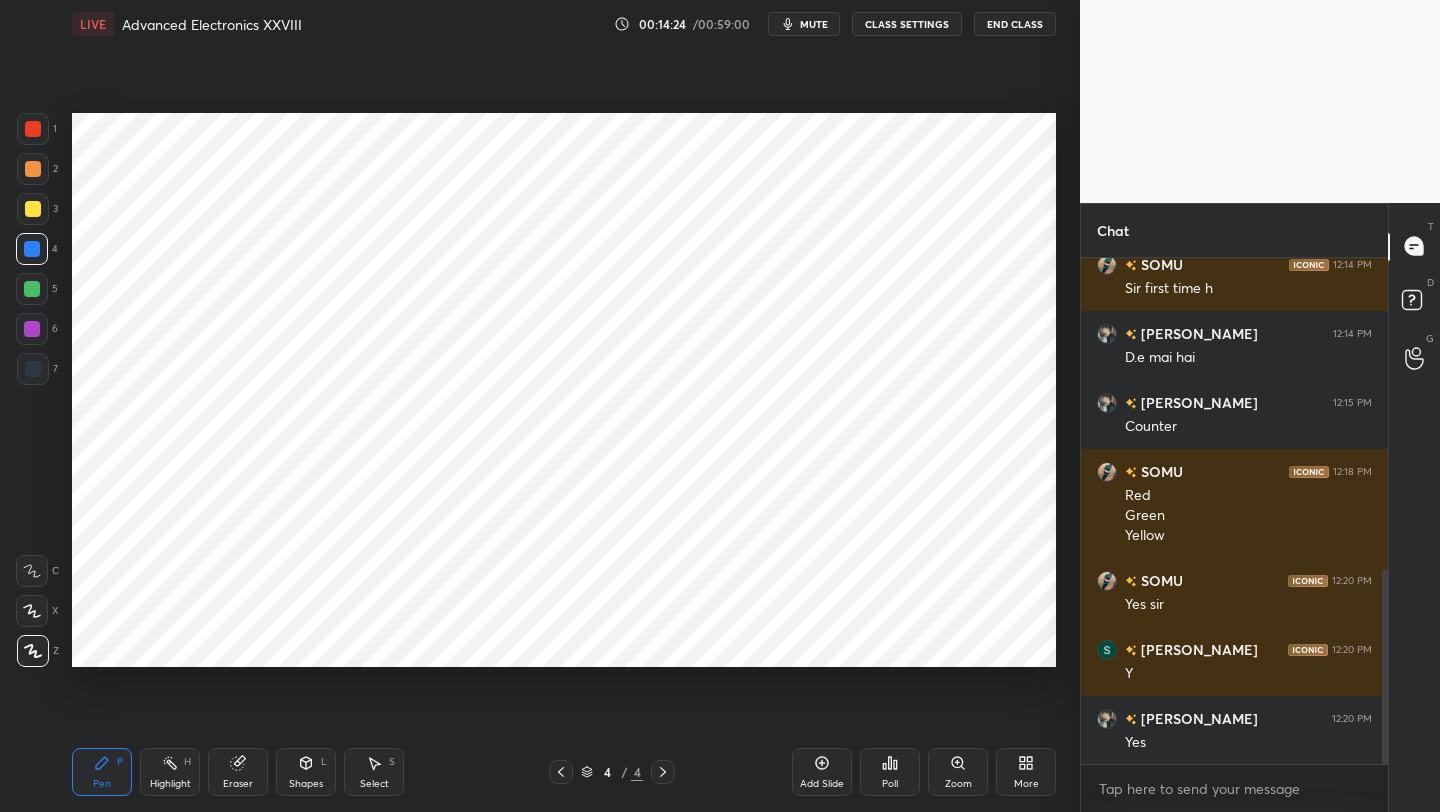 drag, startPoint x: 561, startPoint y: 775, endPoint x: 567, endPoint y: 762, distance: 14.3178215 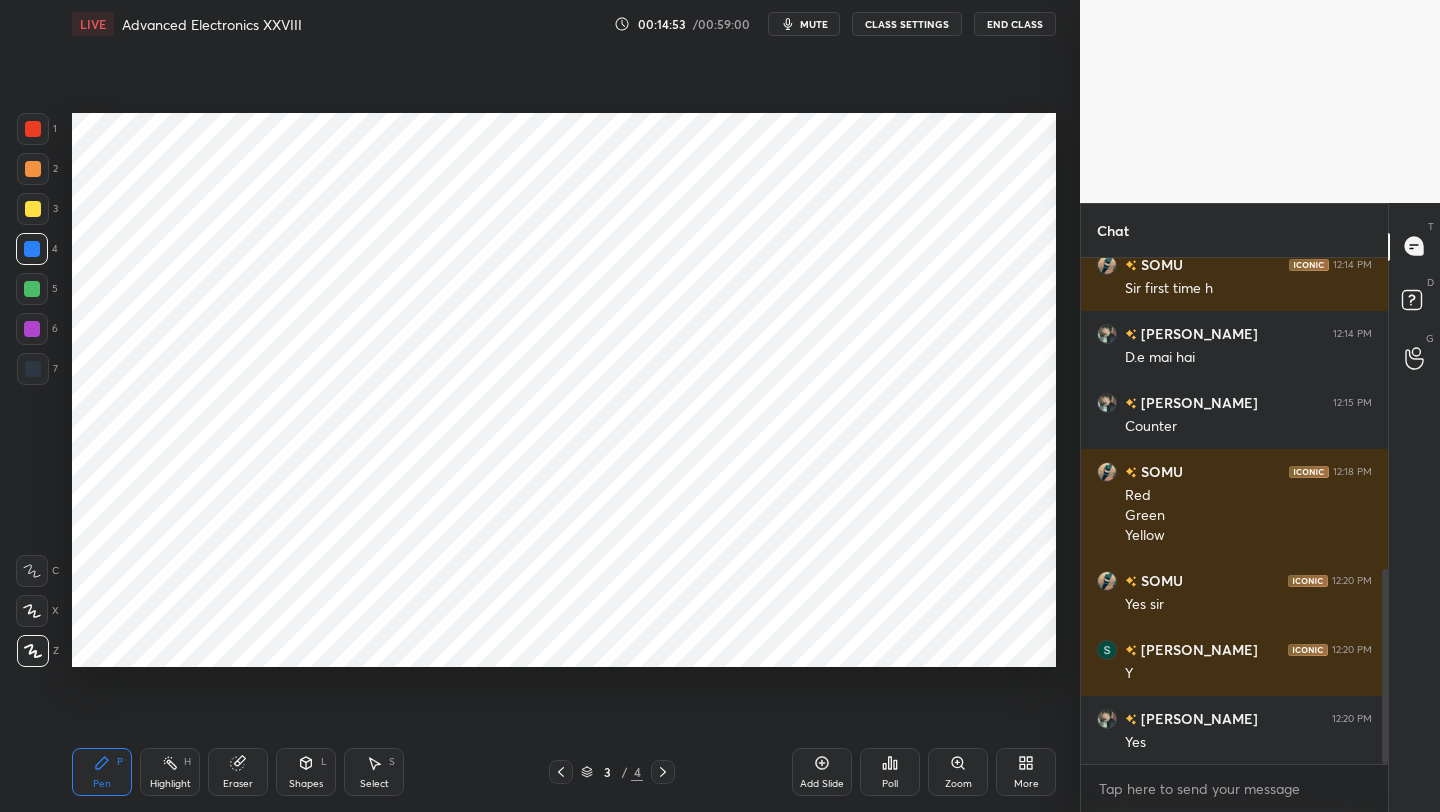 click on "Shapes" at bounding box center [306, 784] 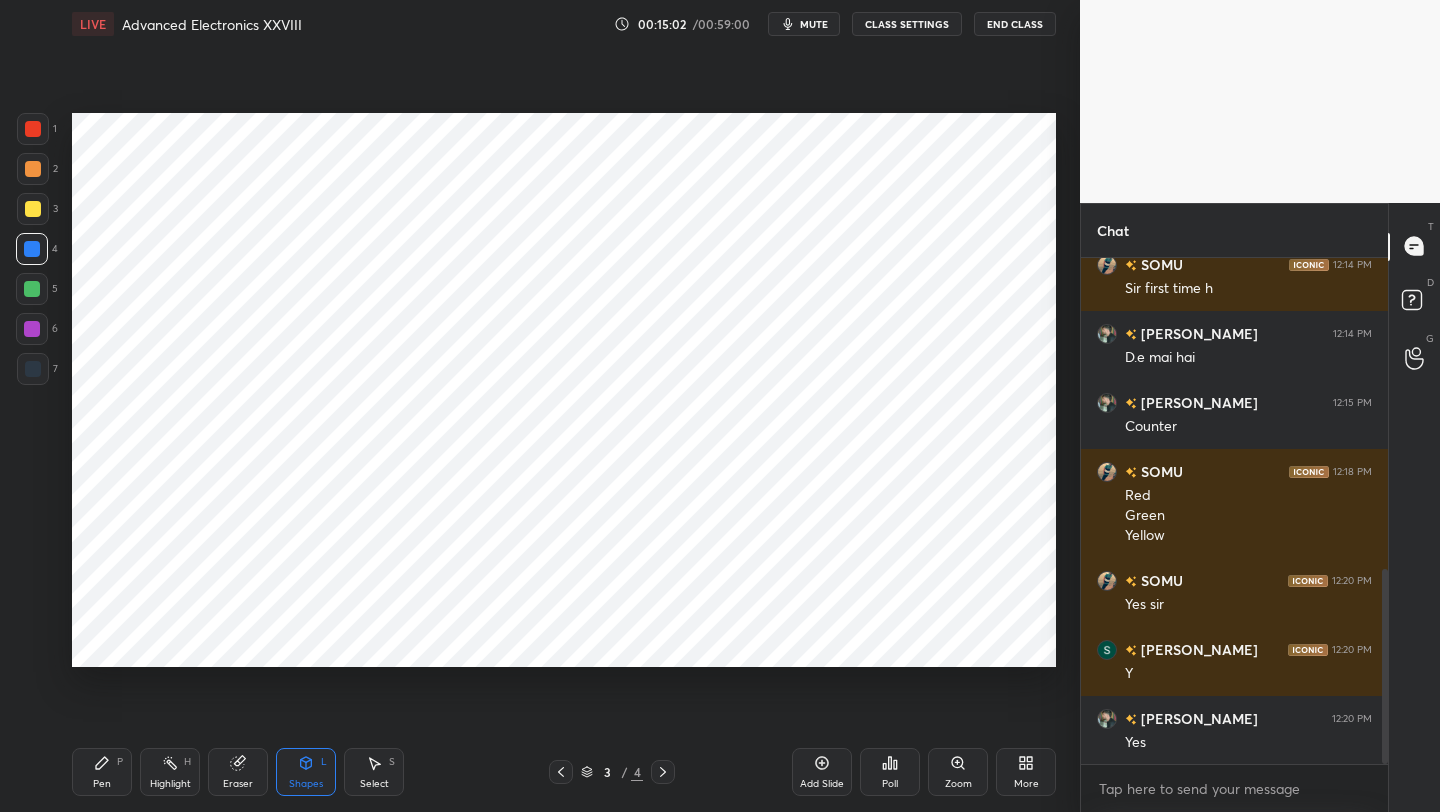 click 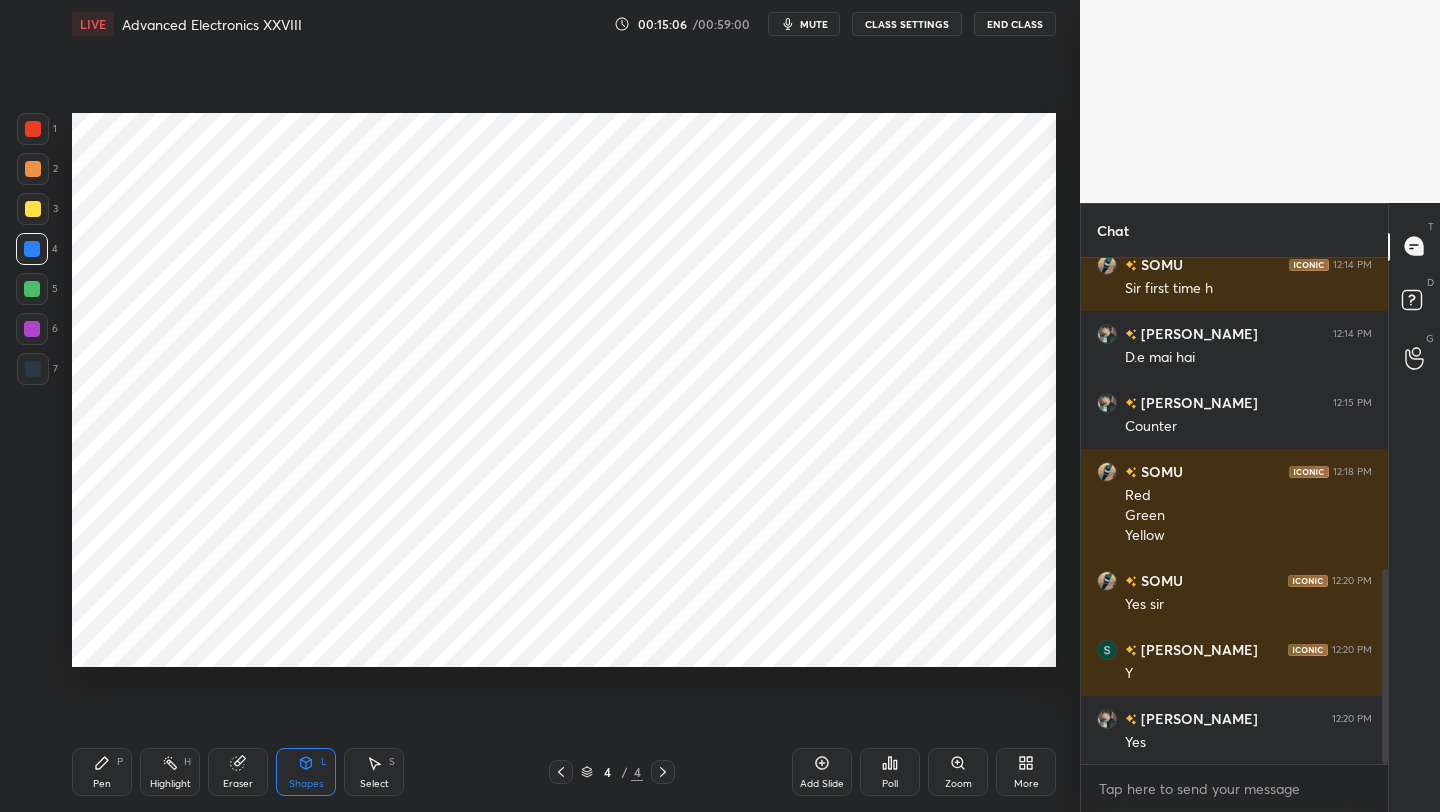 click on "Pen P" at bounding box center (102, 772) 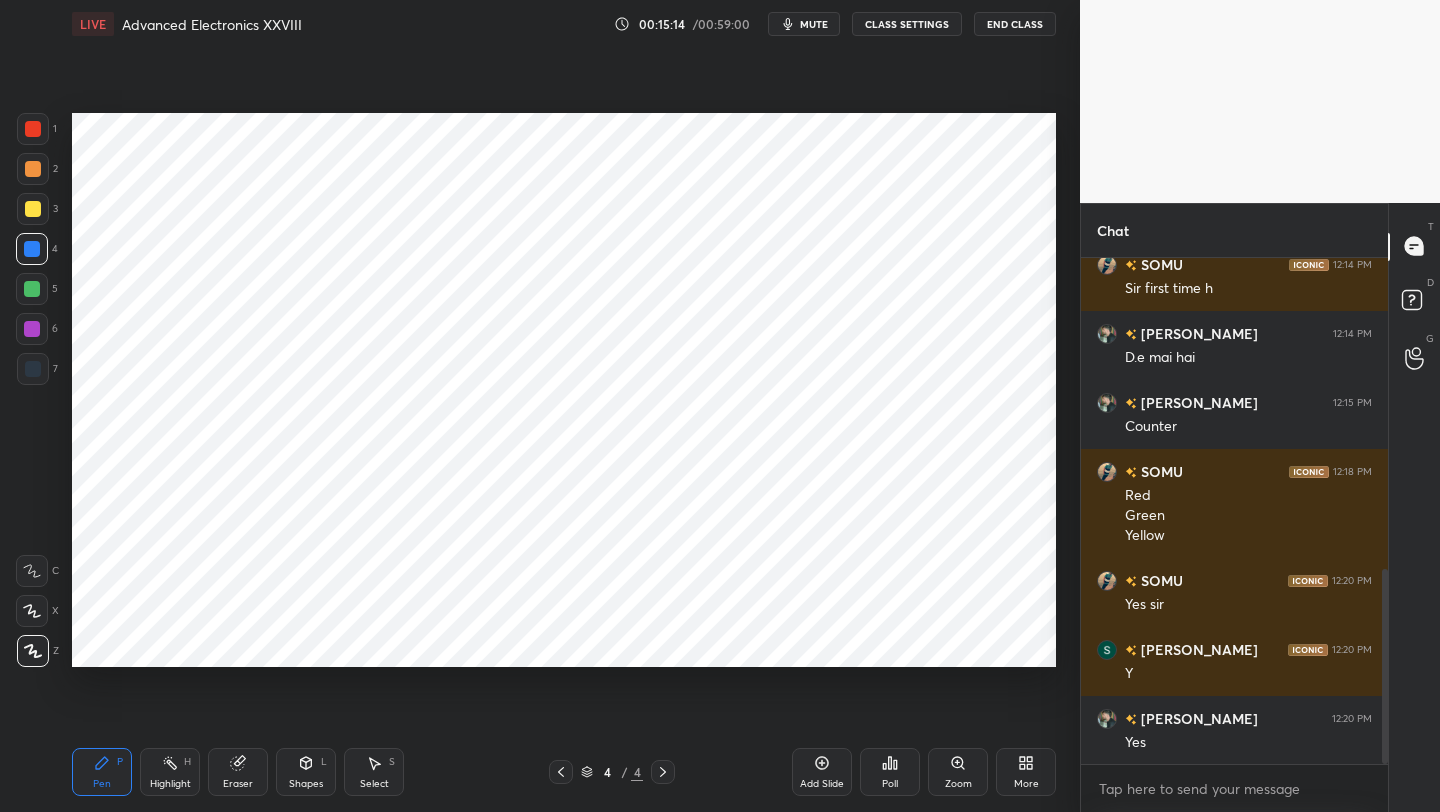 click 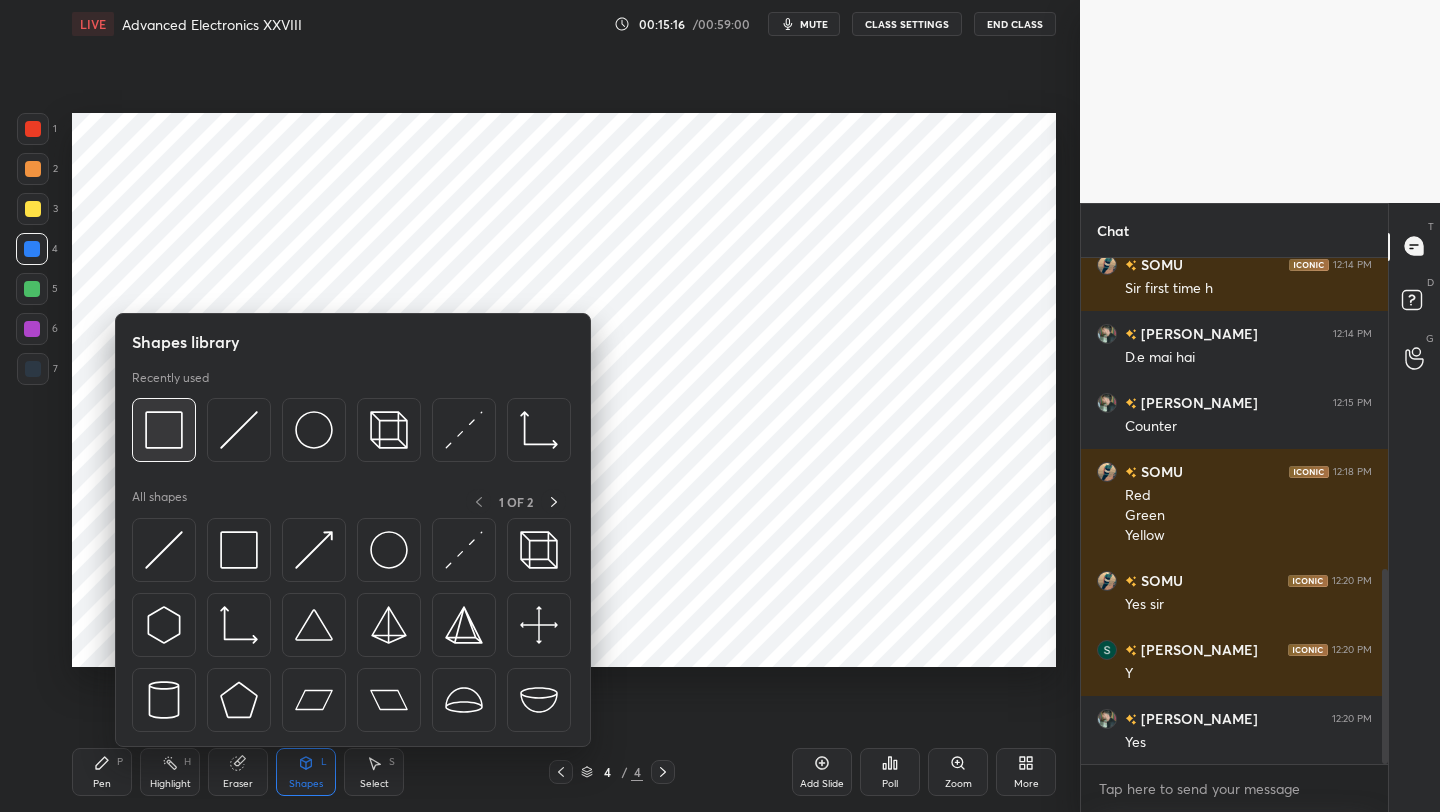 click at bounding box center (164, 430) 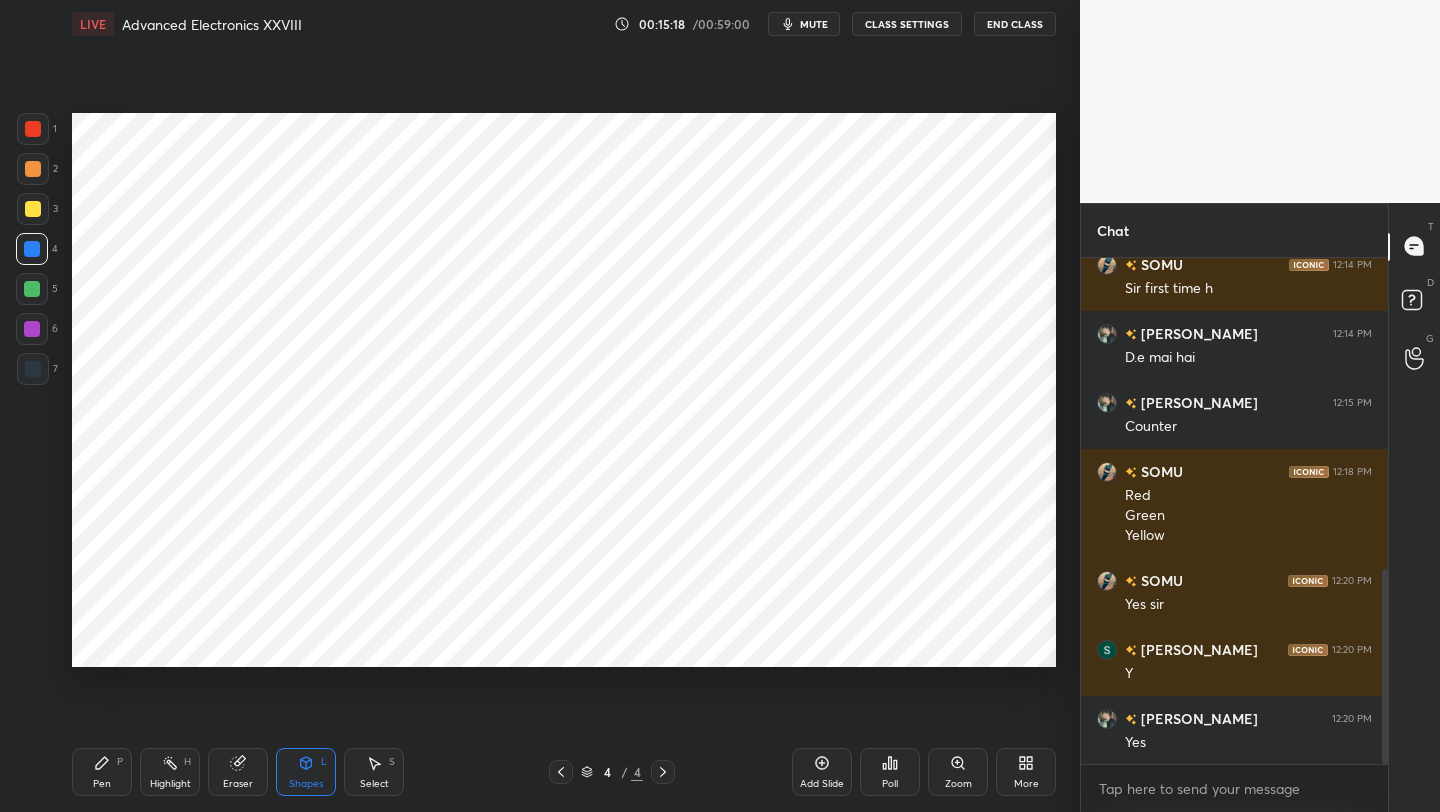 click 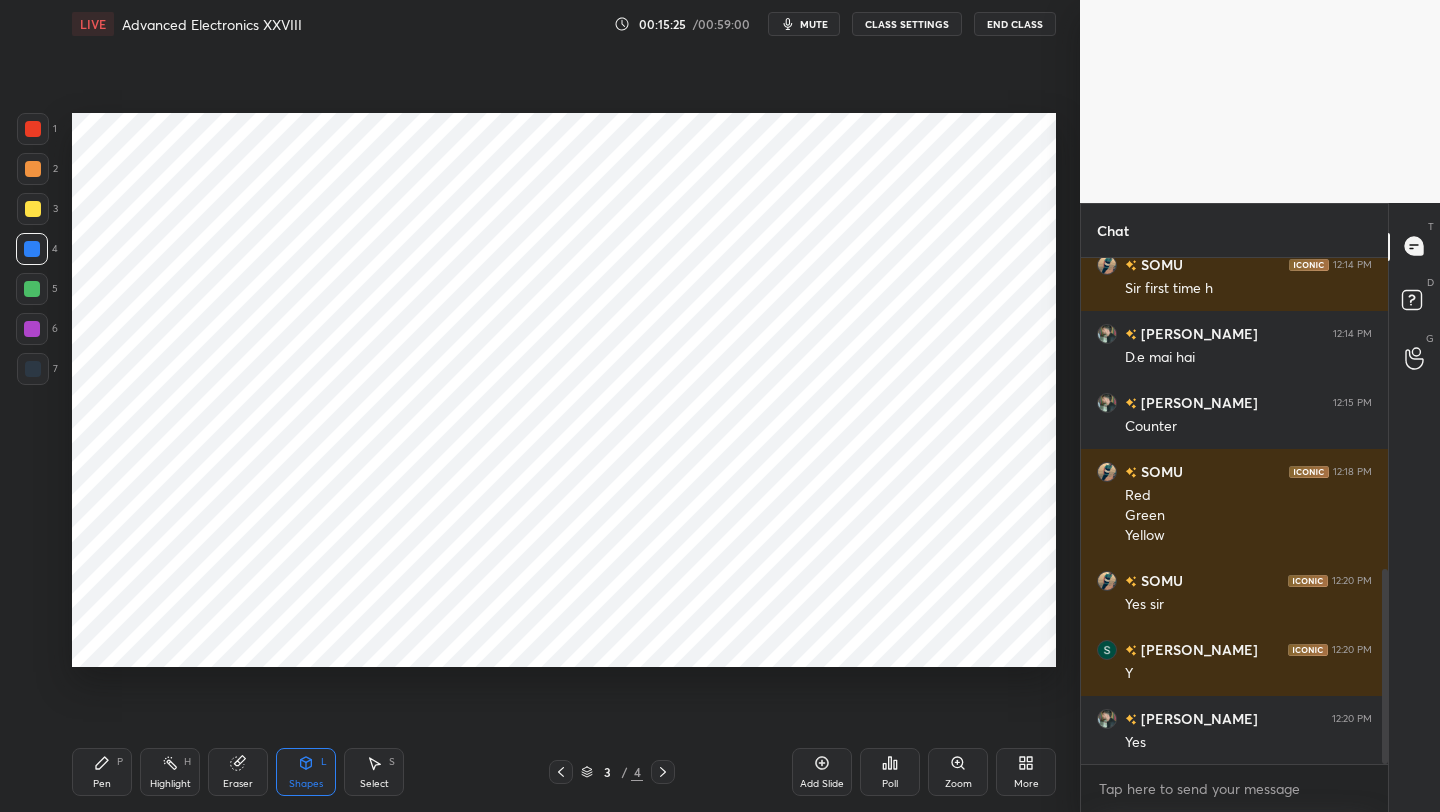 click at bounding box center [663, 772] 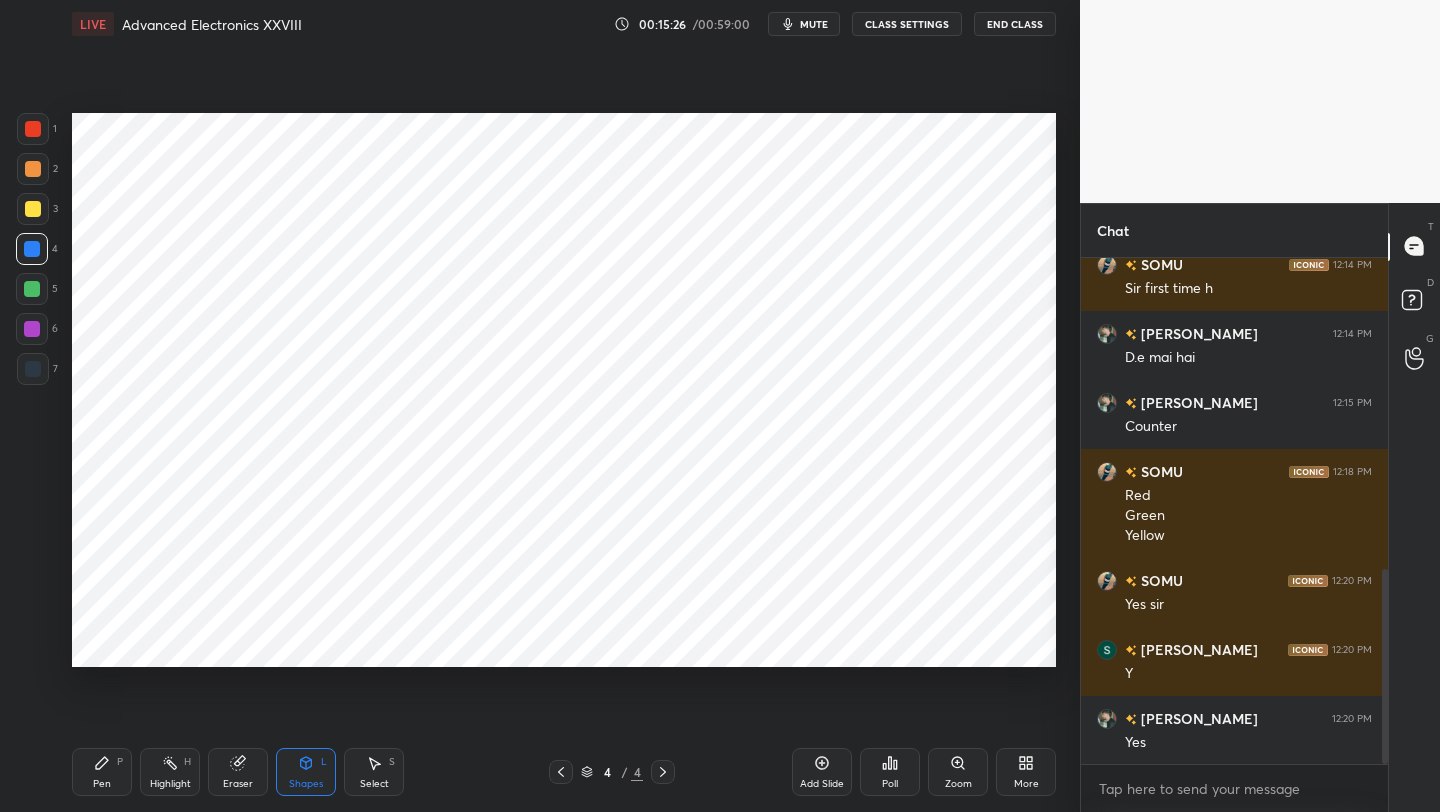 click on "Pen P" at bounding box center (102, 772) 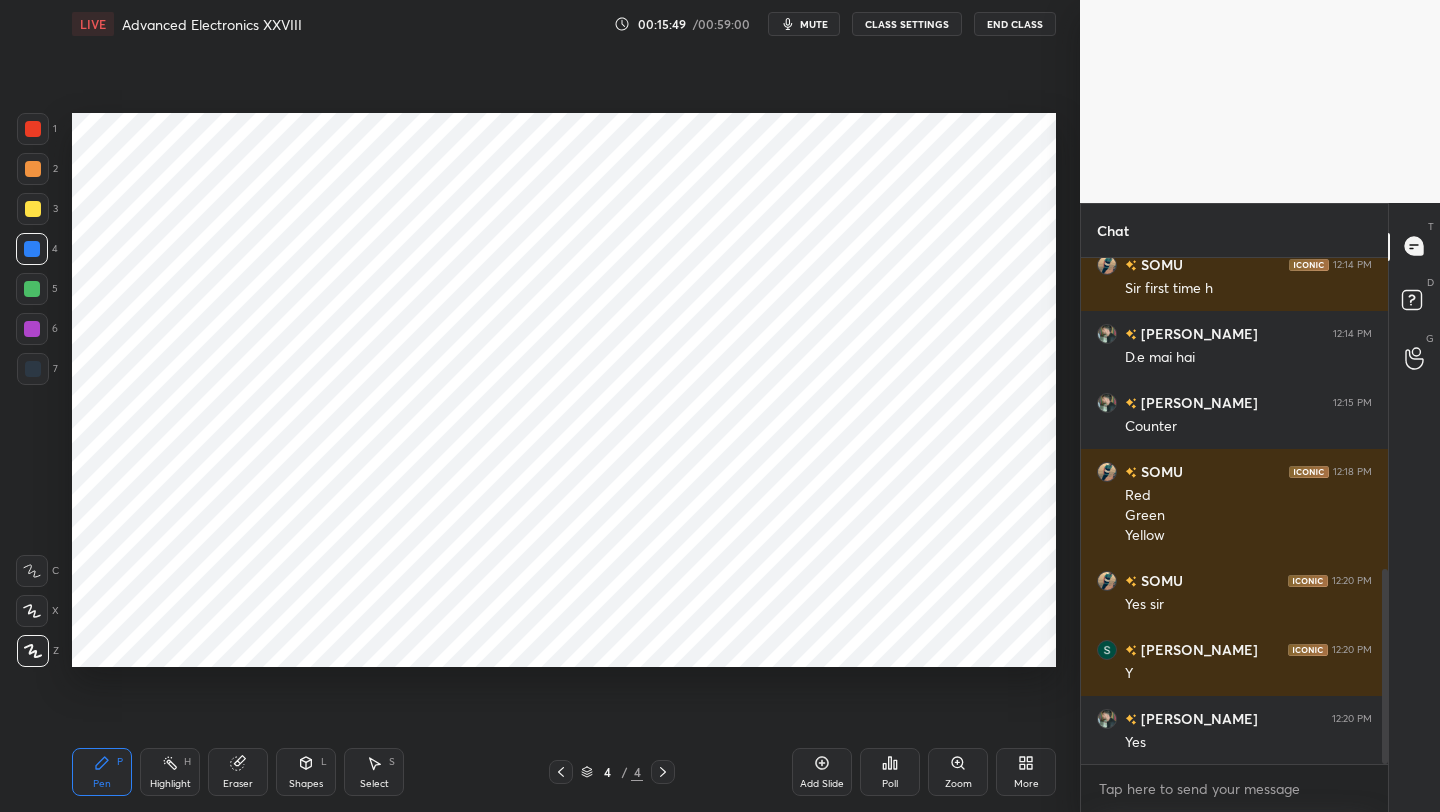 drag, startPoint x: 33, startPoint y: 285, endPoint x: 41, endPoint y: 277, distance: 11.313708 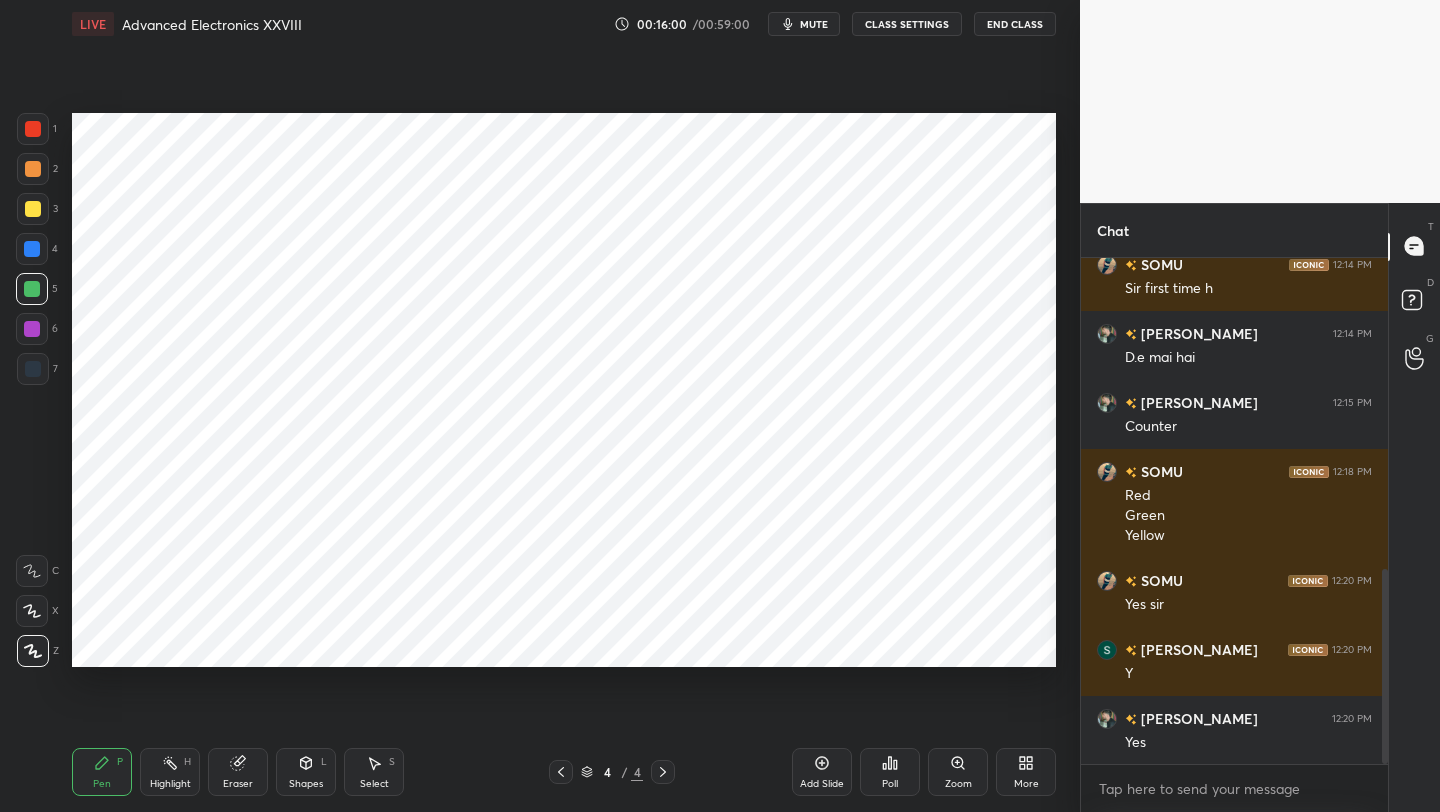 click on "Pen P Highlight H Eraser Shapes L Select S 4 / 4 Add Slide Poll Zoom More" at bounding box center (564, 772) 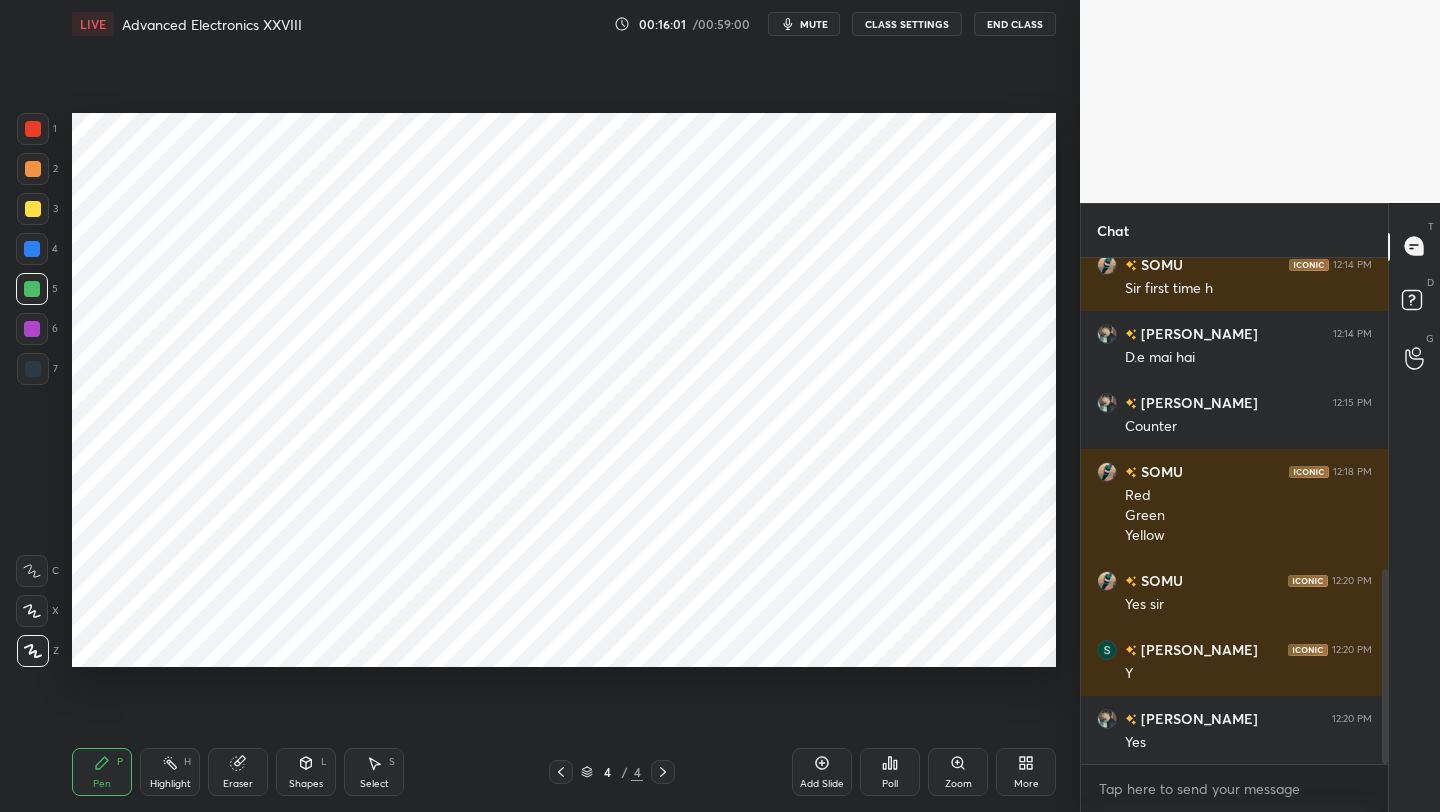 click 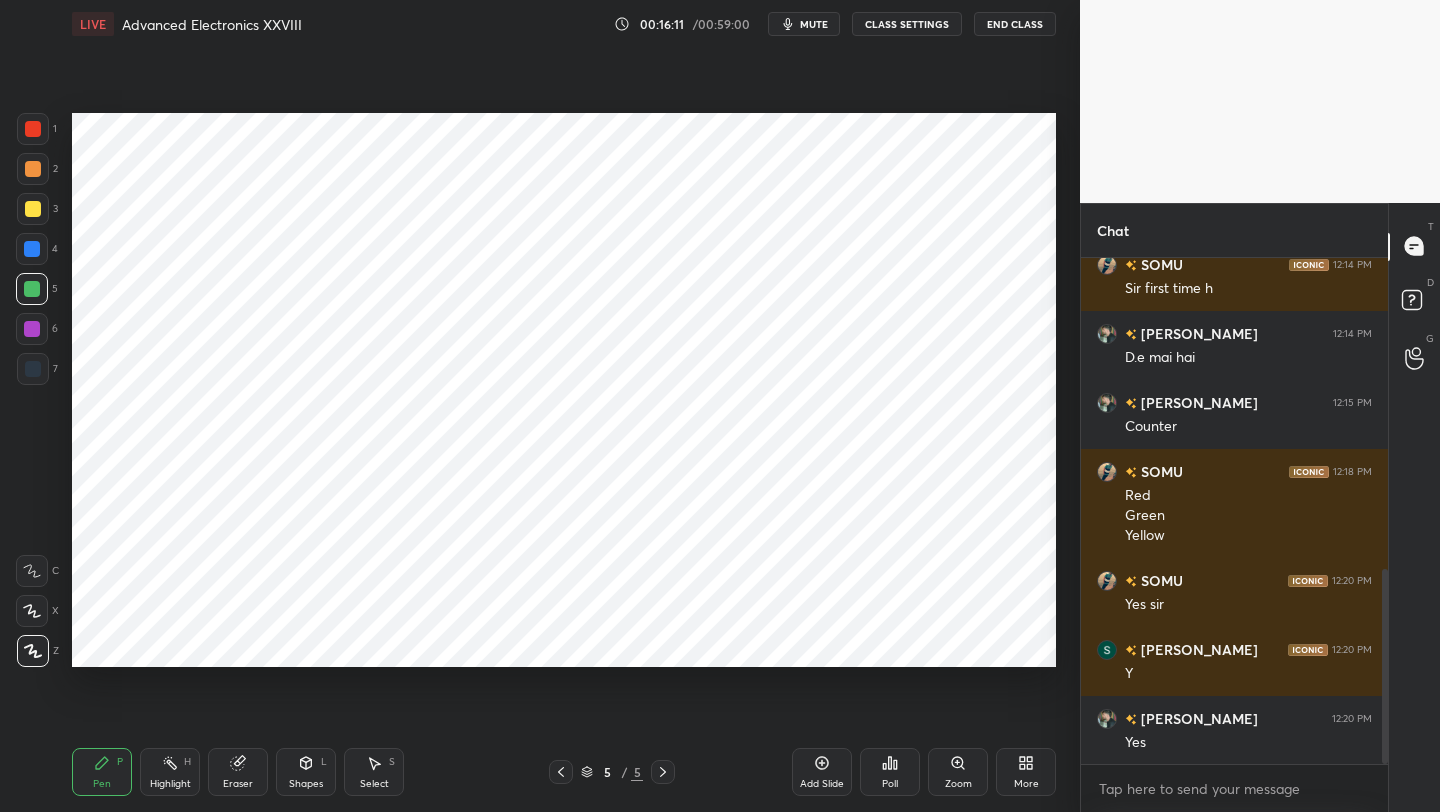 click at bounding box center [33, 129] 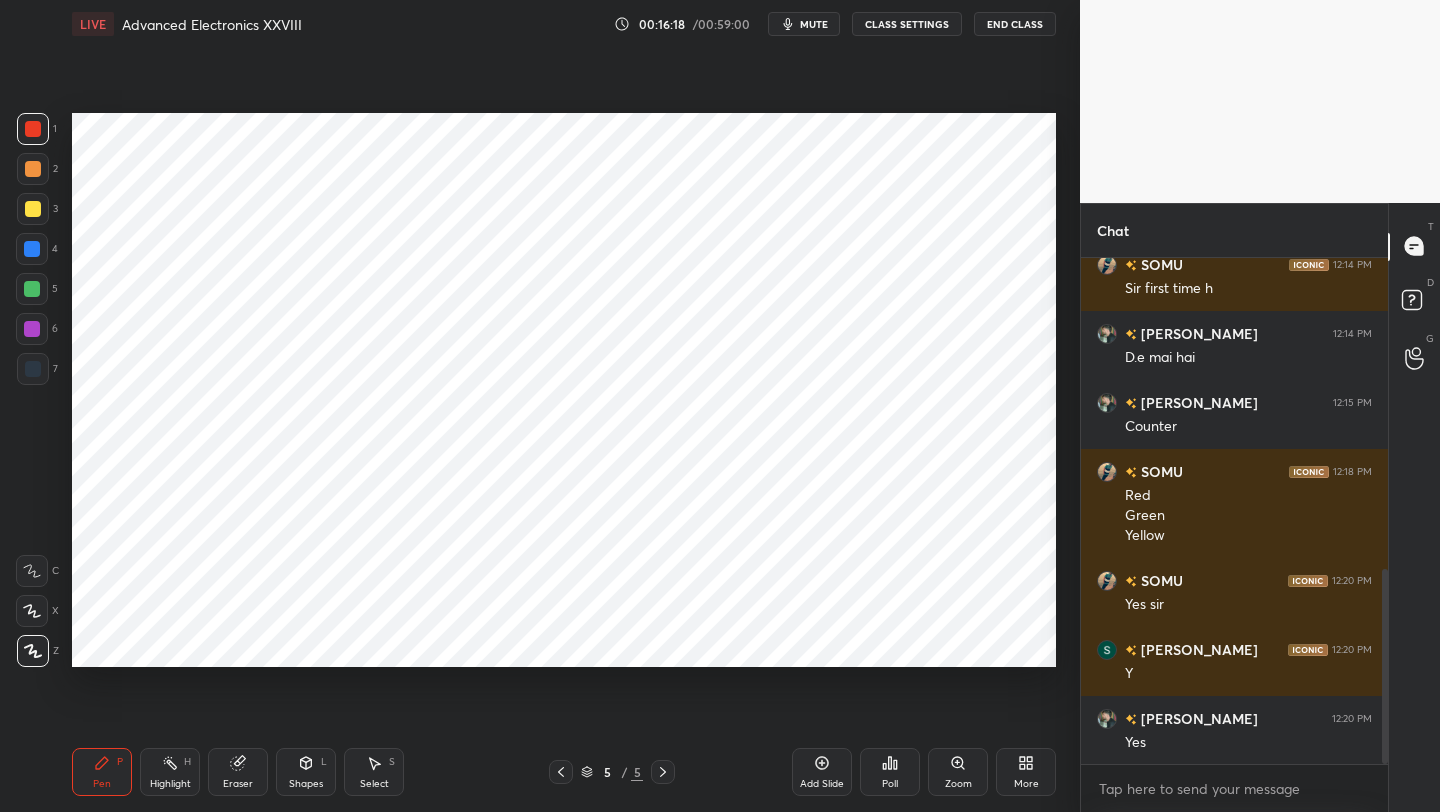 click at bounding box center (32, 249) 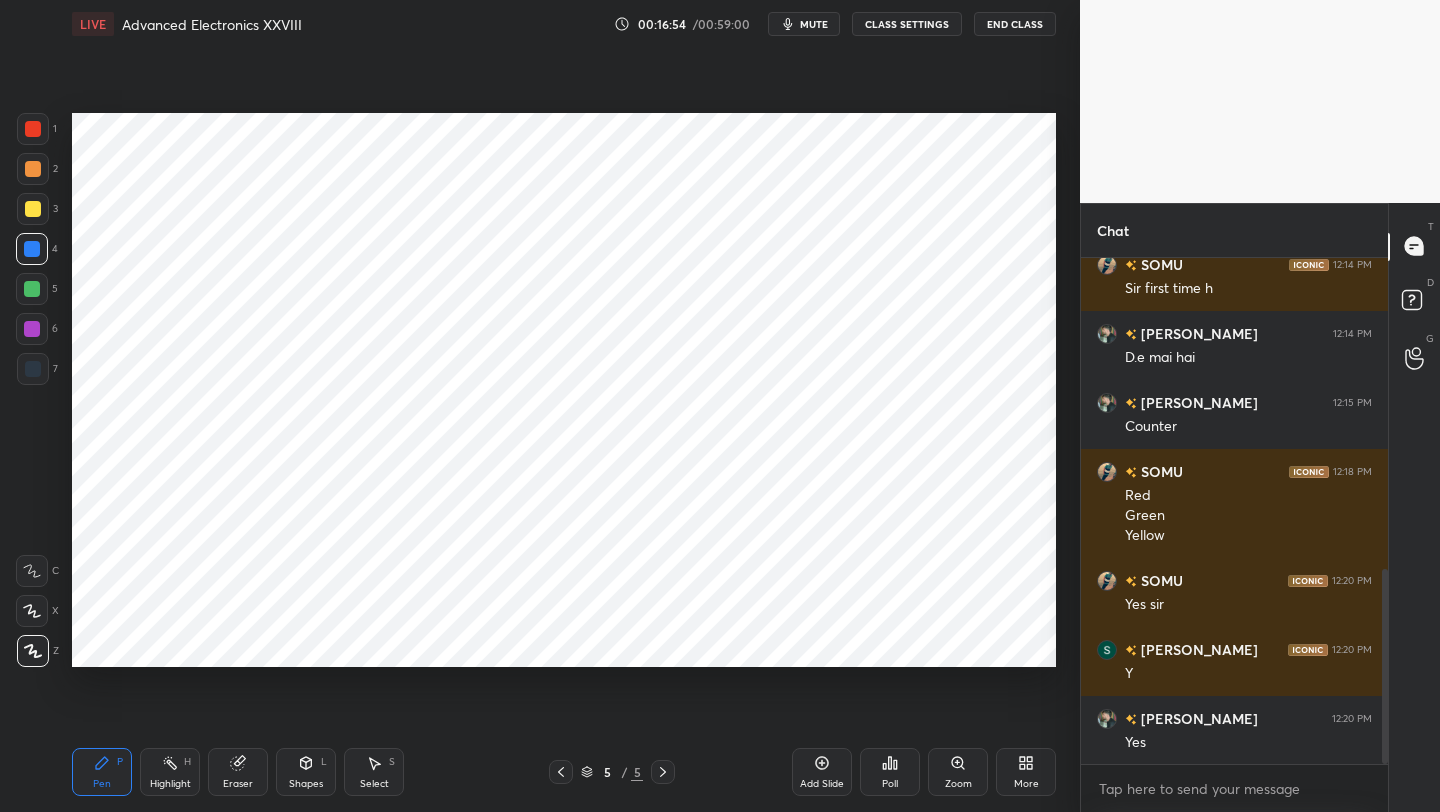click on "Eraser" at bounding box center [238, 784] 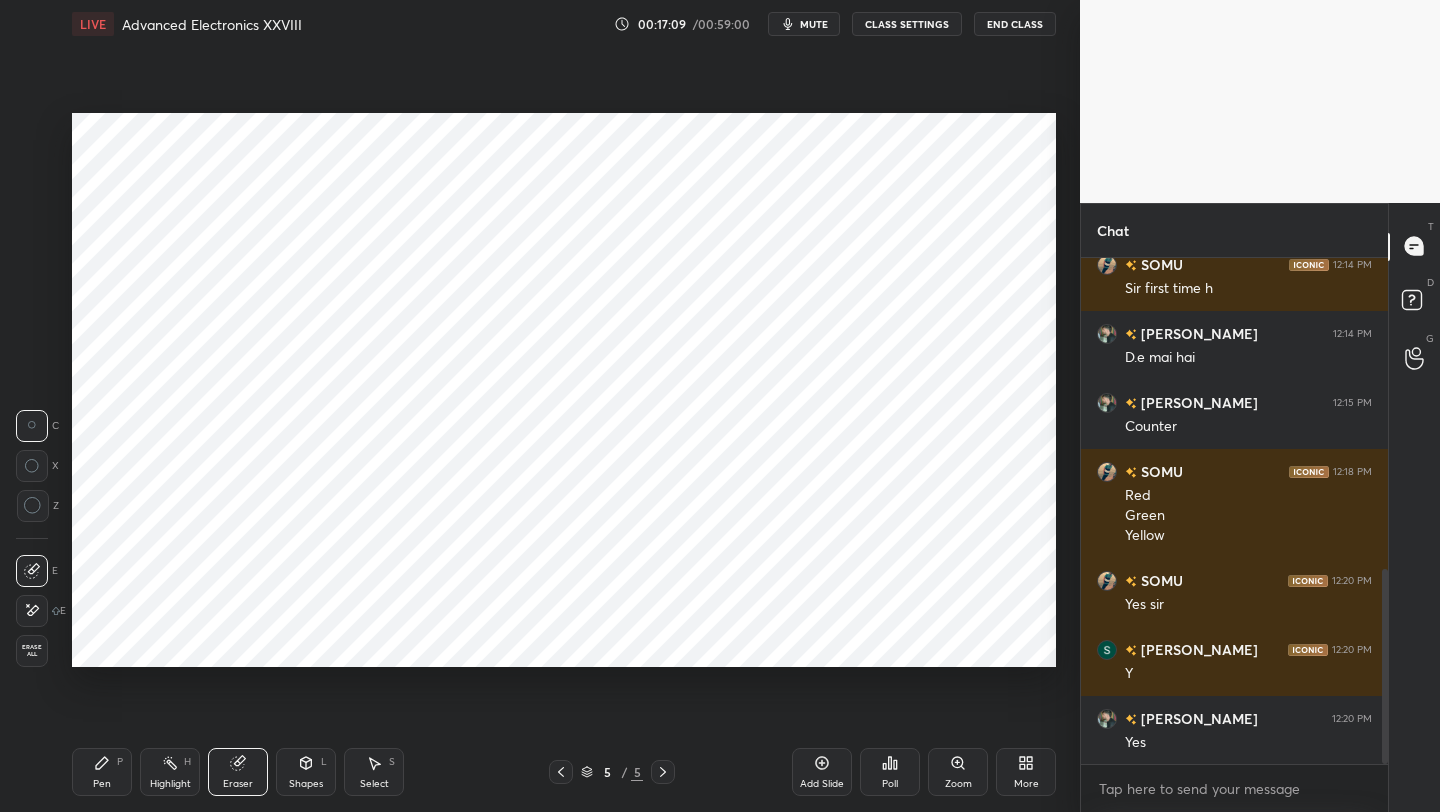 click on "Pen P" at bounding box center (102, 772) 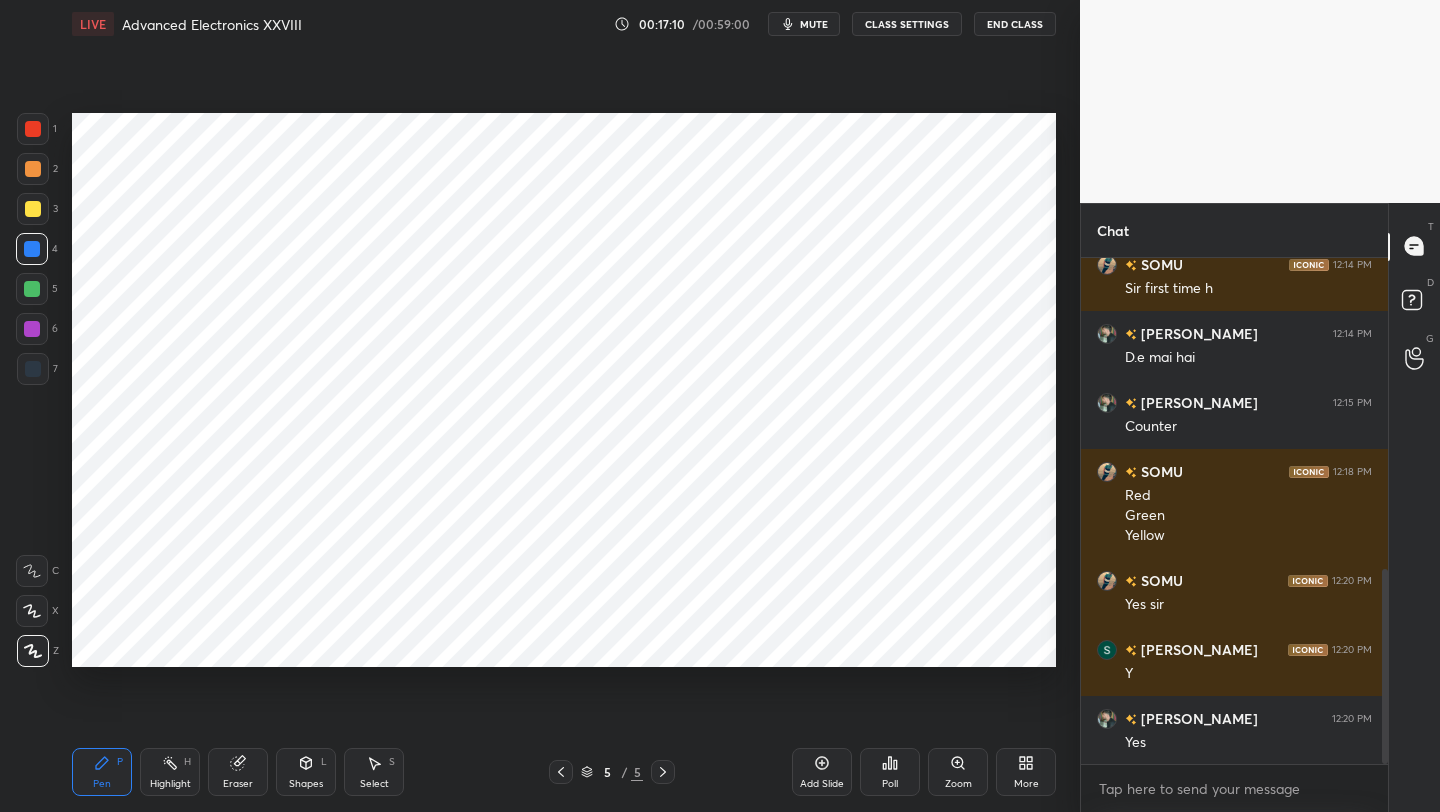 click at bounding box center [32, 329] 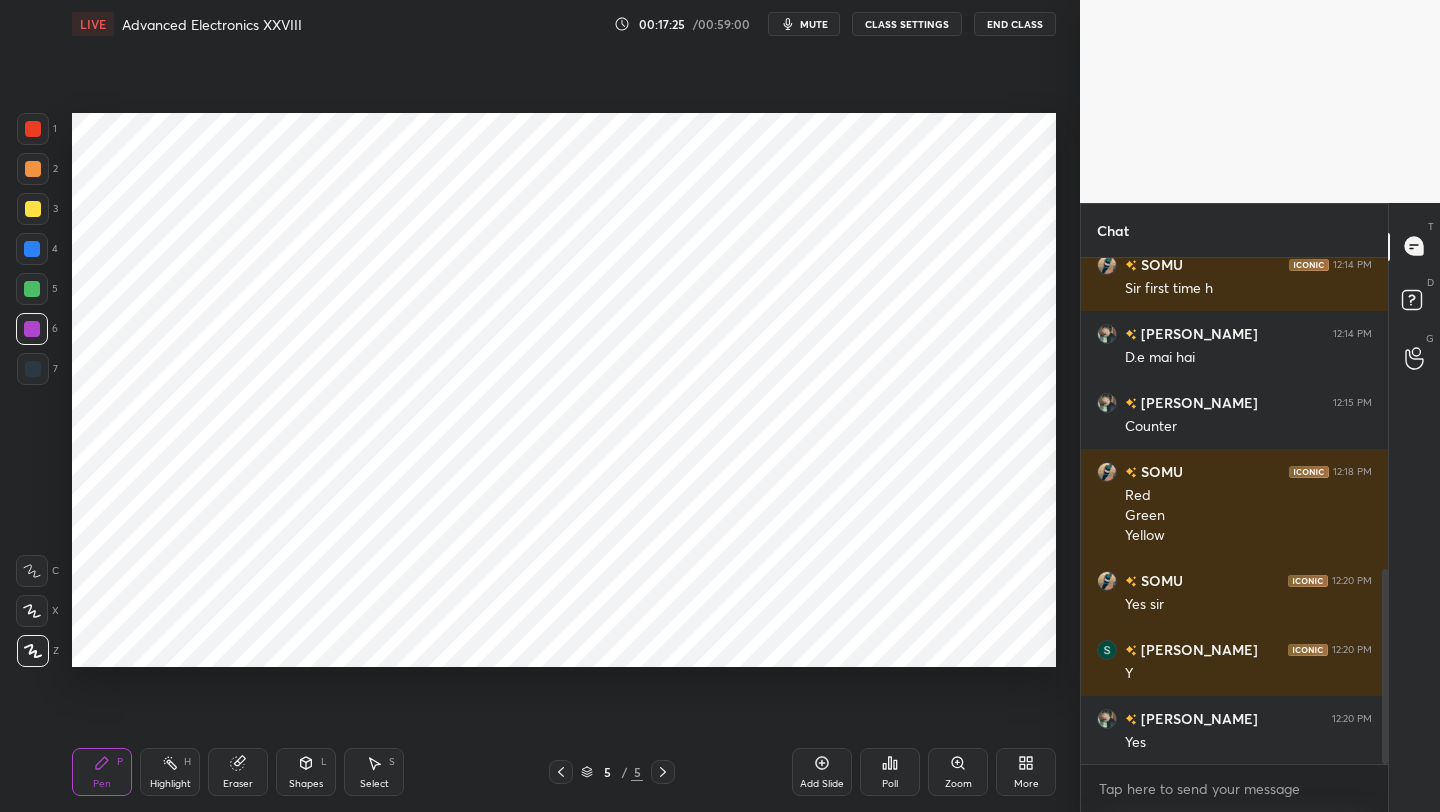 click on "7" at bounding box center [37, 369] 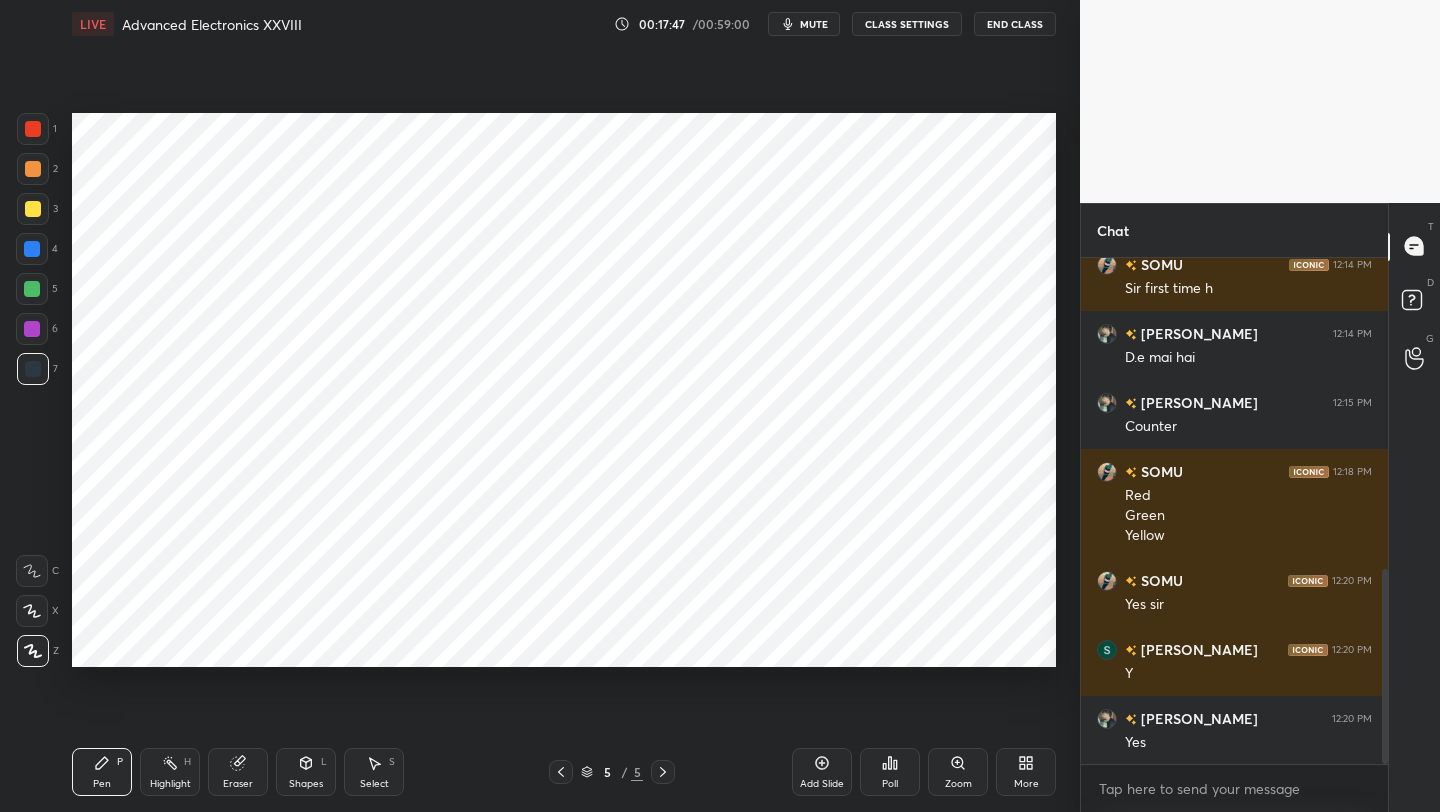 drag, startPoint x: 559, startPoint y: 767, endPoint x: 560, endPoint y: 746, distance: 21.023796 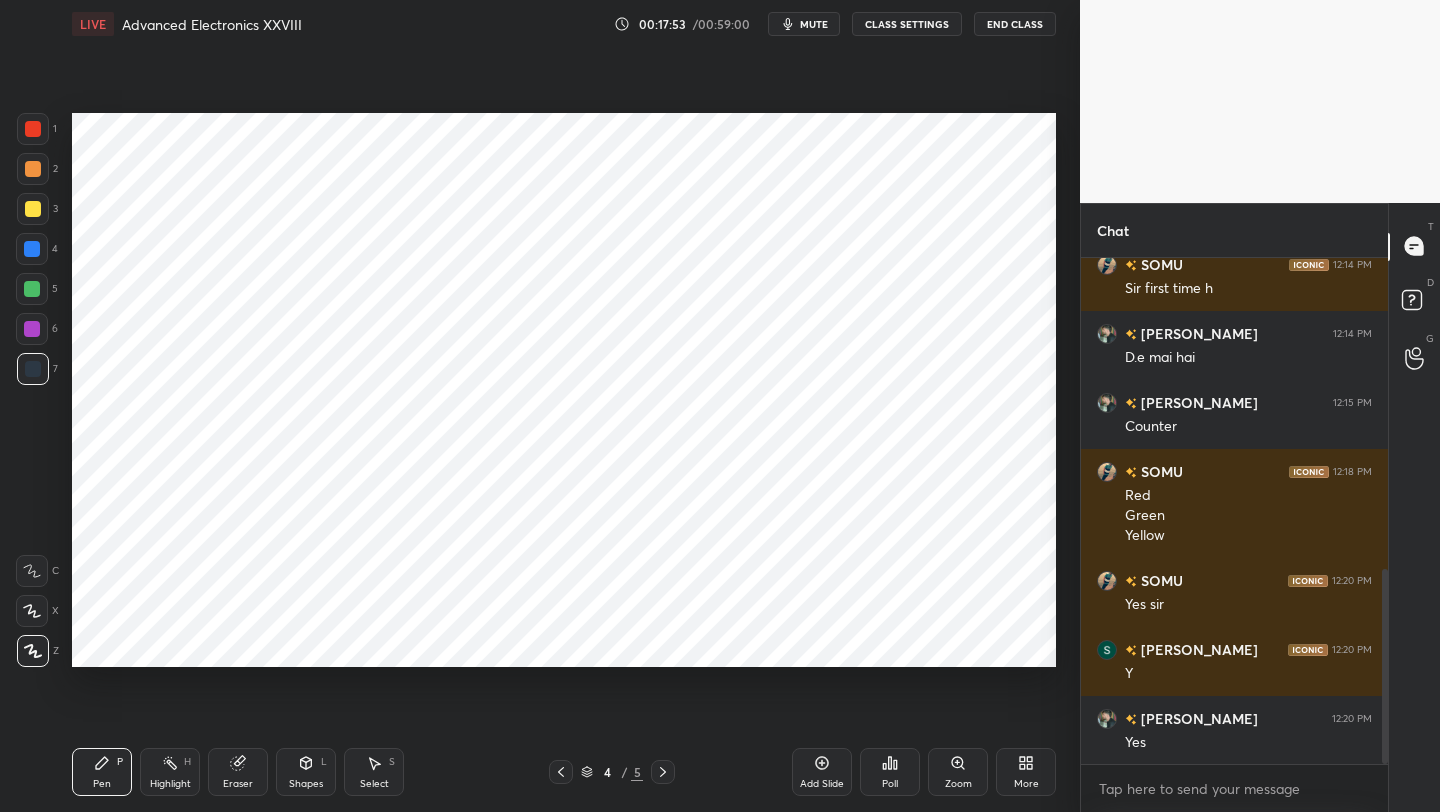 click at bounding box center (663, 772) 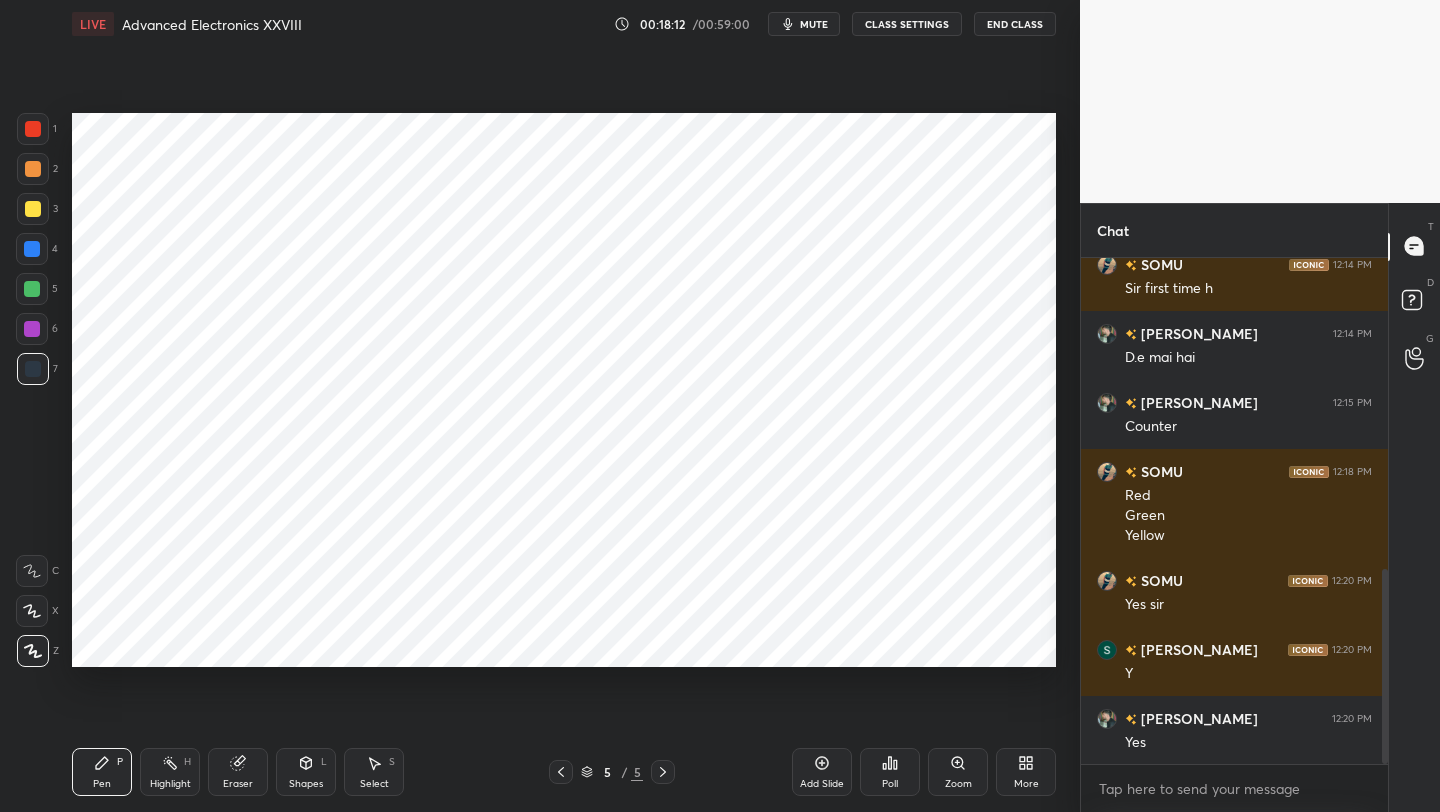 click at bounding box center [32, 329] 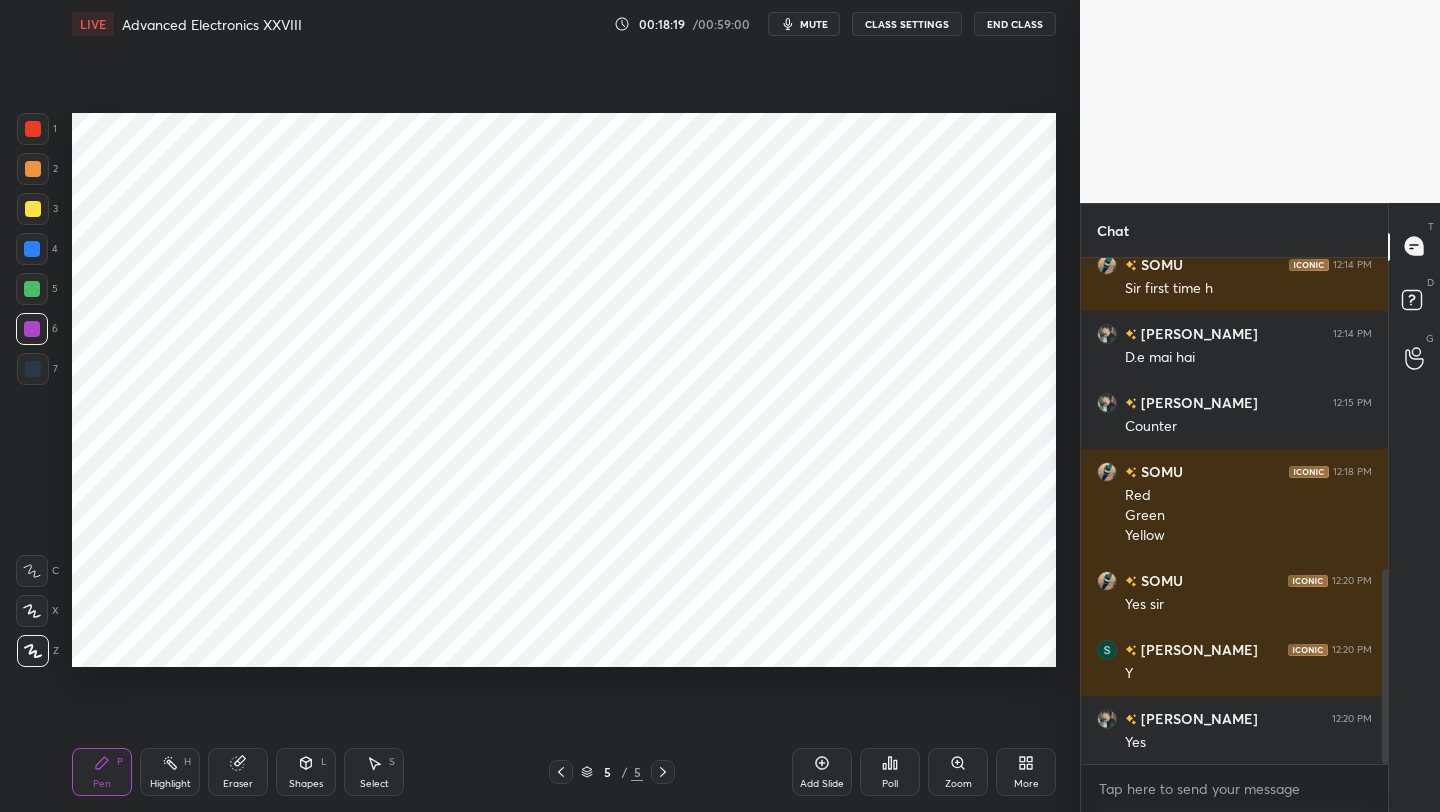click at bounding box center [33, 369] 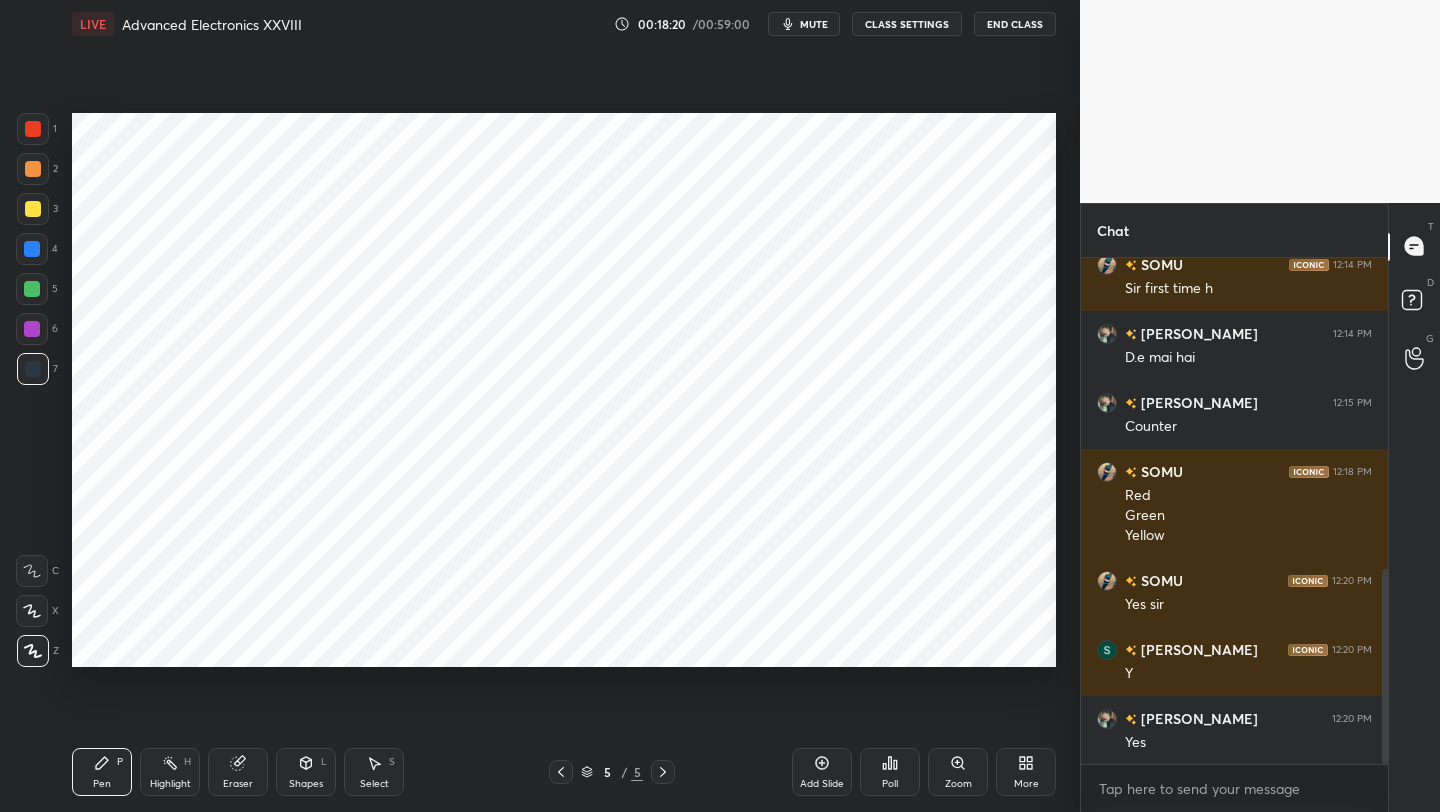 scroll, scrollTop: 882, scrollLeft: 0, axis: vertical 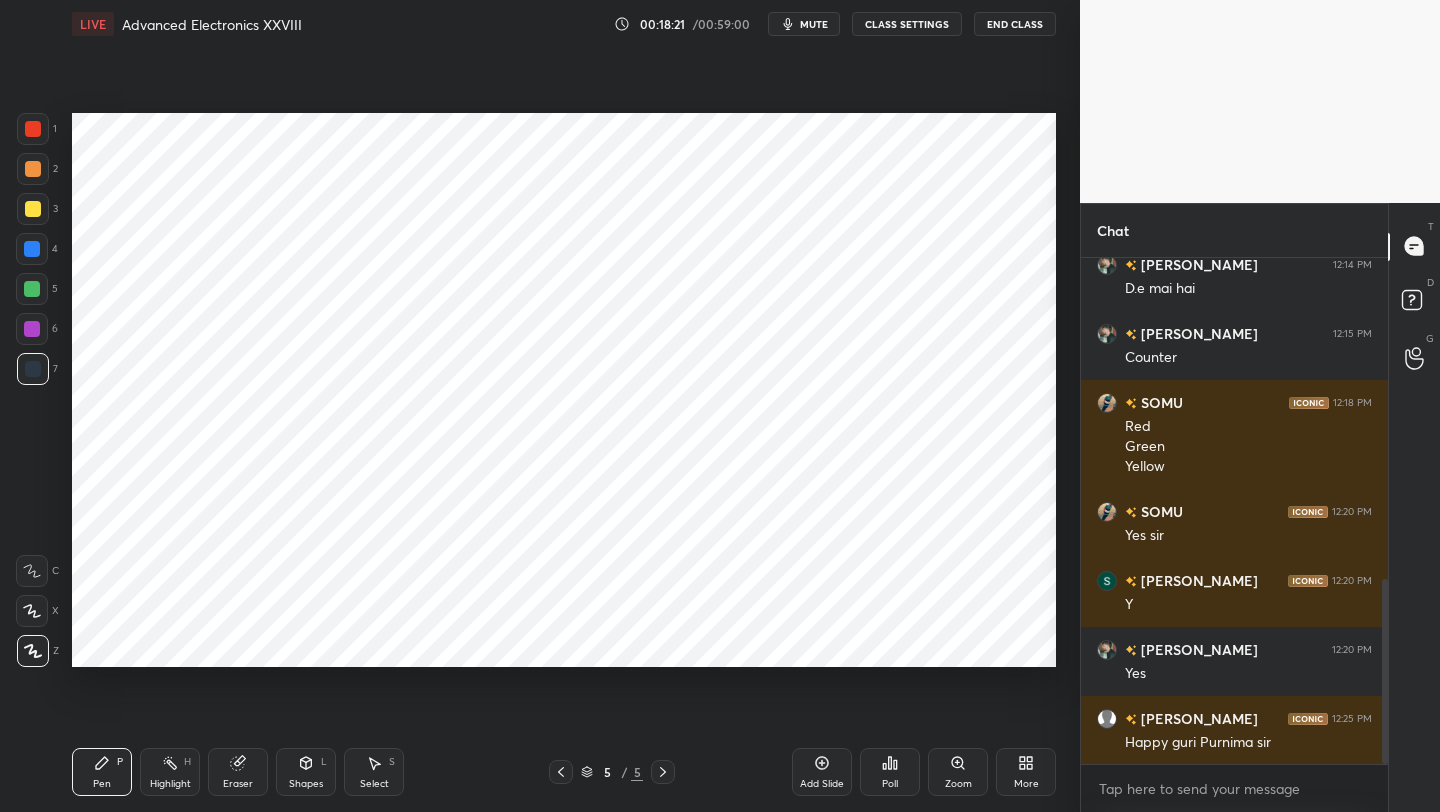 drag, startPoint x: 35, startPoint y: 324, endPoint x: 42, endPoint y: 316, distance: 10.630146 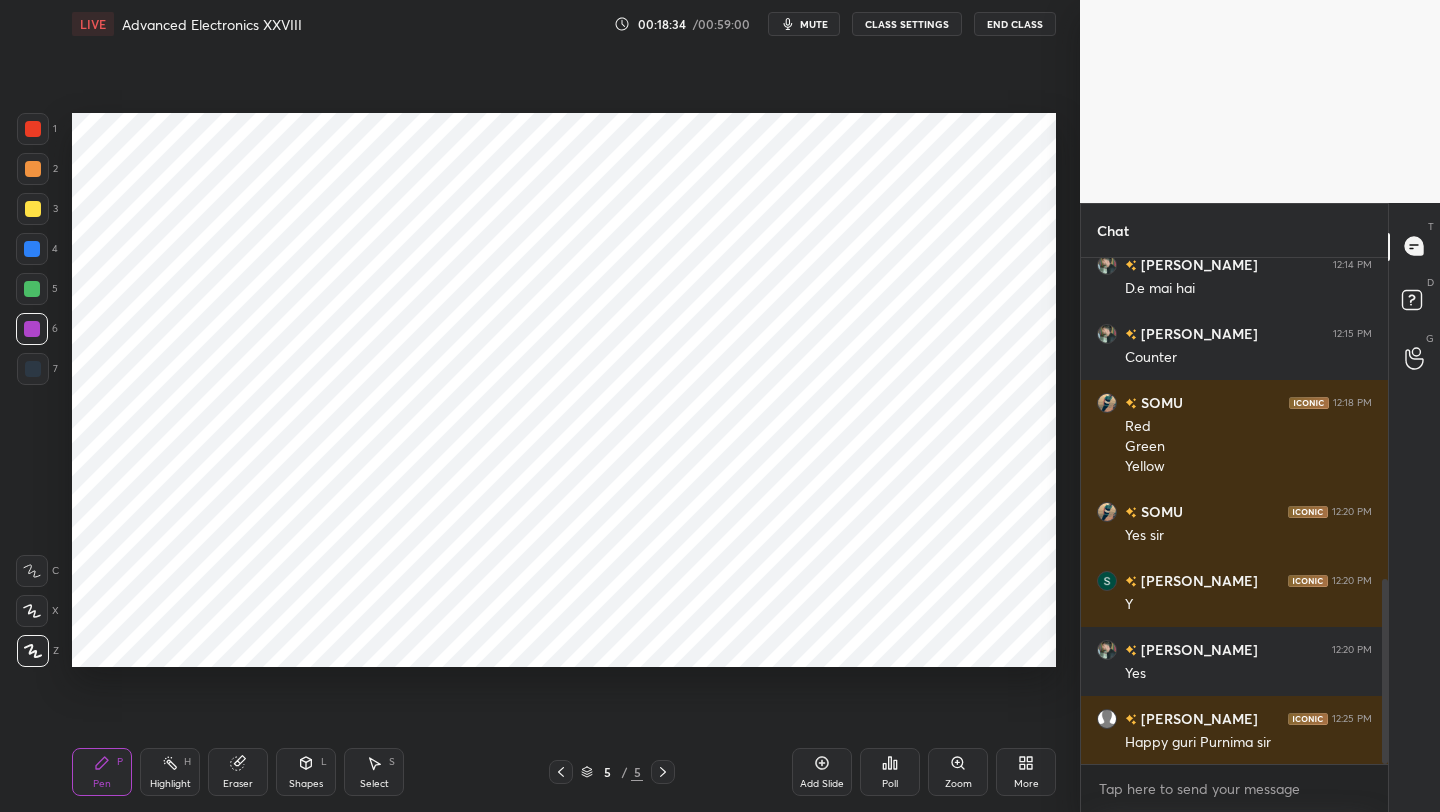 click at bounding box center [33, 369] 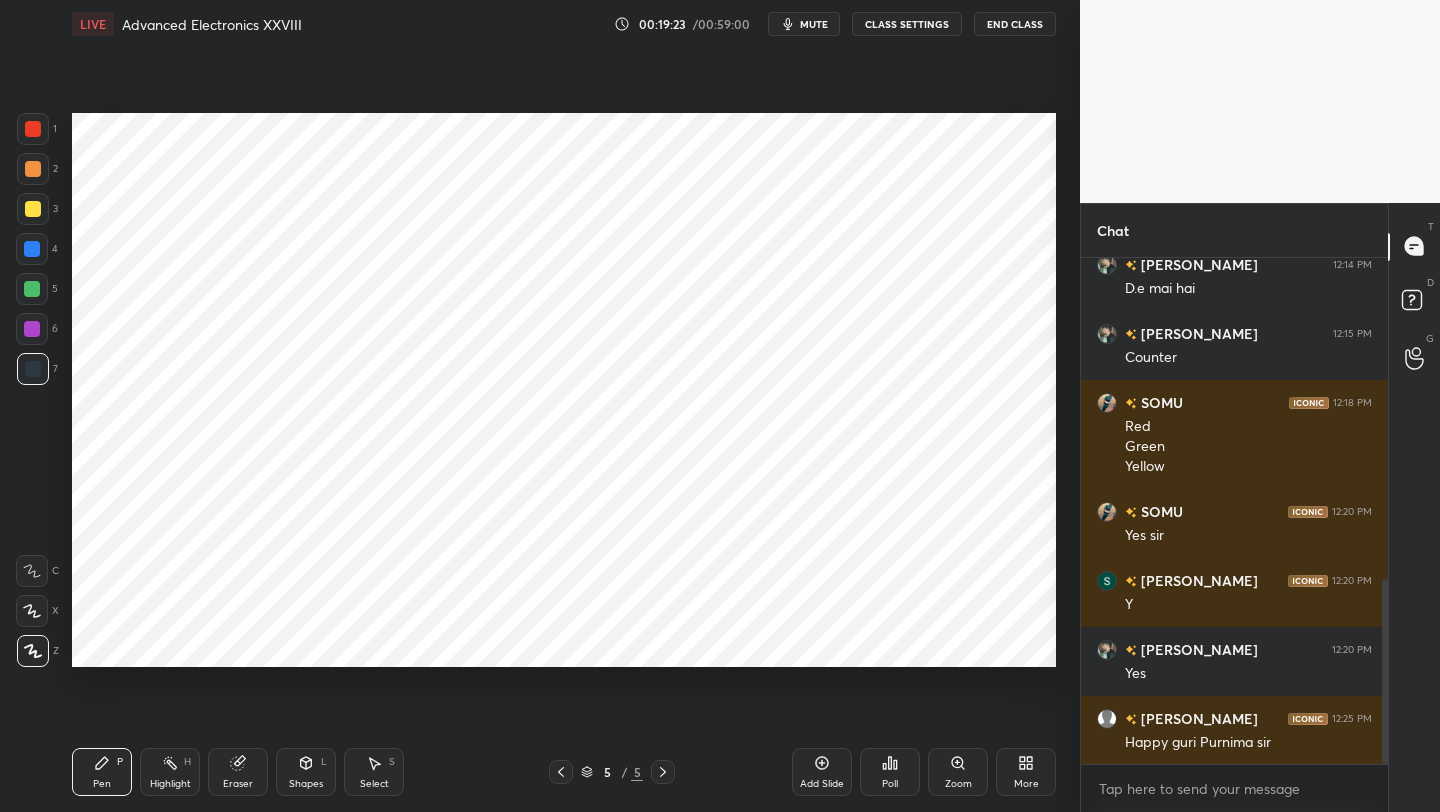 drag, startPoint x: 825, startPoint y: 767, endPoint x: 821, endPoint y: 747, distance: 20.396078 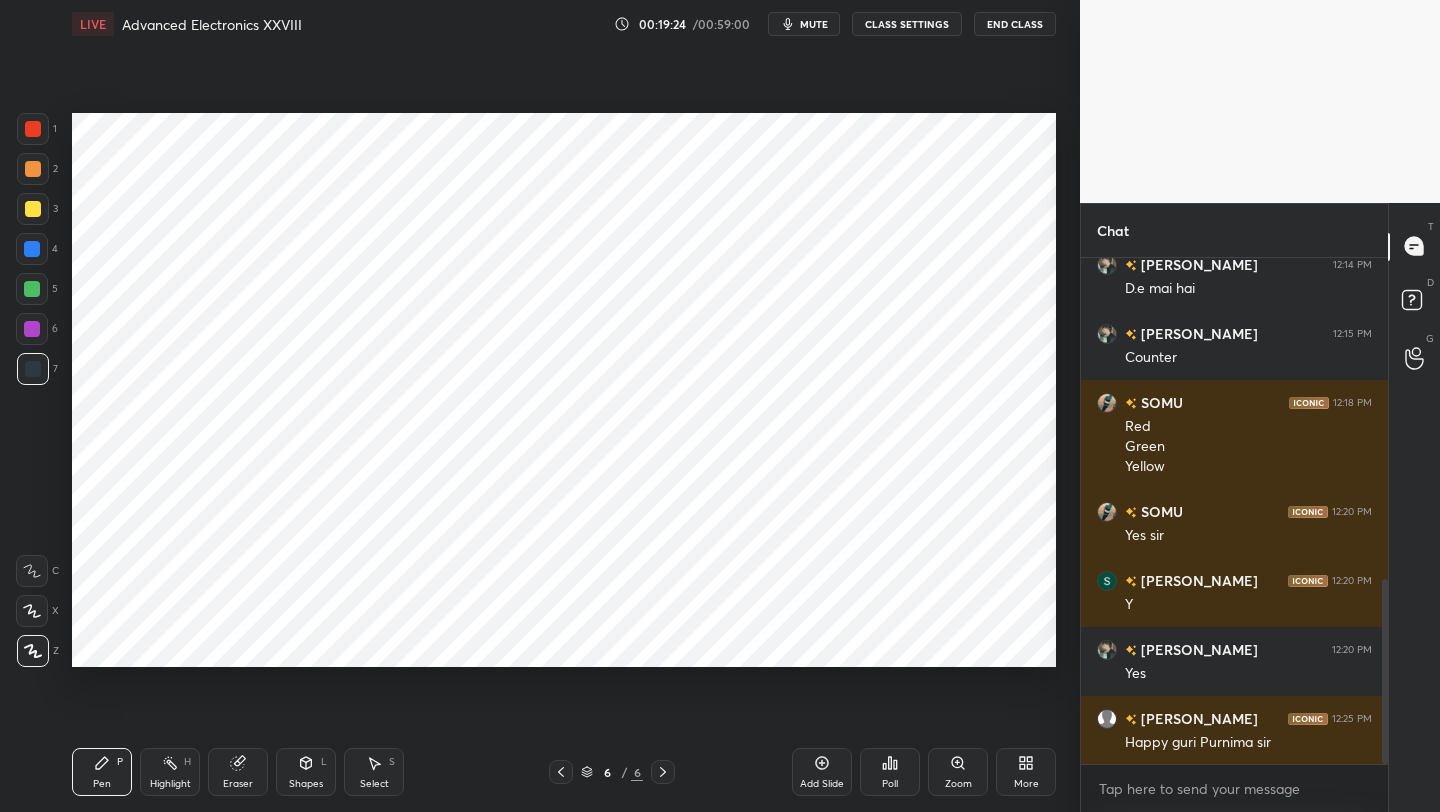 click at bounding box center [33, 129] 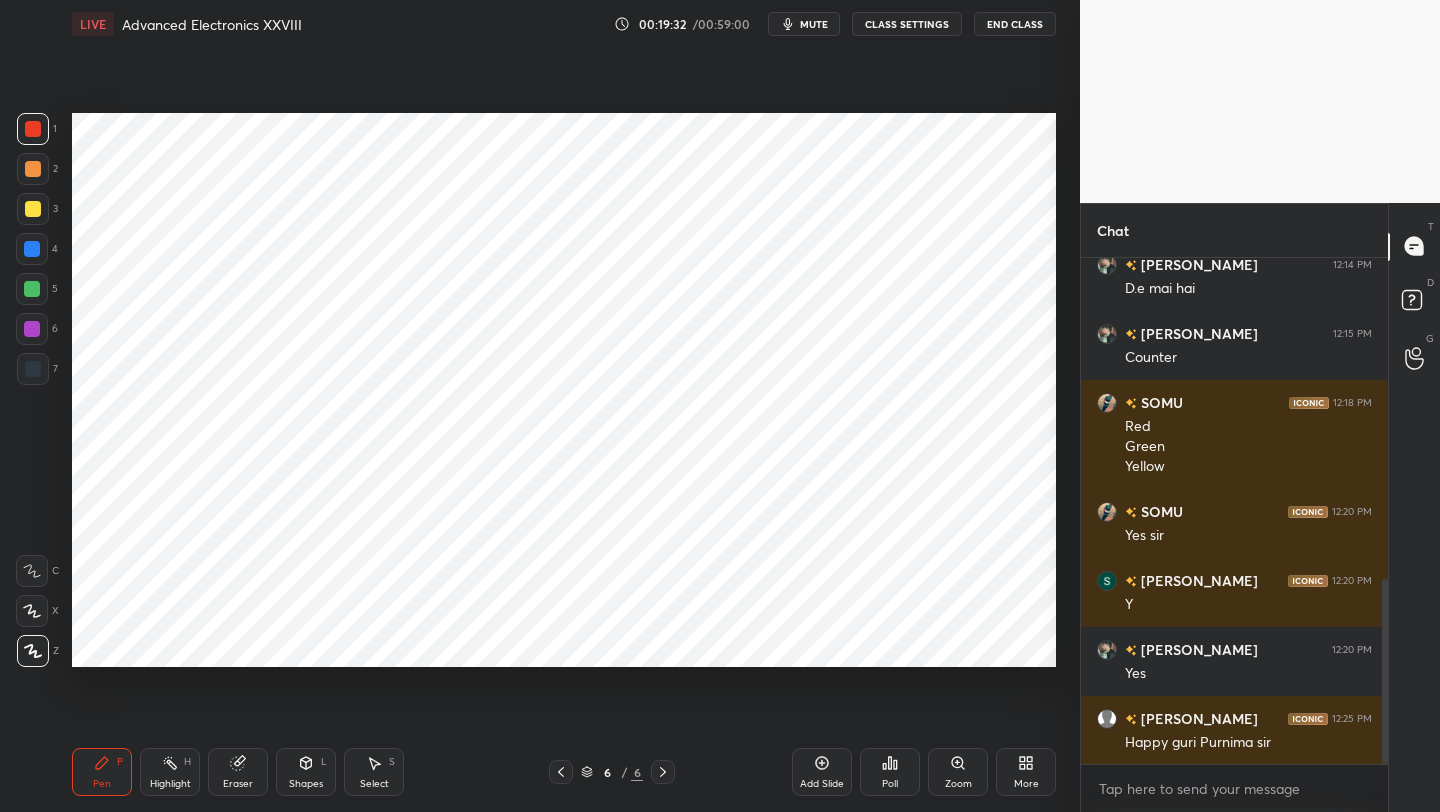 drag, startPoint x: 35, startPoint y: 255, endPoint x: 38, endPoint y: 244, distance: 11.401754 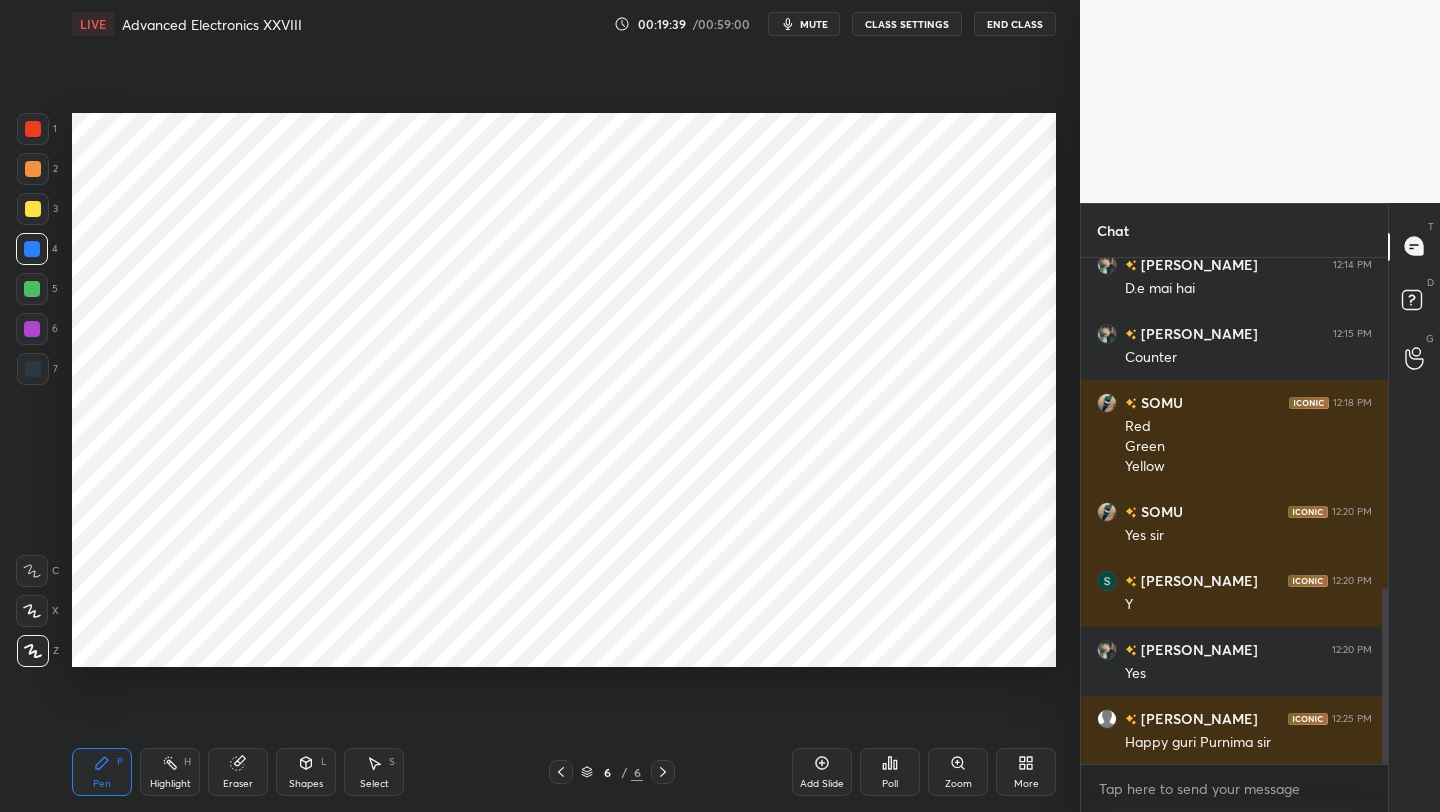 scroll, scrollTop: 951, scrollLeft: 0, axis: vertical 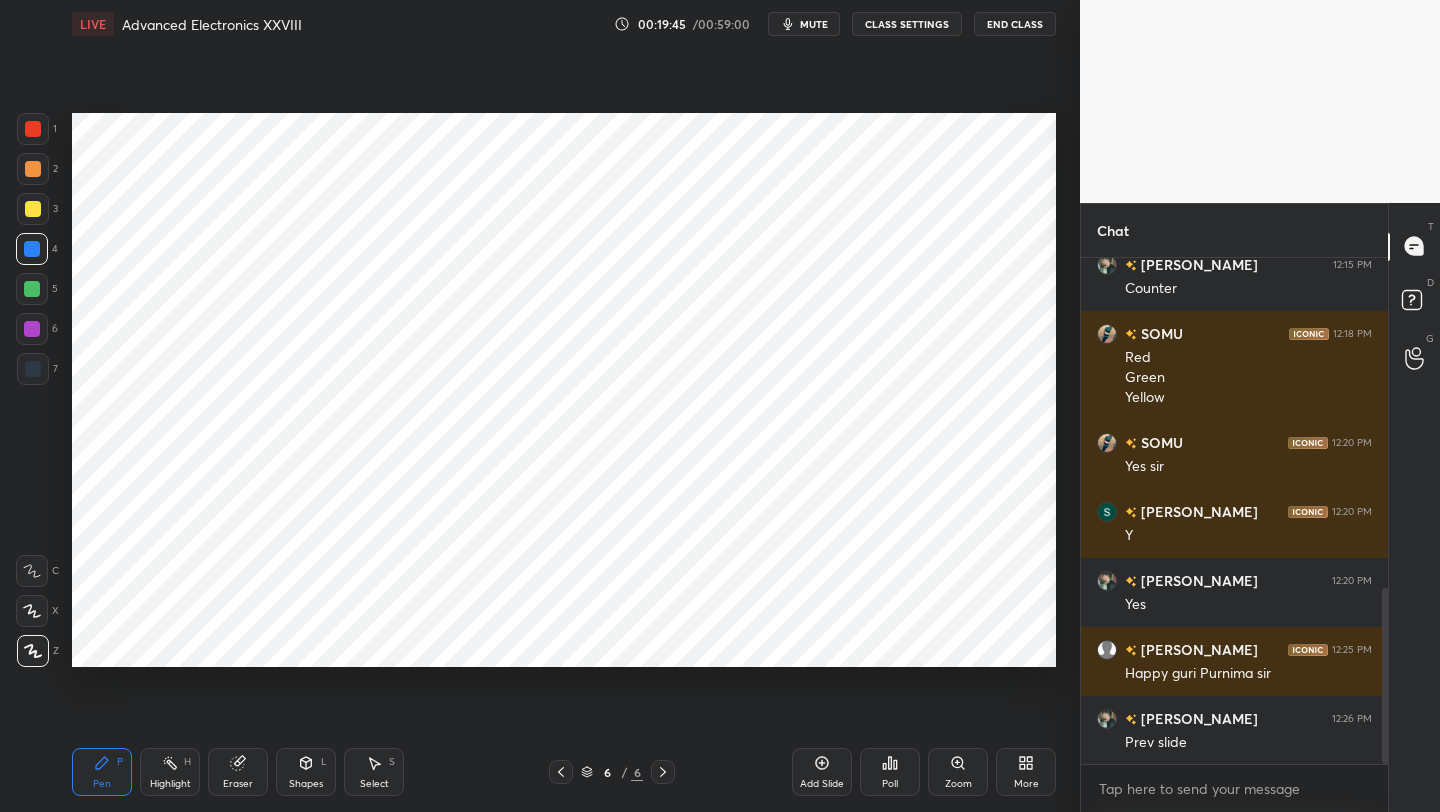 drag, startPoint x: 553, startPoint y: 773, endPoint x: 561, endPoint y: 764, distance: 12.0415945 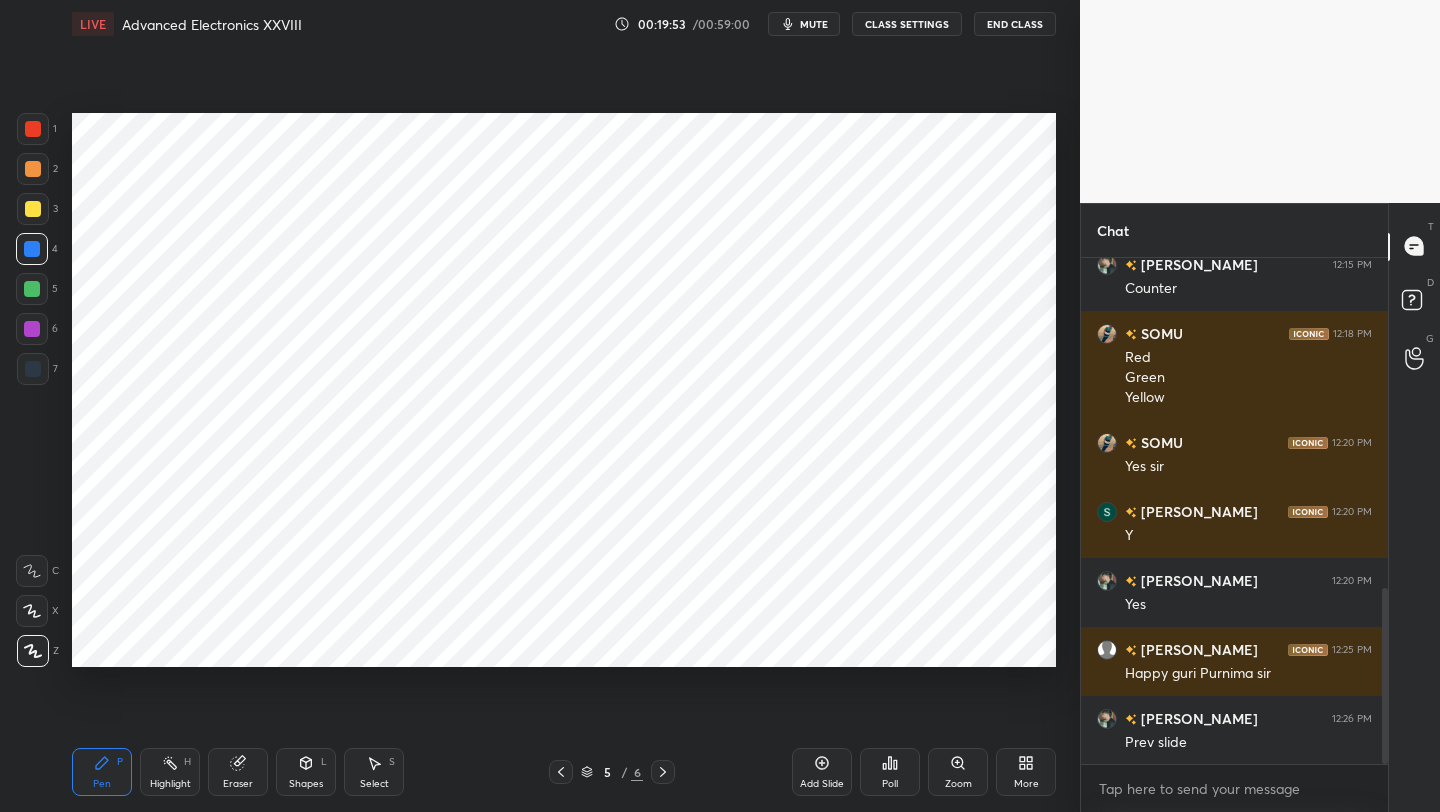 drag, startPoint x: 309, startPoint y: 772, endPoint x: 307, endPoint y: 752, distance: 20.09975 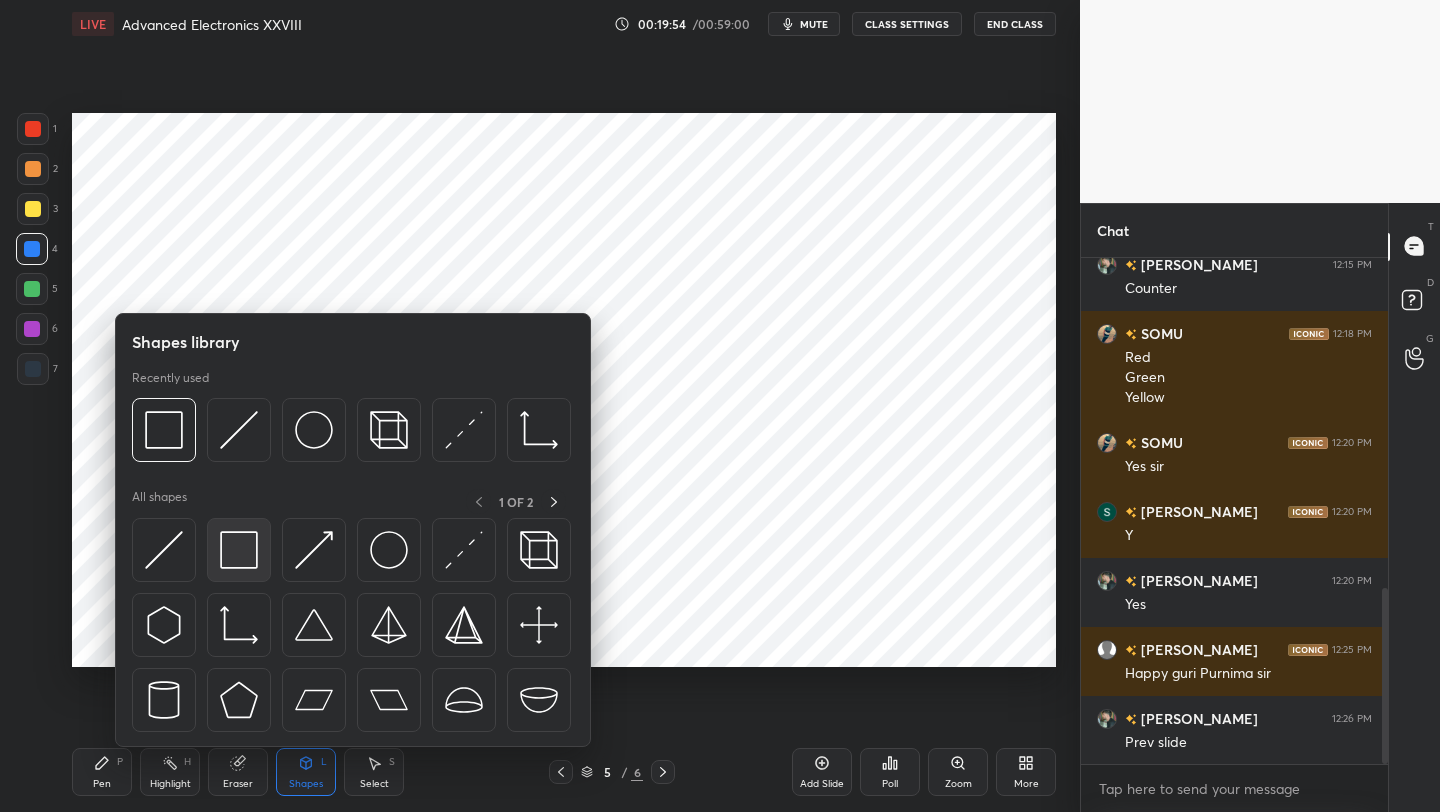 click at bounding box center (239, 550) 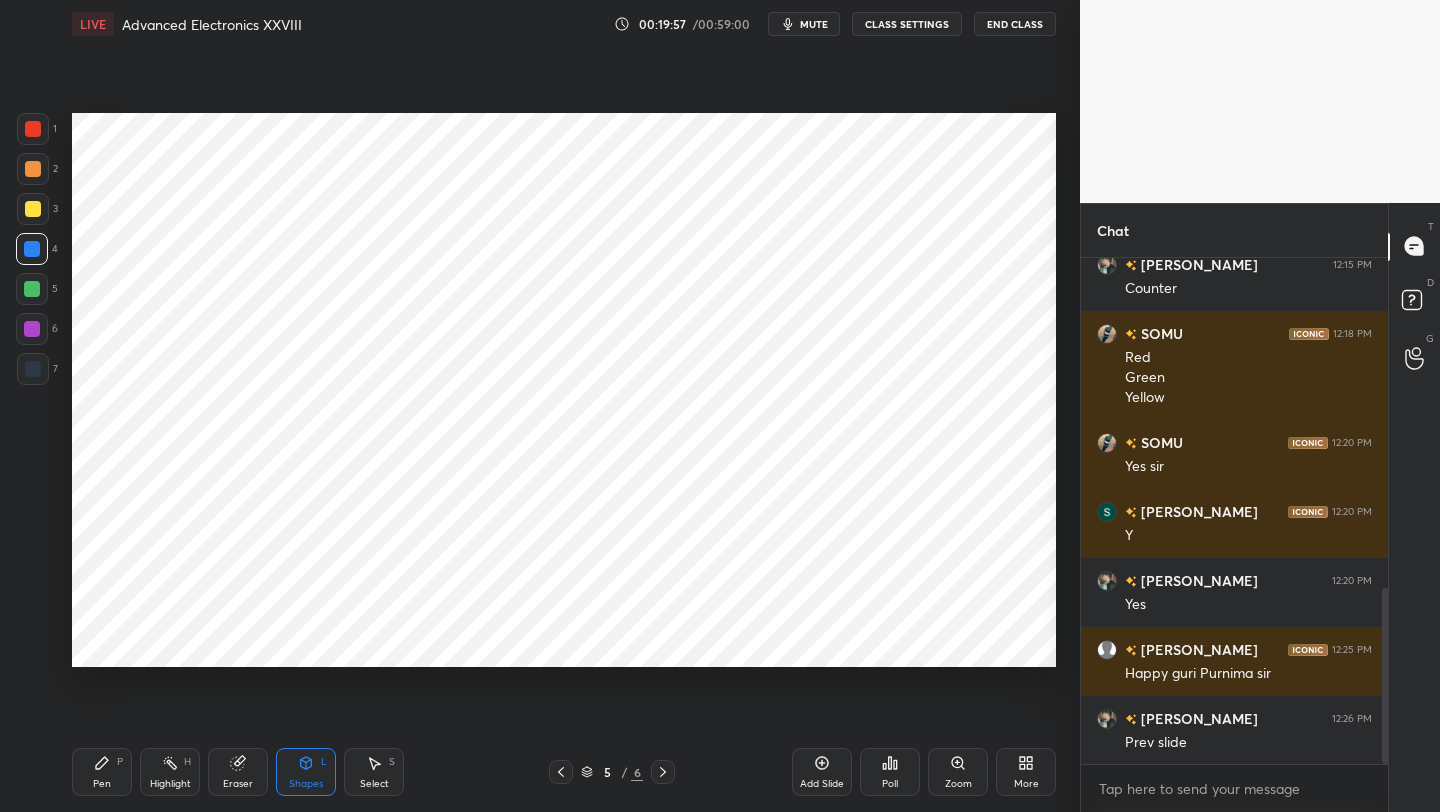 scroll, scrollTop: 971, scrollLeft: 0, axis: vertical 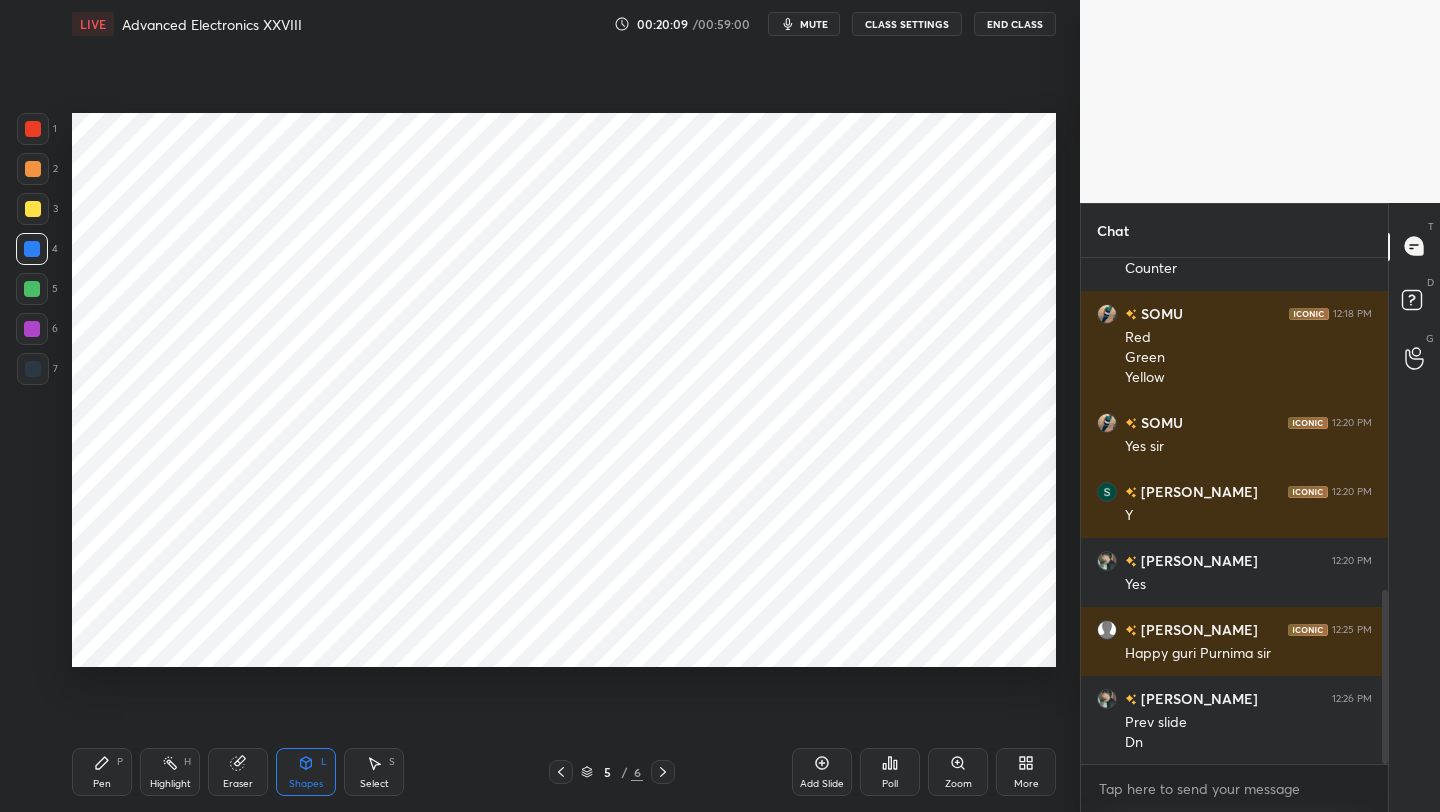 click 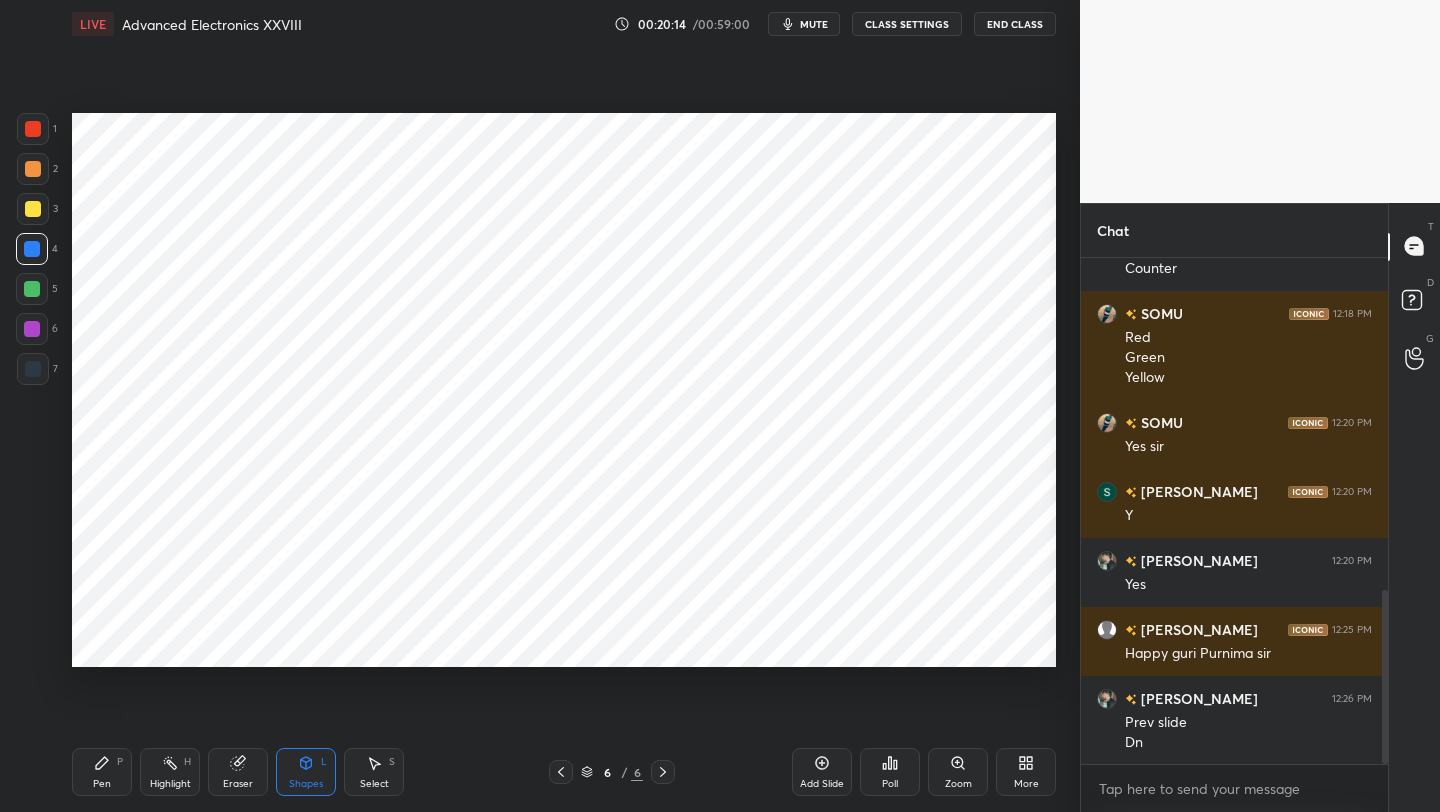 click on "Pen P" at bounding box center (102, 772) 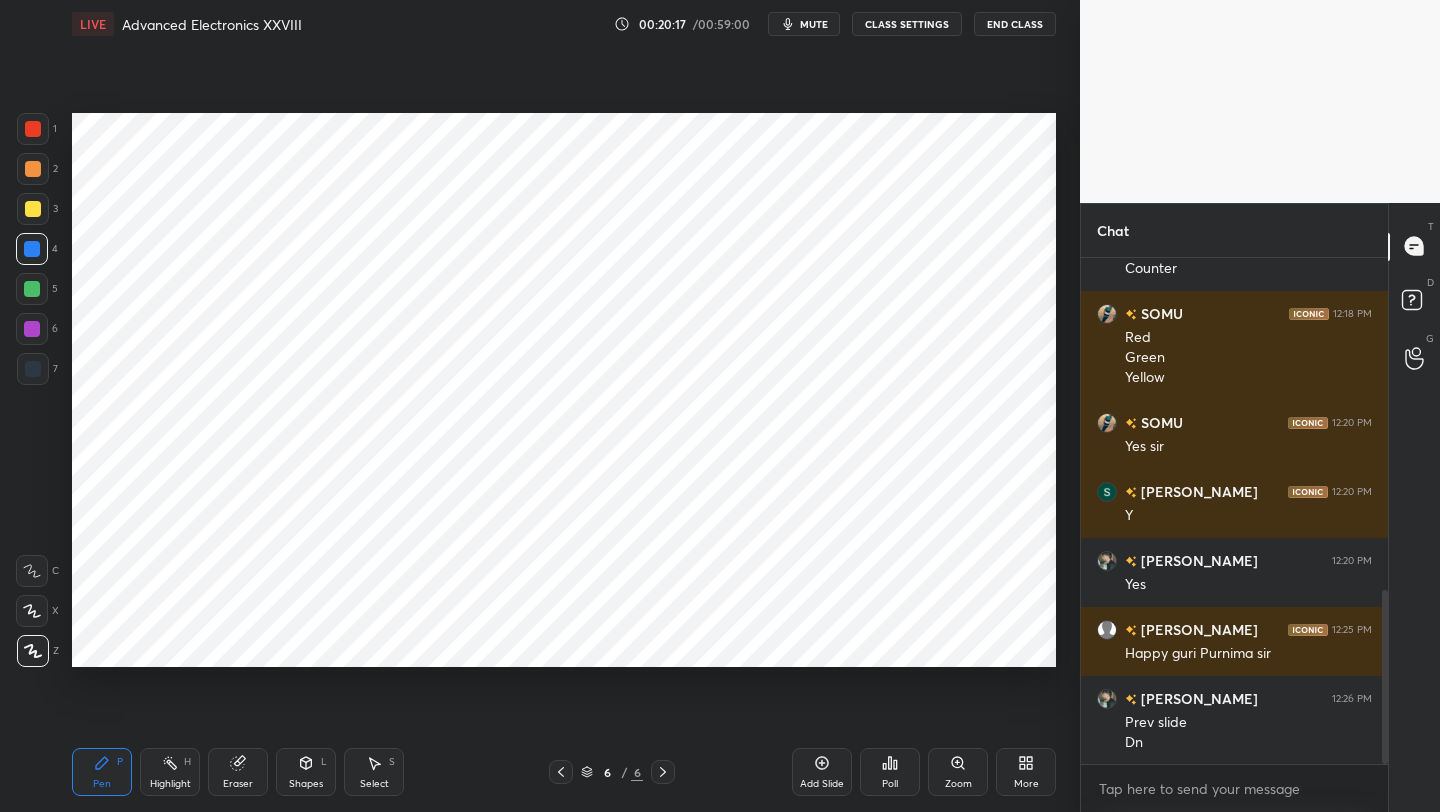 scroll, scrollTop: 1040, scrollLeft: 0, axis: vertical 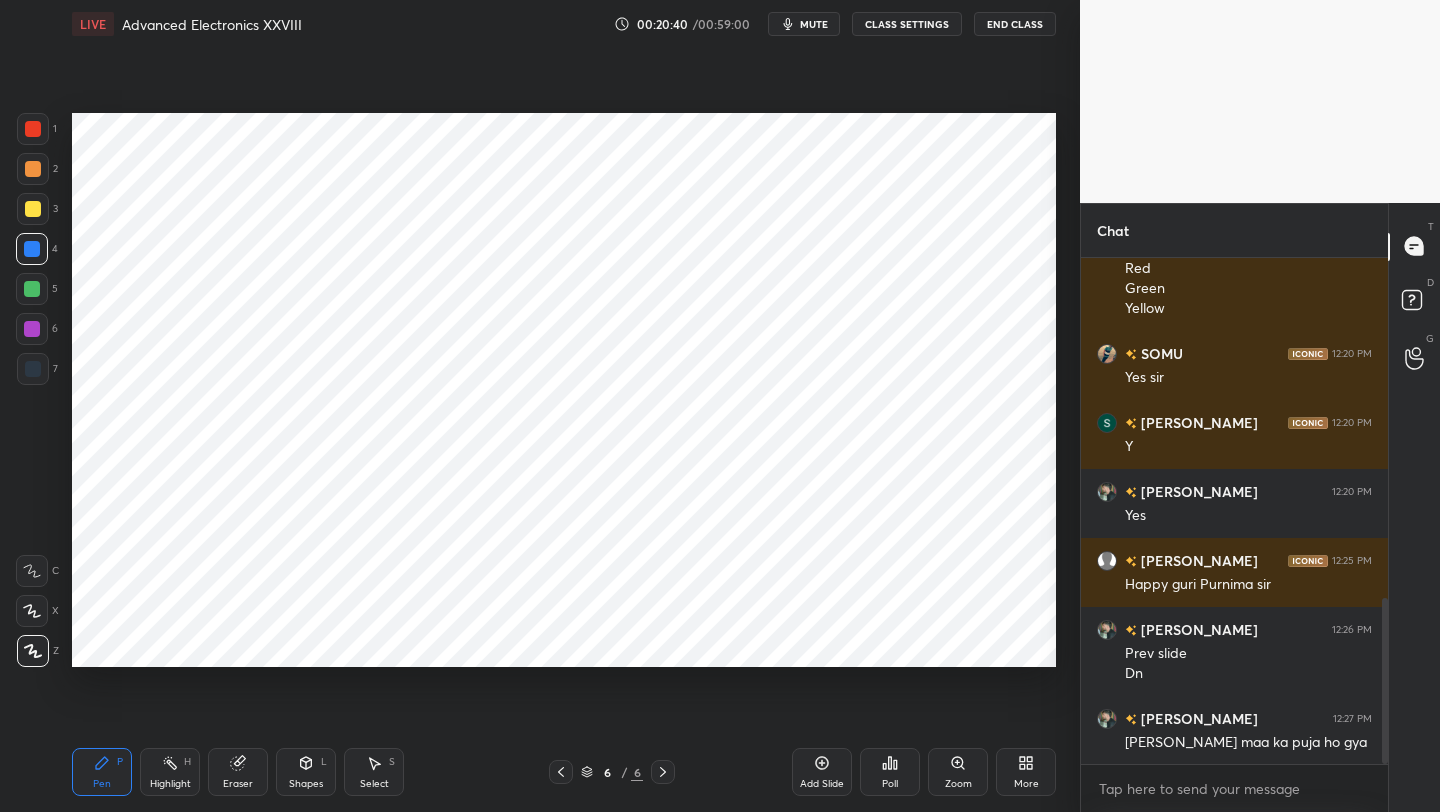 click at bounding box center [33, 129] 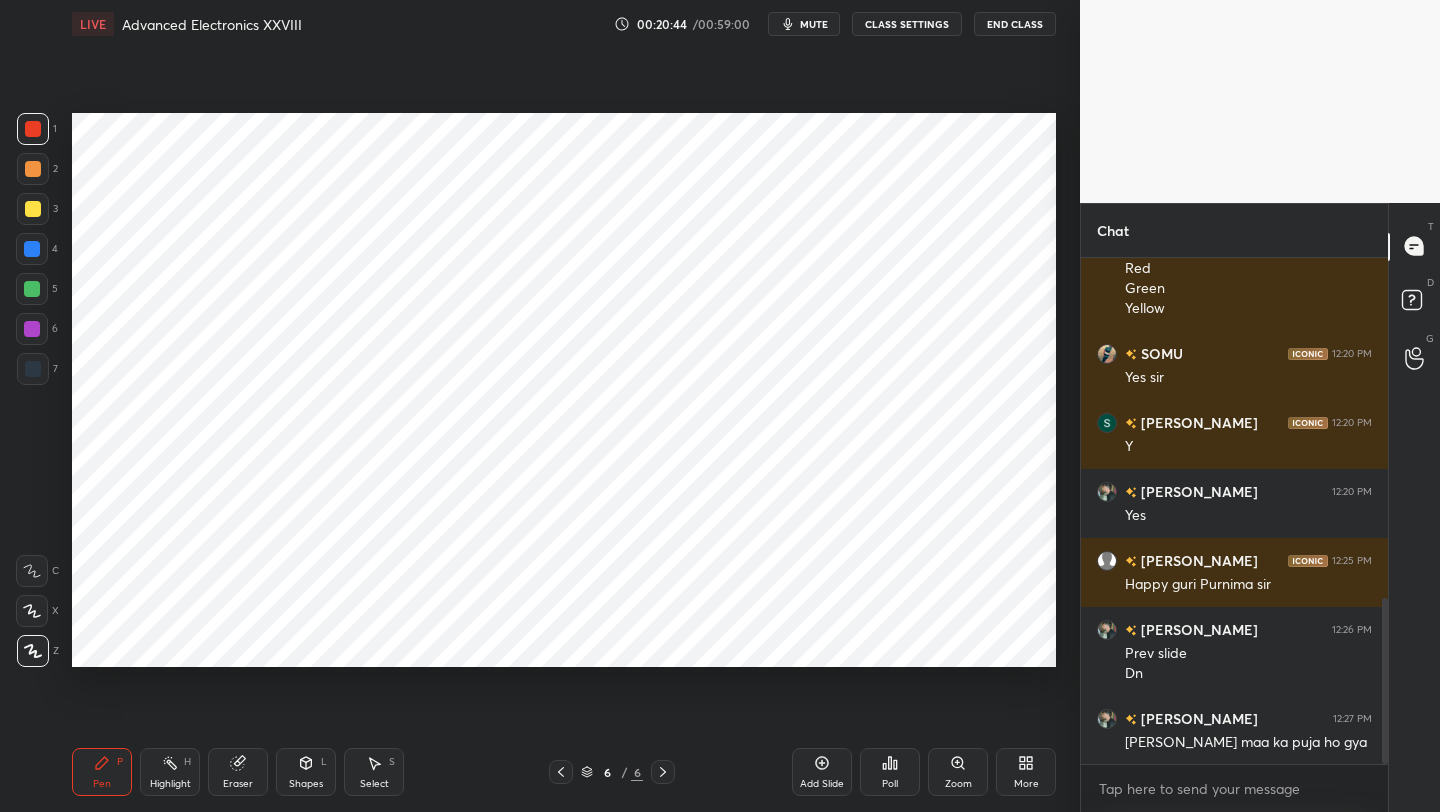 click at bounding box center [32, 289] 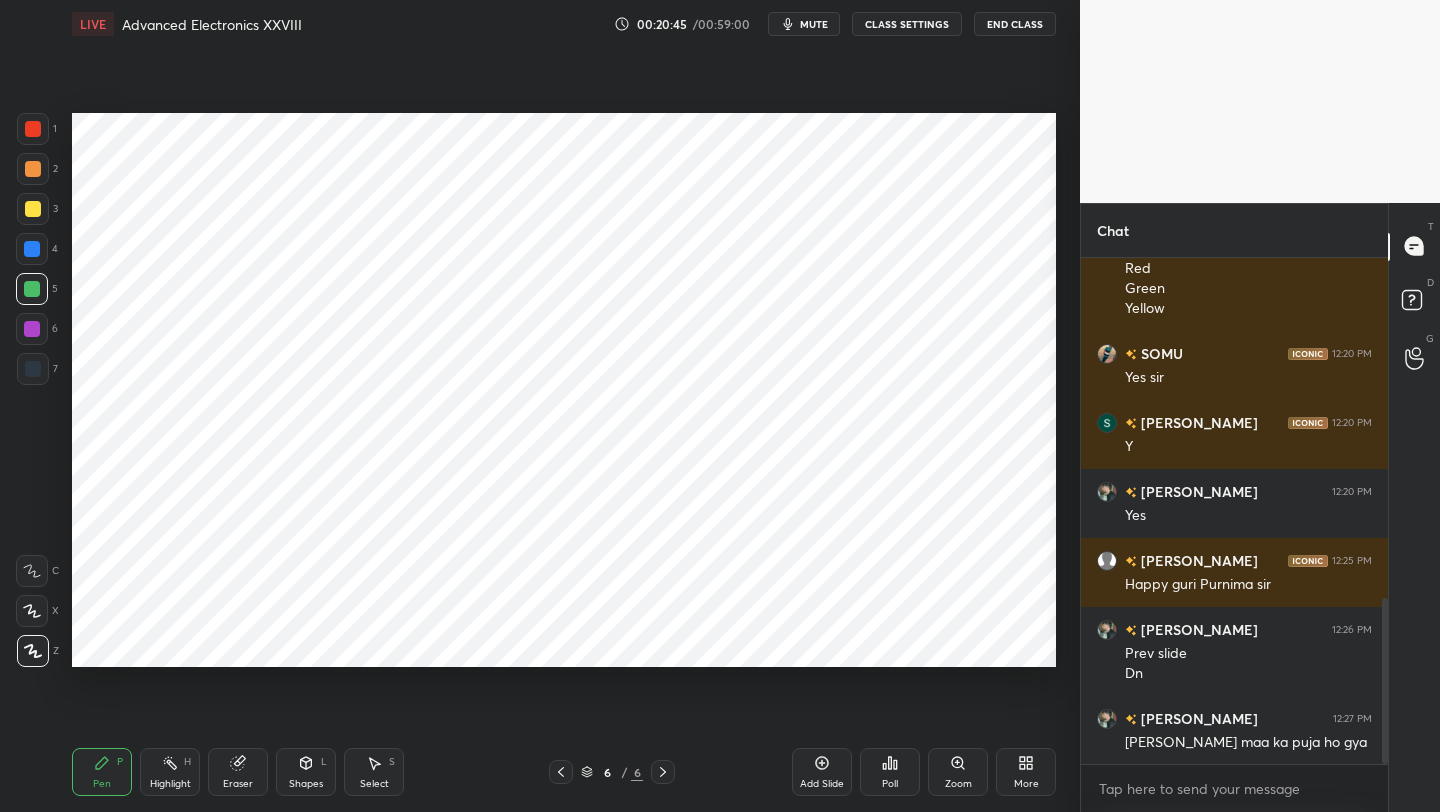 click at bounding box center [33, 129] 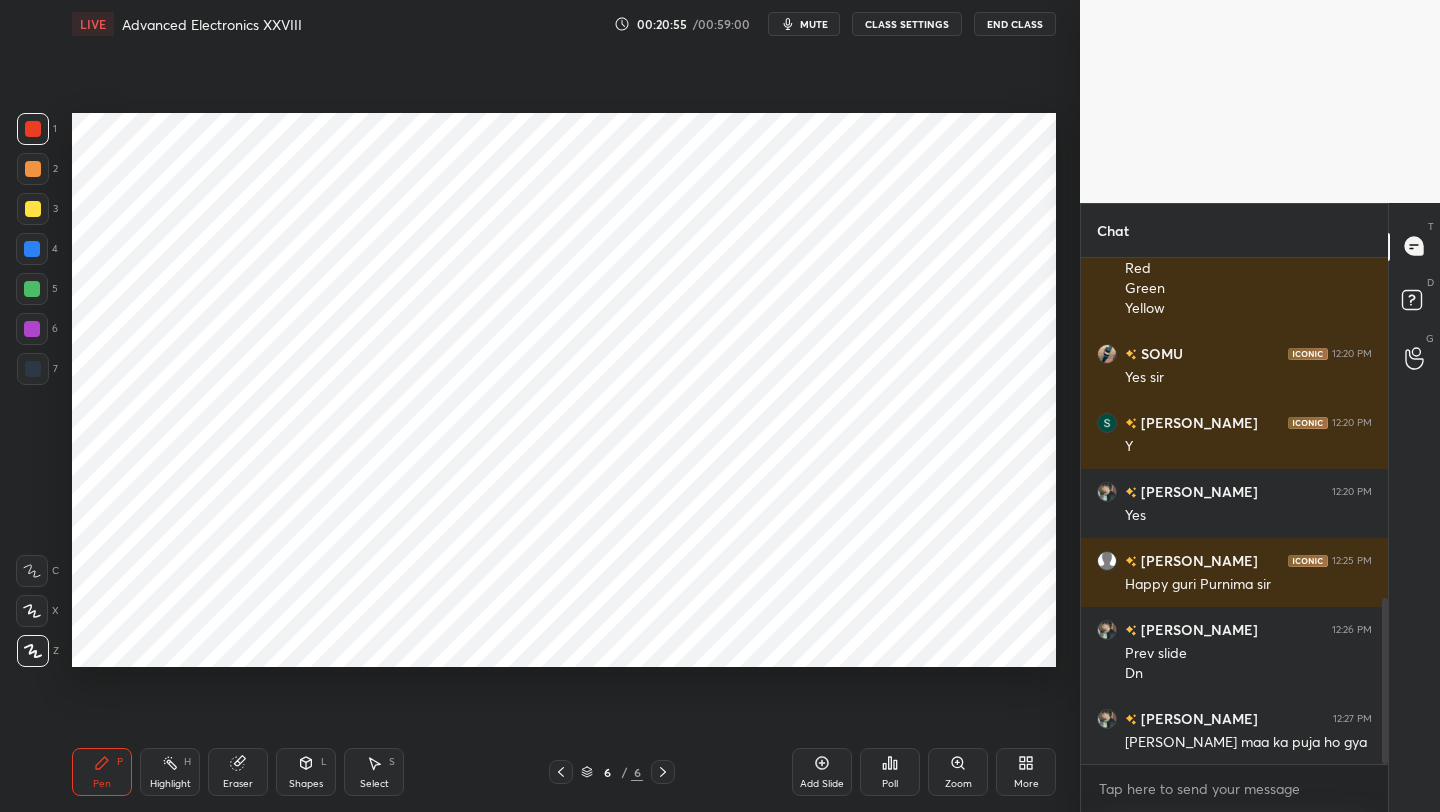 click at bounding box center [32, 249] 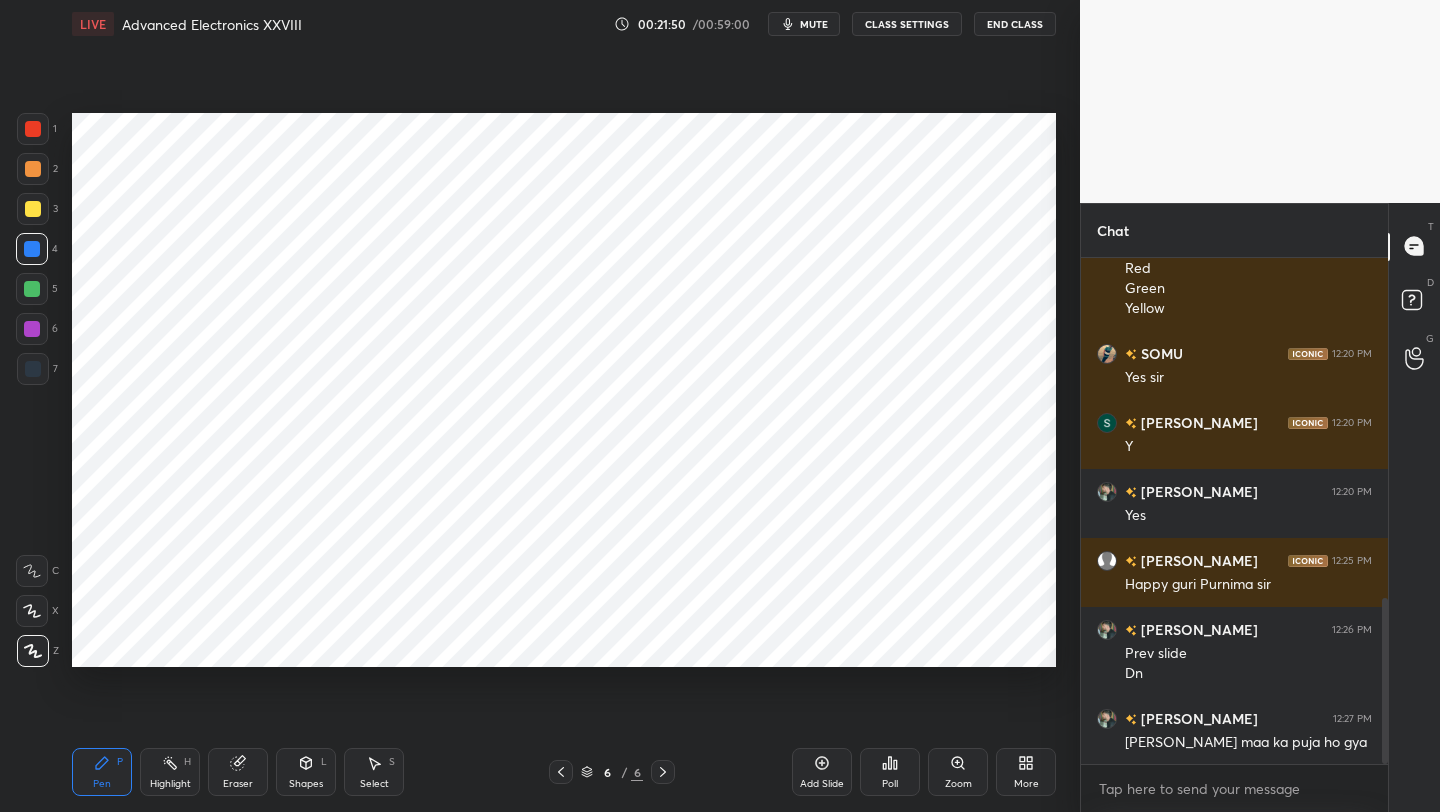 drag, startPoint x: 38, startPoint y: 318, endPoint x: 35, endPoint y: 297, distance: 21.213203 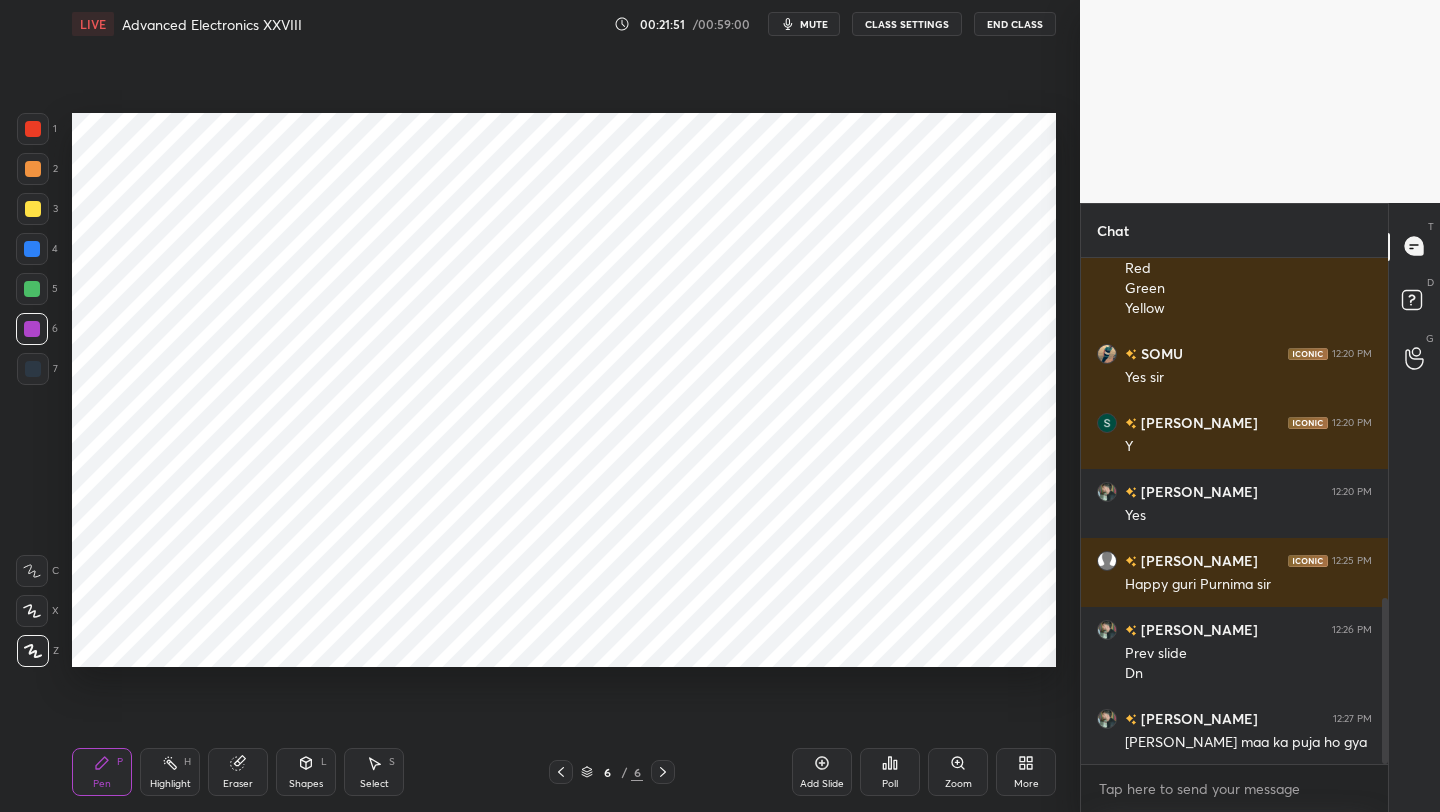 drag, startPoint x: 34, startPoint y: 133, endPoint x: 60, endPoint y: 129, distance: 26.305893 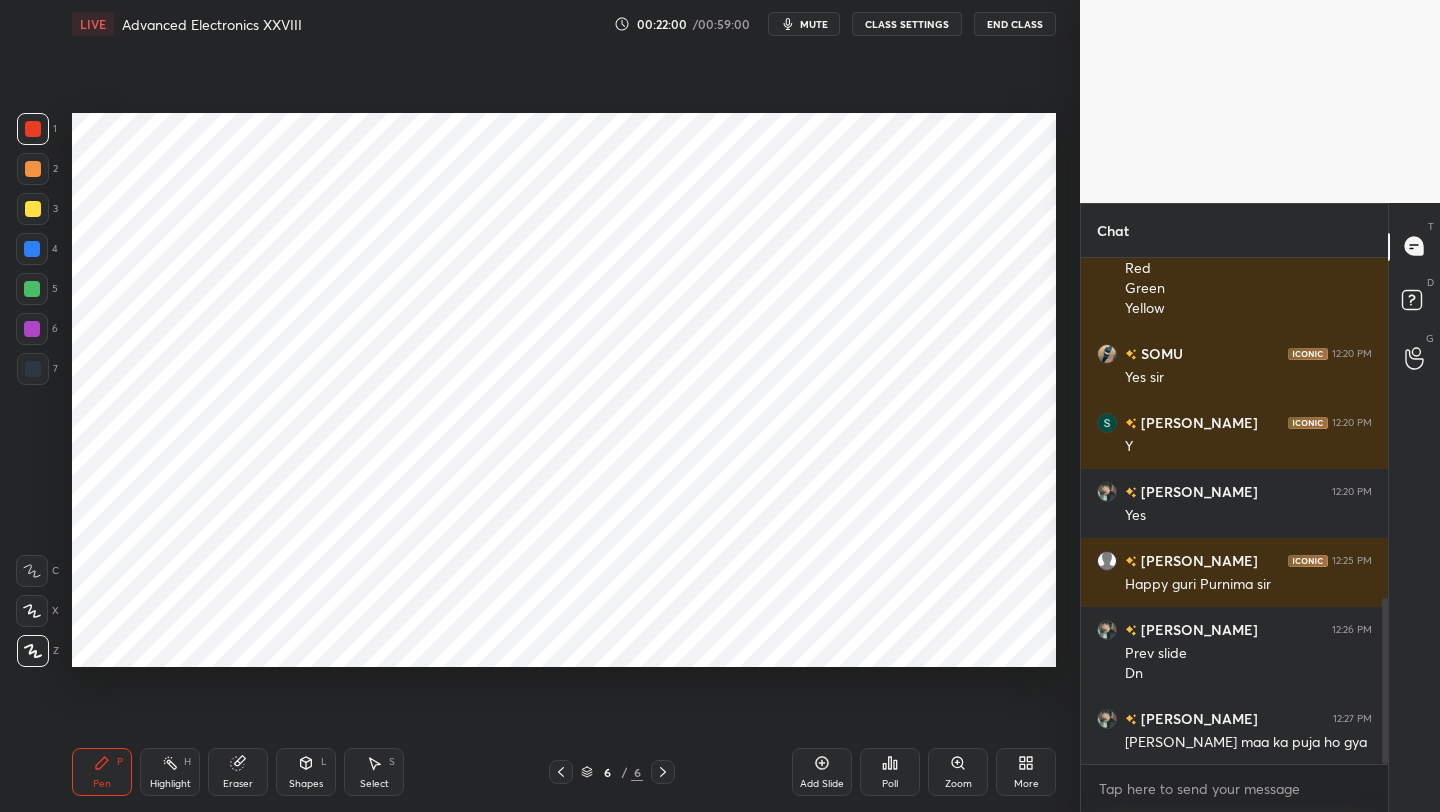 click at bounding box center (33, 369) 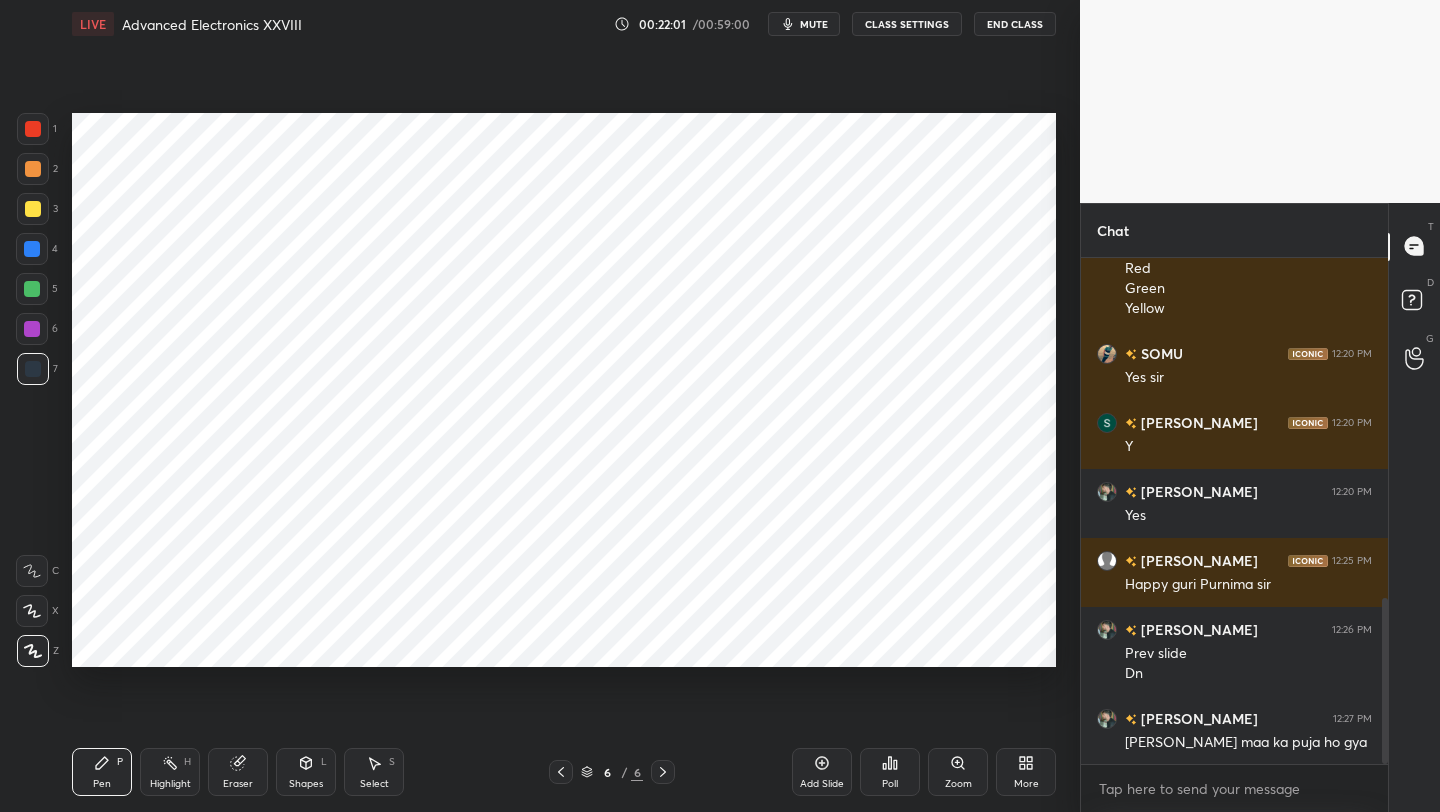 click 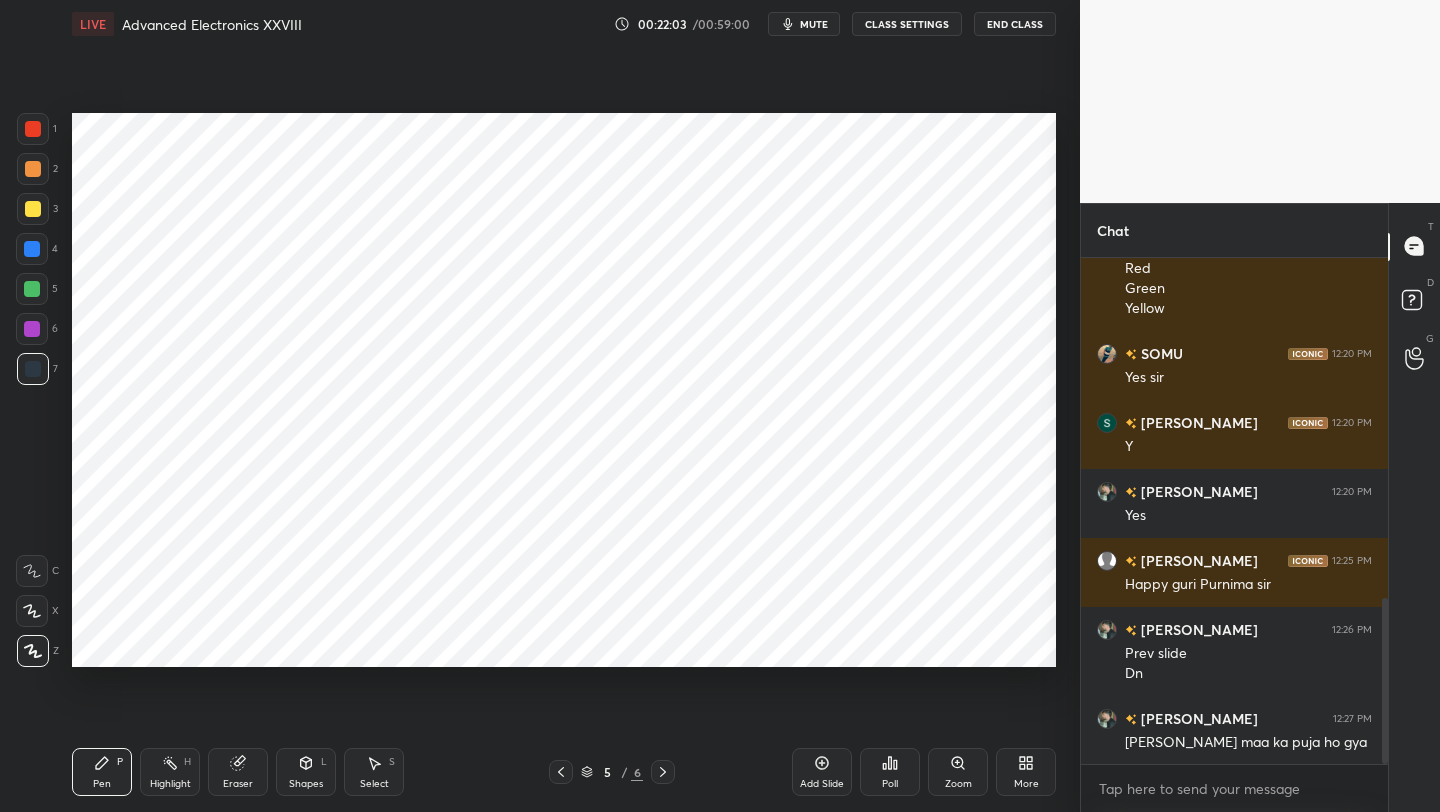click 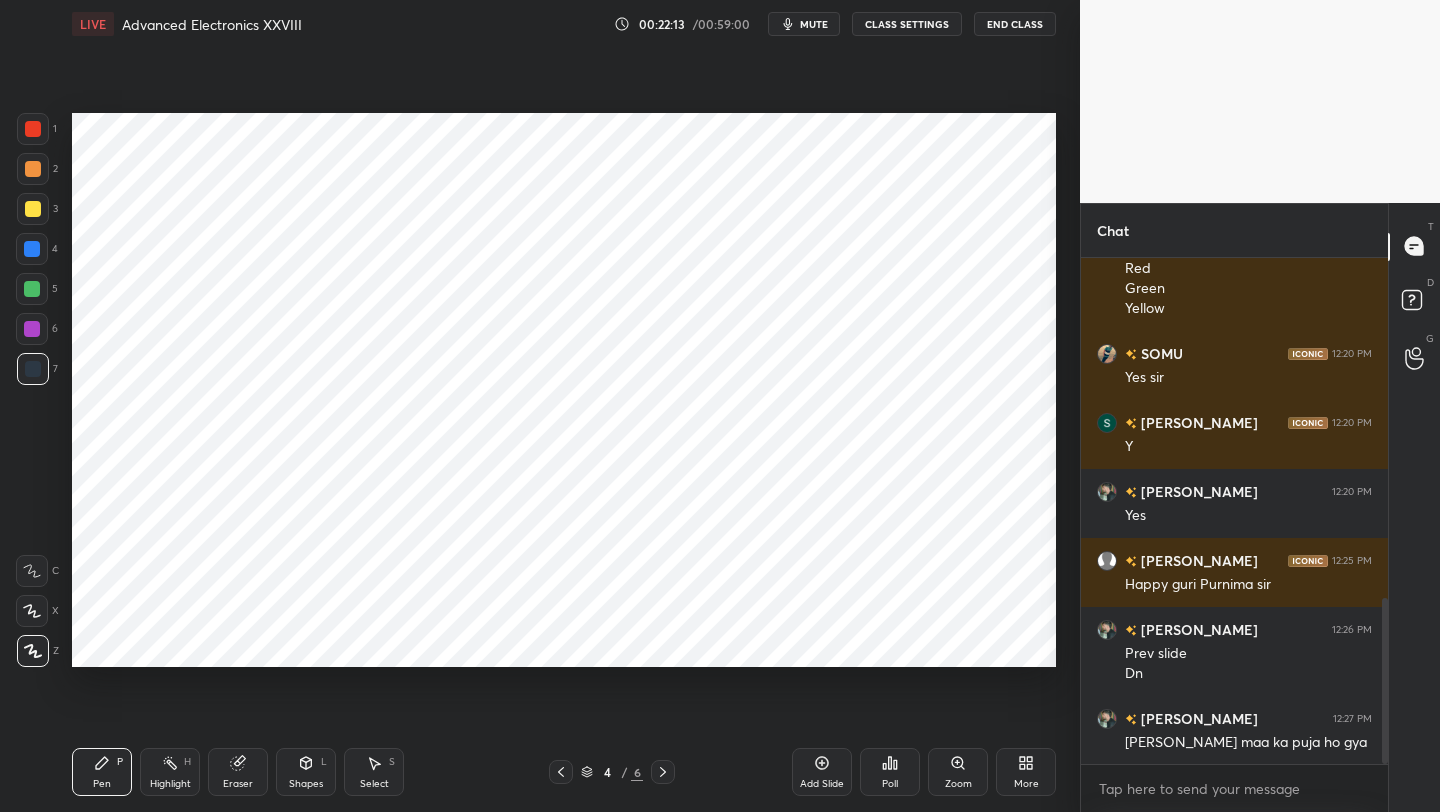 click 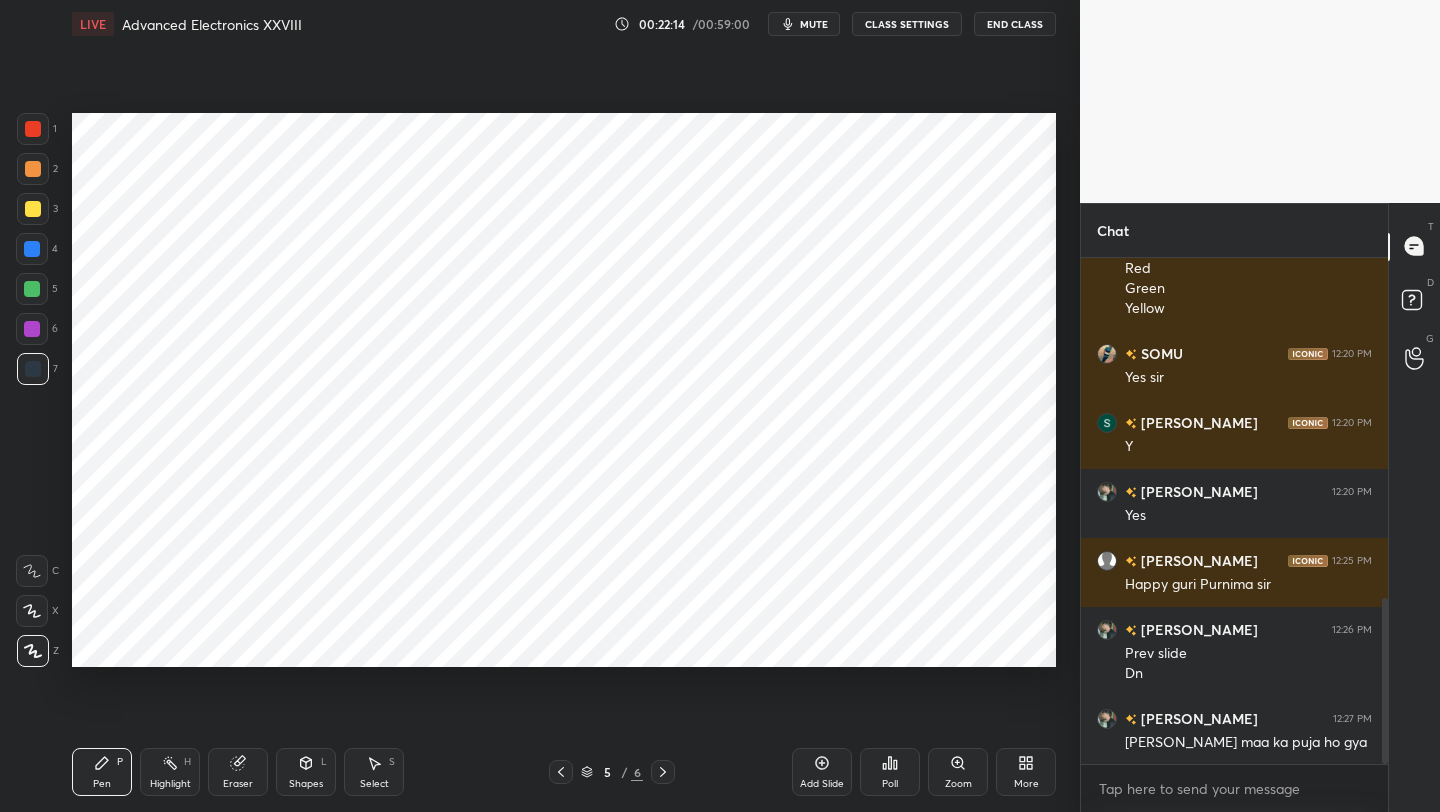 click 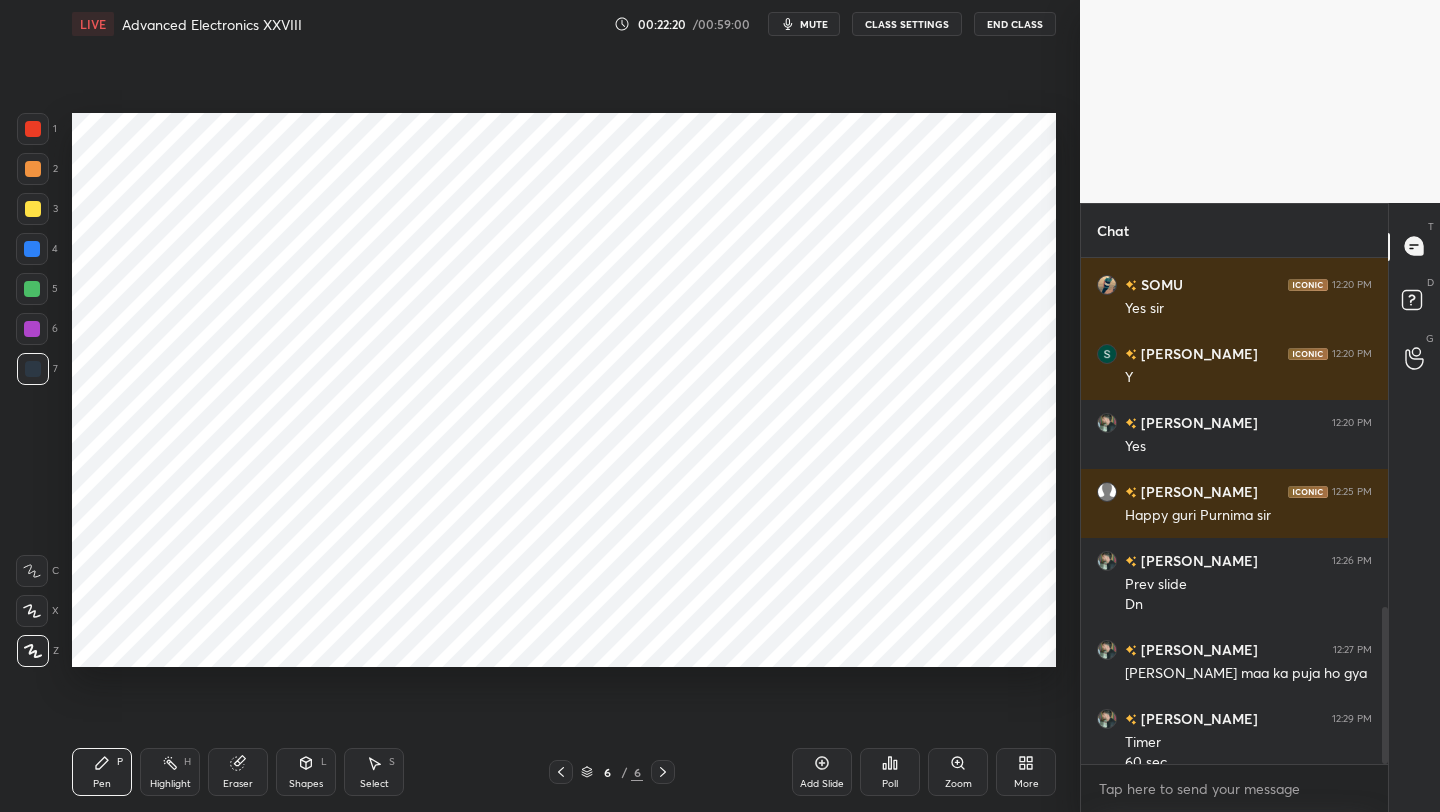 scroll, scrollTop: 1129, scrollLeft: 0, axis: vertical 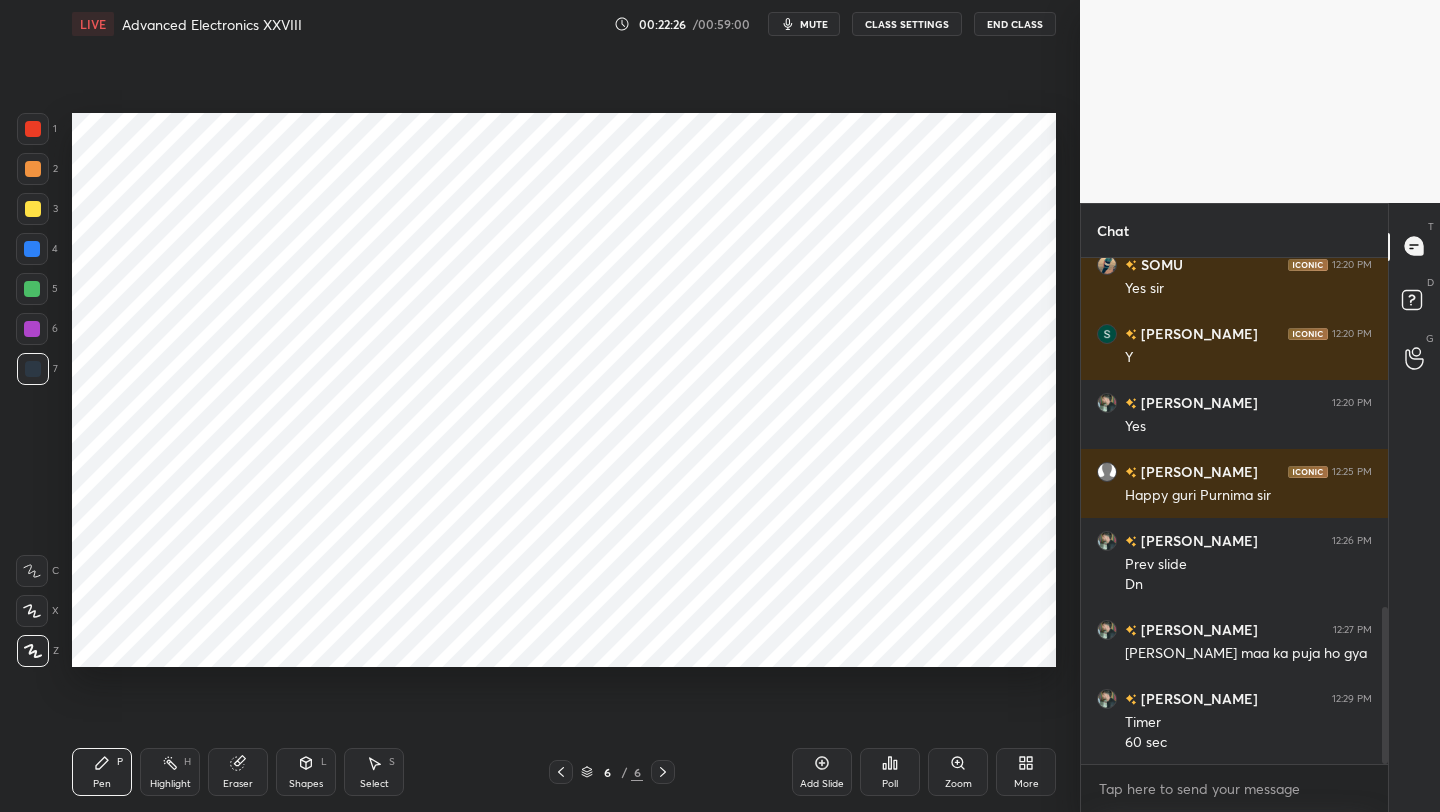 drag, startPoint x: 39, startPoint y: 130, endPoint x: 65, endPoint y: 141, distance: 28.231188 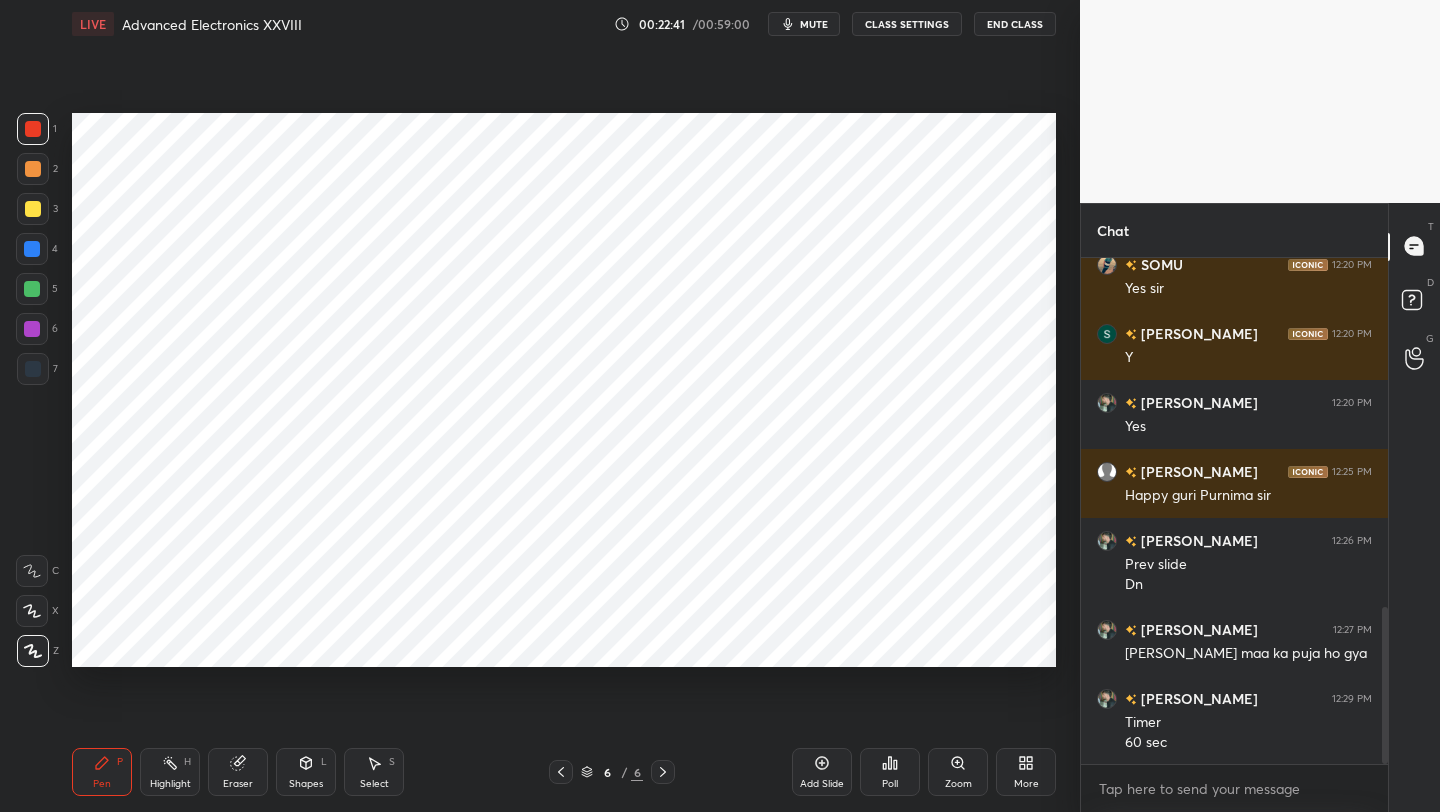 click at bounding box center [32, 289] 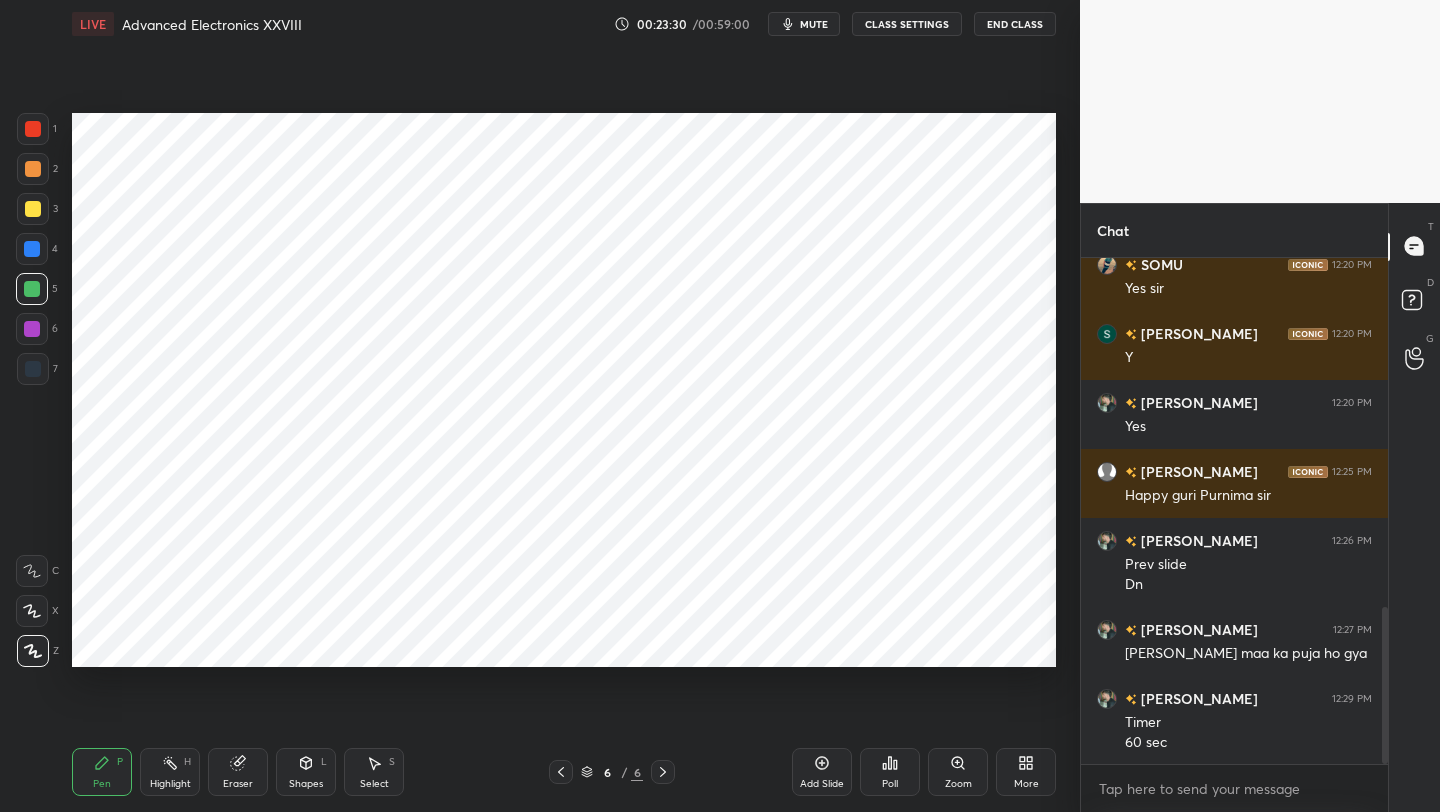 click at bounding box center (32, 329) 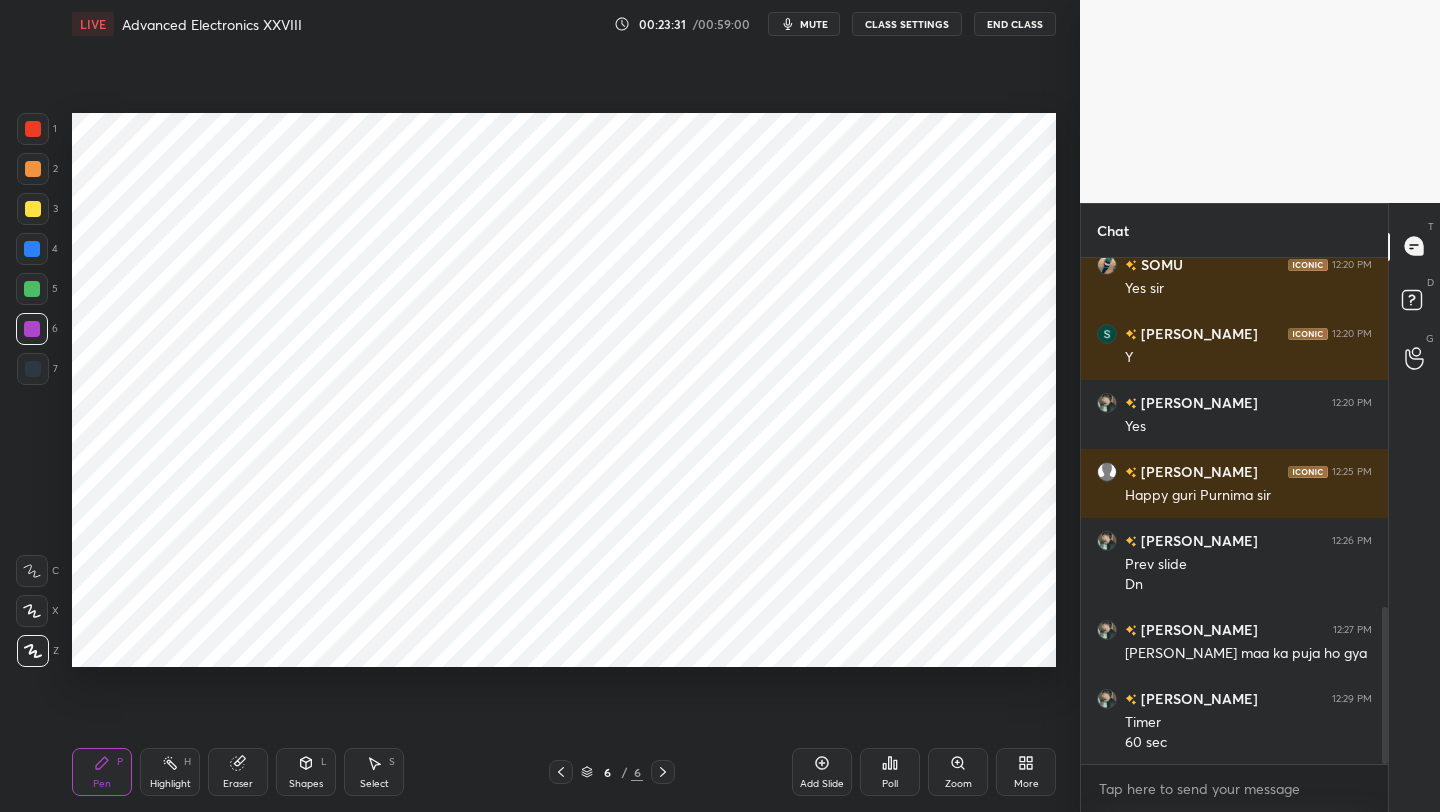 drag, startPoint x: 26, startPoint y: 122, endPoint x: 66, endPoint y: 143, distance: 45.17743 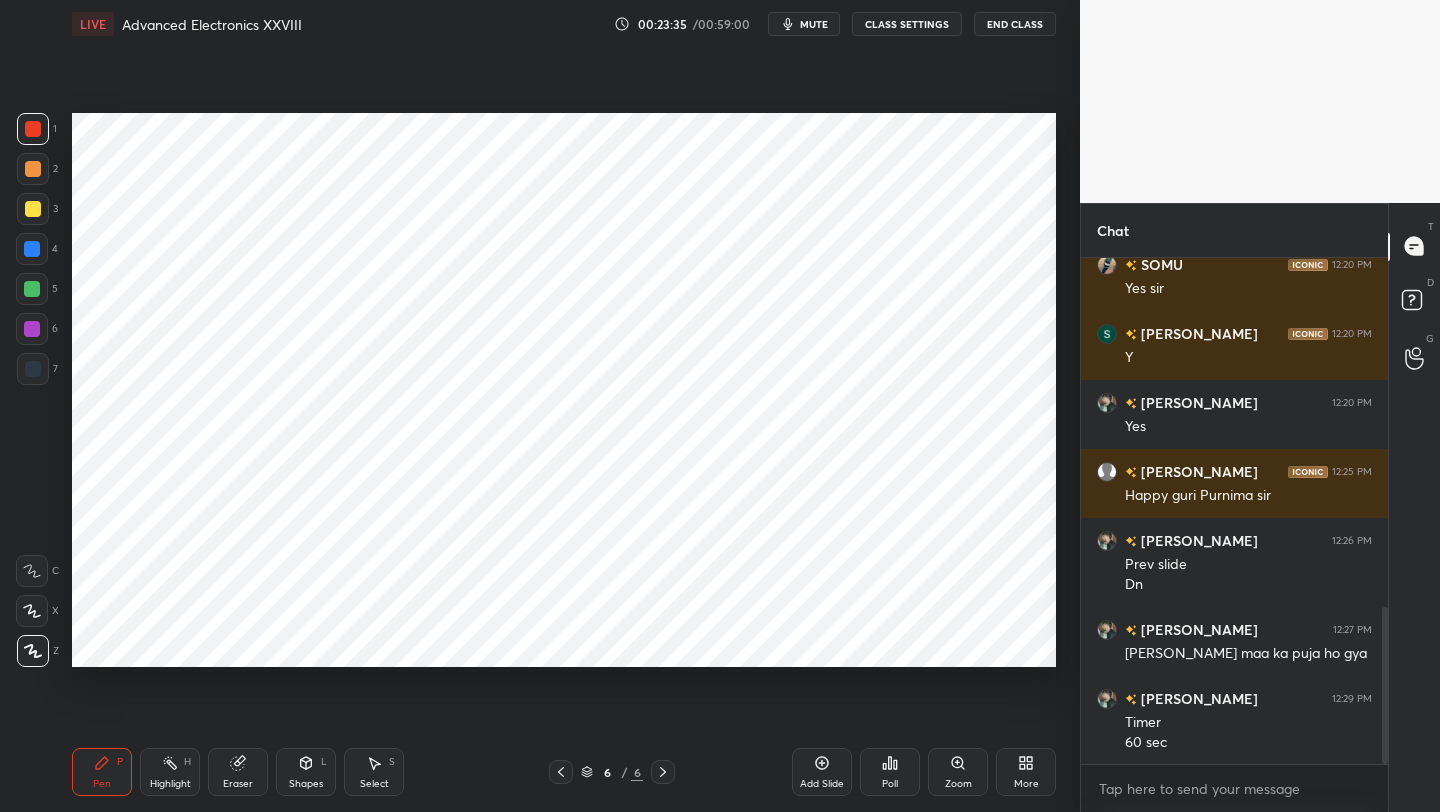 click at bounding box center (33, 369) 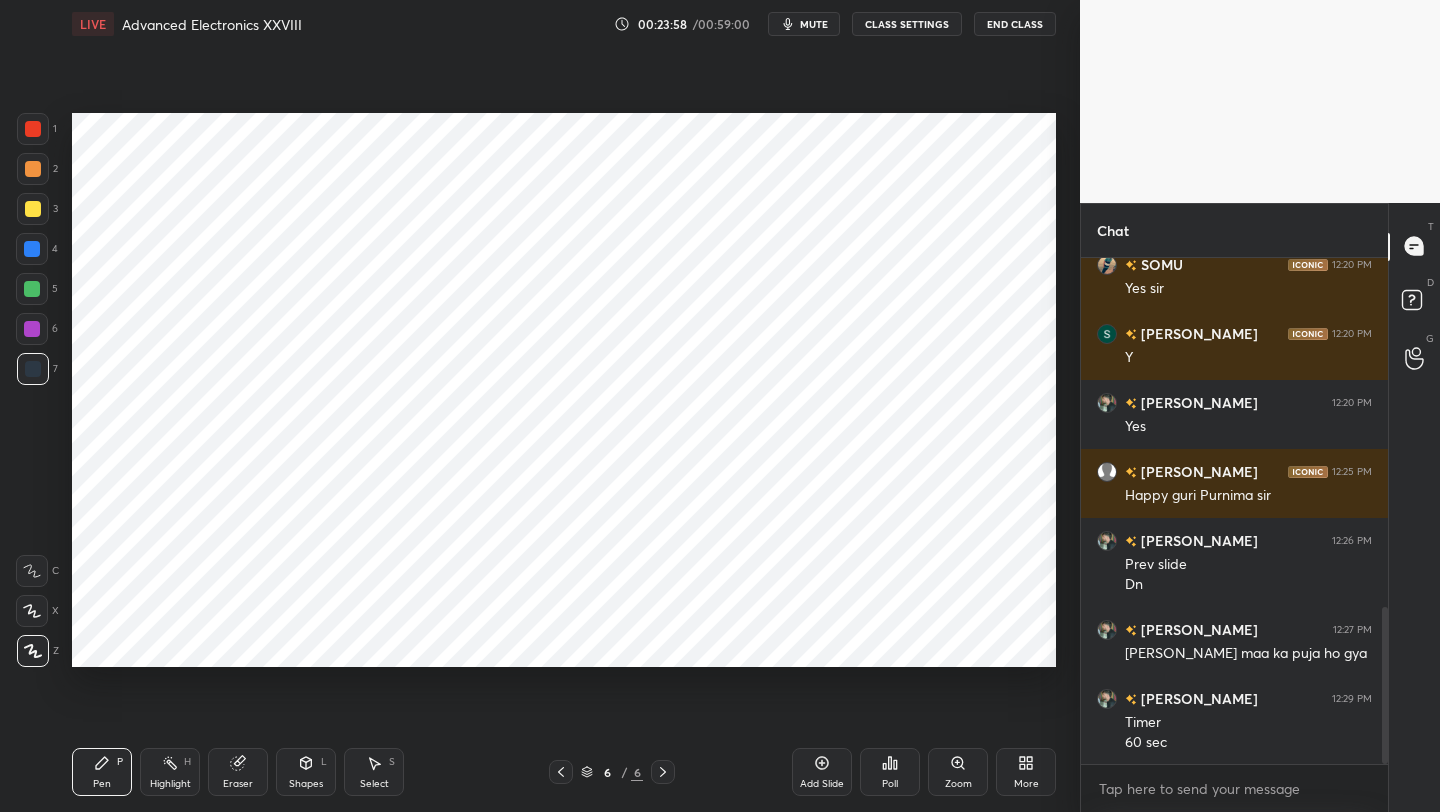 drag, startPoint x: 39, startPoint y: 339, endPoint x: 58, endPoint y: 338, distance: 19.026299 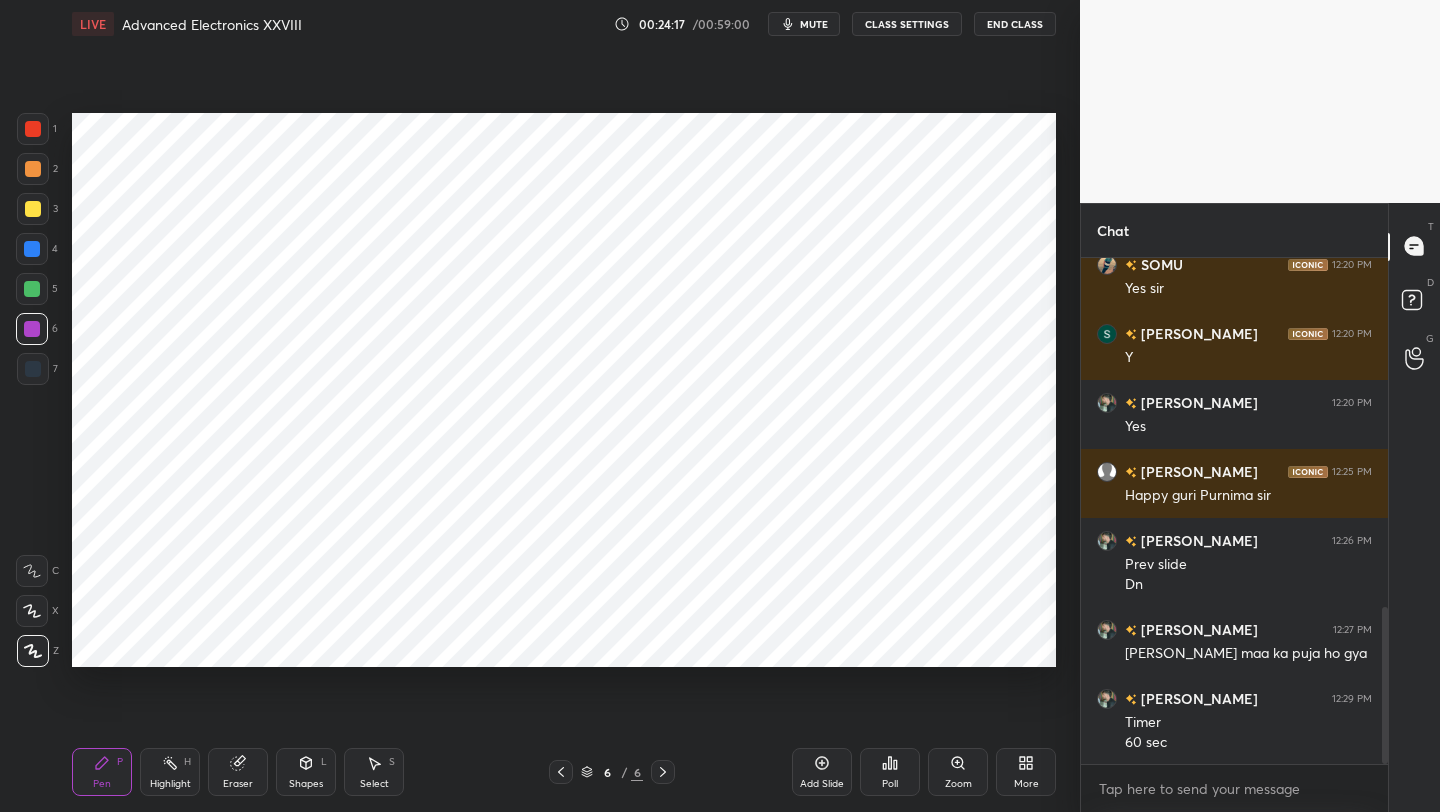 drag, startPoint x: 222, startPoint y: 783, endPoint x: 353, endPoint y: 704, distance: 152.97713 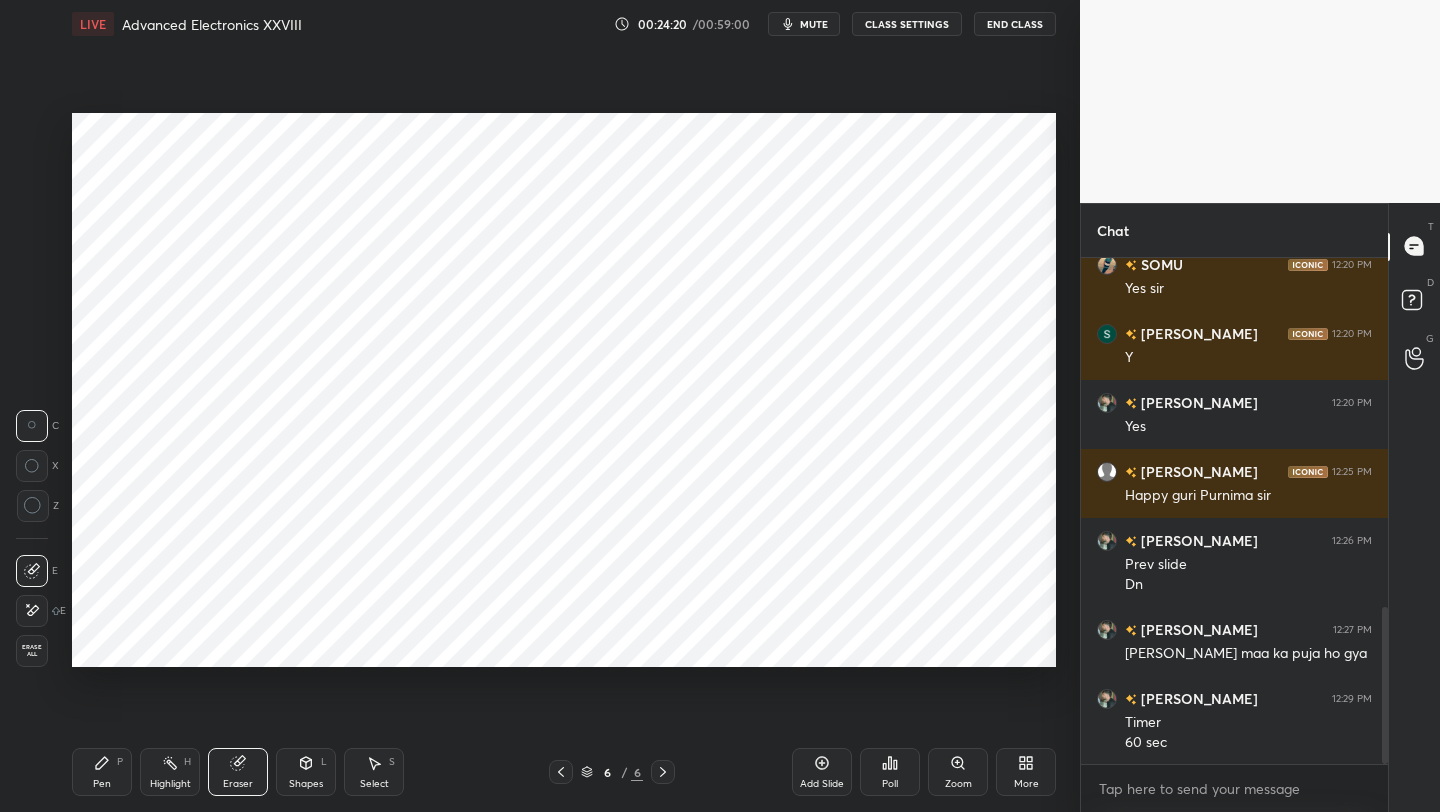 click on "Pen P" at bounding box center (102, 772) 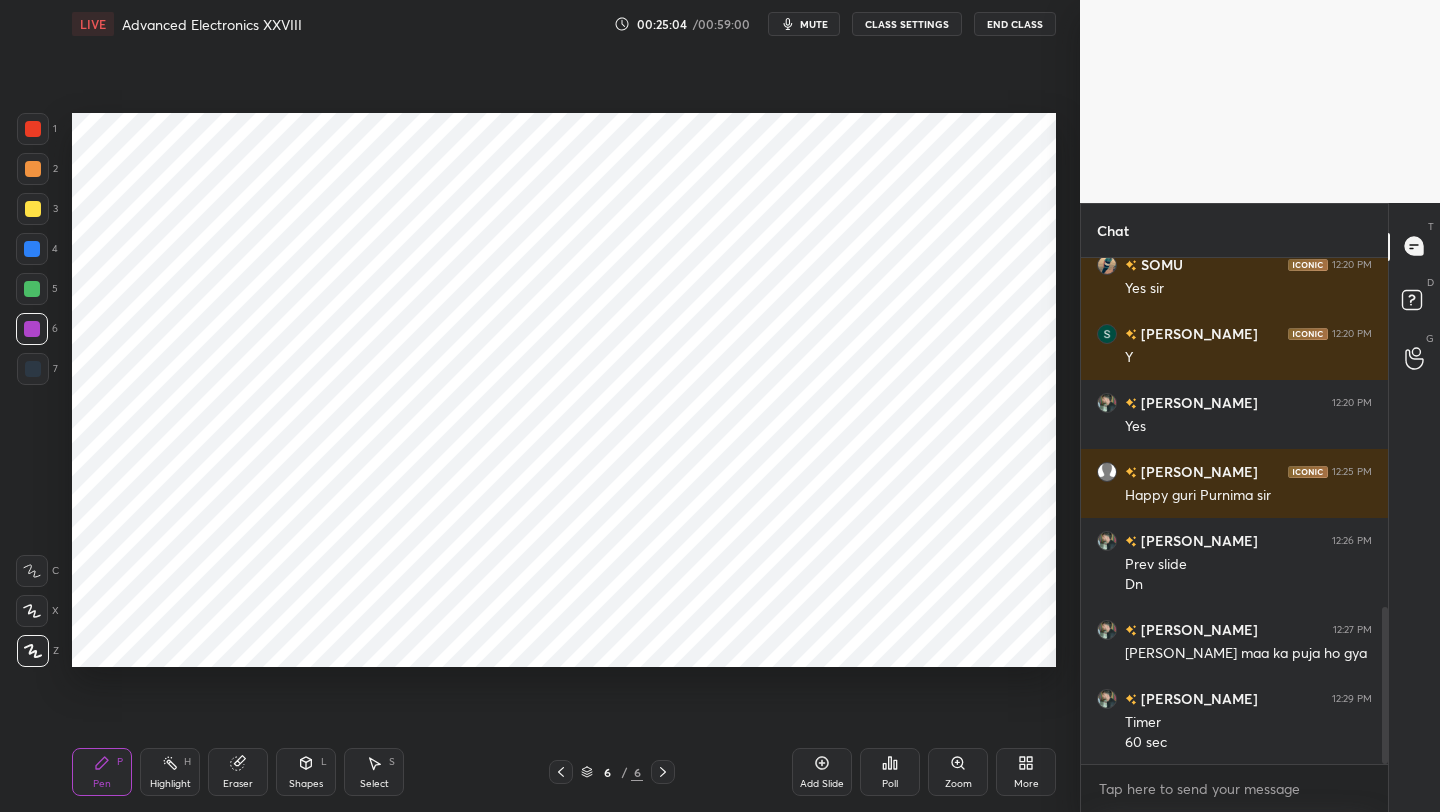 click 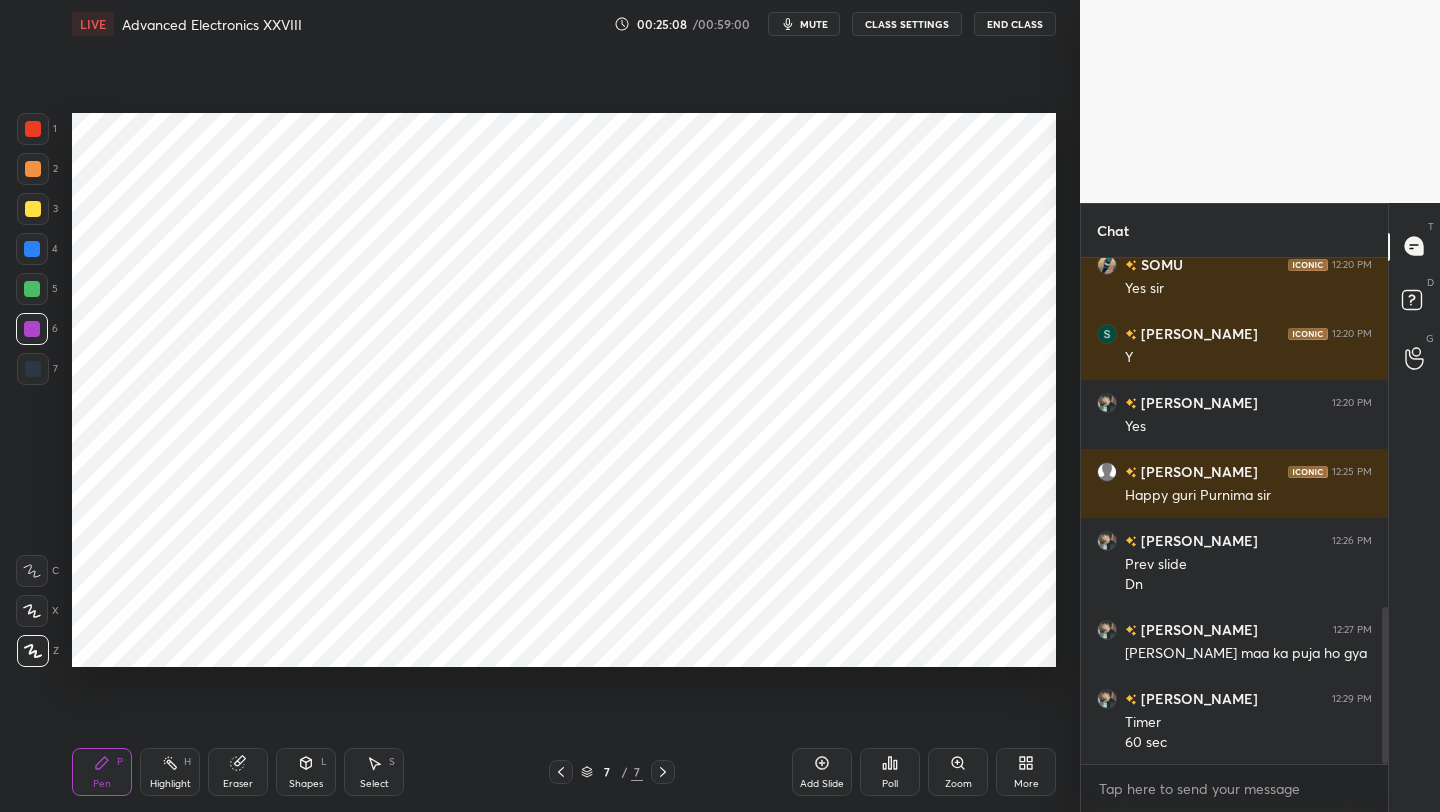 click at bounding box center [33, 129] 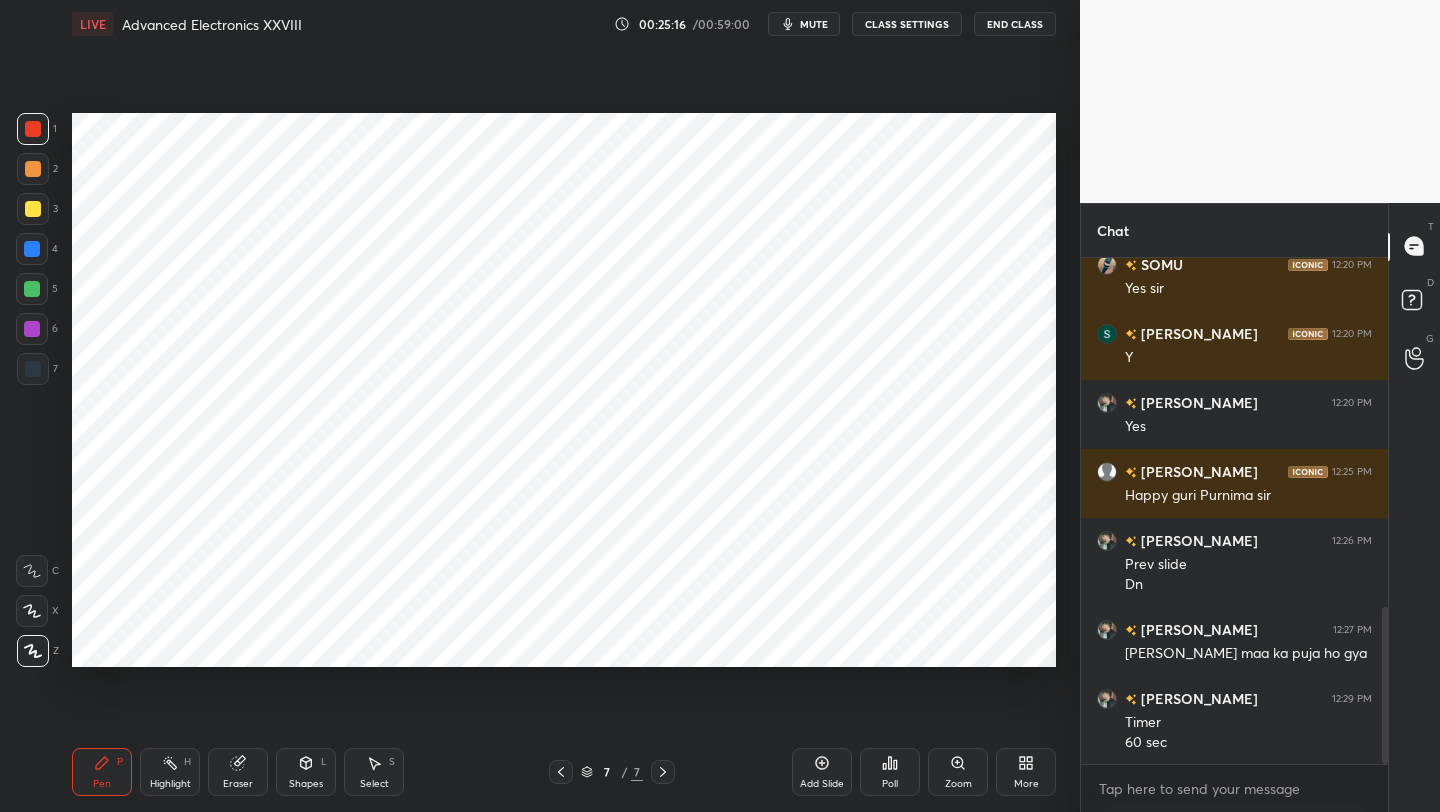 click at bounding box center (32, 249) 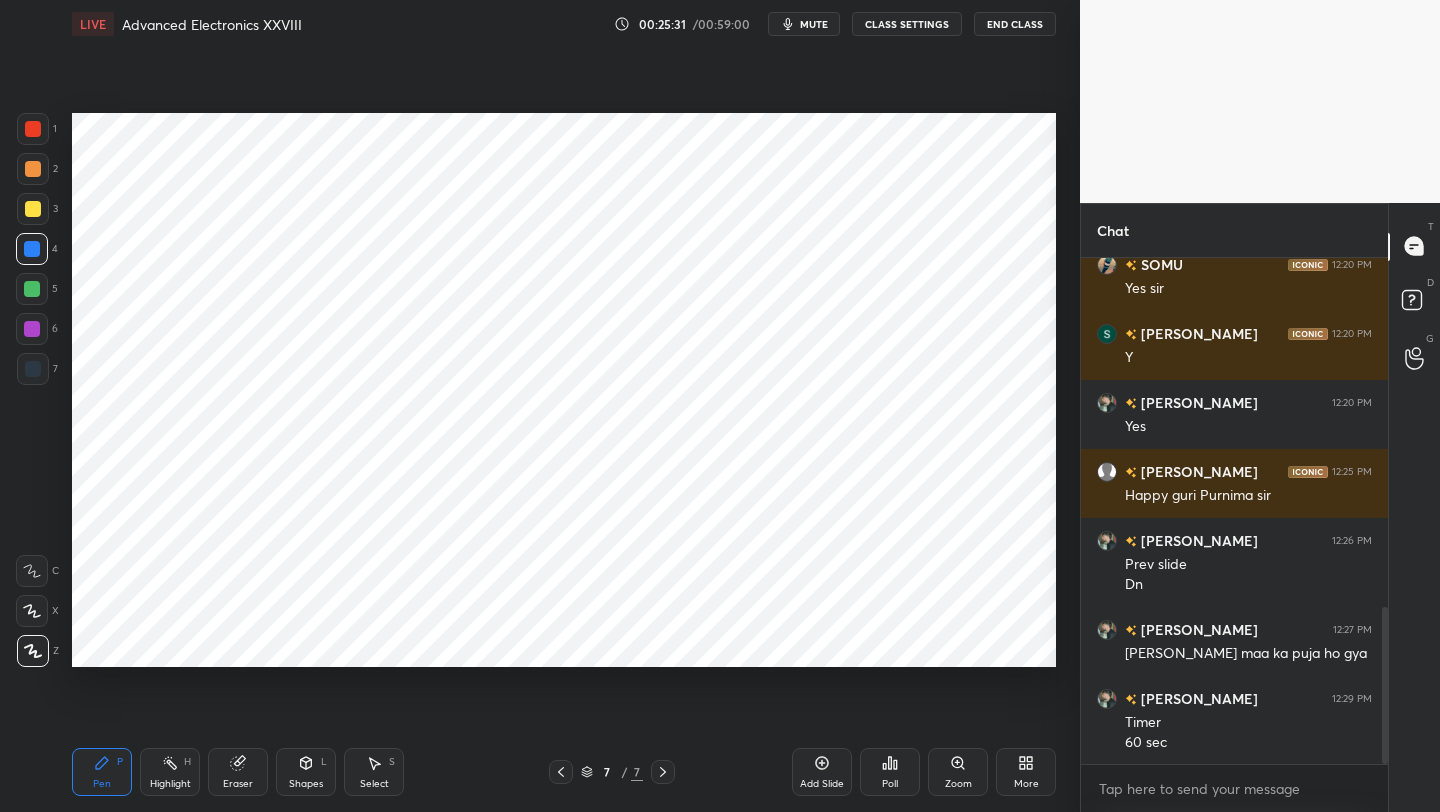 click at bounding box center (32, 289) 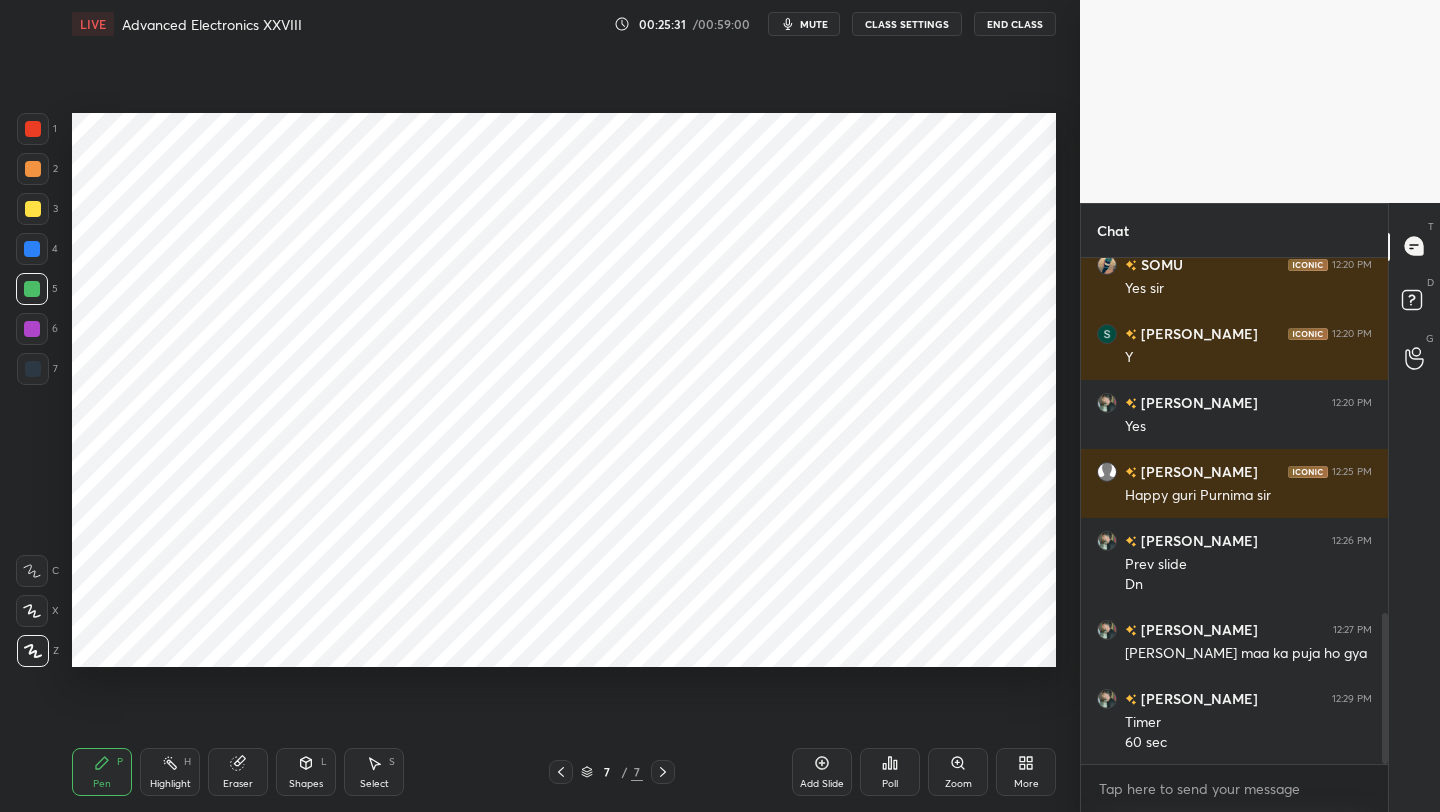 scroll, scrollTop: 1198, scrollLeft: 0, axis: vertical 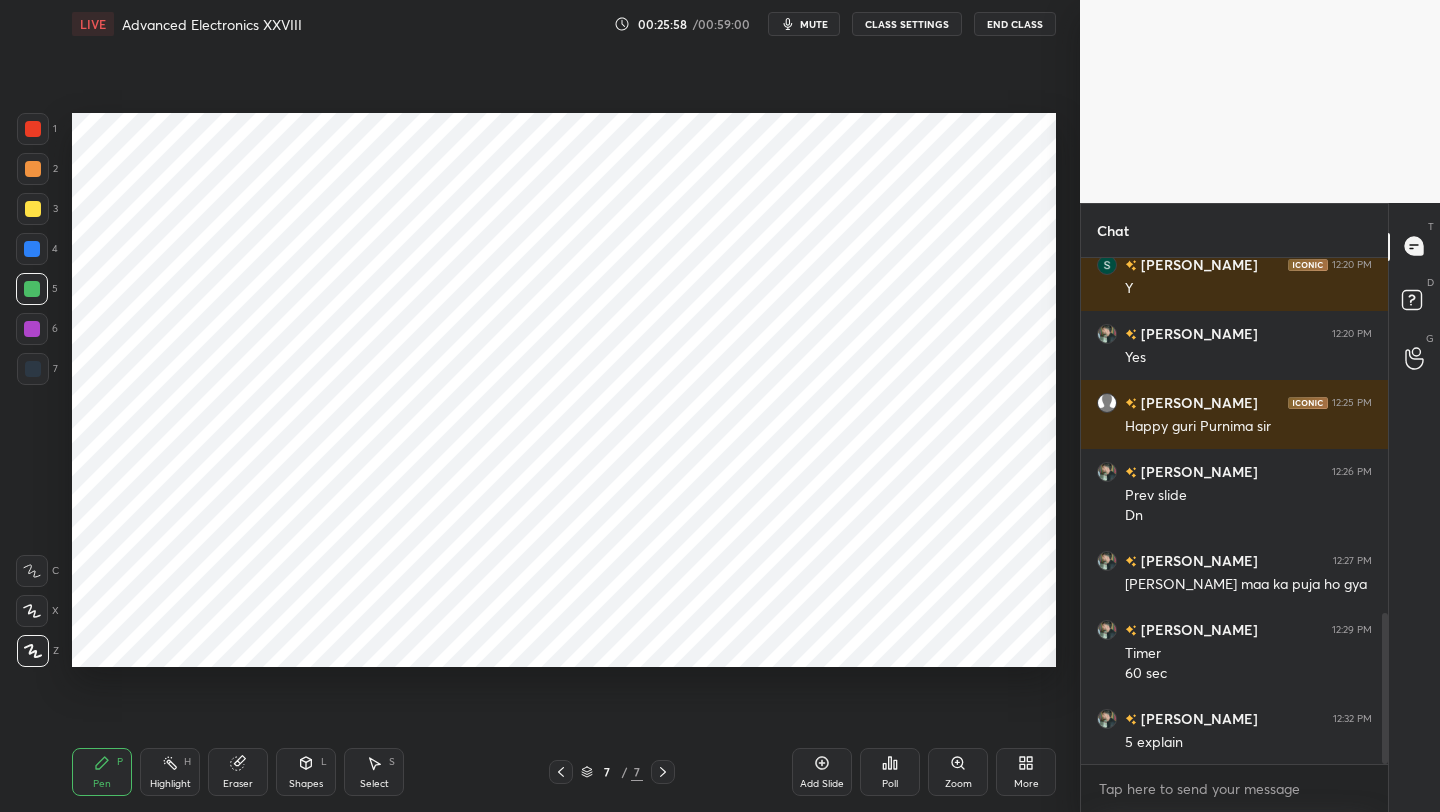 drag, startPoint x: 35, startPoint y: 251, endPoint x: 61, endPoint y: 251, distance: 26 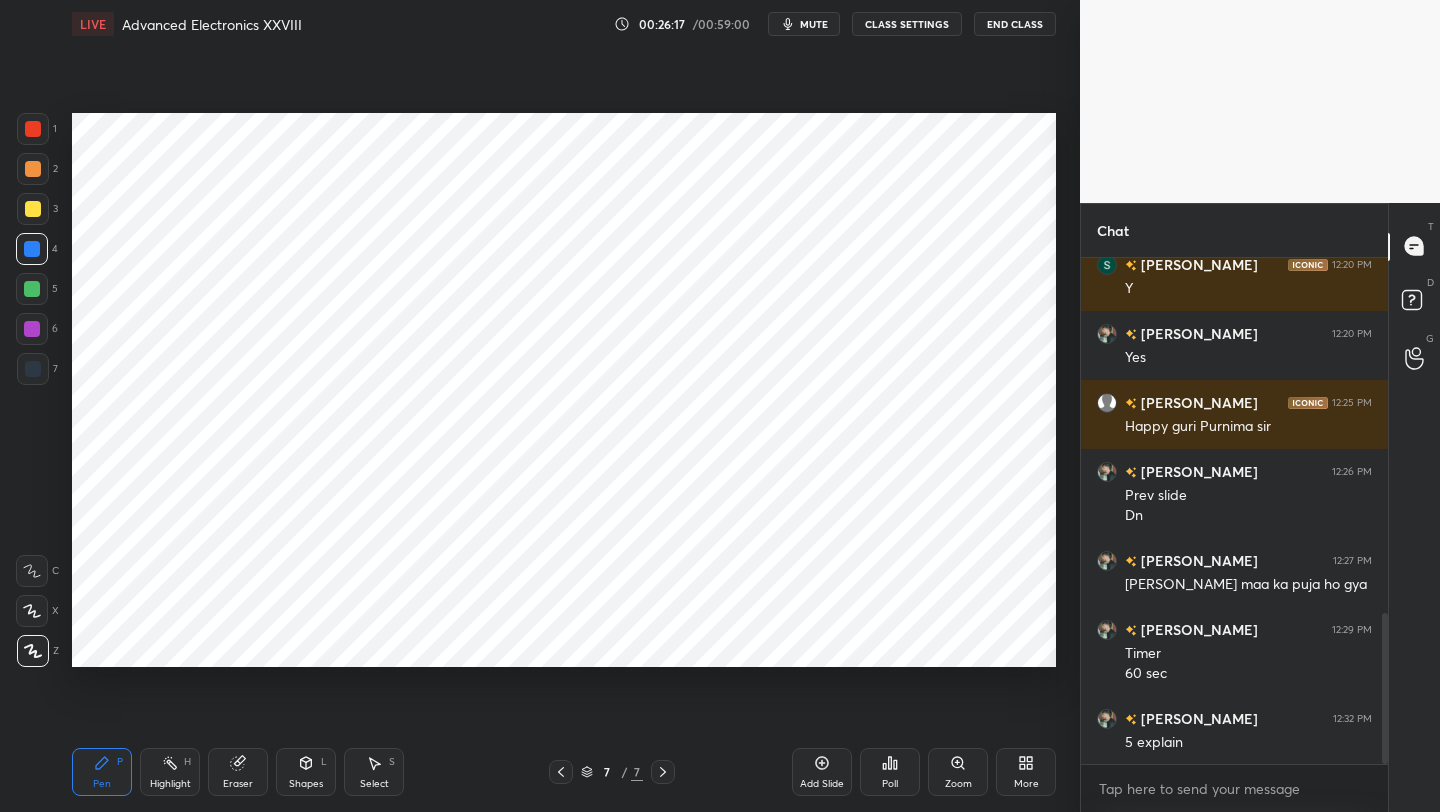 click at bounding box center (32, 289) 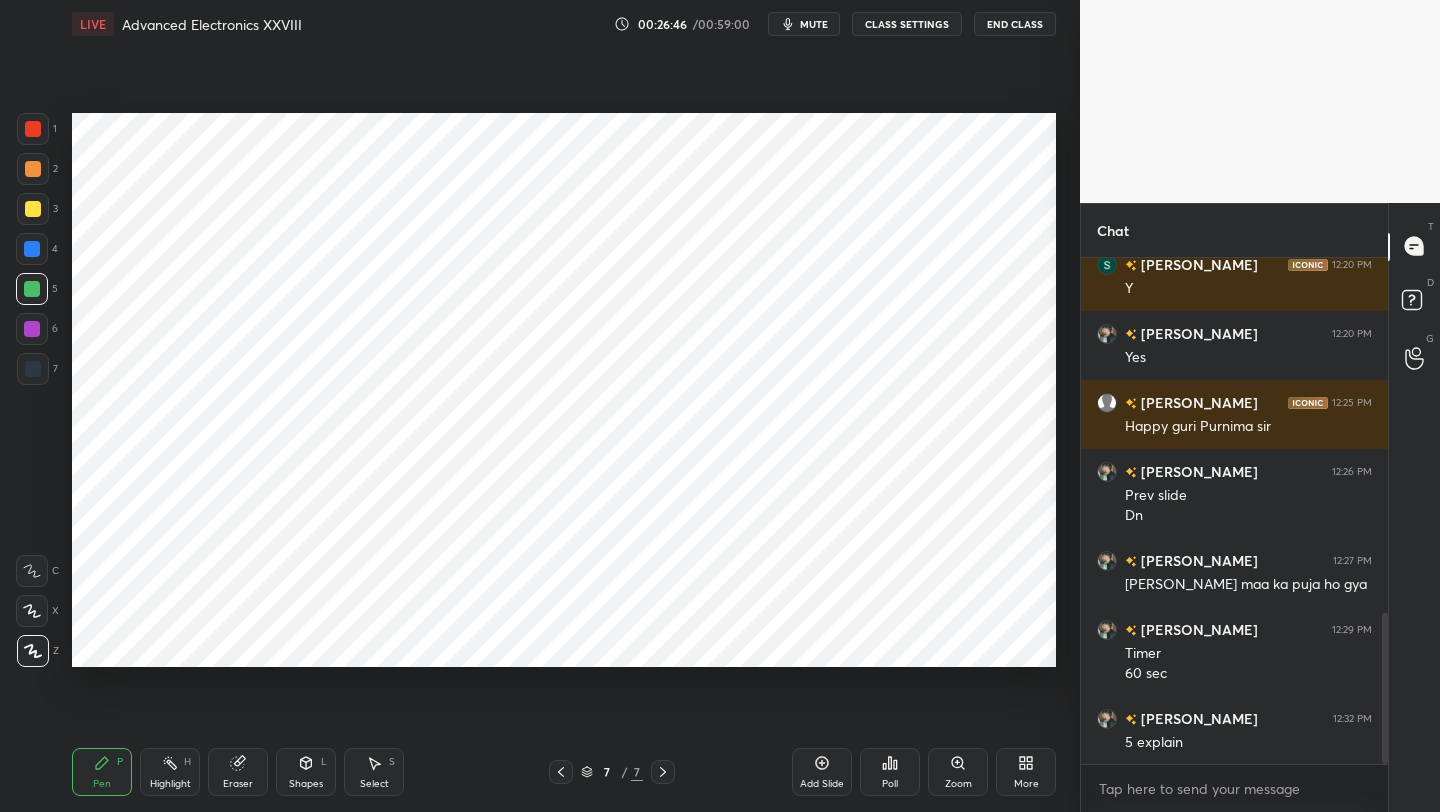 click on "Select S" at bounding box center [374, 772] 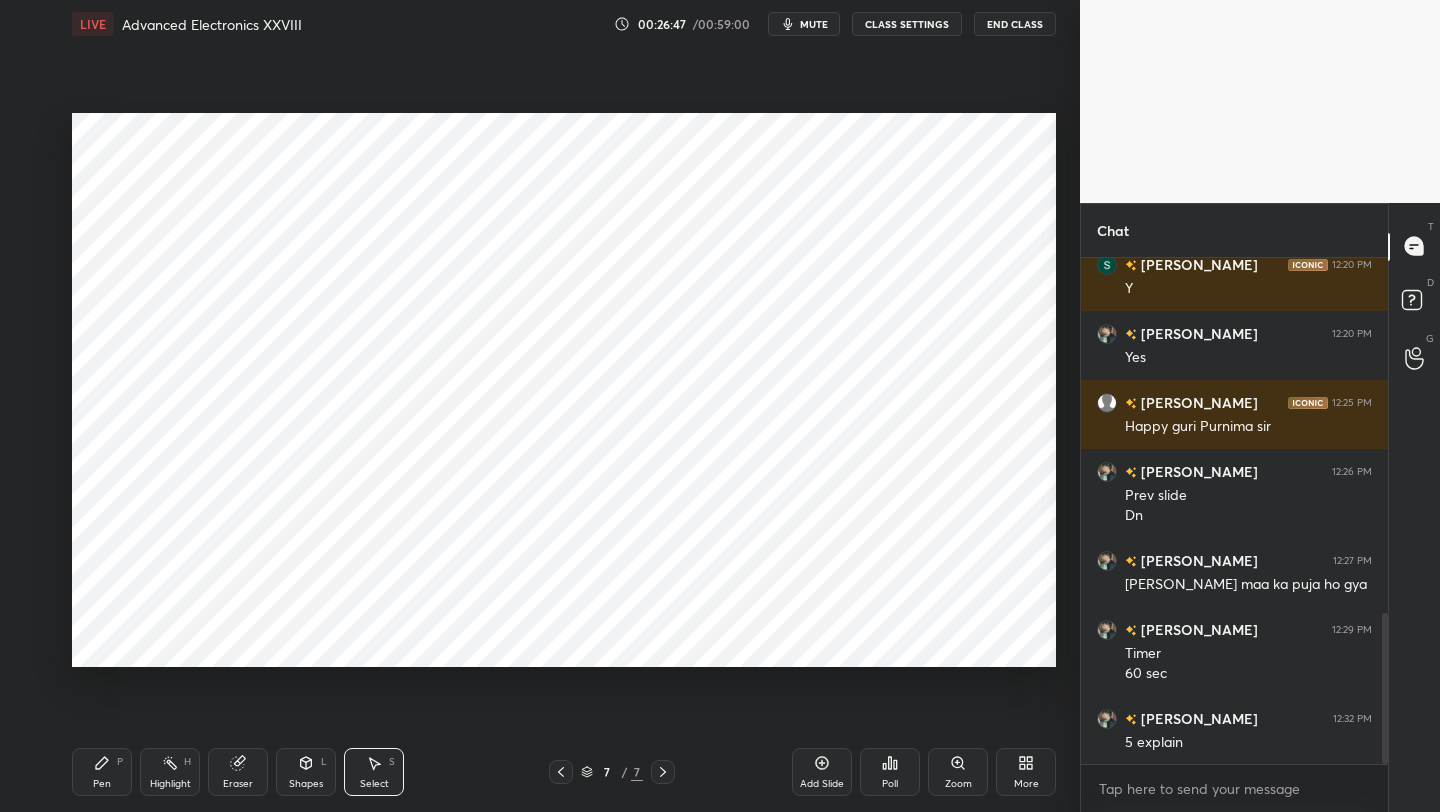 click 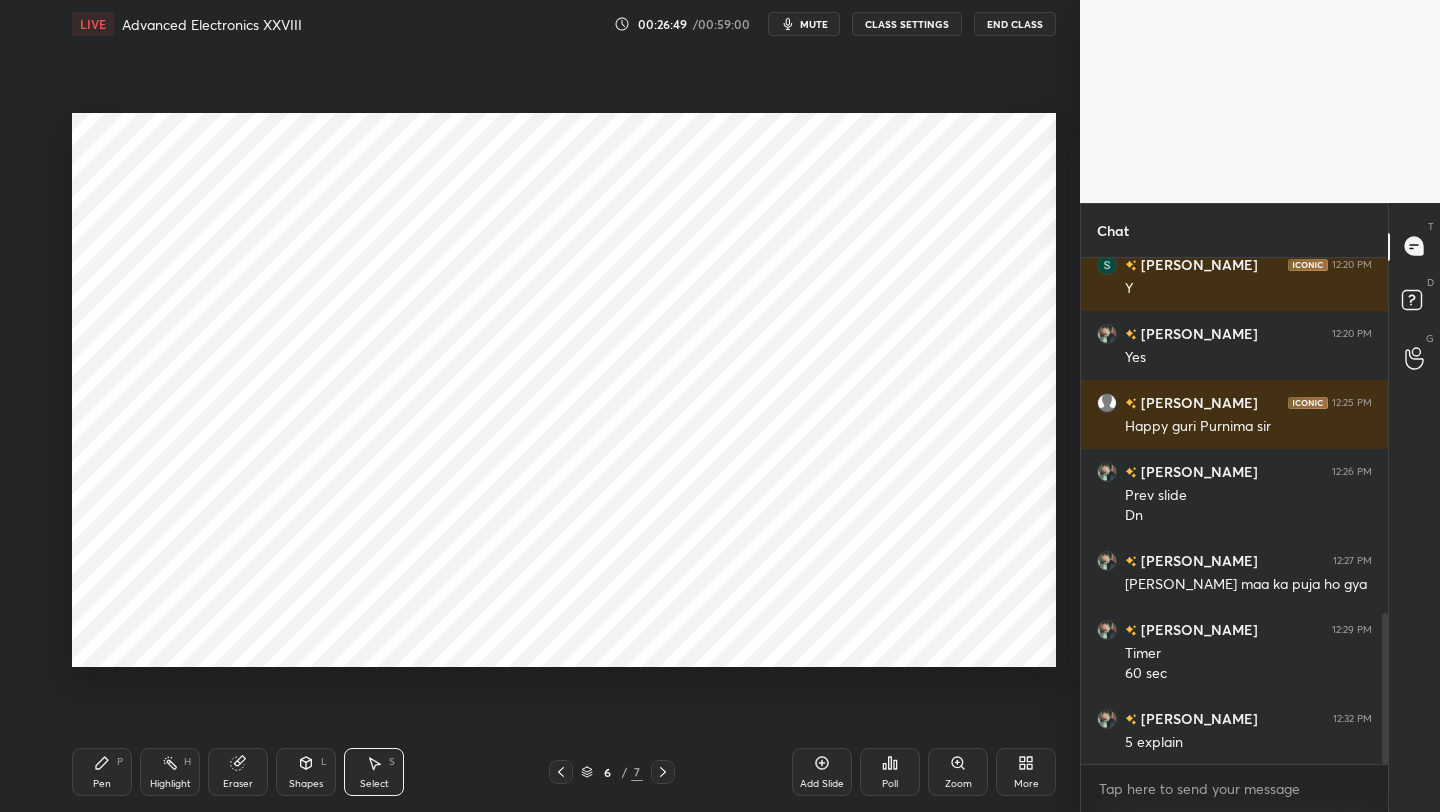 click on "0 ° Undo Copy Duplicate Duplicate to new slide Delete" at bounding box center [564, 390] 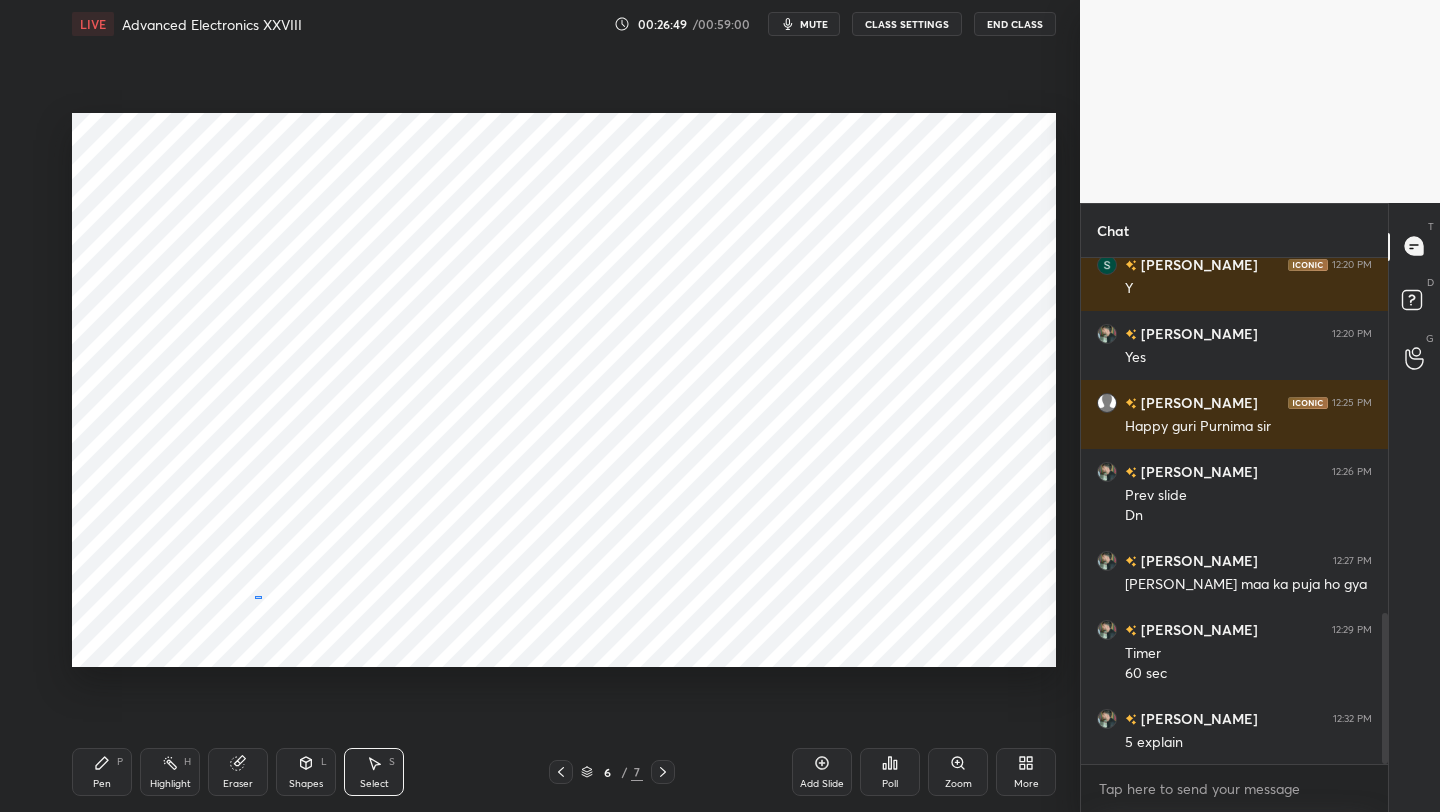 drag, startPoint x: 254, startPoint y: 596, endPoint x: 304, endPoint y: 602, distance: 50.358715 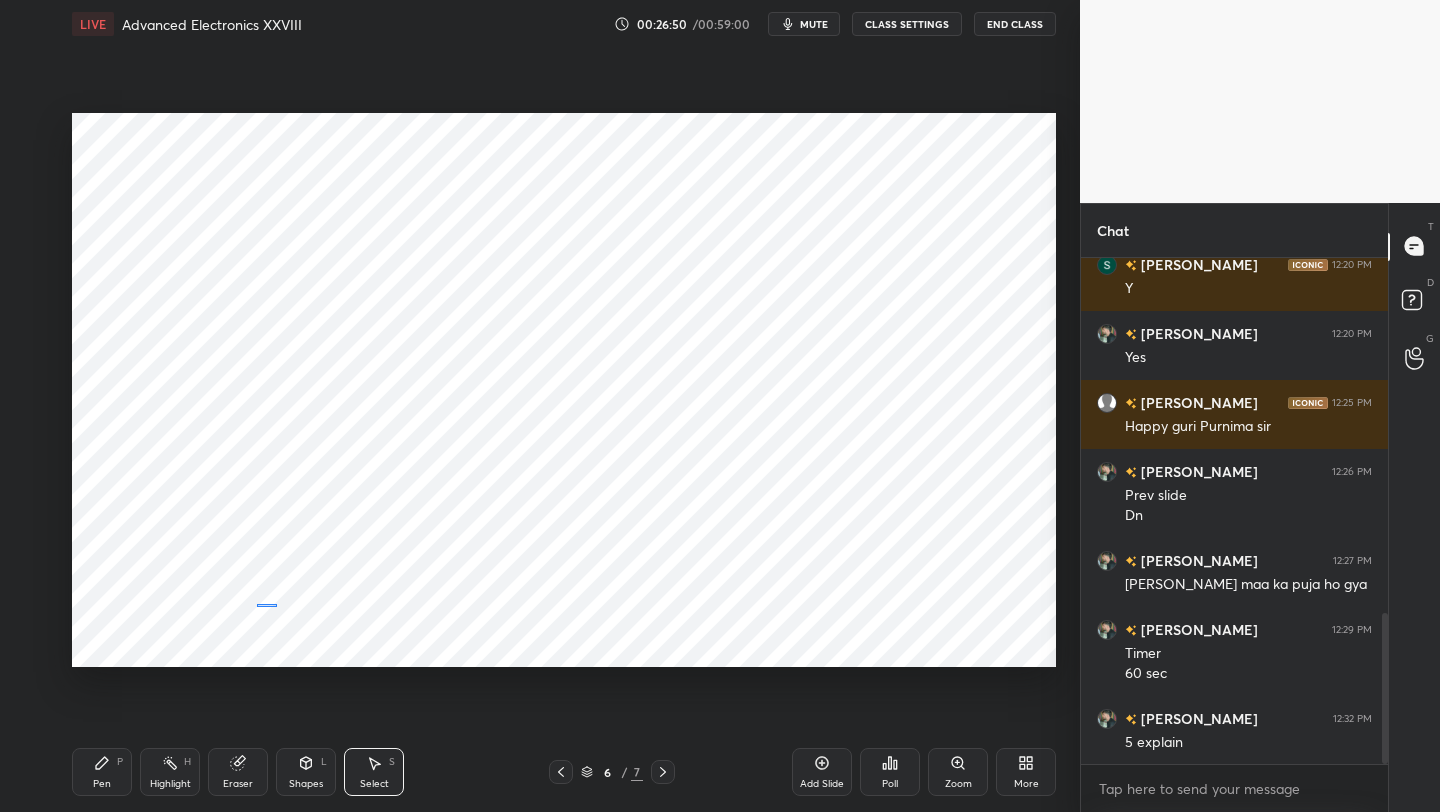 drag, startPoint x: 277, startPoint y: 604, endPoint x: 299, endPoint y: 605, distance: 22.022715 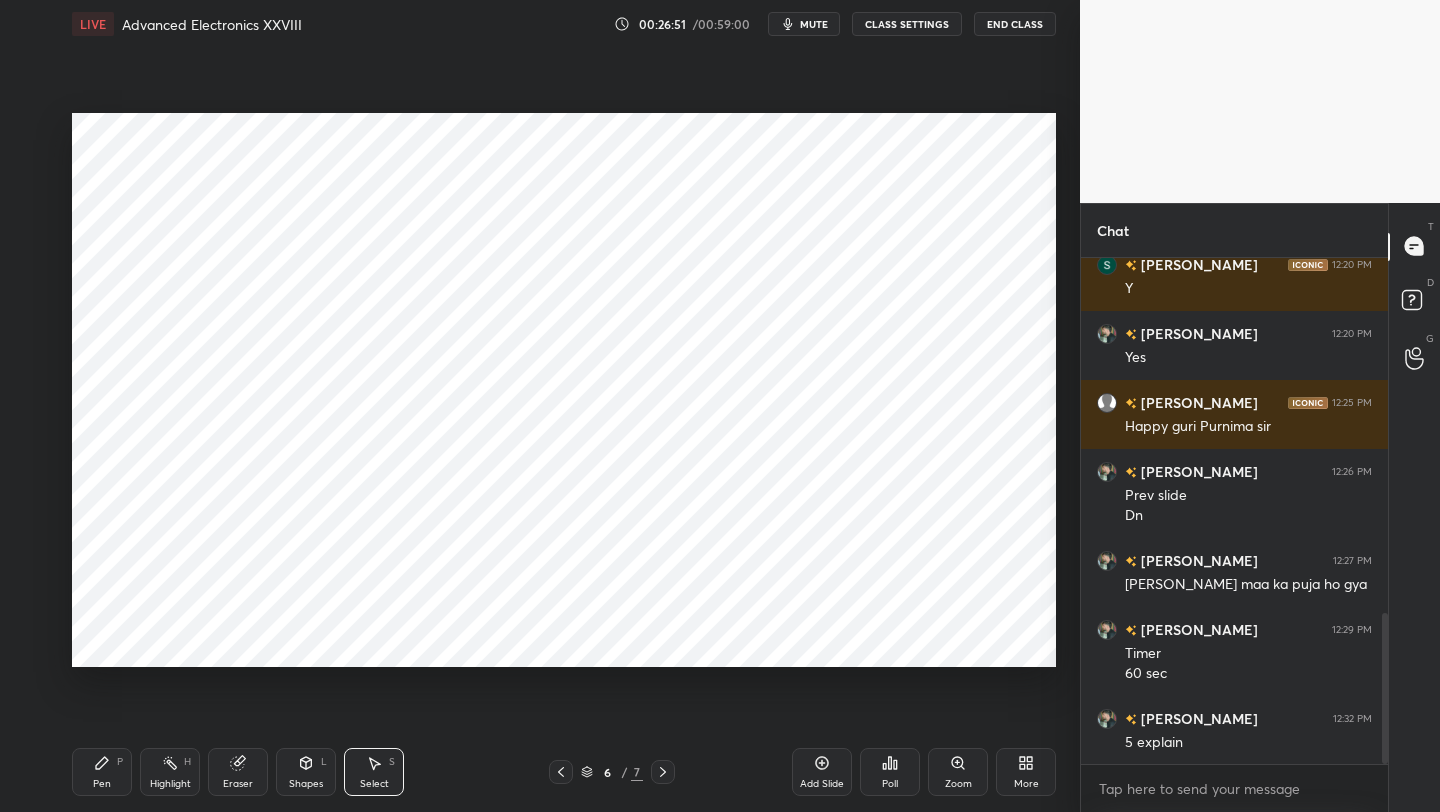 click on "Pen" at bounding box center [102, 784] 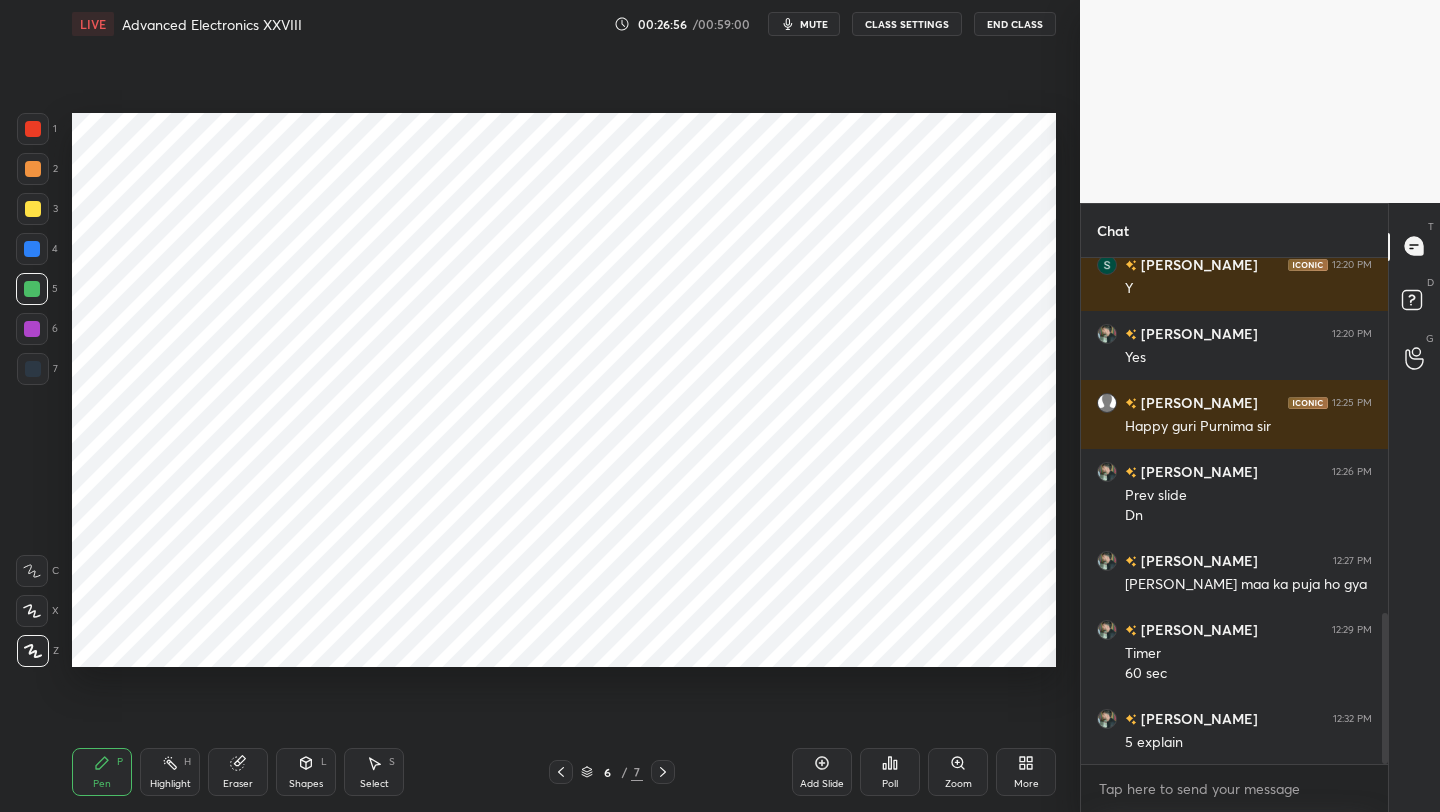 click on "Shapes L" at bounding box center (306, 772) 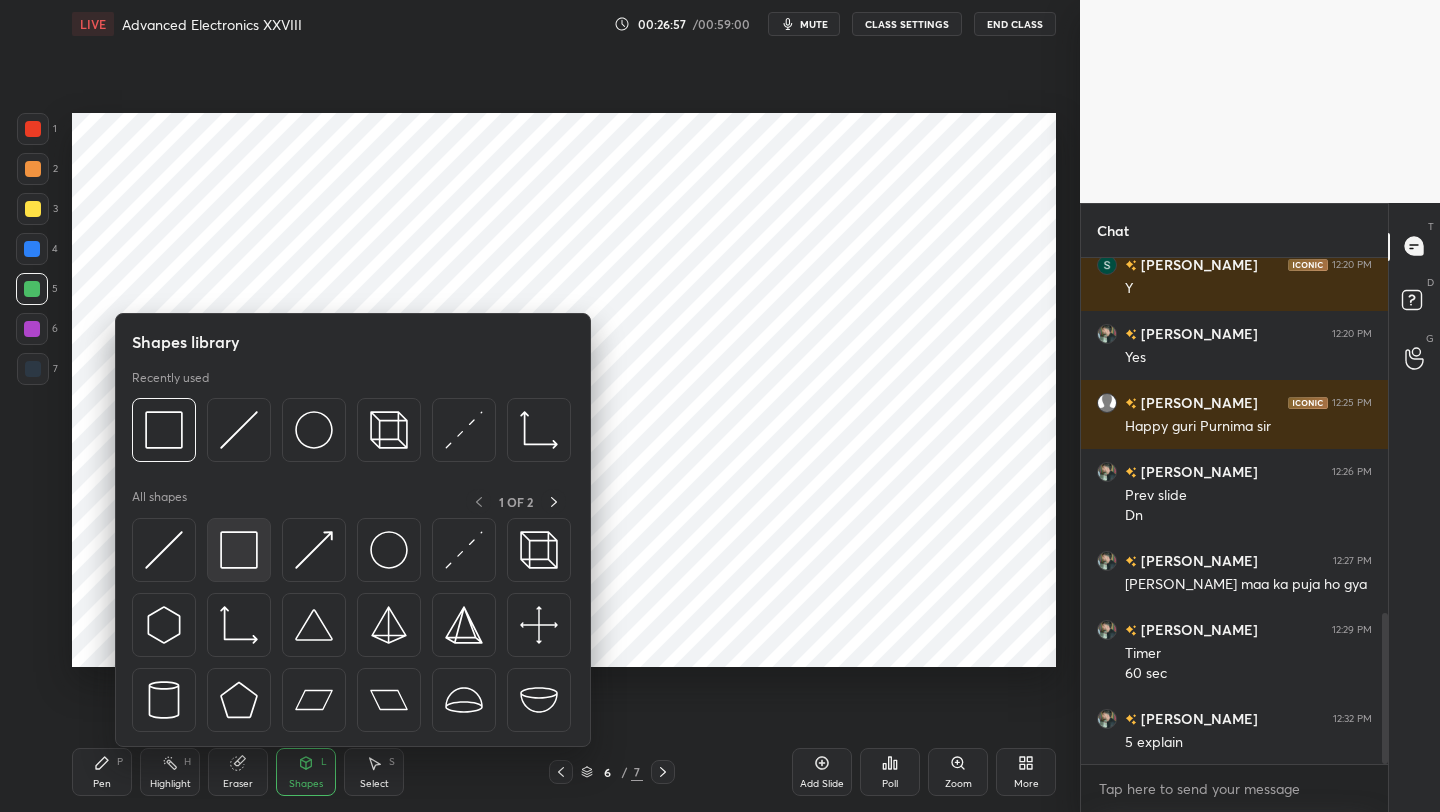 click at bounding box center (239, 550) 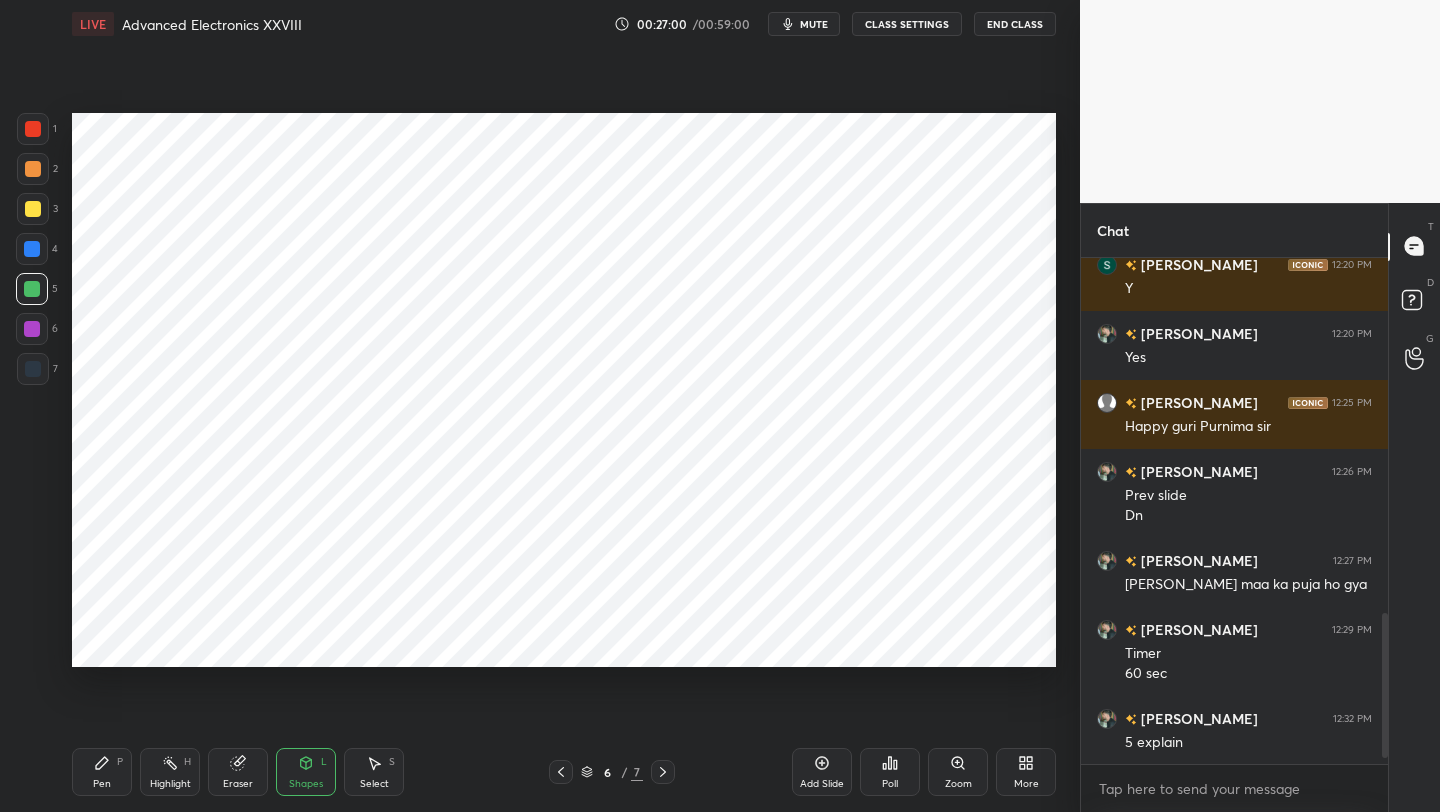 scroll, scrollTop: 1267, scrollLeft: 0, axis: vertical 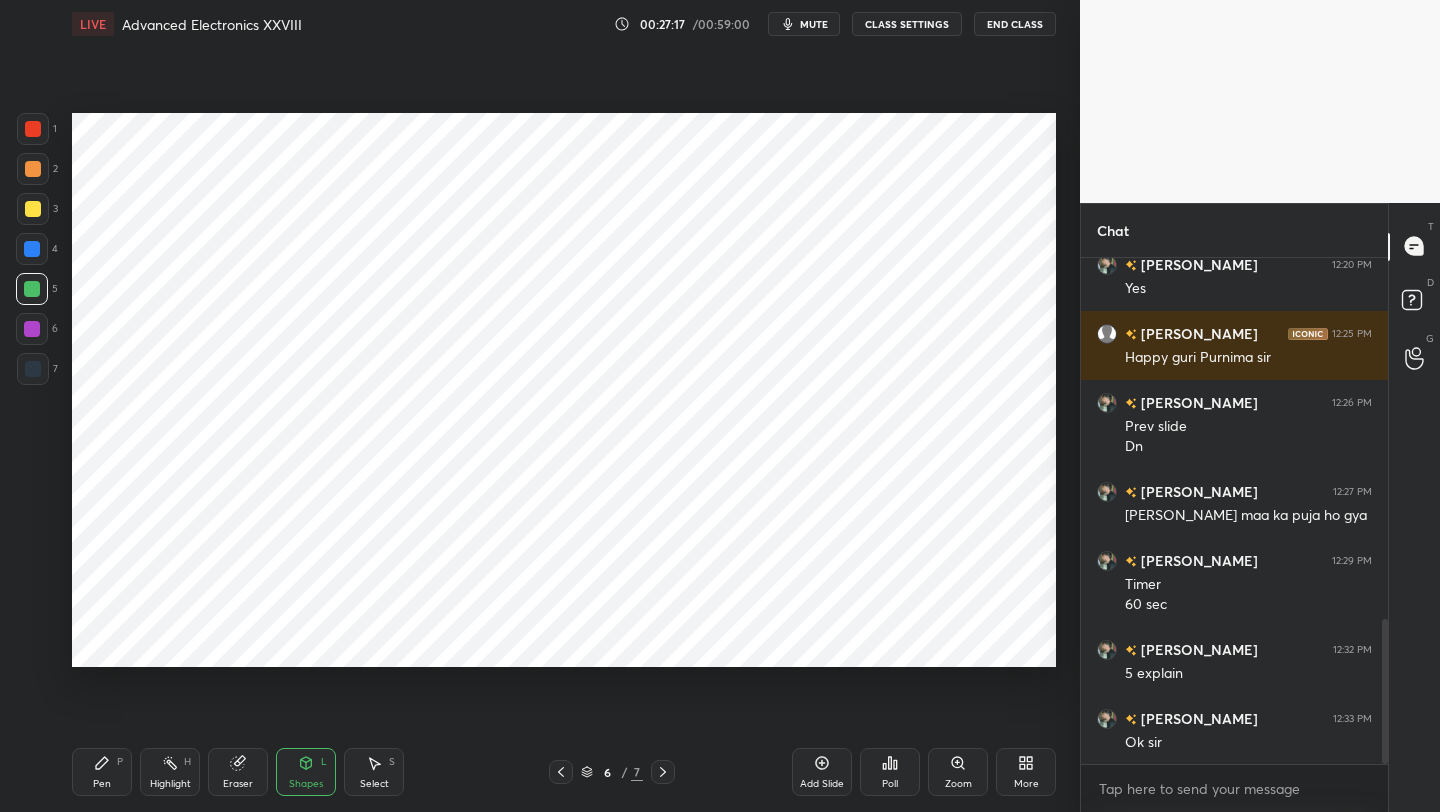 click 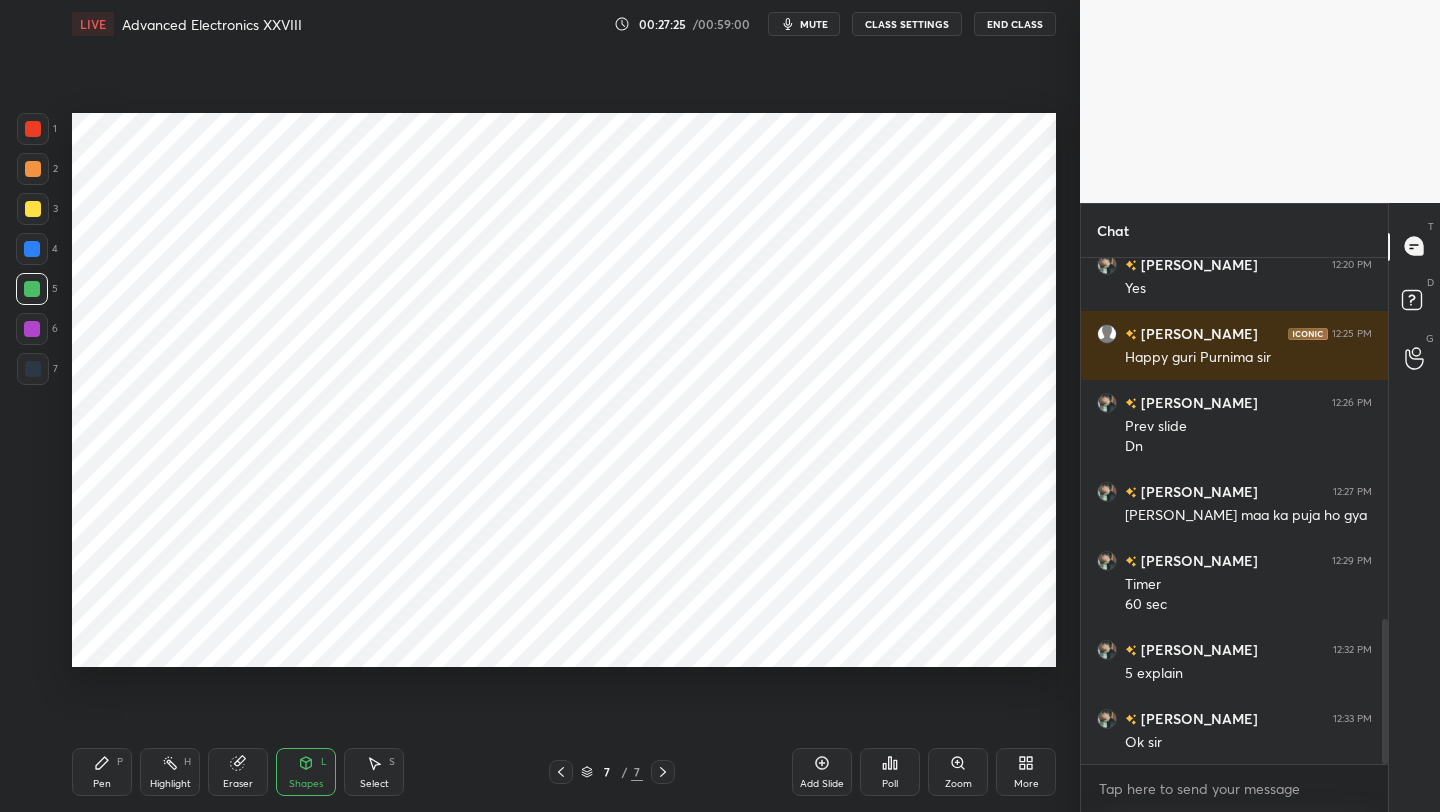 click at bounding box center [32, 249] 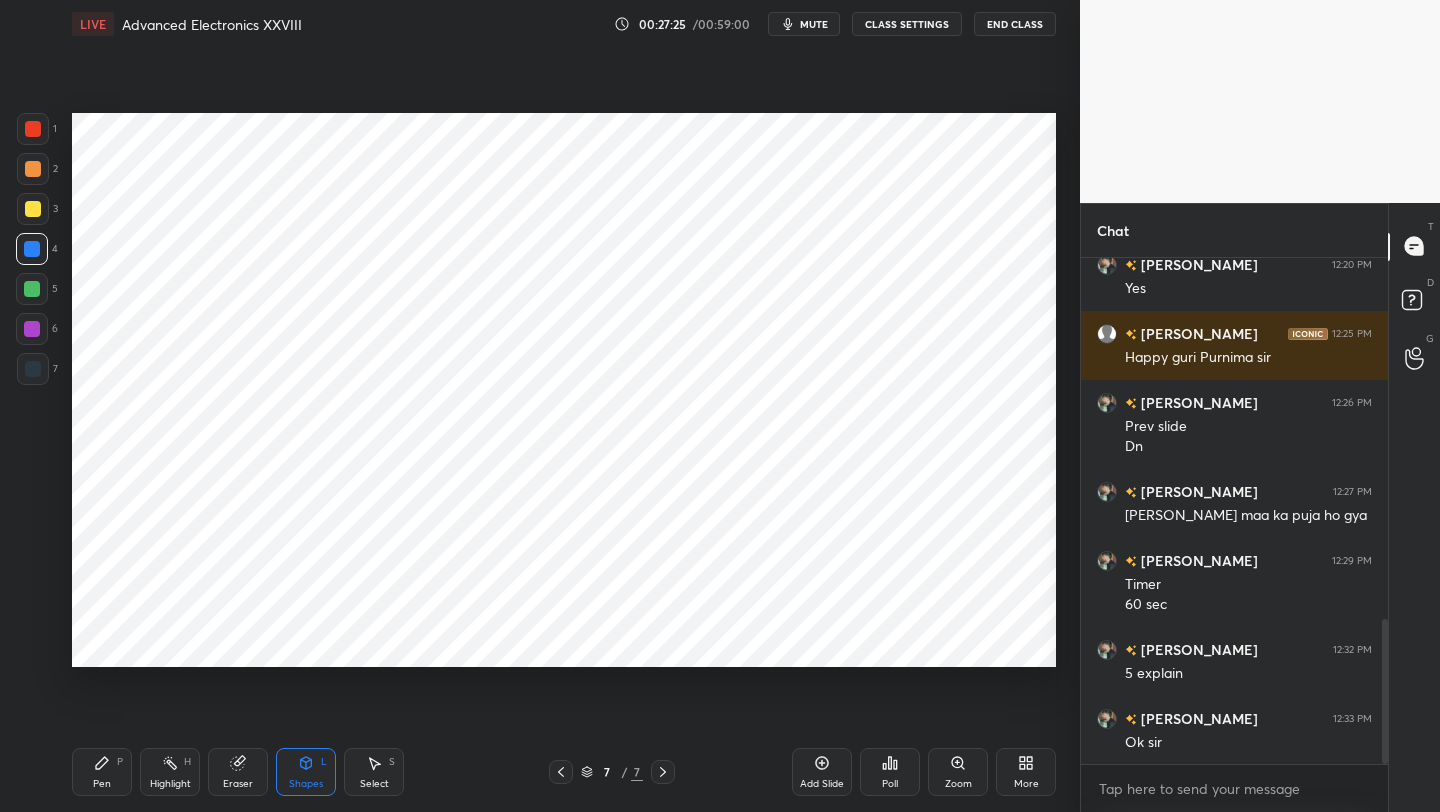 click on "5" at bounding box center [37, 293] 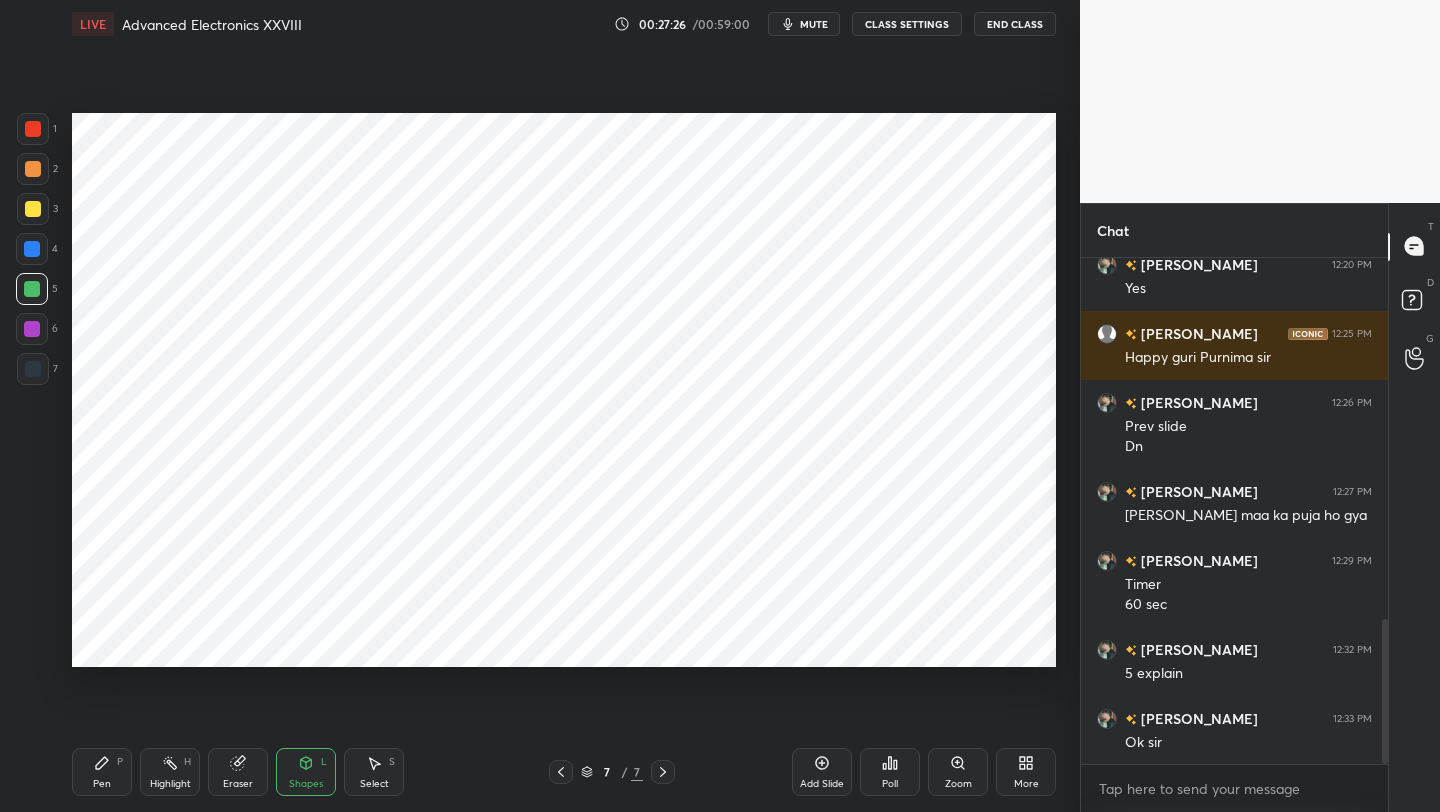click at bounding box center [32, 329] 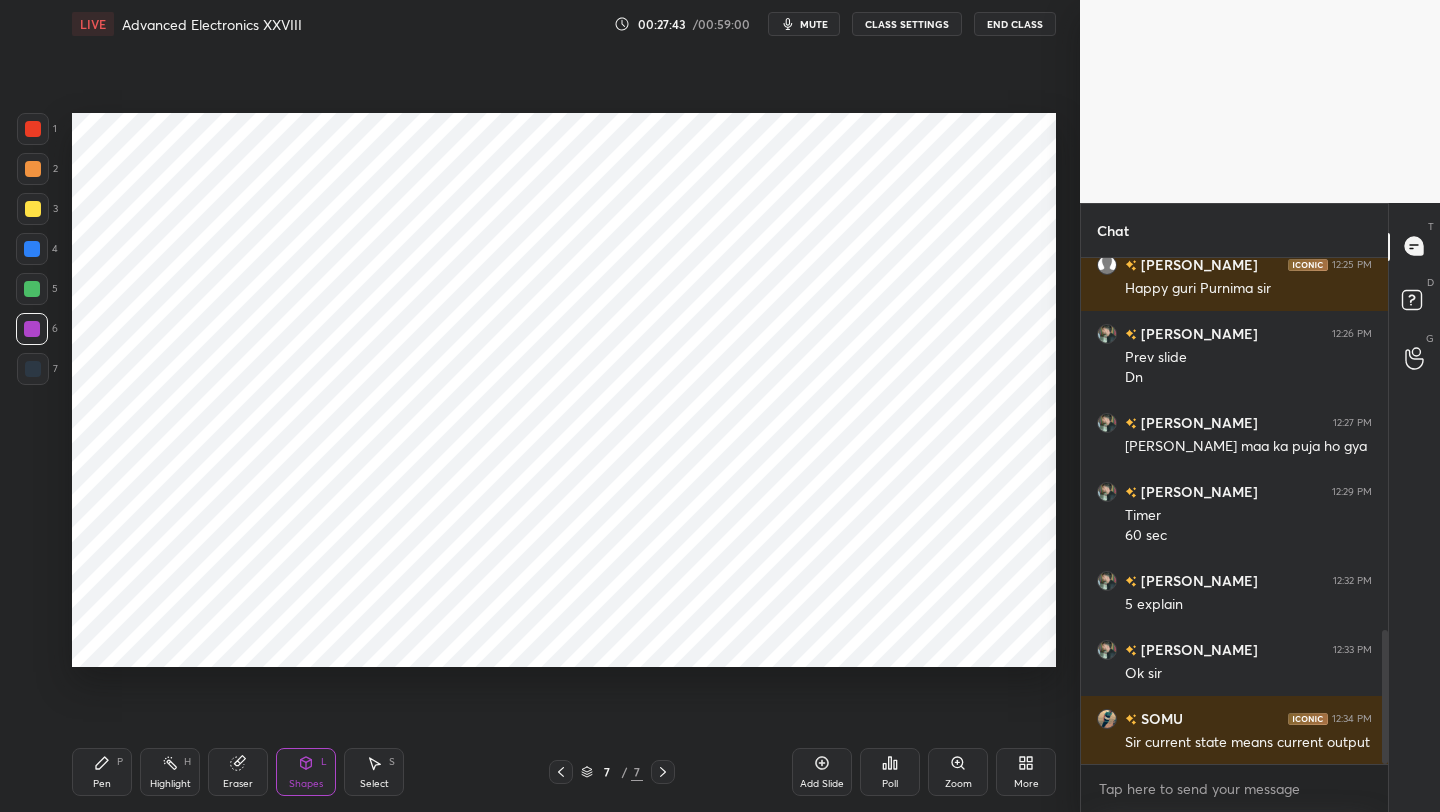 scroll, scrollTop: 1405, scrollLeft: 0, axis: vertical 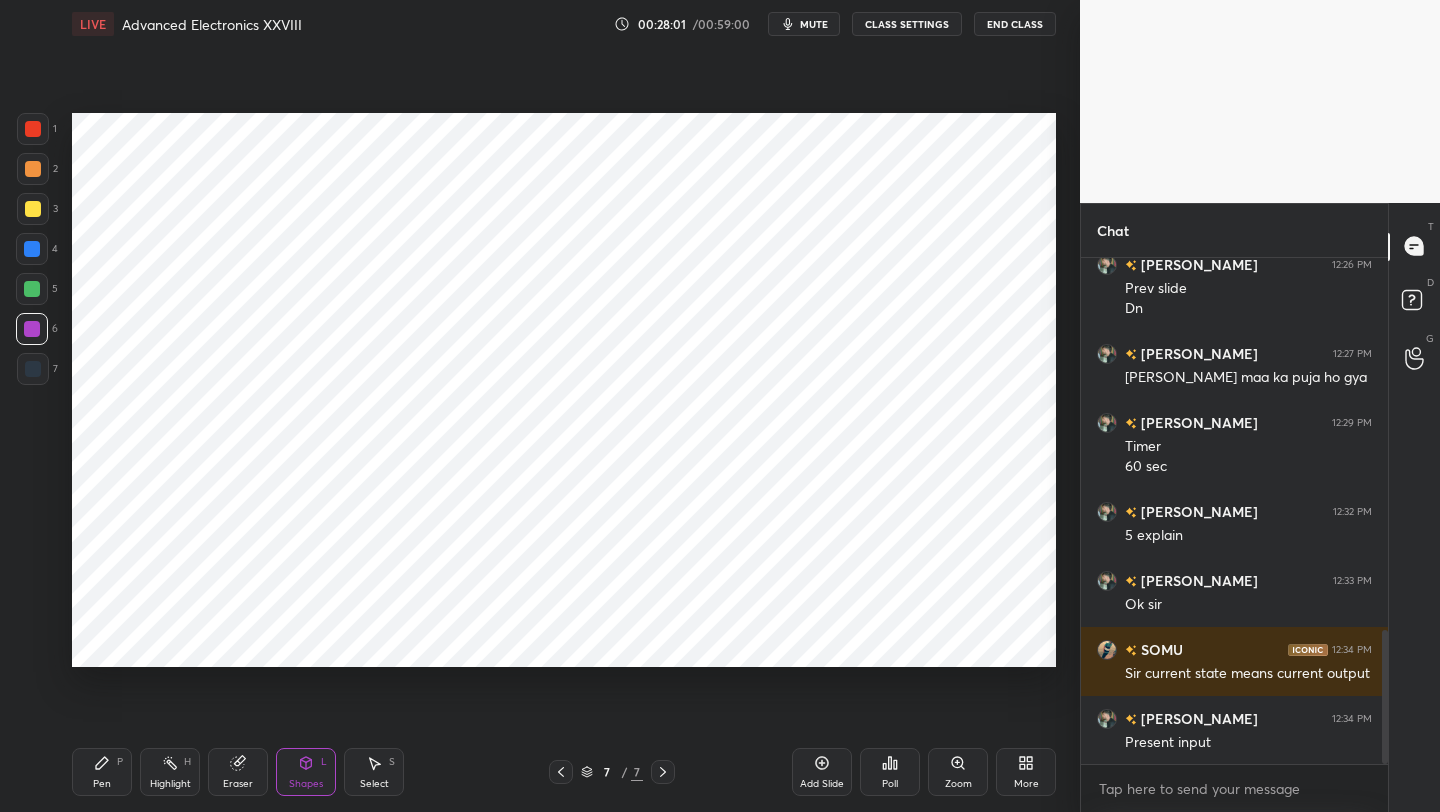 drag, startPoint x: 45, startPoint y: 329, endPoint x: 42, endPoint y: 343, distance: 14.3178215 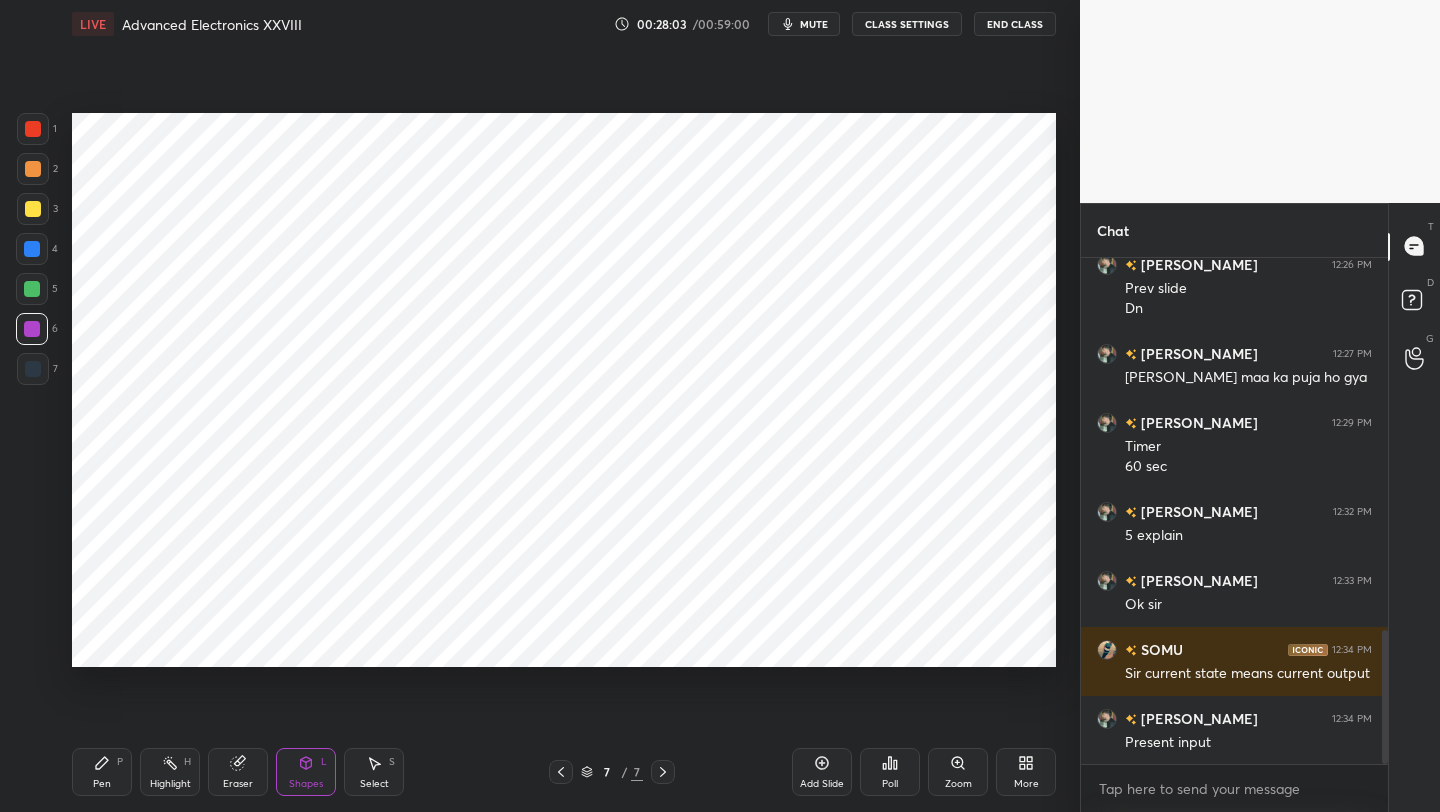drag, startPoint x: 100, startPoint y: 773, endPoint x: 73, endPoint y: 669, distance: 107.44766 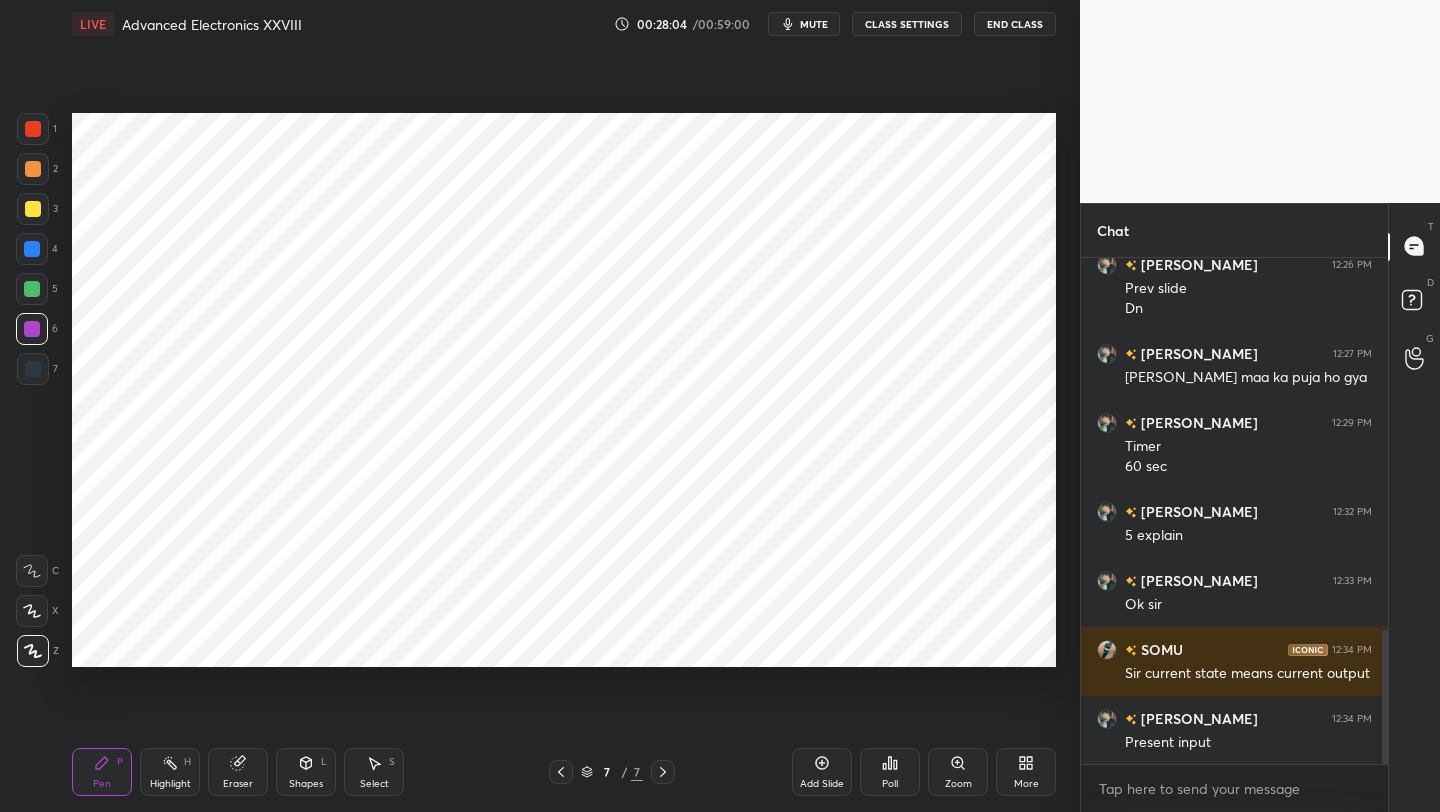 drag, startPoint x: 30, startPoint y: 383, endPoint x: 65, endPoint y: 399, distance: 38.483765 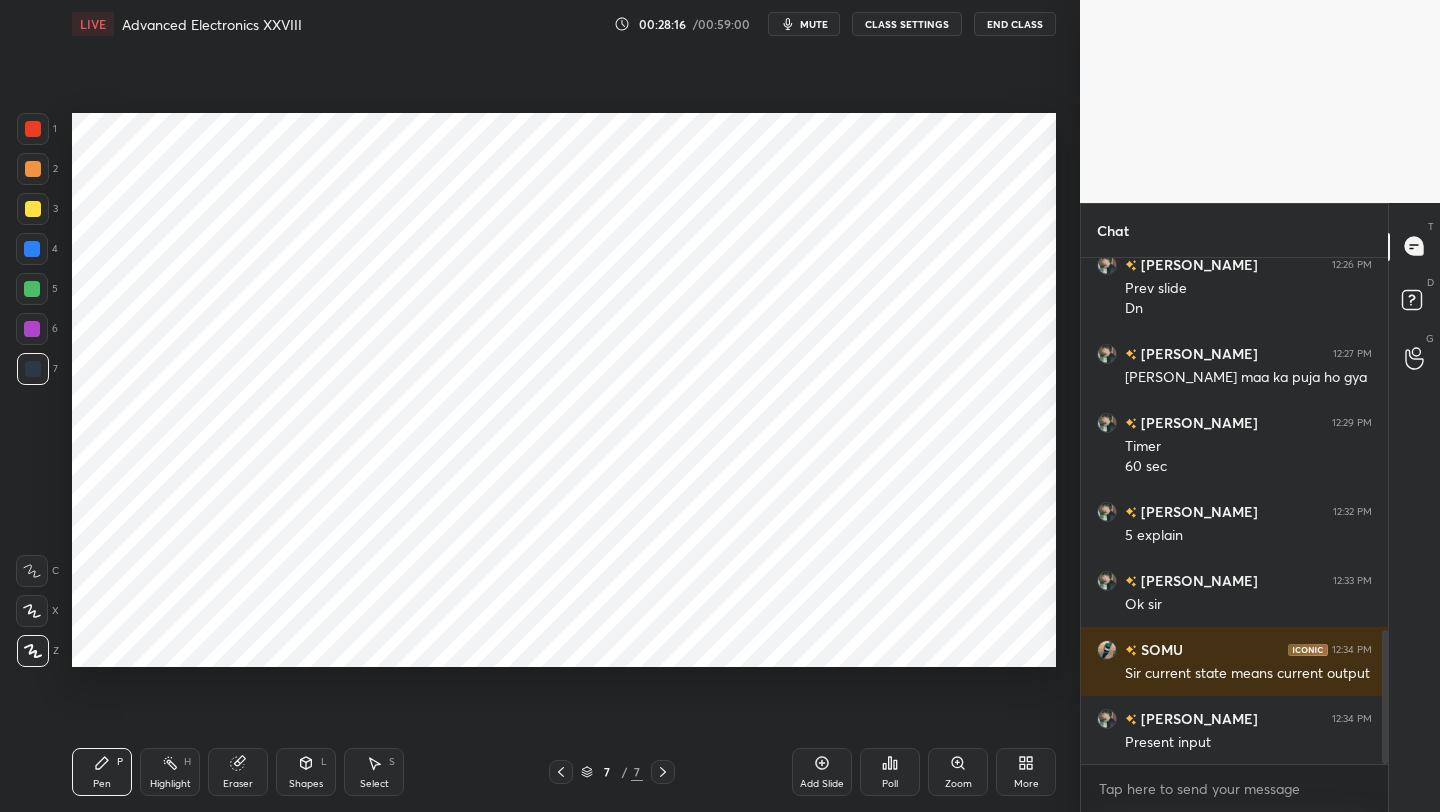 click on "Shapes L" at bounding box center (306, 772) 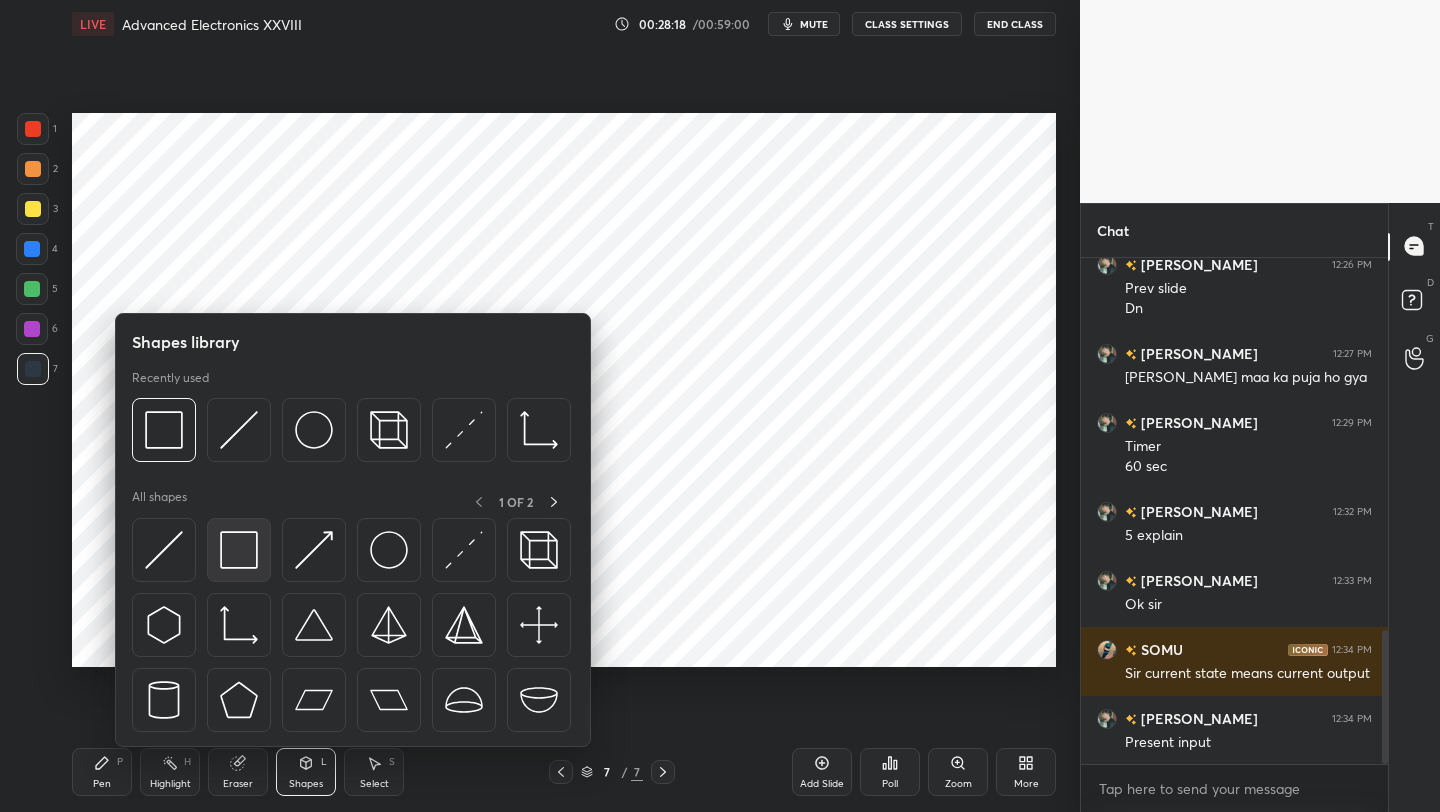 click at bounding box center [239, 550] 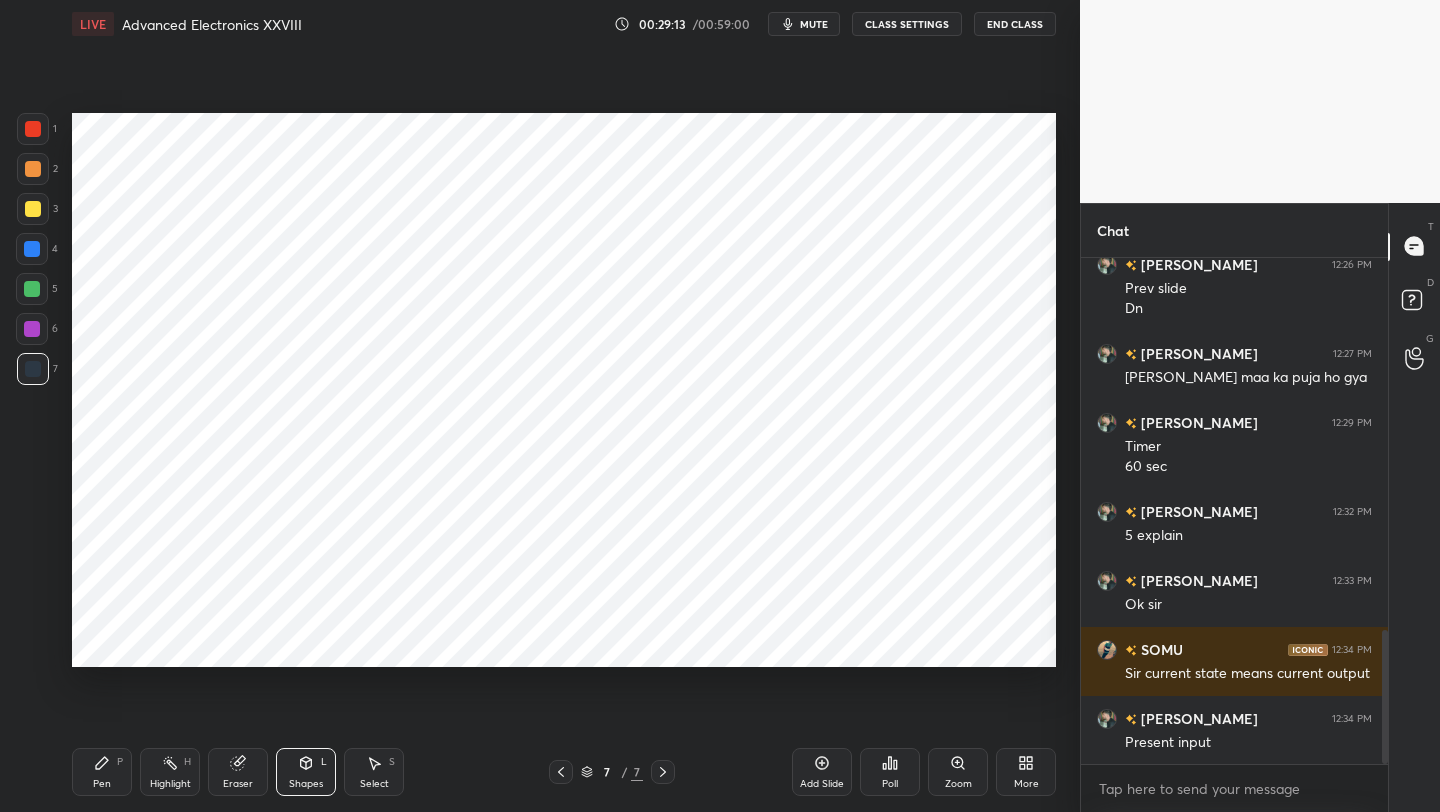 click at bounding box center (33, 369) 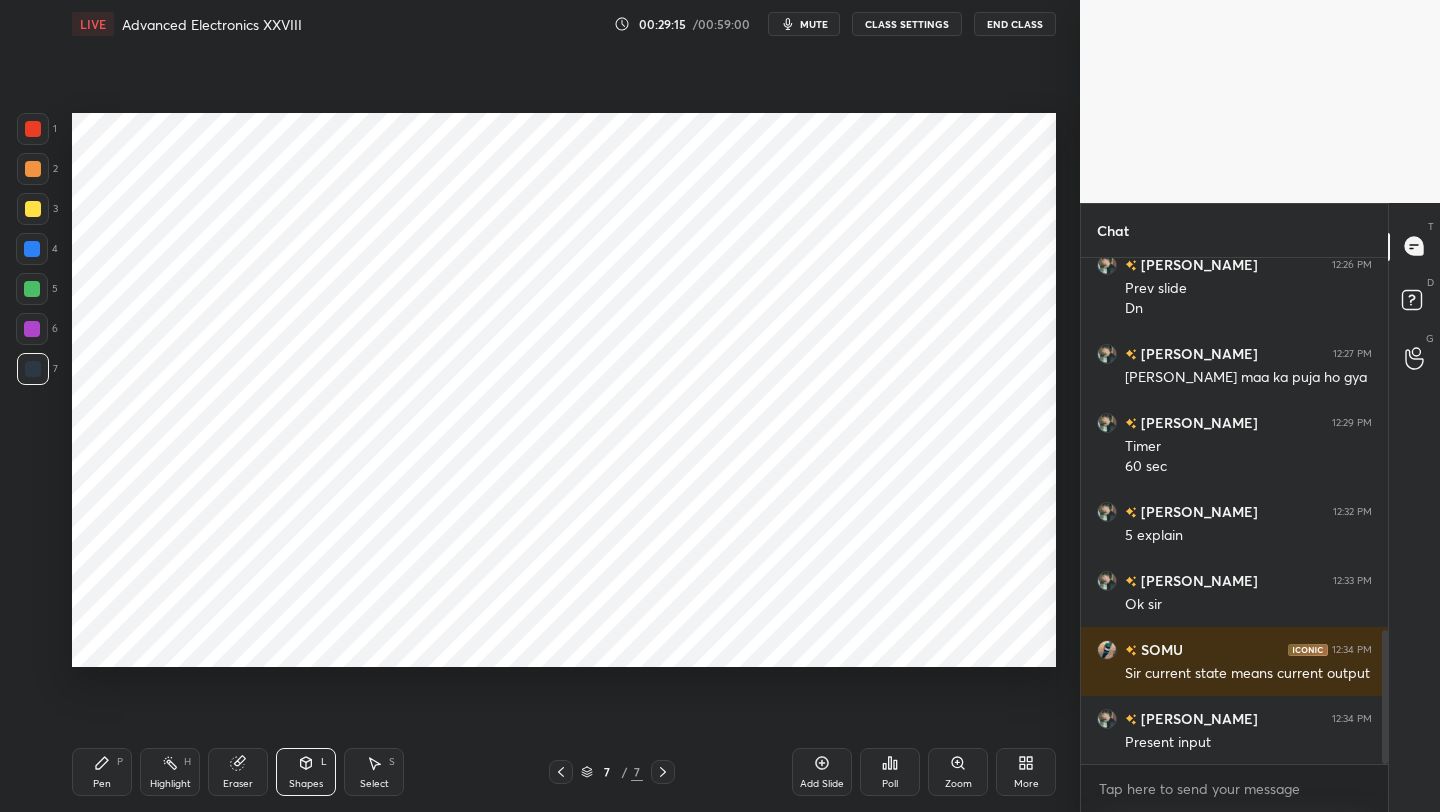 drag, startPoint x: 97, startPoint y: 781, endPoint x: 134, endPoint y: 684, distance: 103.81715 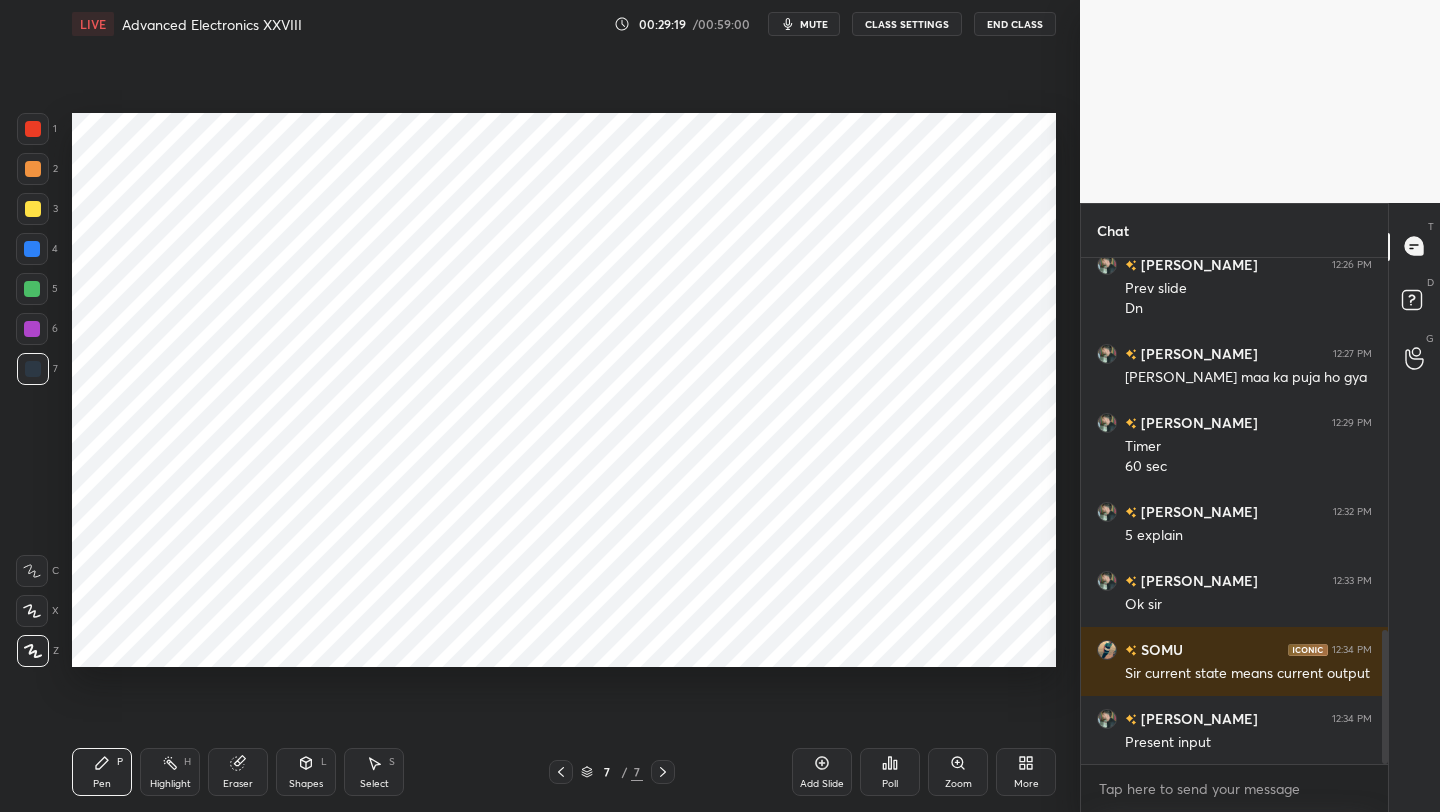 click at bounding box center (32, 329) 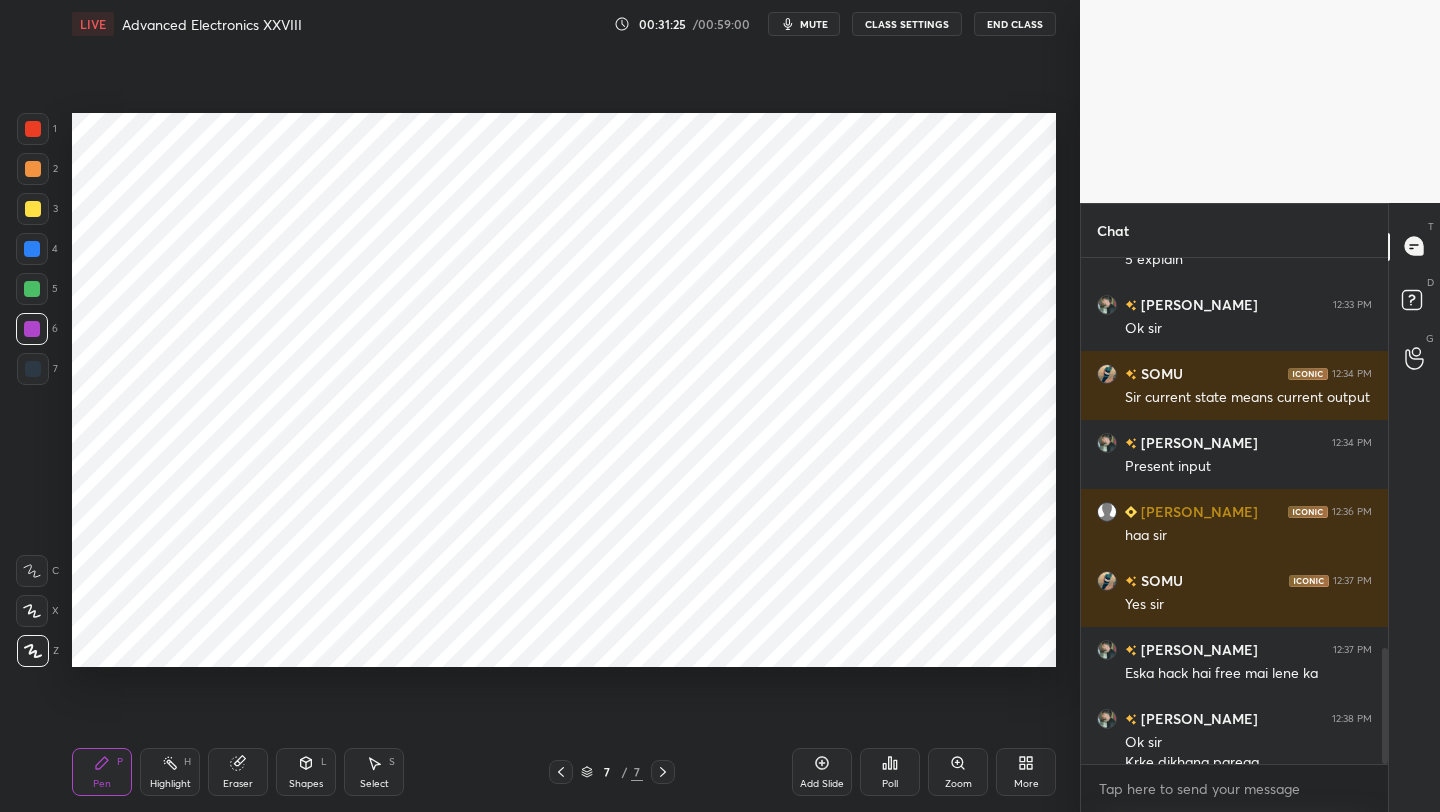 scroll, scrollTop: 1701, scrollLeft: 0, axis: vertical 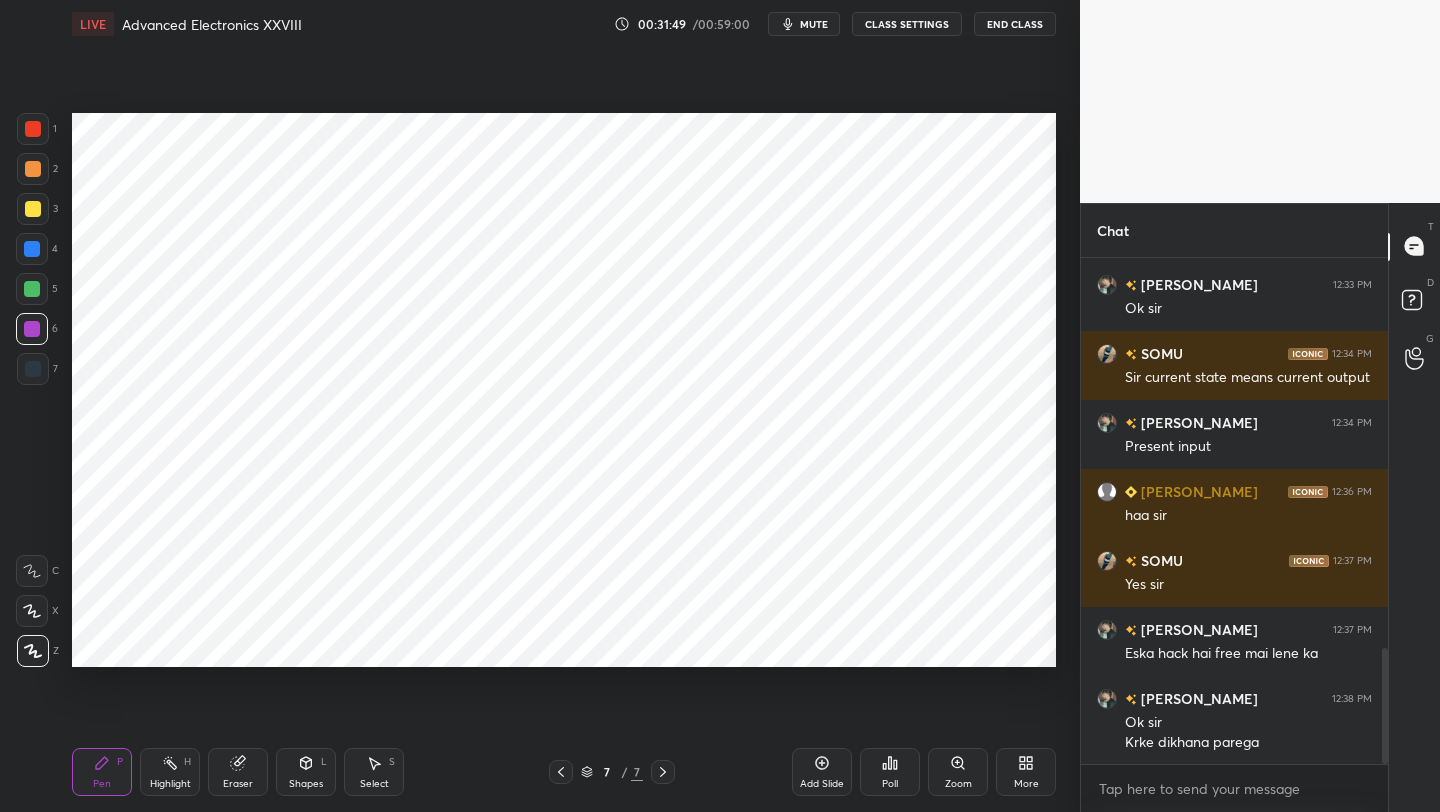 click 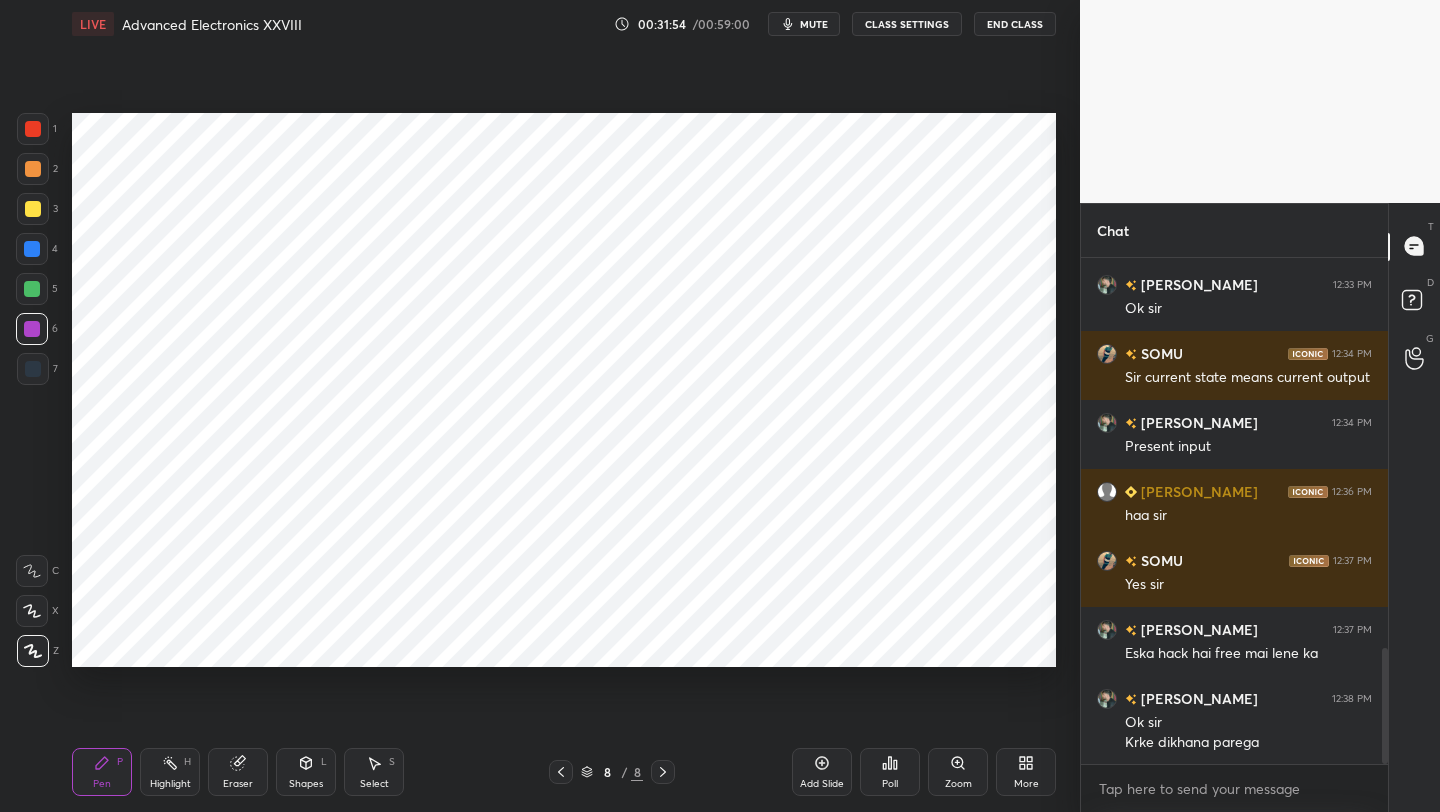 drag, startPoint x: 30, startPoint y: 263, endPoint x: 59, endPoint y: 231, distance: 43.185646 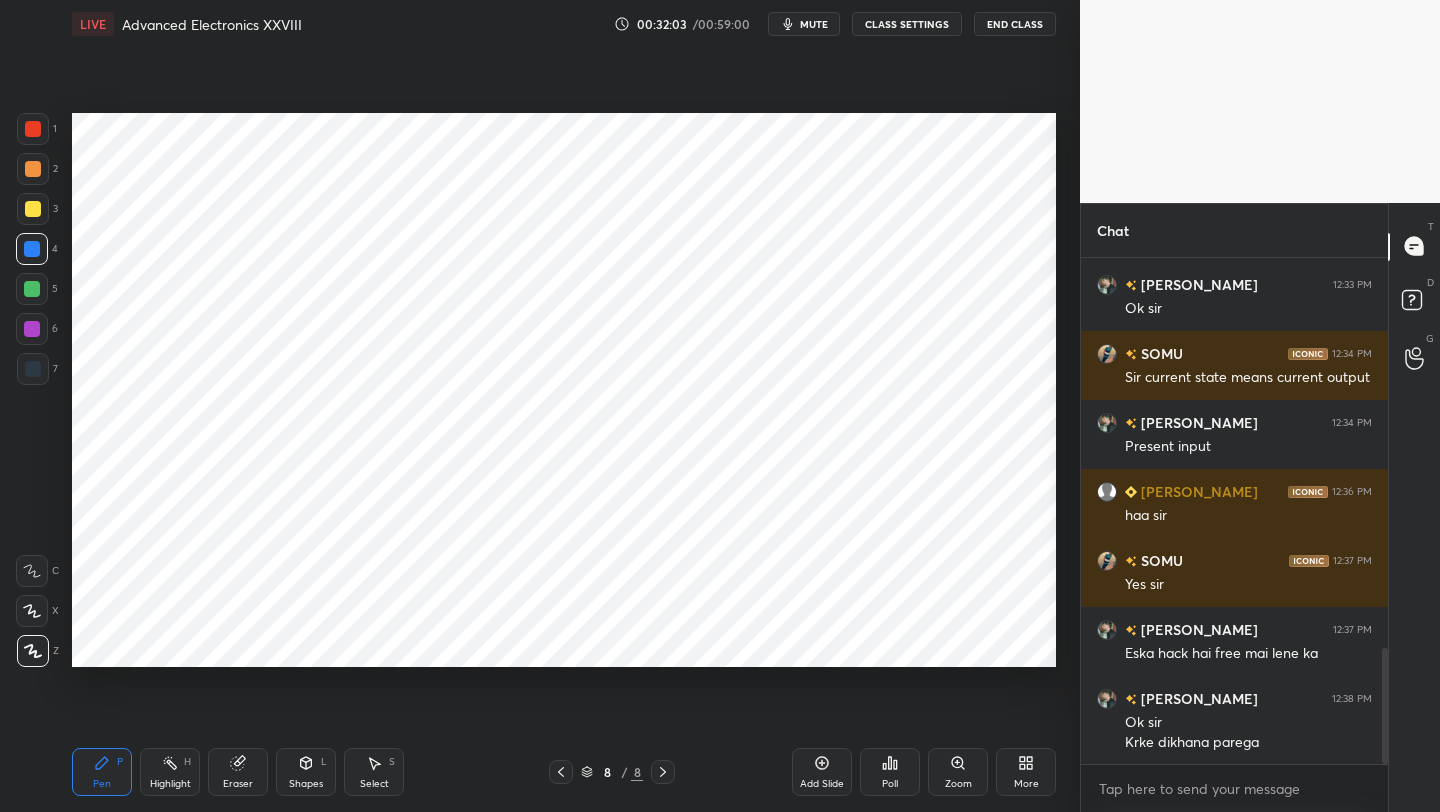 click 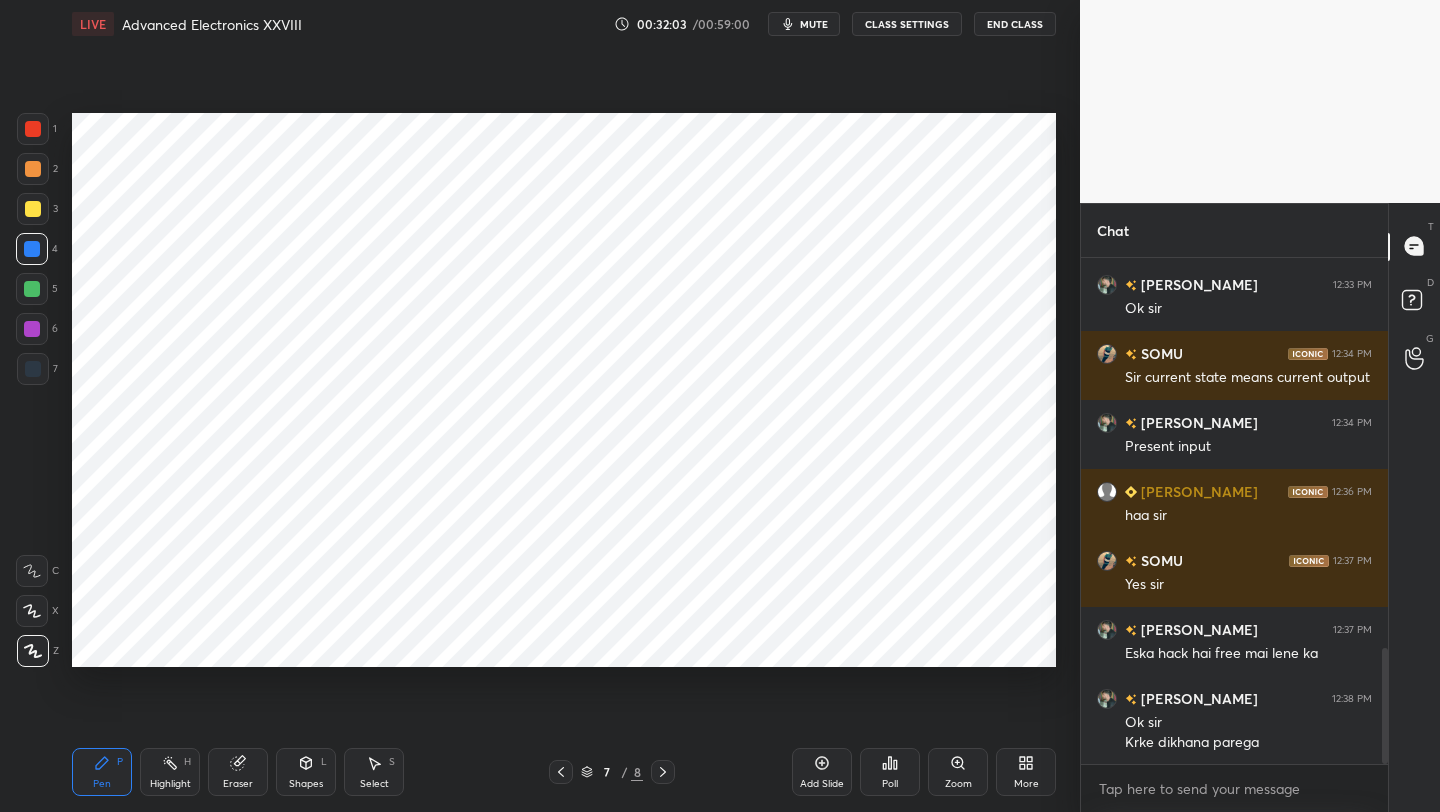 click 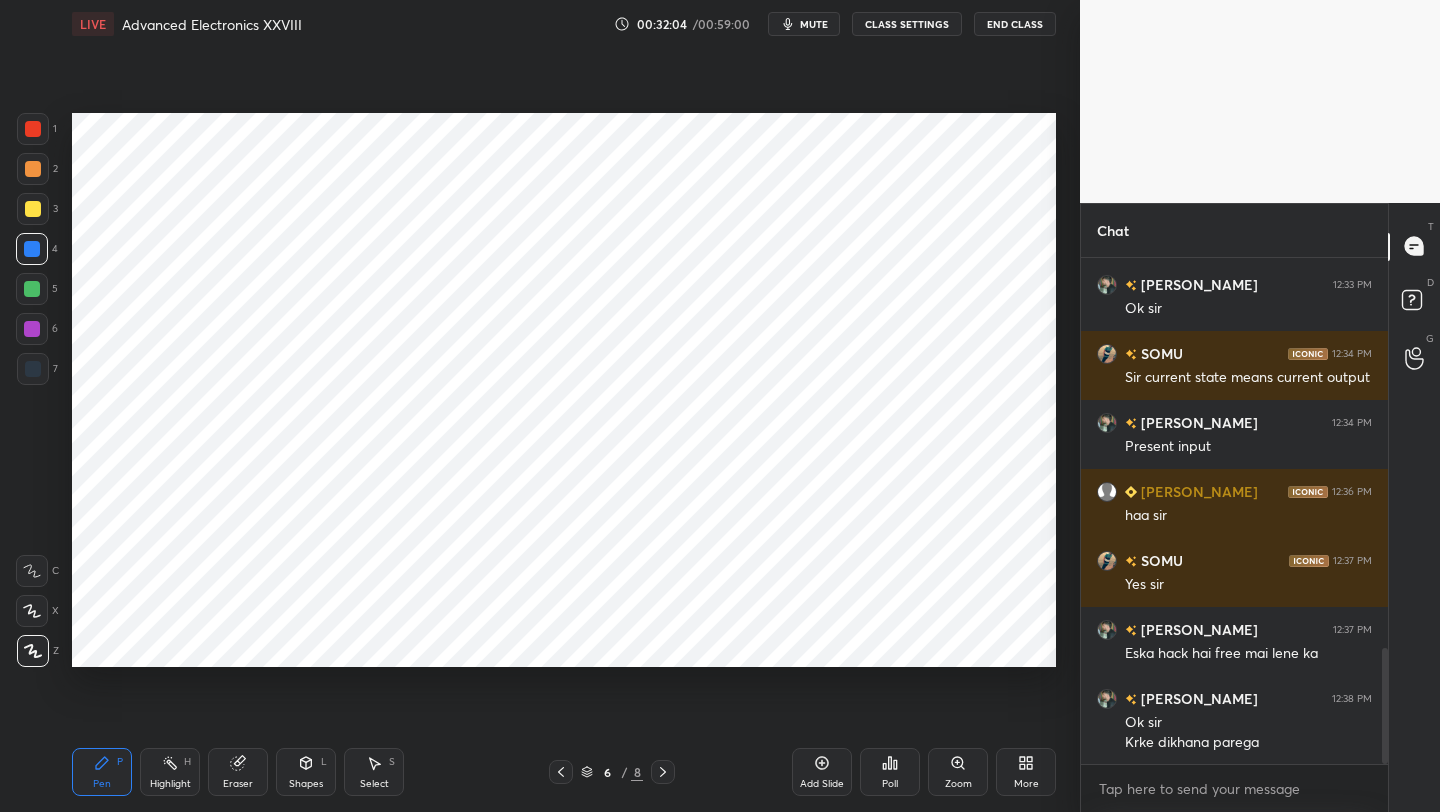 click 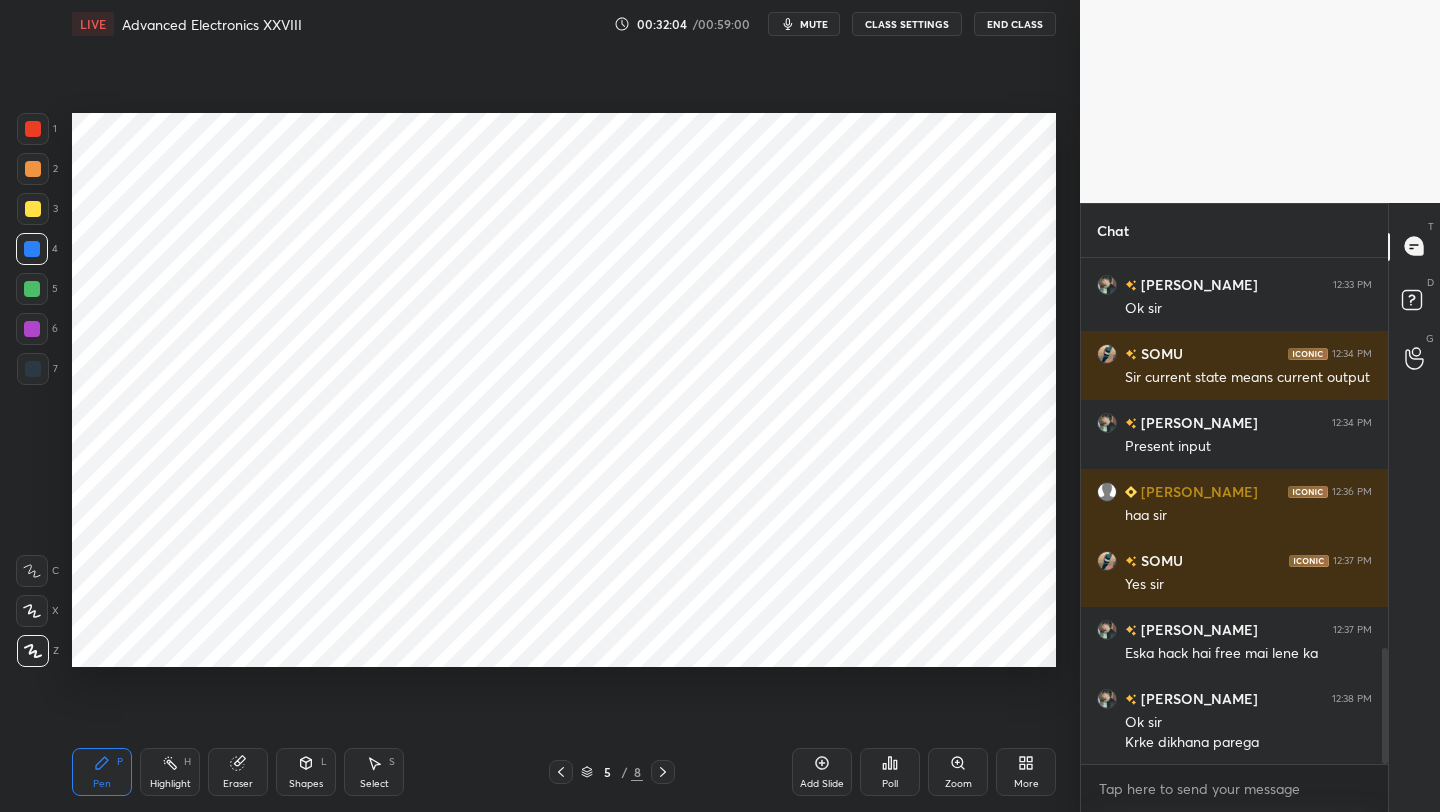 click 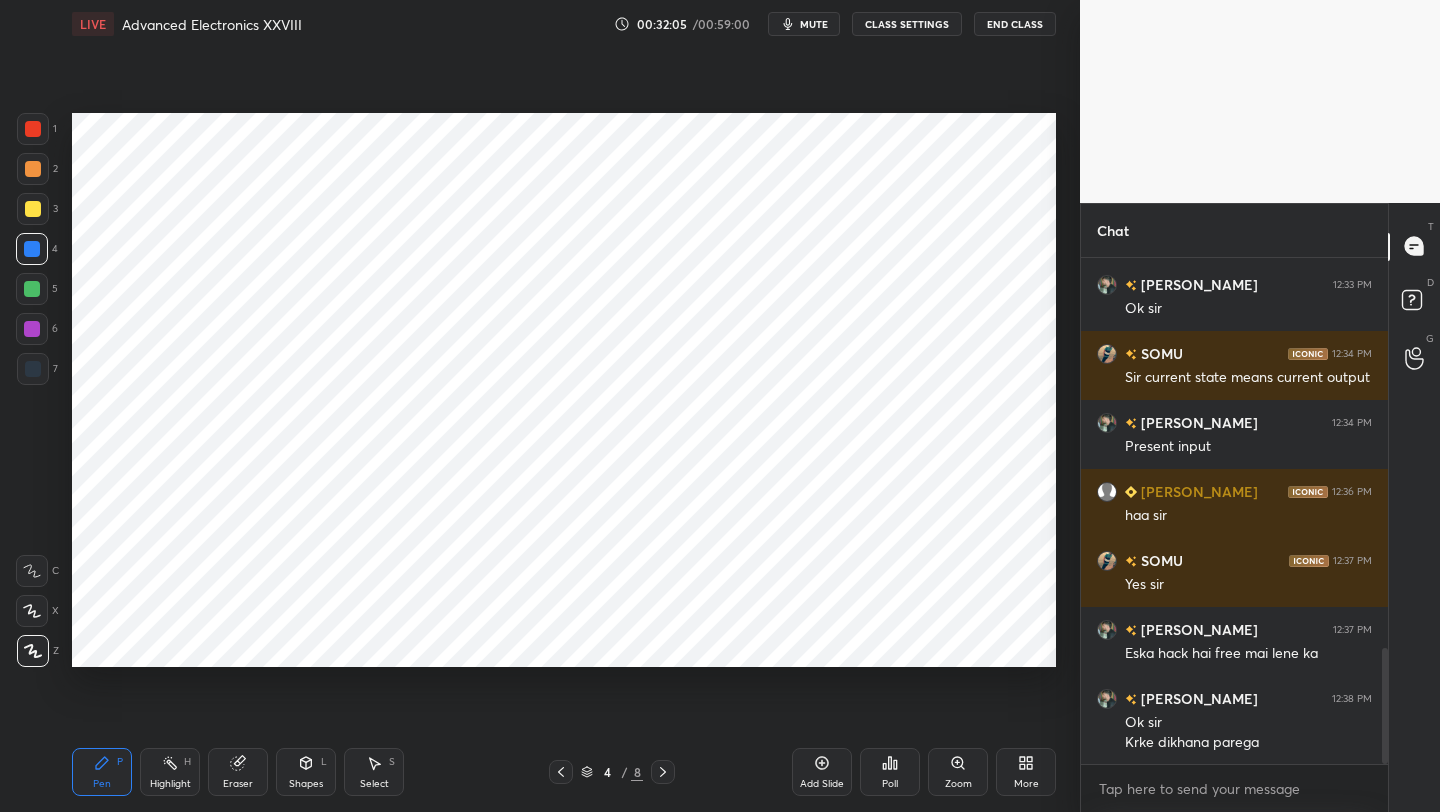 click 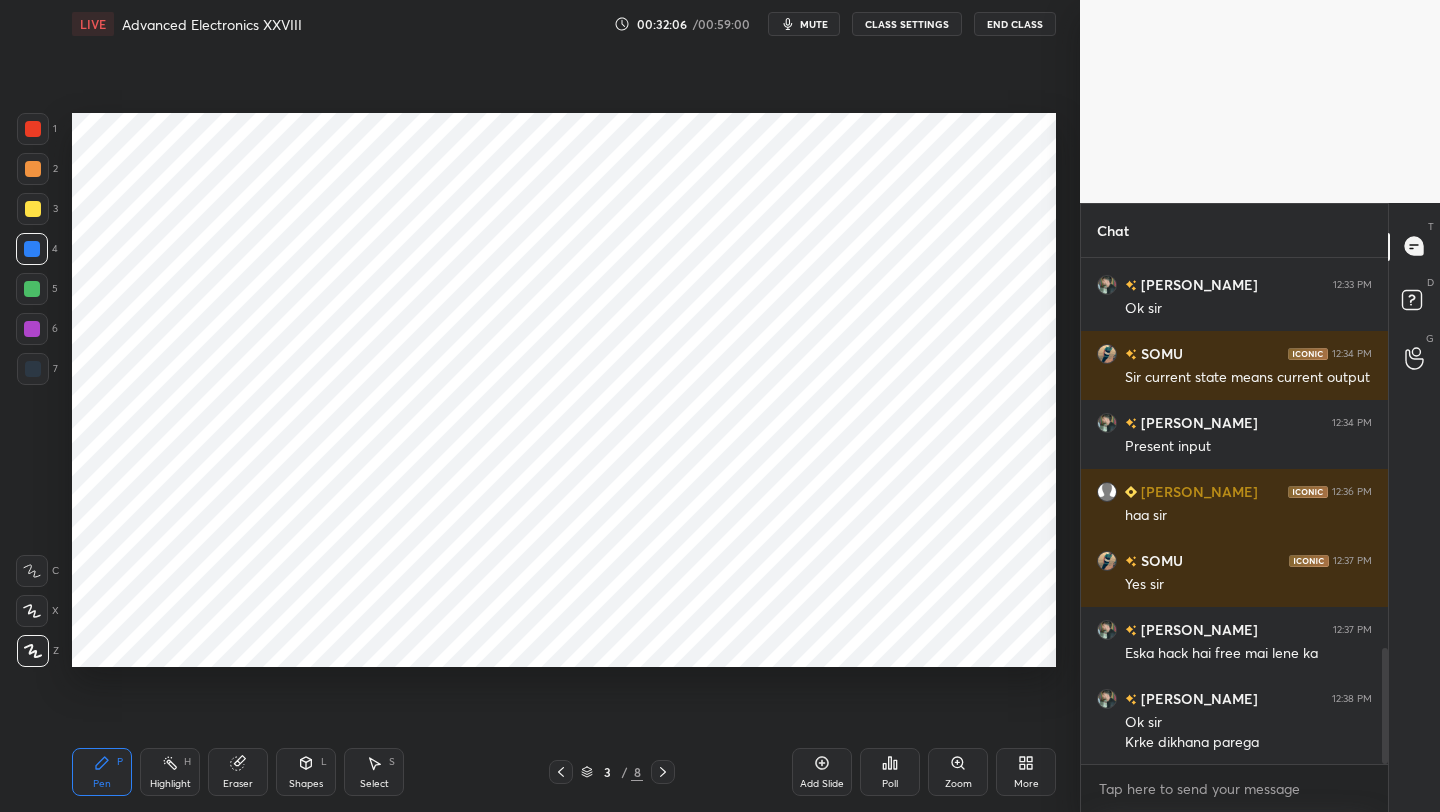 click 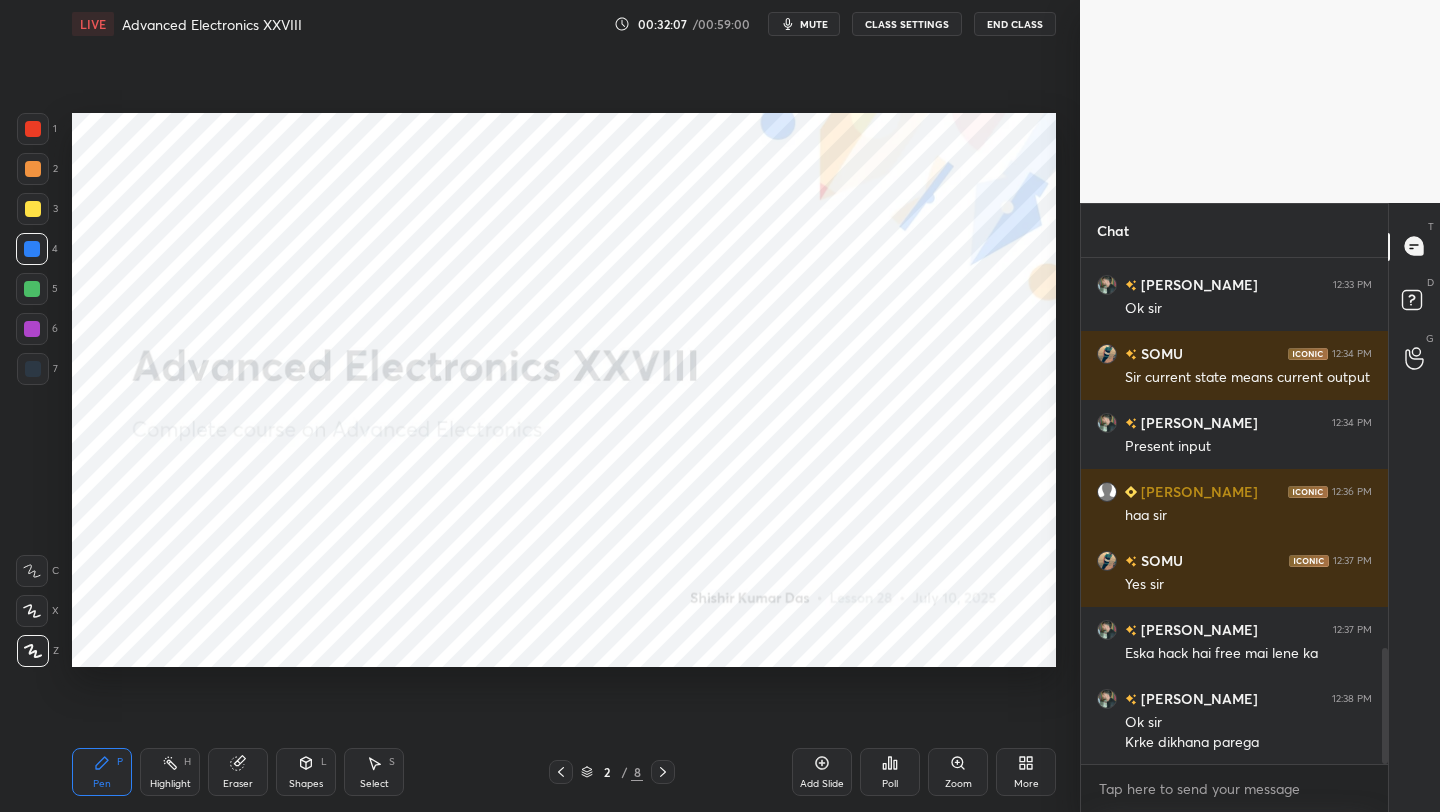 click on "Add Slide" at bounding box center [822, 772] 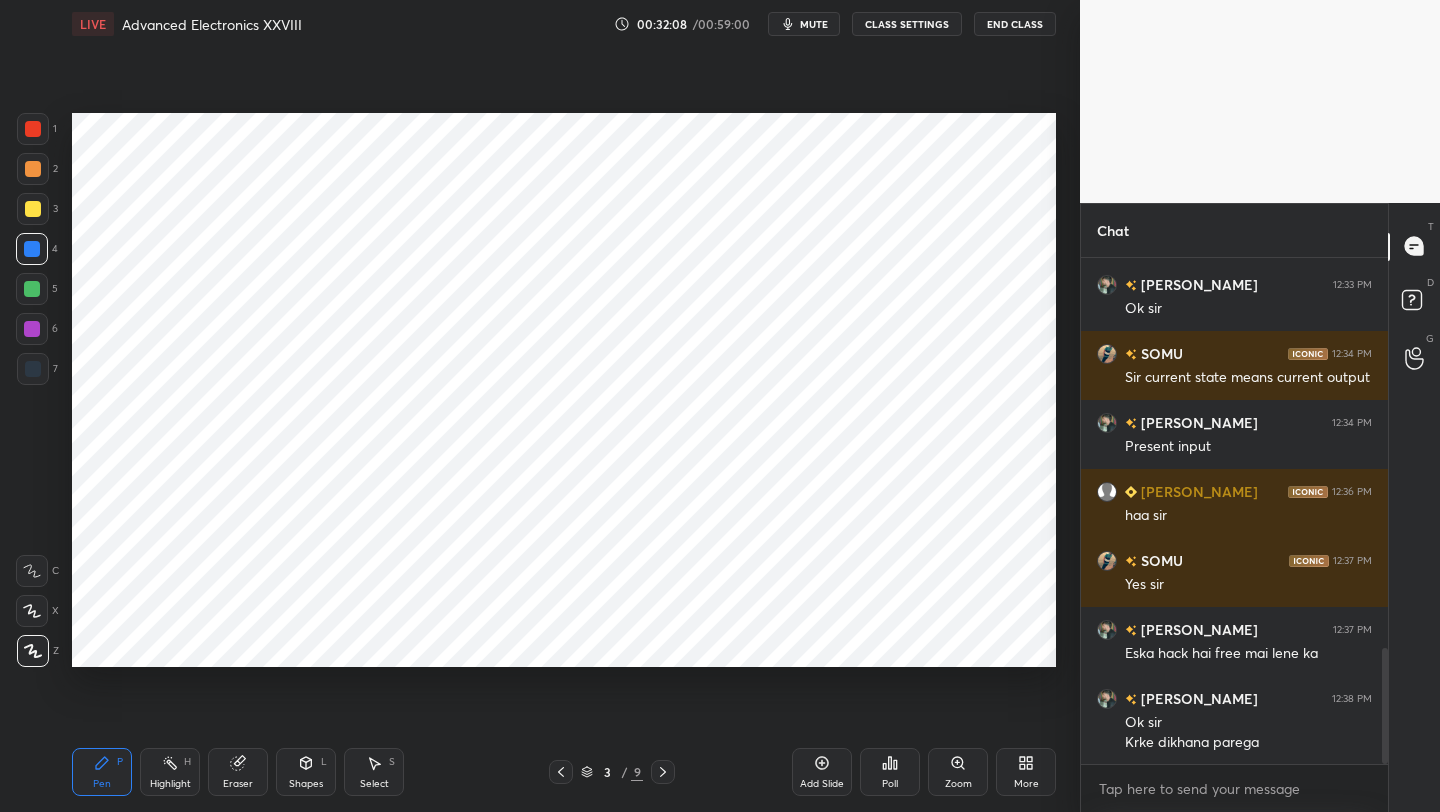 click at bounding box center (33, 129) 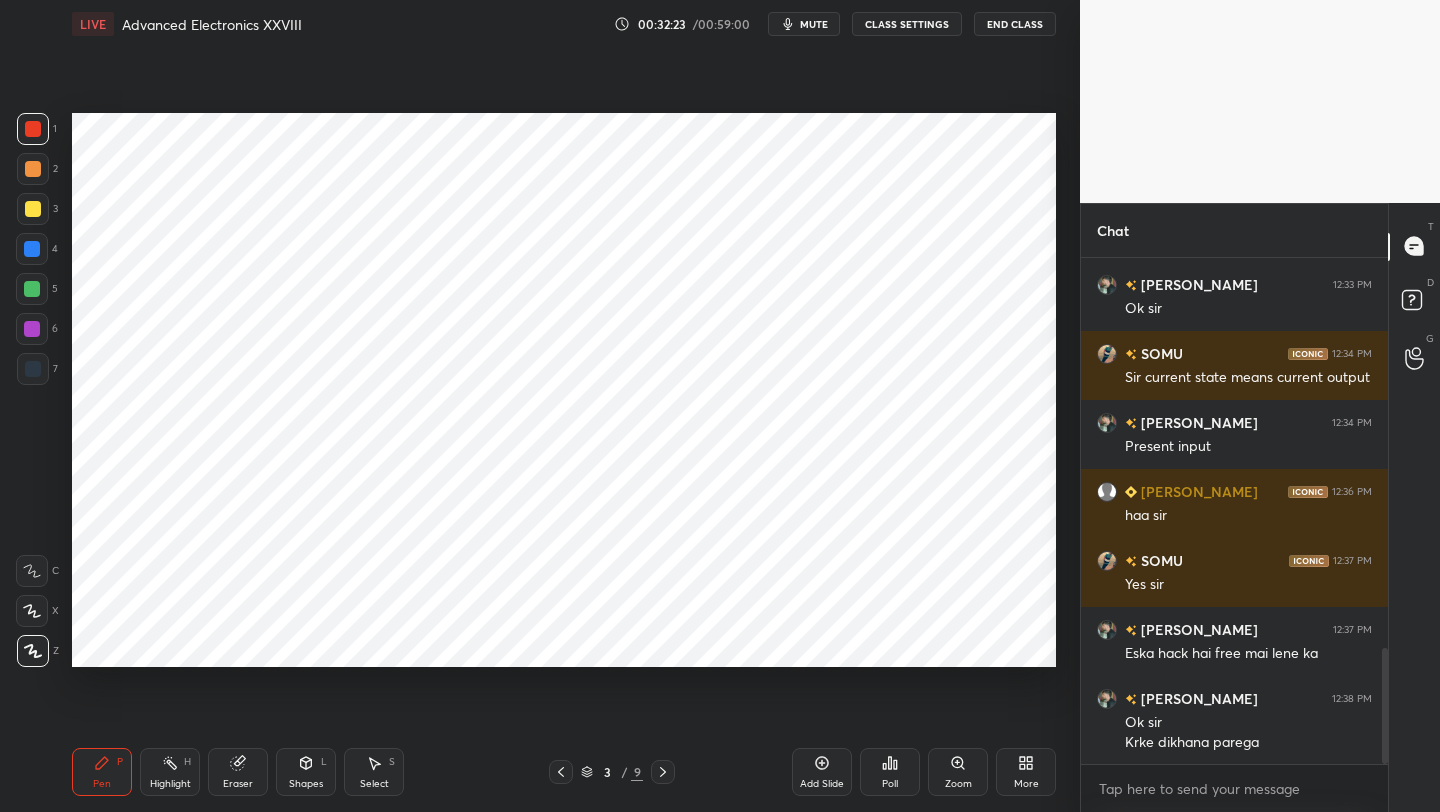 click at bounding box center [32, 289] 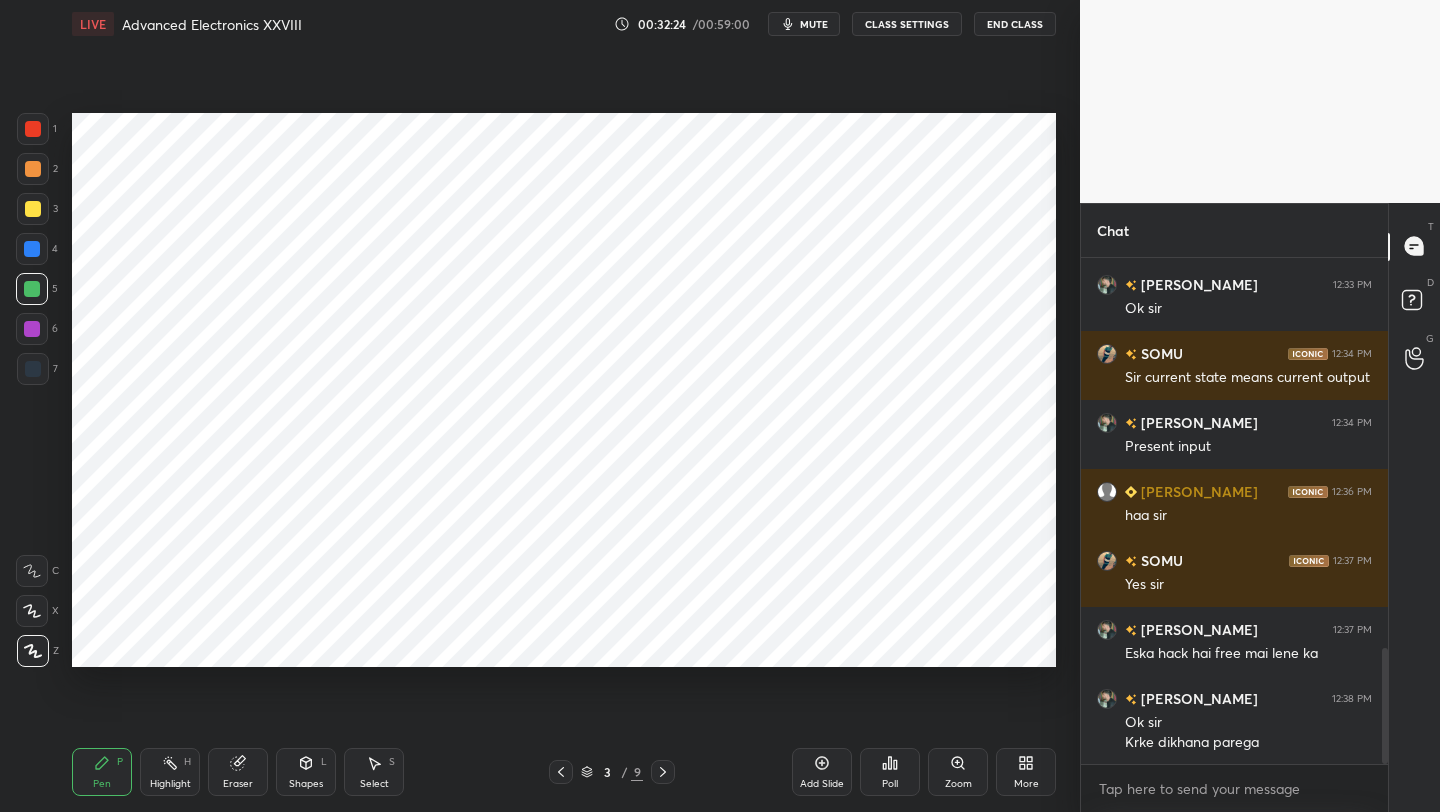 drag, startPoint x: 38, startPoint y: 161, endPoint x: 55, endPoint y: 181, distance: 26.24881 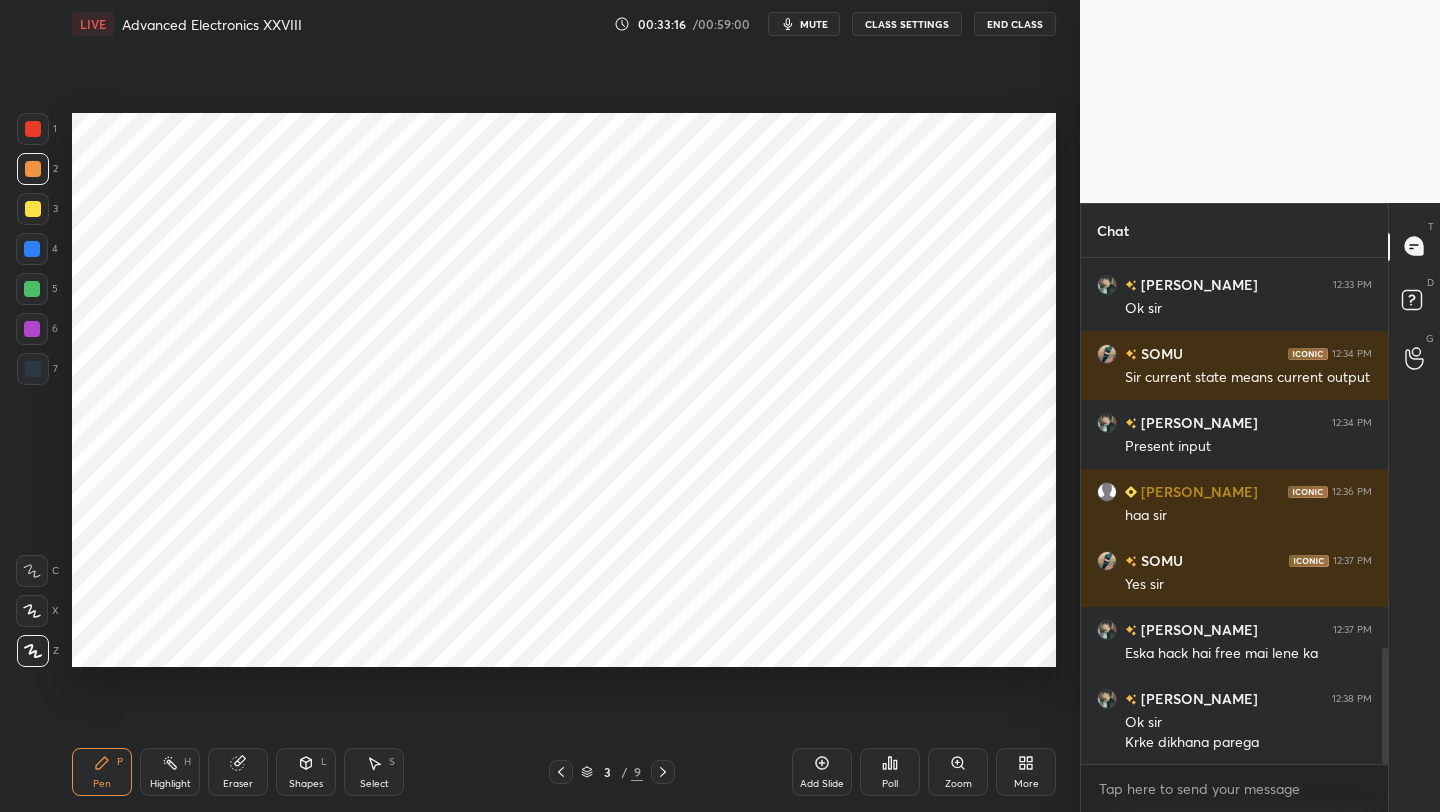 drag, startPoint x: 36, startPoint y: 131, endPoint x: 60, endPoint y: 127, distance: 24.33105 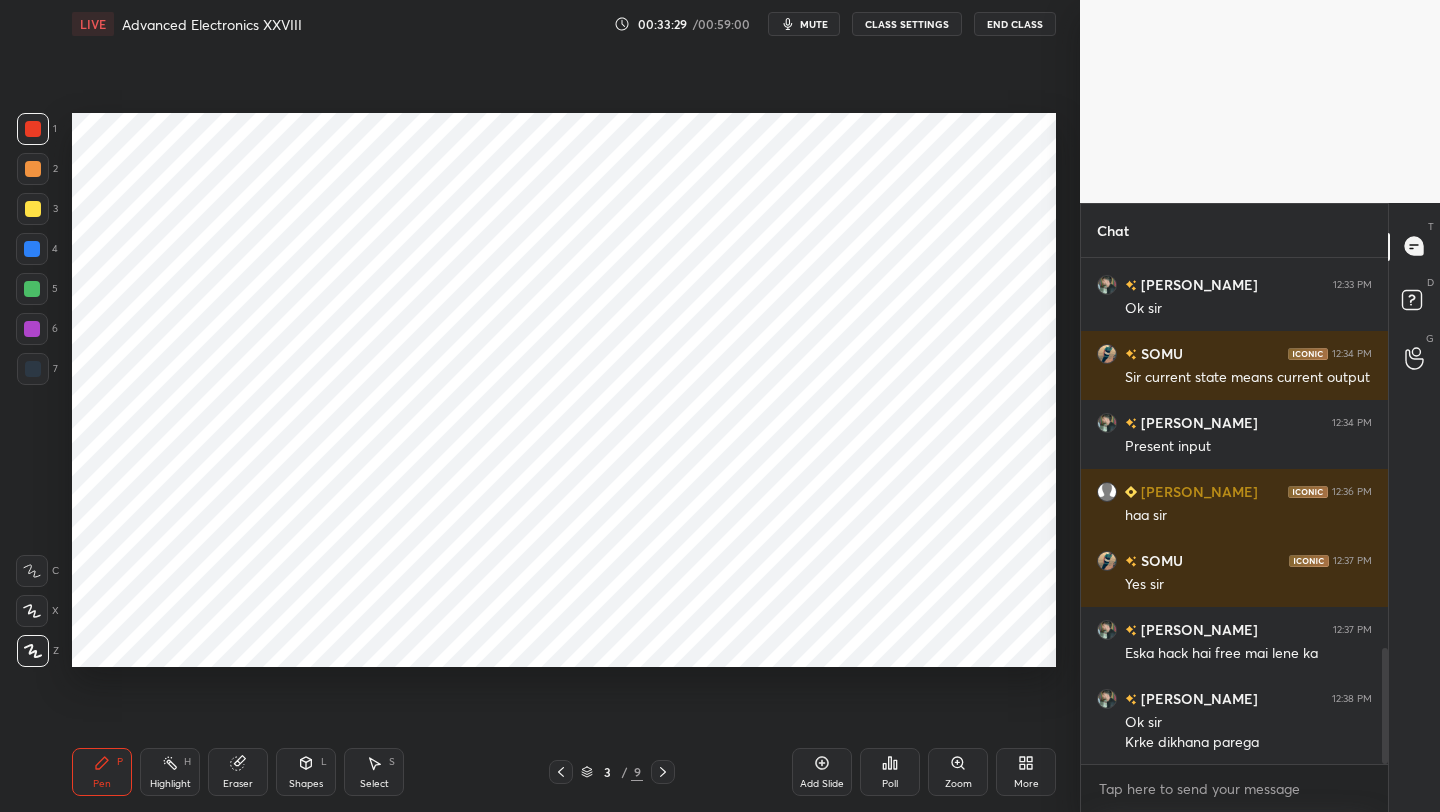 click 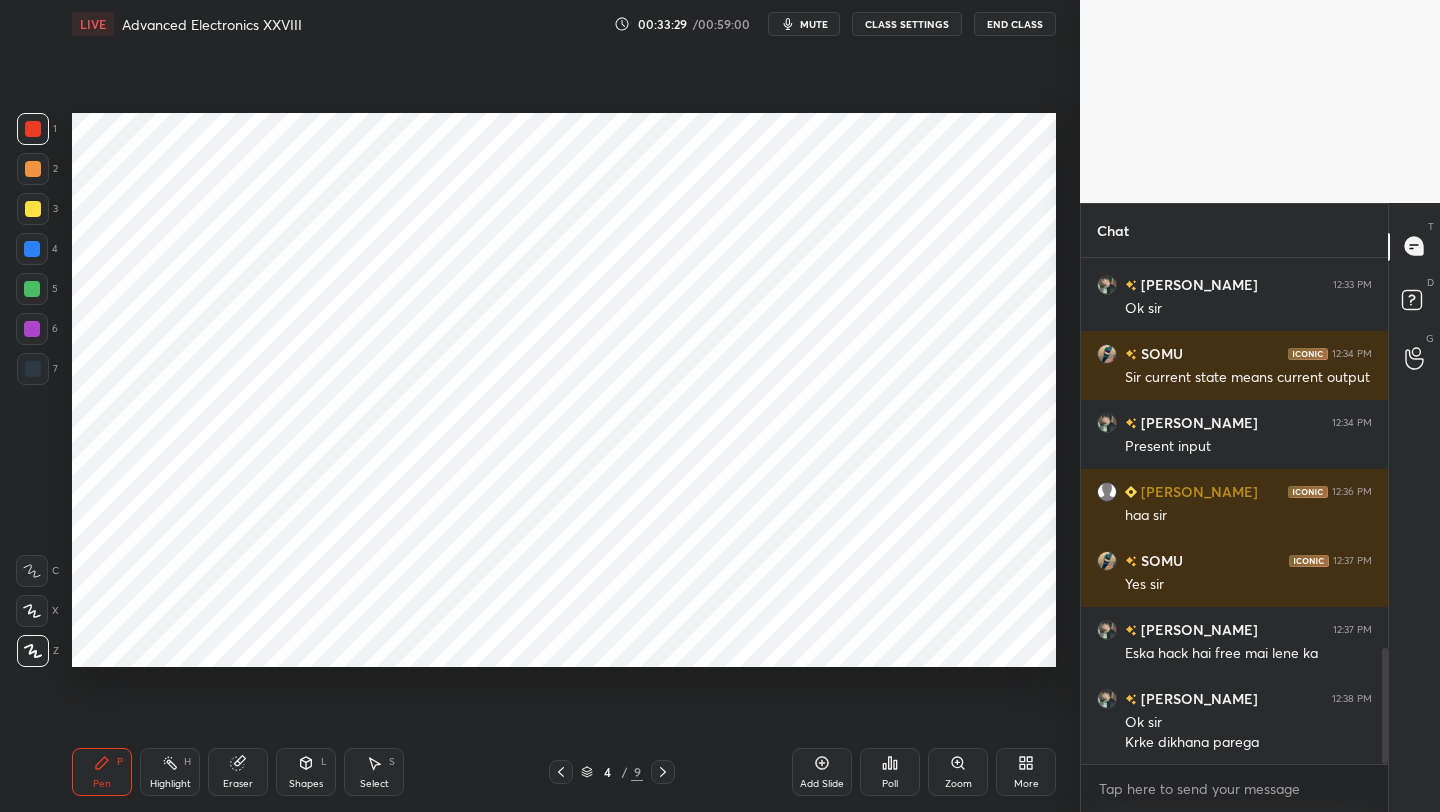 click 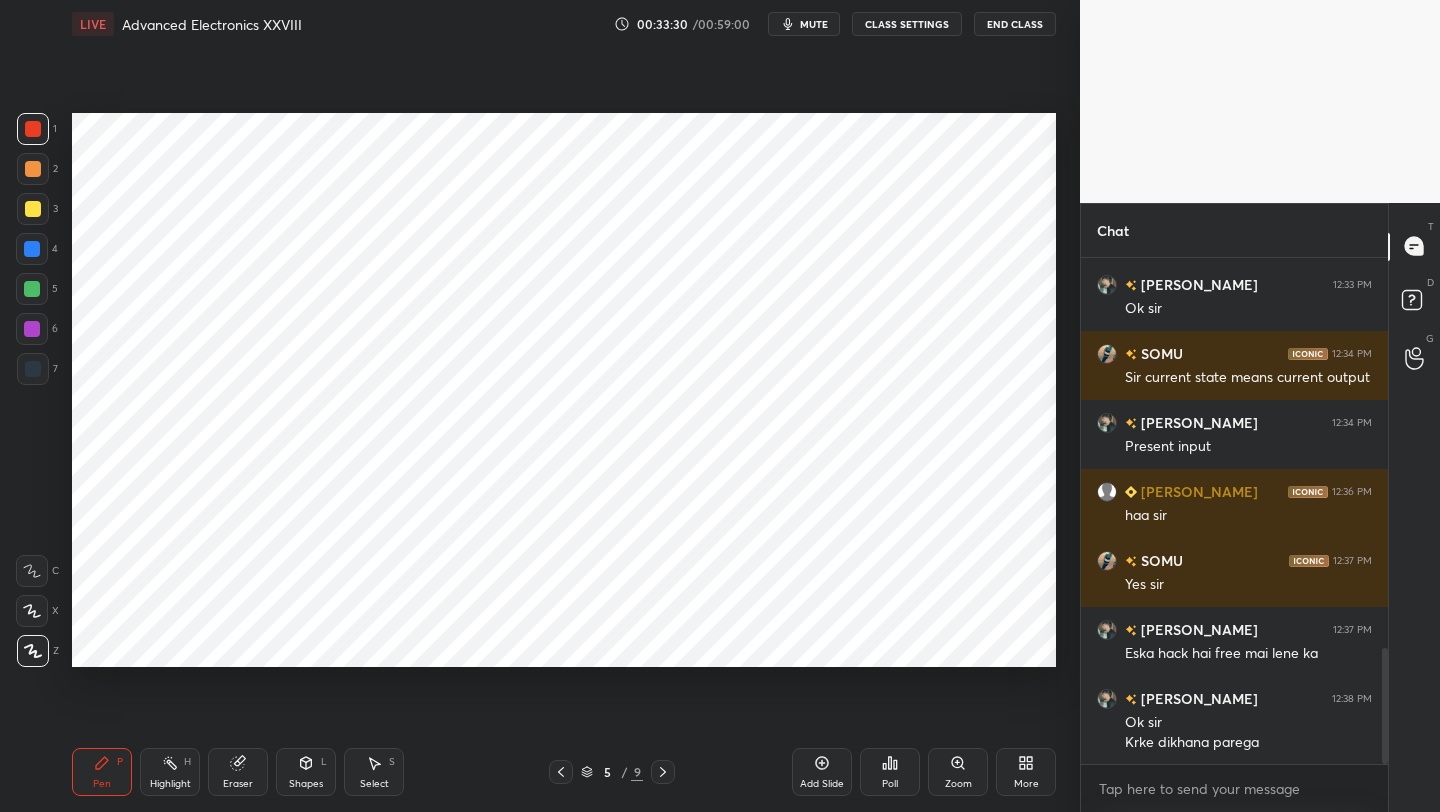 click at bounding box center [663, 772] 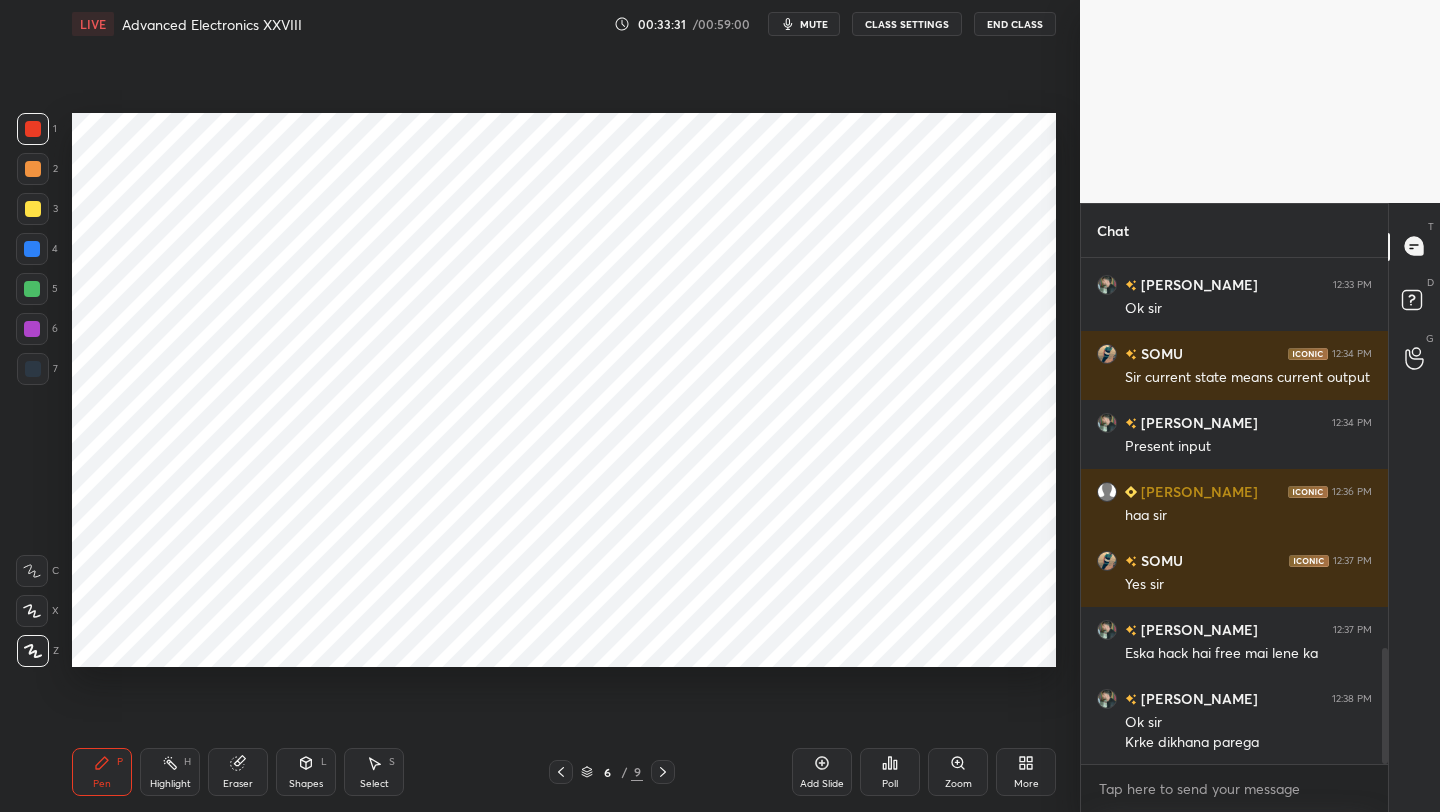 click 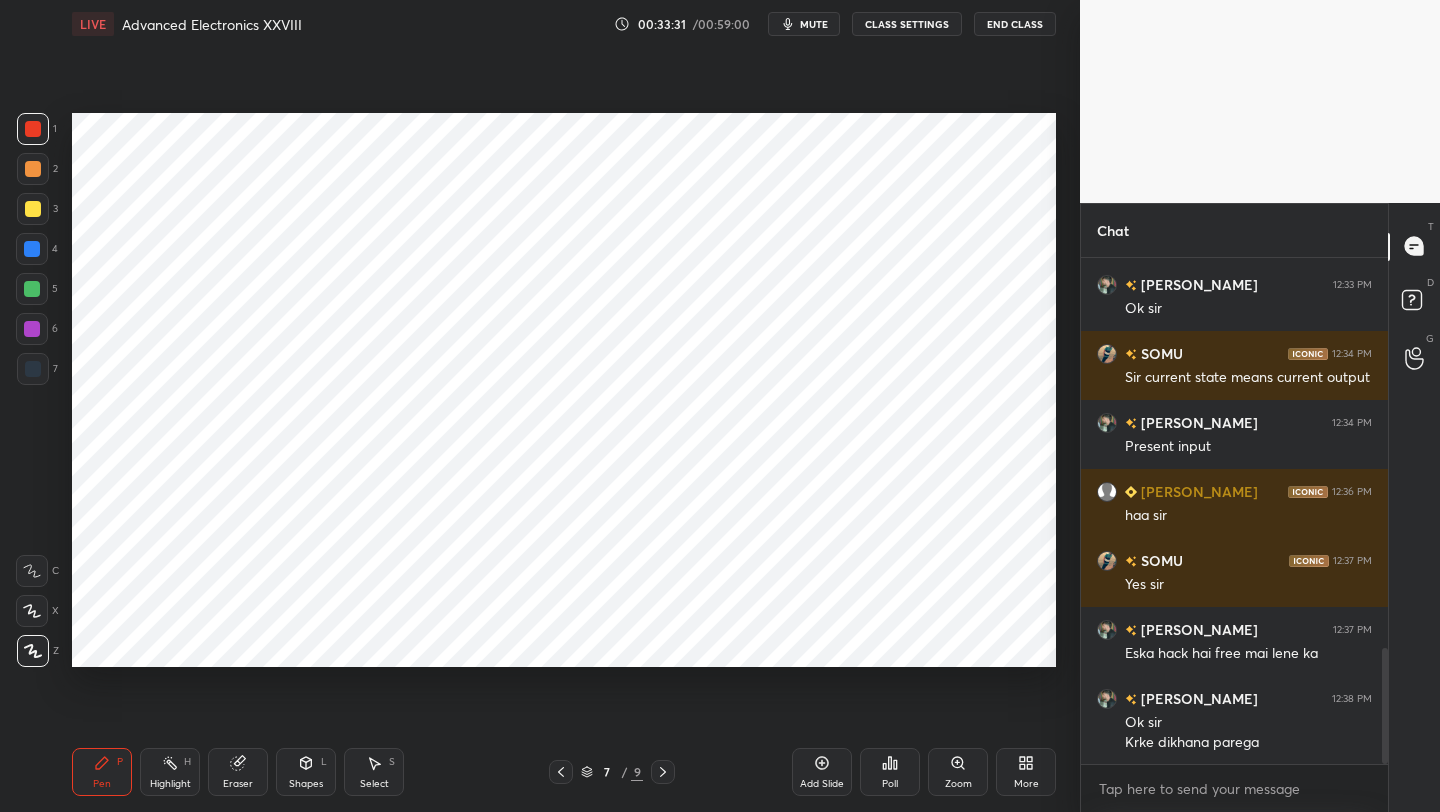 click 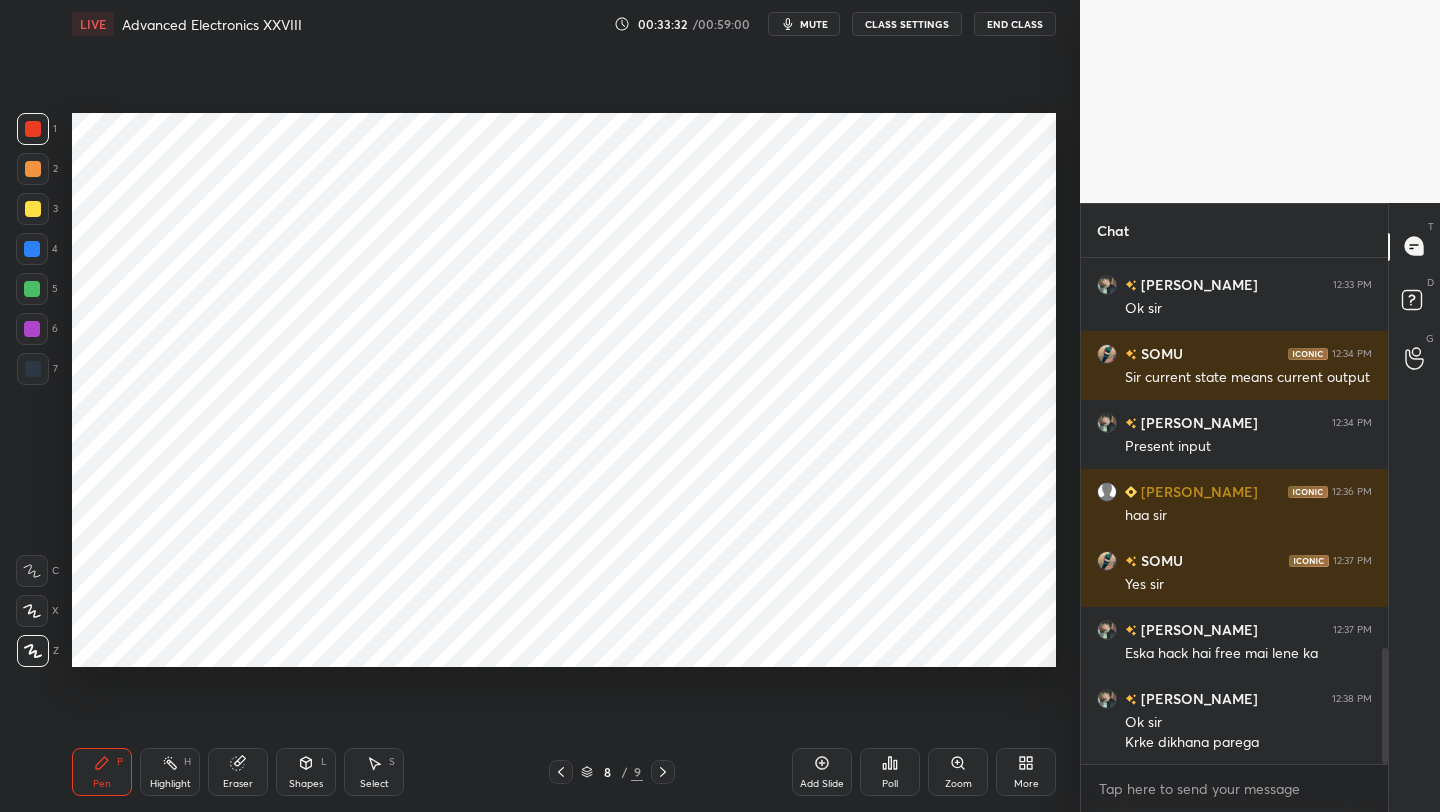 click 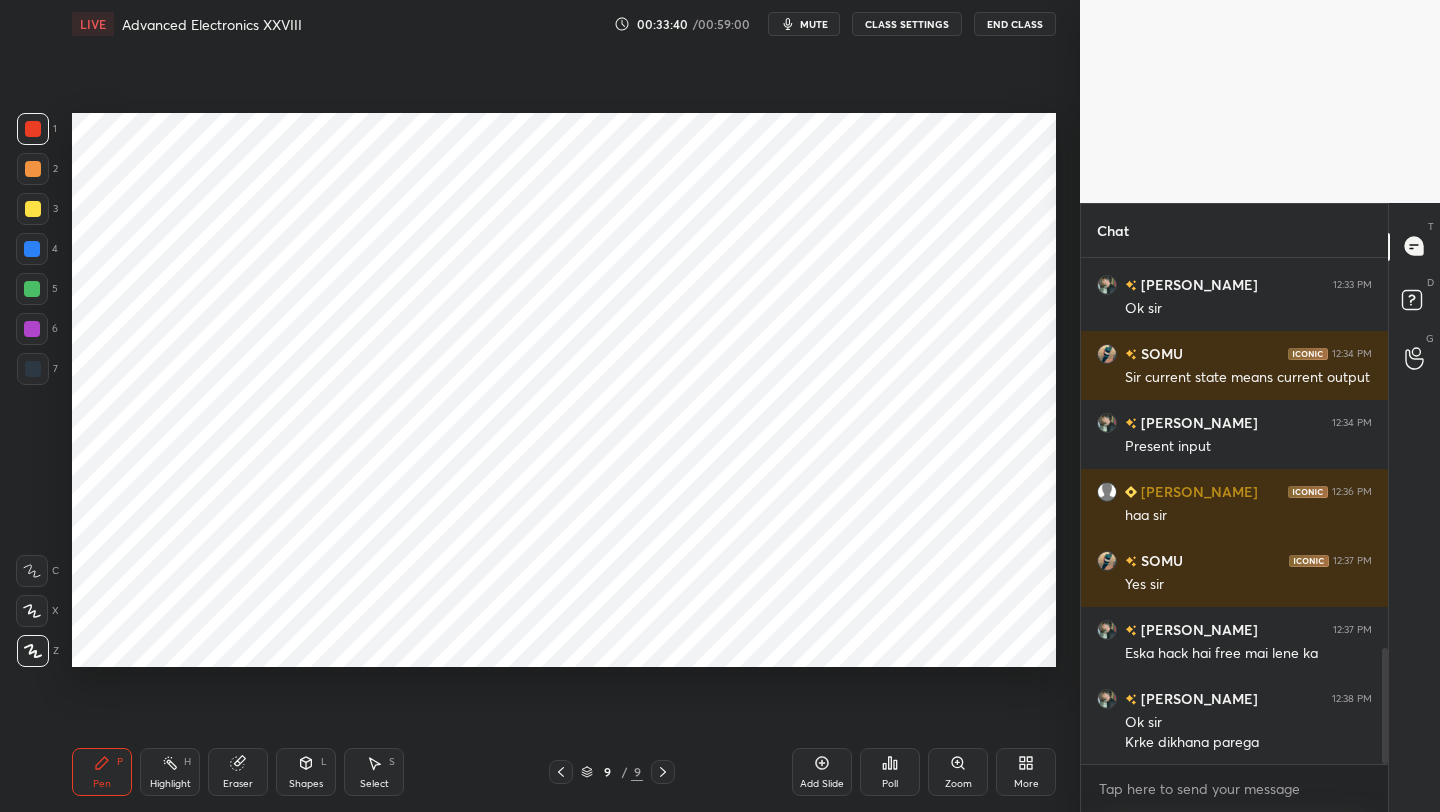 drag, startPoint x: 234, startPoint y: 768, endPoint x: 230, endPoint y: 692, distance: 76.105194 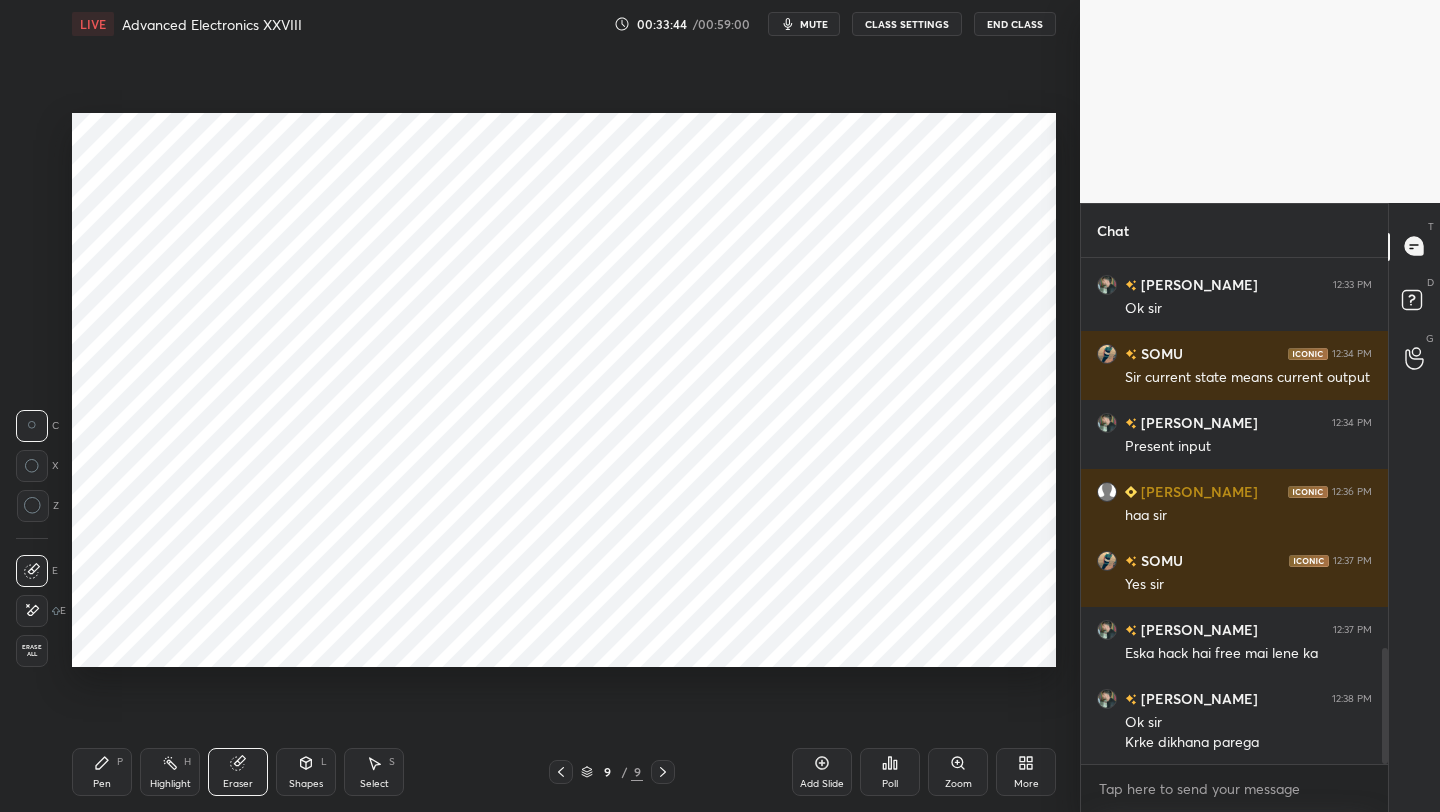 click on "Pen P" at bounding box center [102, 772] 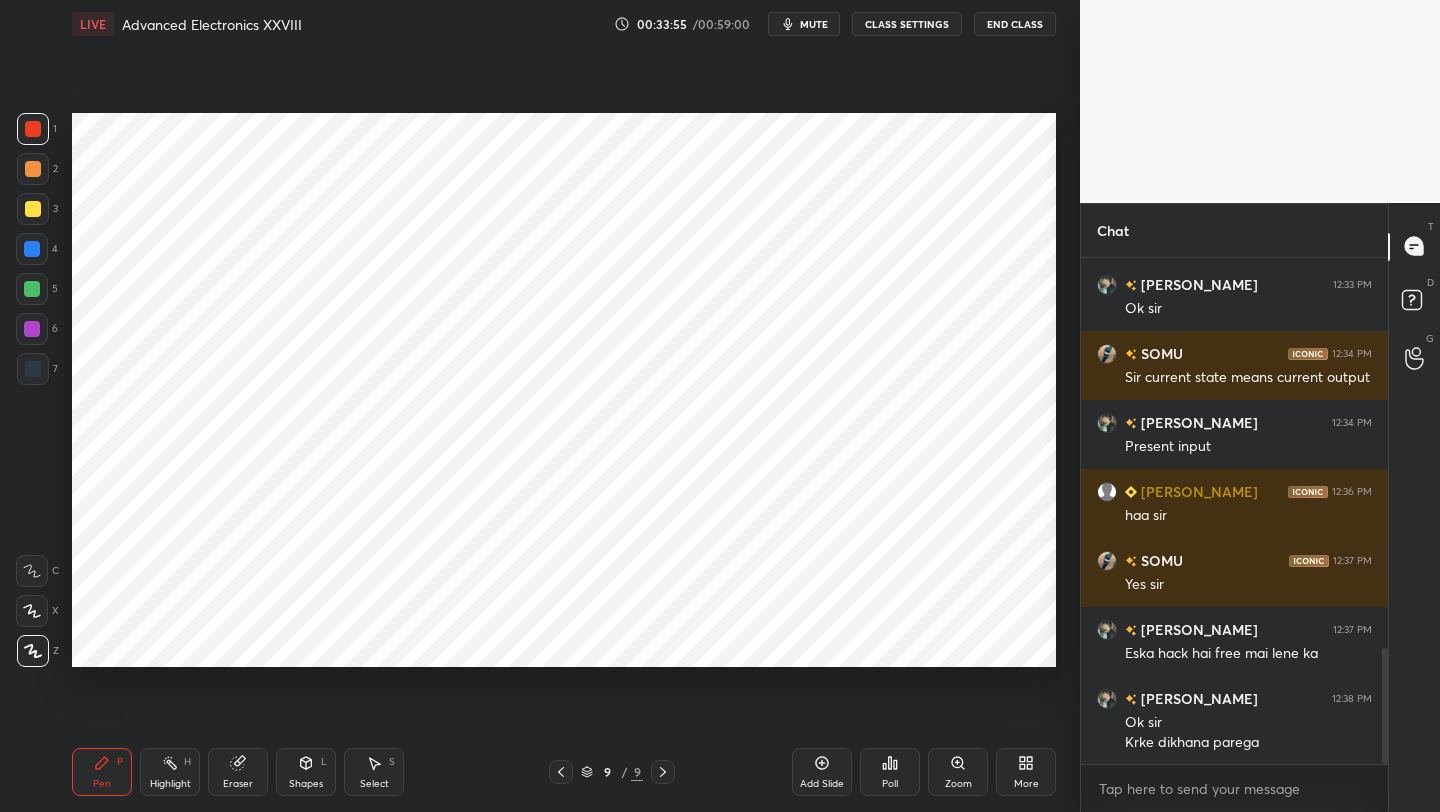 click at bounding box center [32, 249] 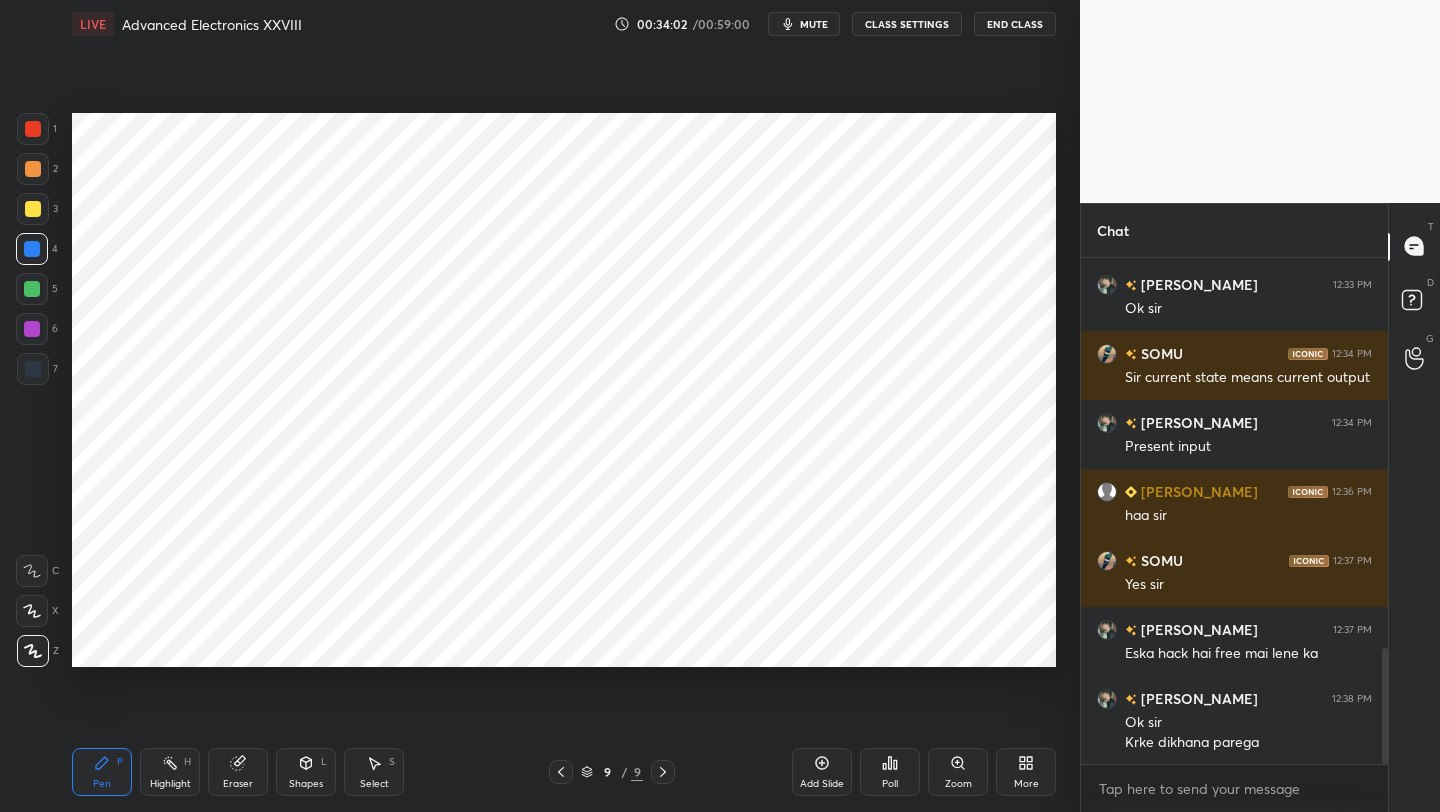 drag, startPoint x: 246, startPoint y: 762, endPoint x: 245, endPoint y: 751, distance: 11.045361 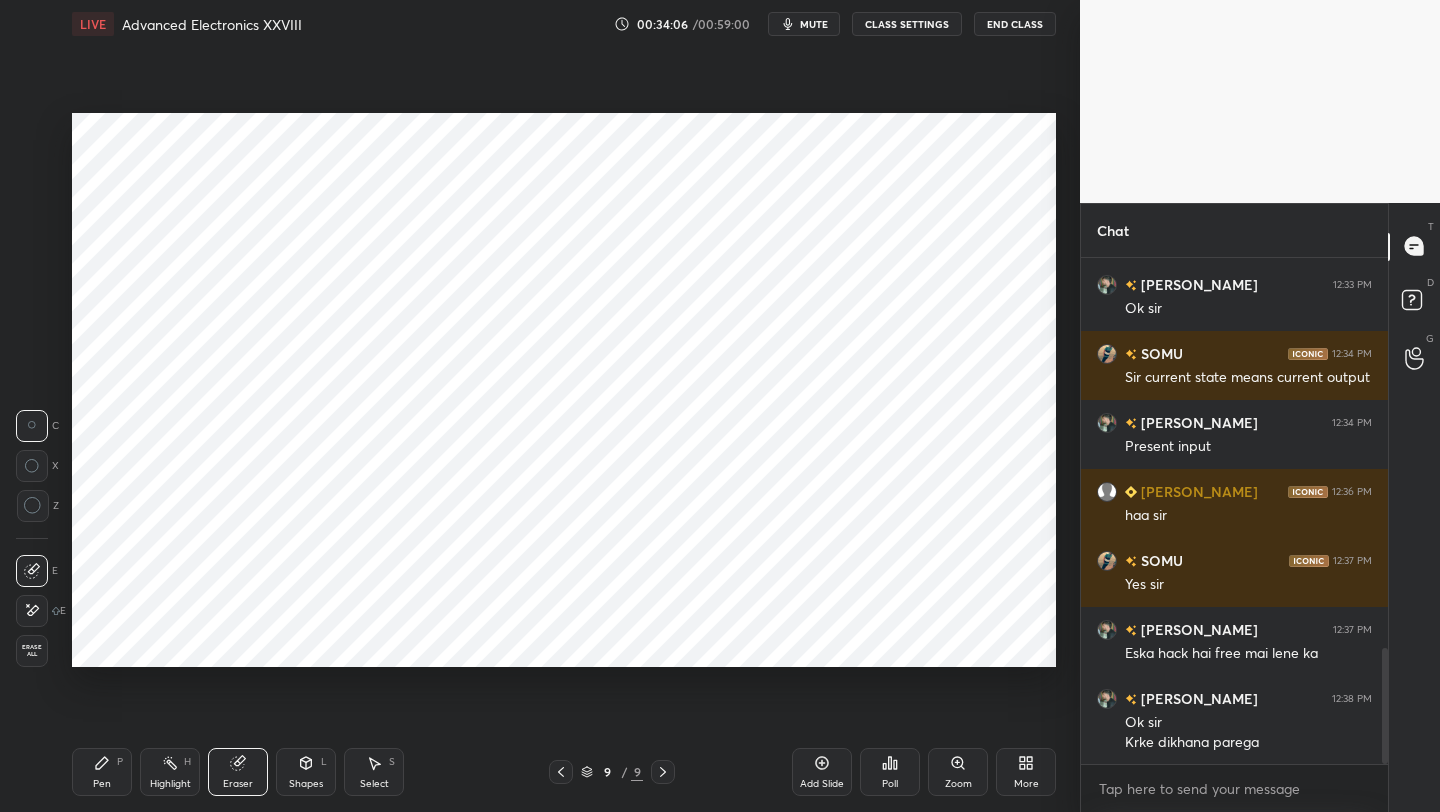 drag, startPoint x: 117, startPoint y: 768, endPoint x: 109, endPoint y: 739, distance: 30.083218 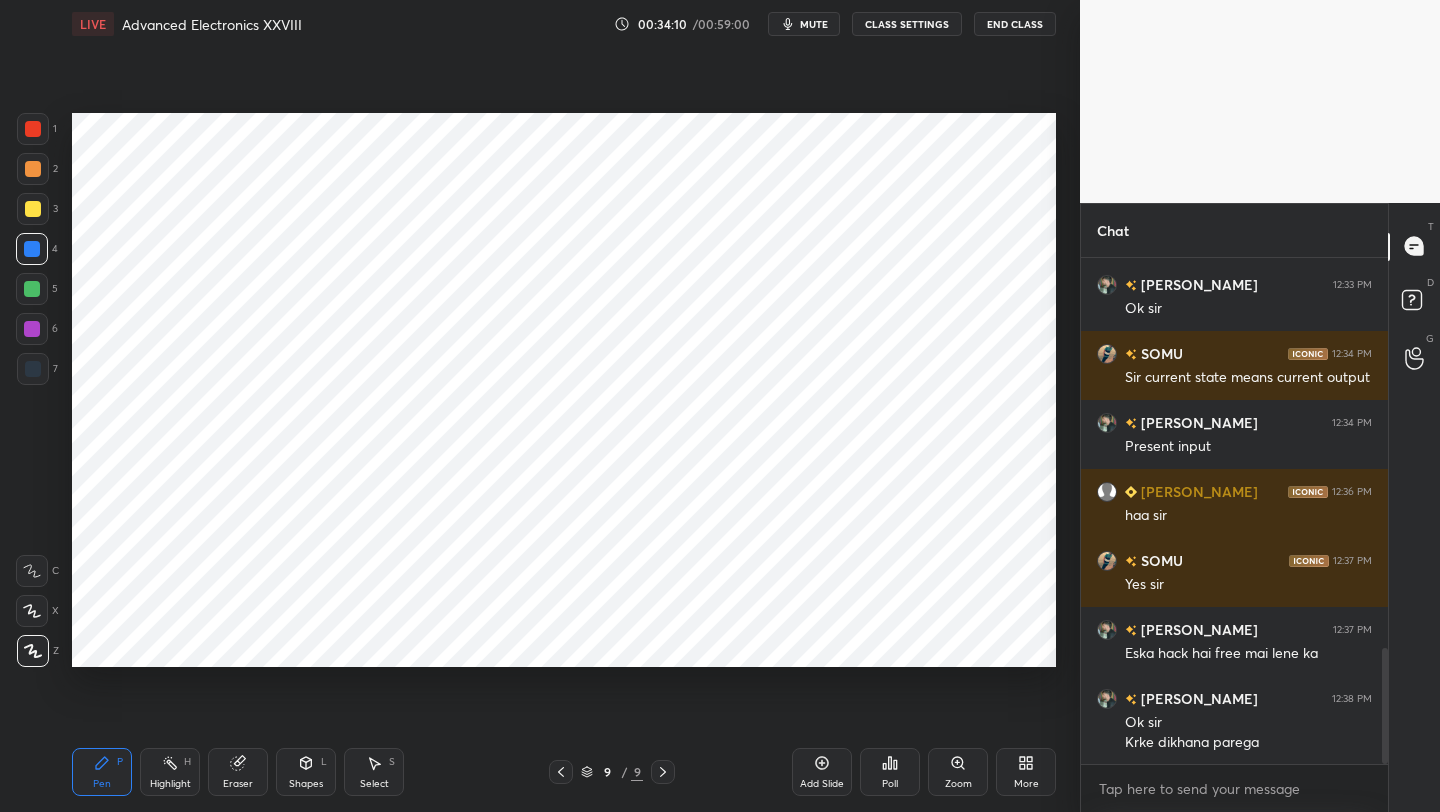 click on "Eraser" at bounding box center (238, 772) 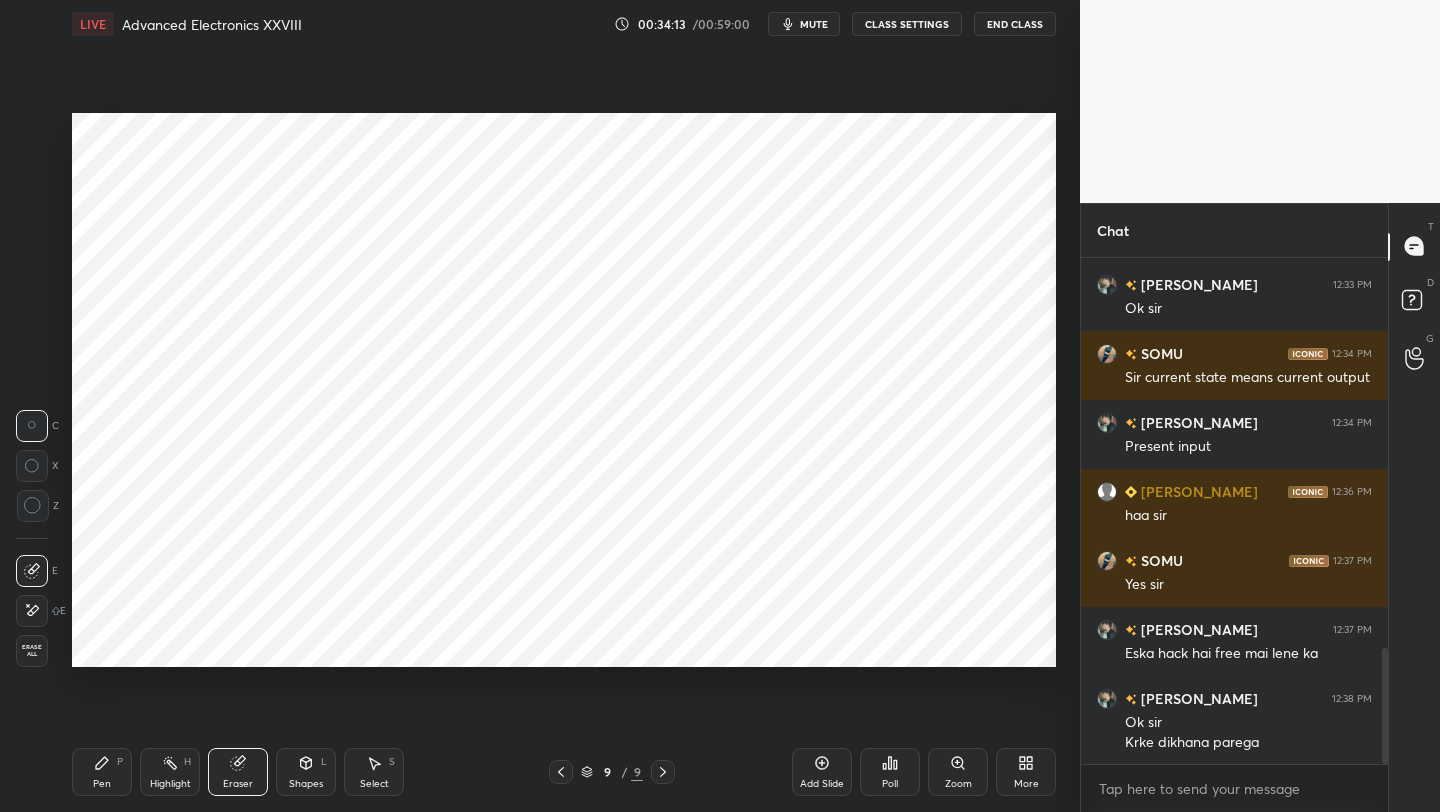 drag, startPoint x: 110, startPoint y: 775, endPoint x: 97, endPoint y: 696, distance: 80.06248 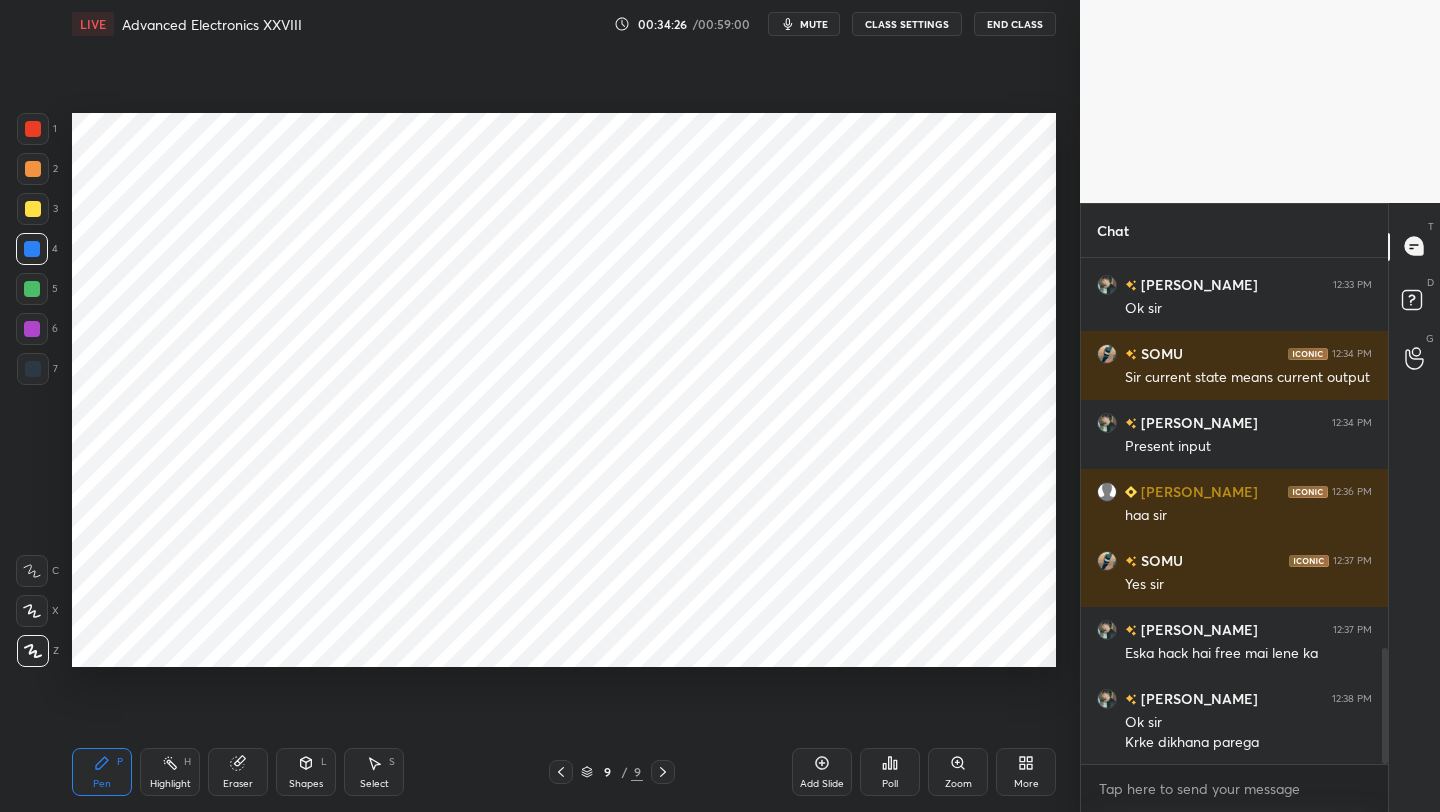 click at bounding box center (32, 329) 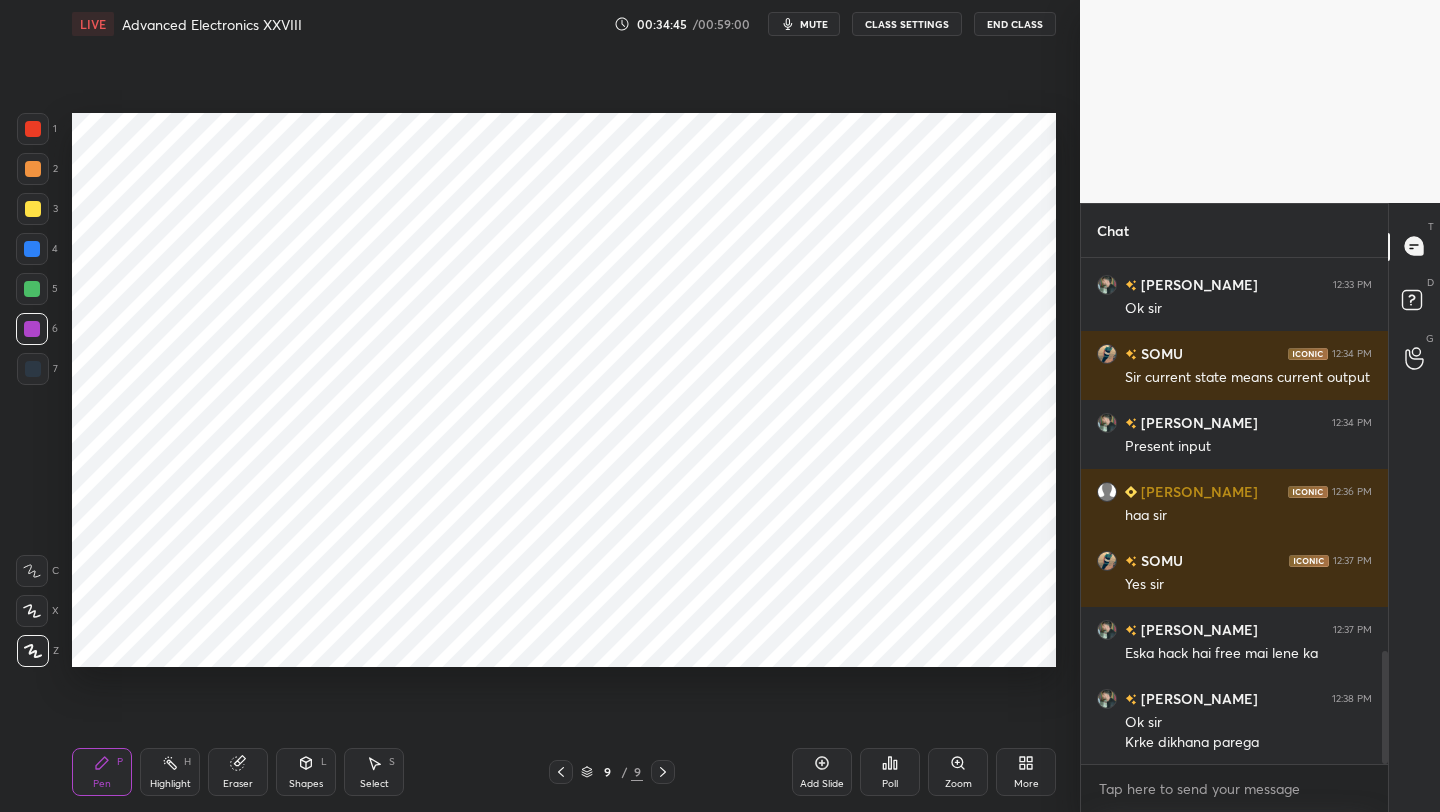 scroll, scrollTop: 1770, scrollLeft: 0, axis: vertical 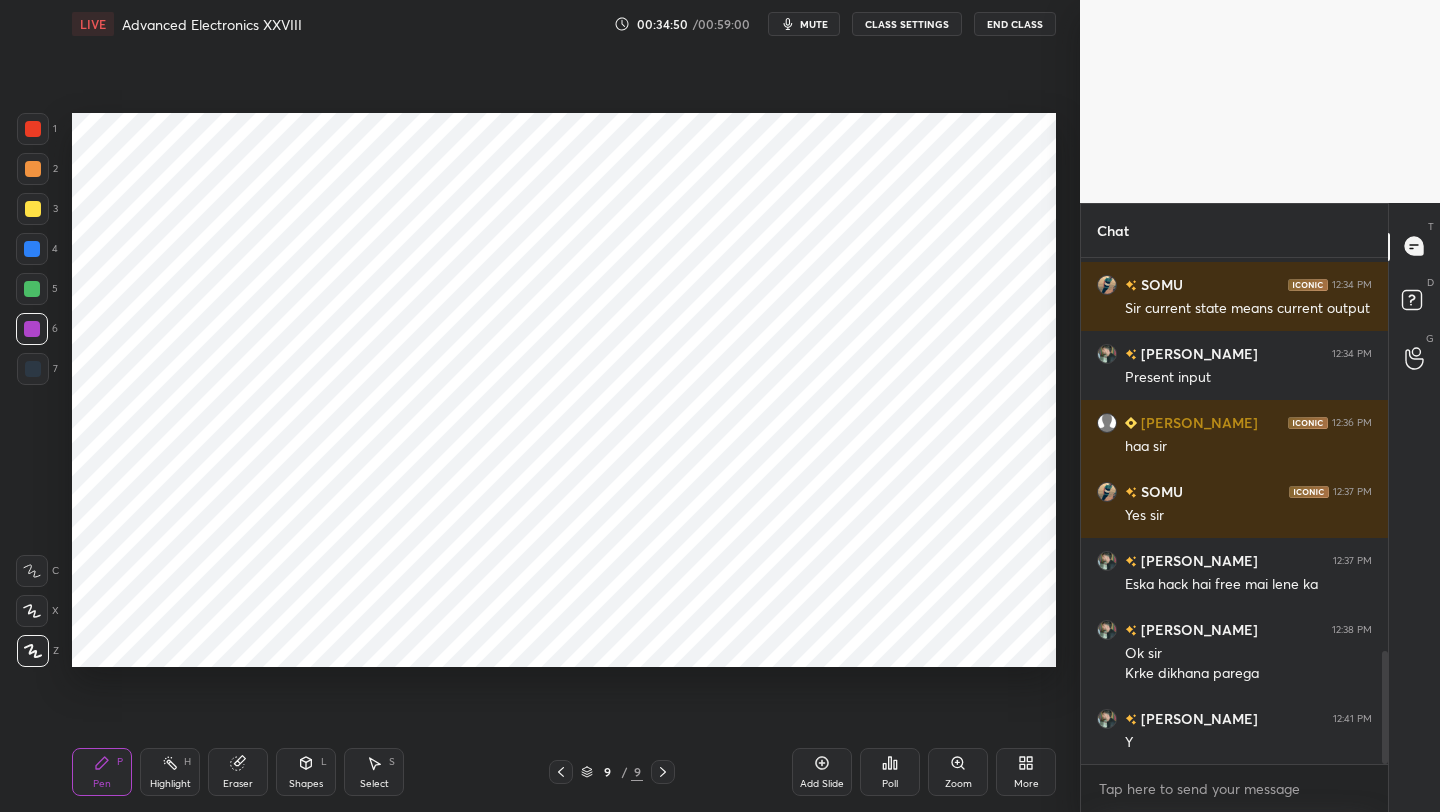 click at bounding box center (32, 329) 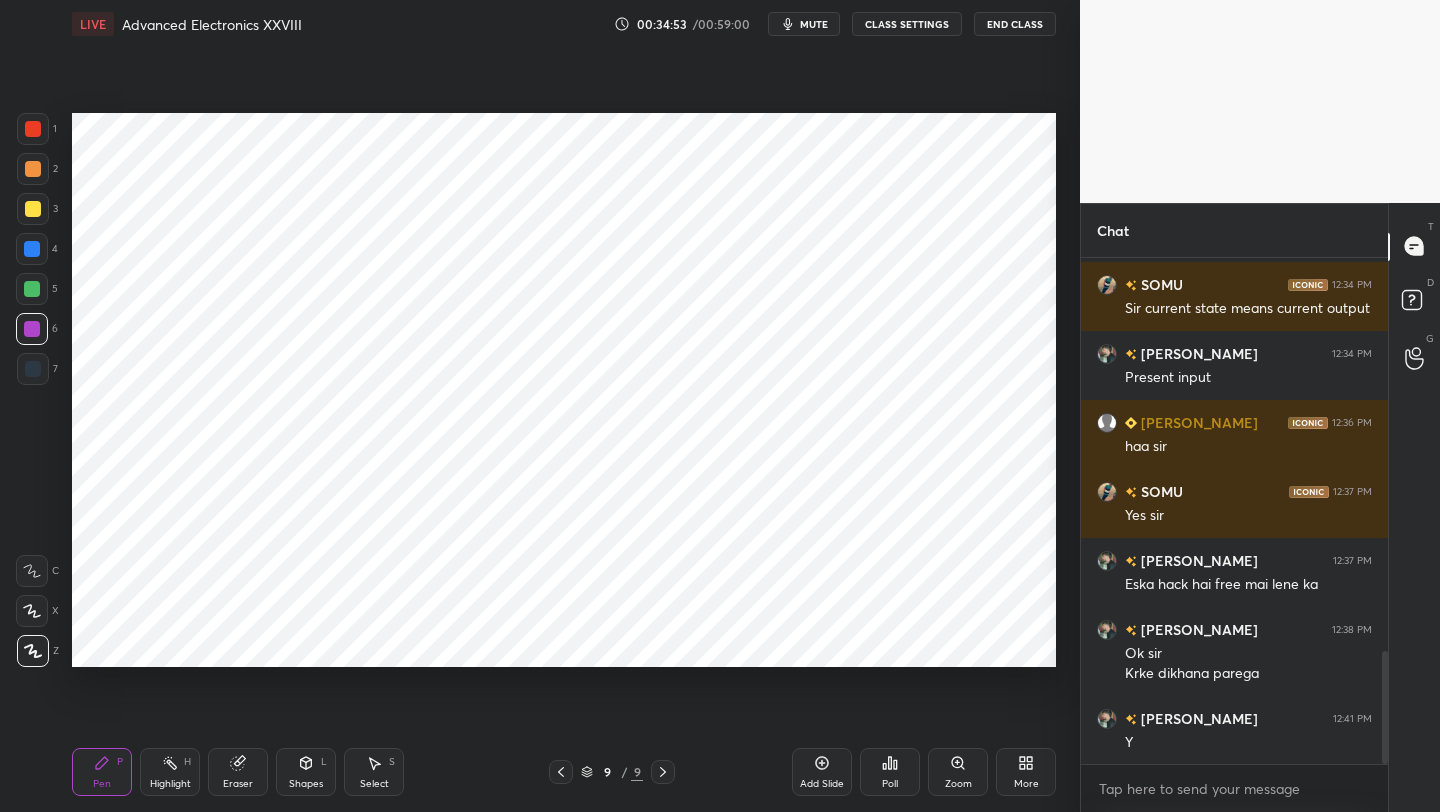 click at bounding box center (32, 249) 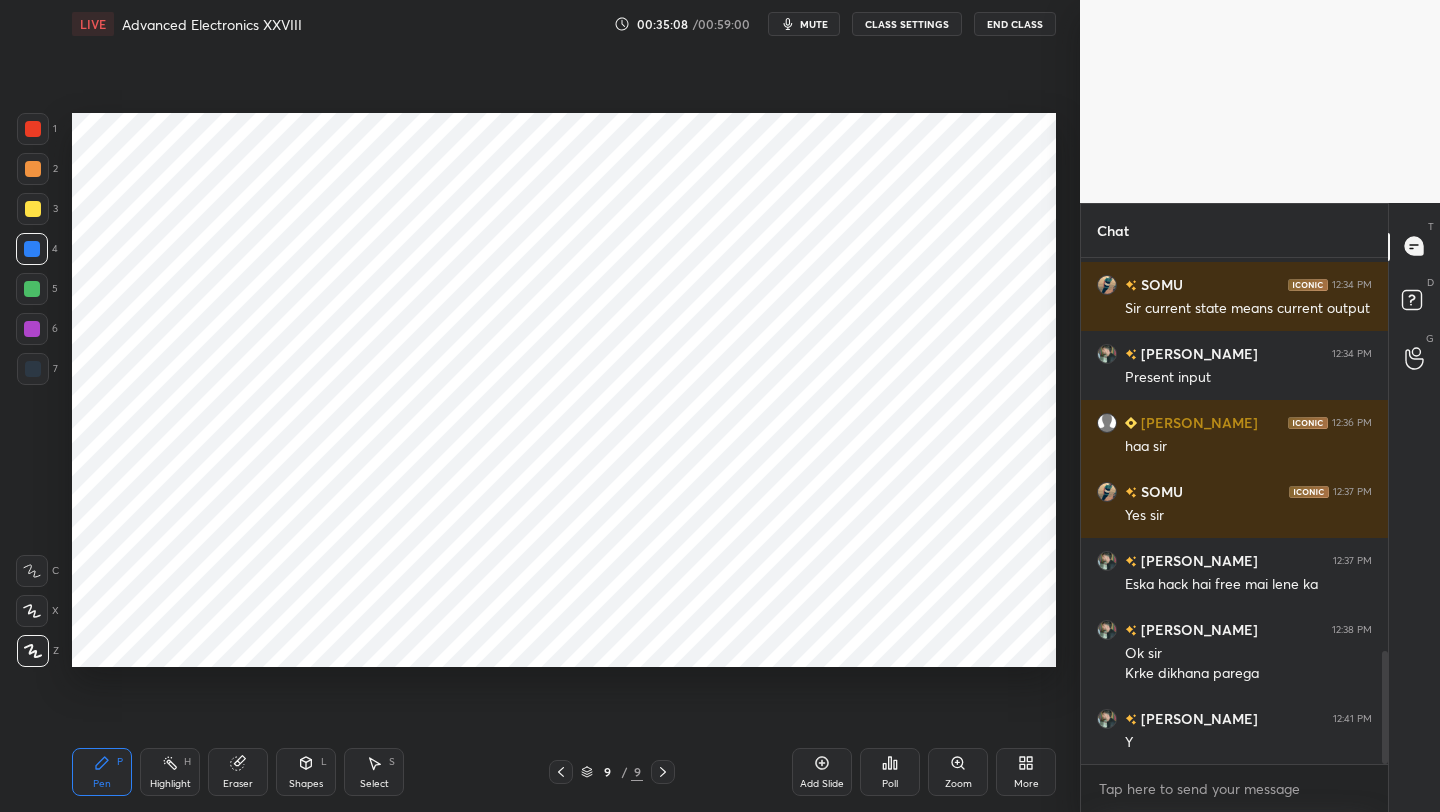 click at bounding box center [32, 289] 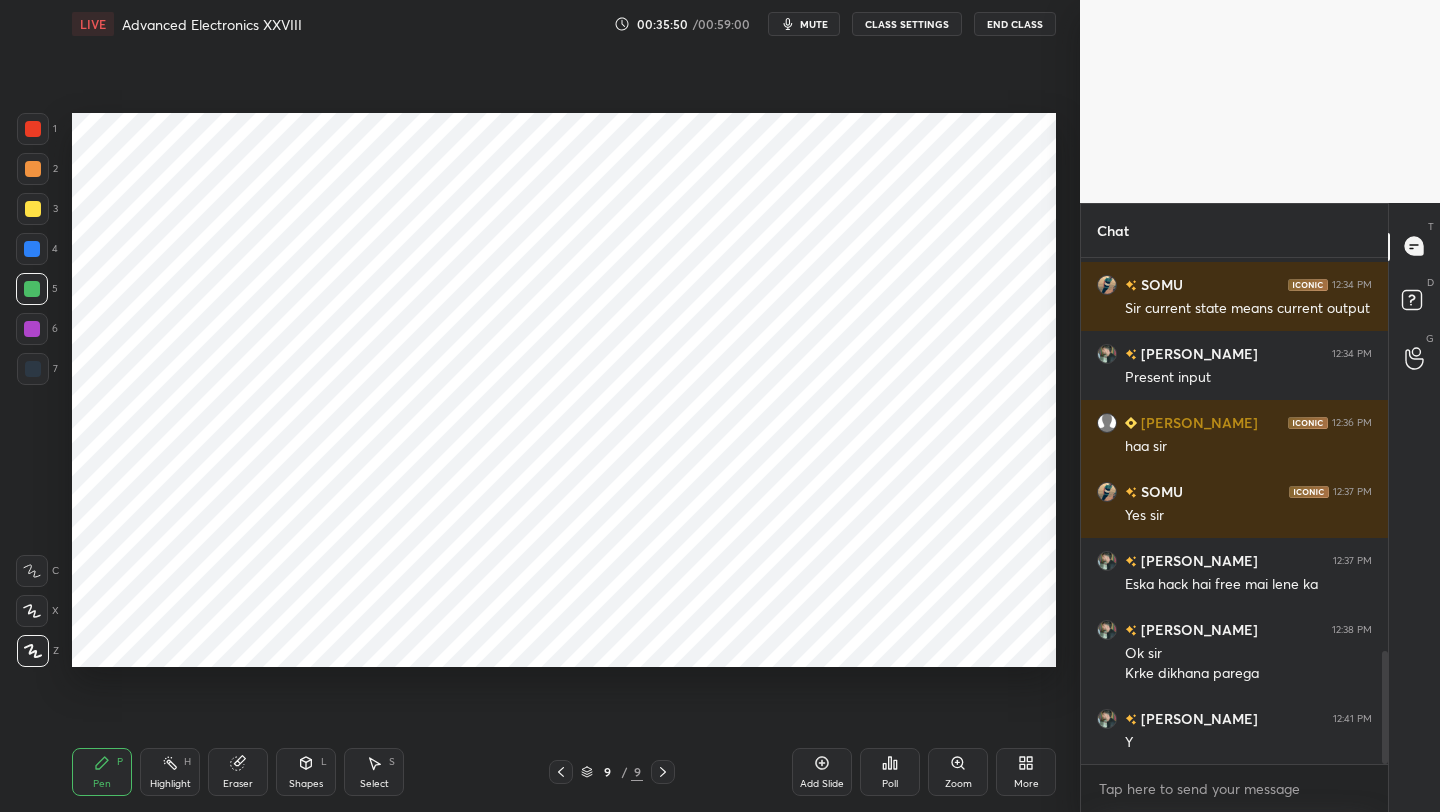 click on "Shapes L" at bounding box center [306, 772] 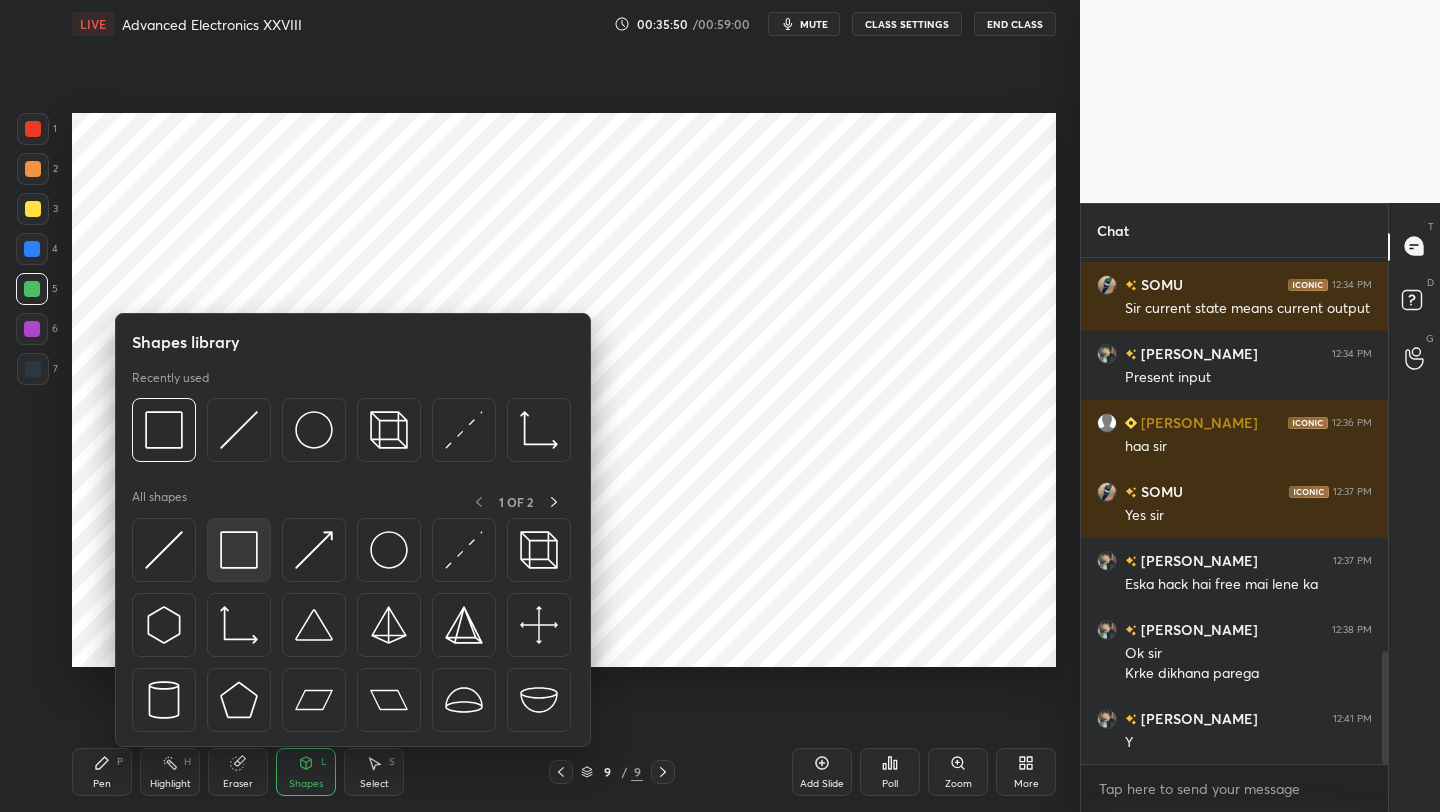 click at bounding box center [239, 550] 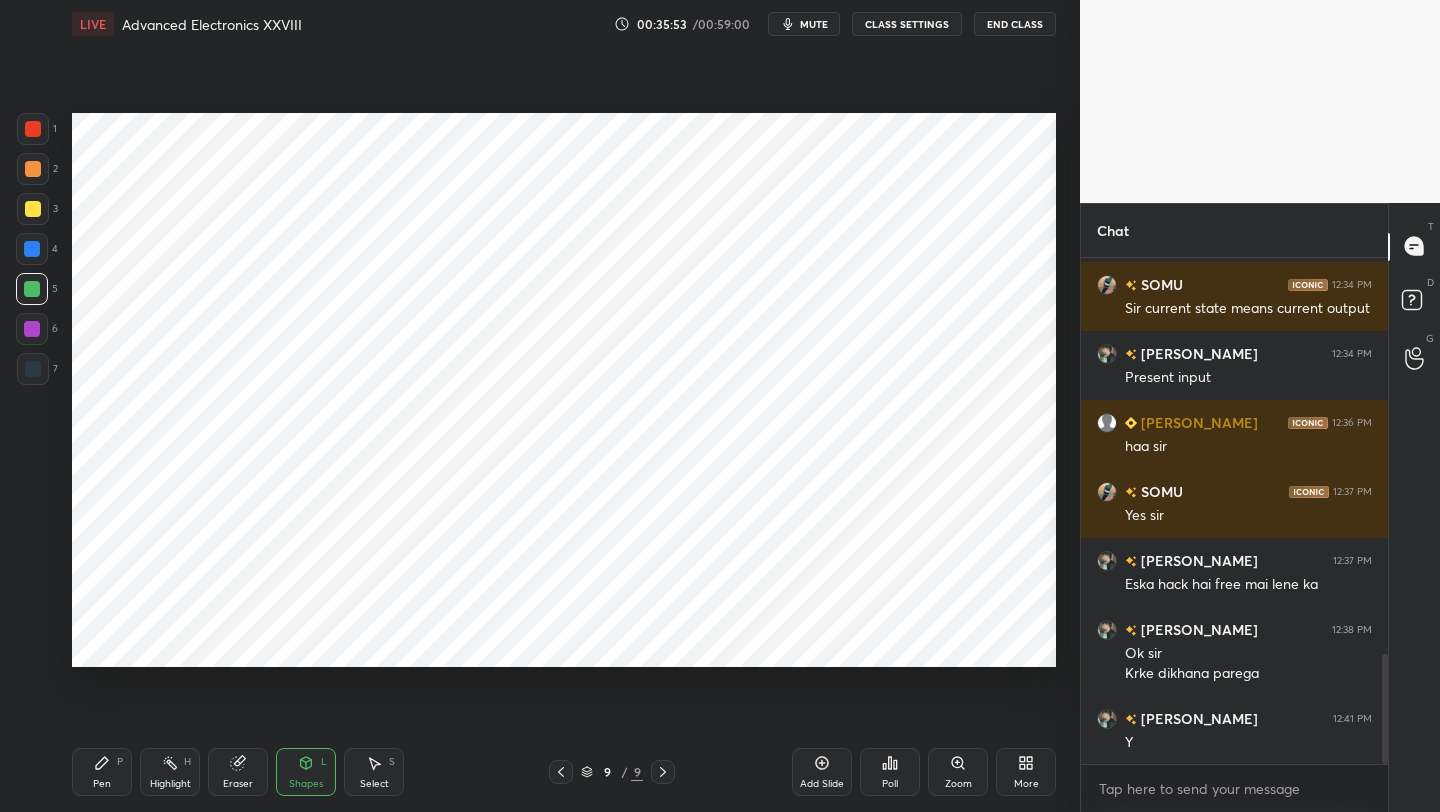 scroll, scrollTop: 1818, scrollLeft: 0, axis: vertical 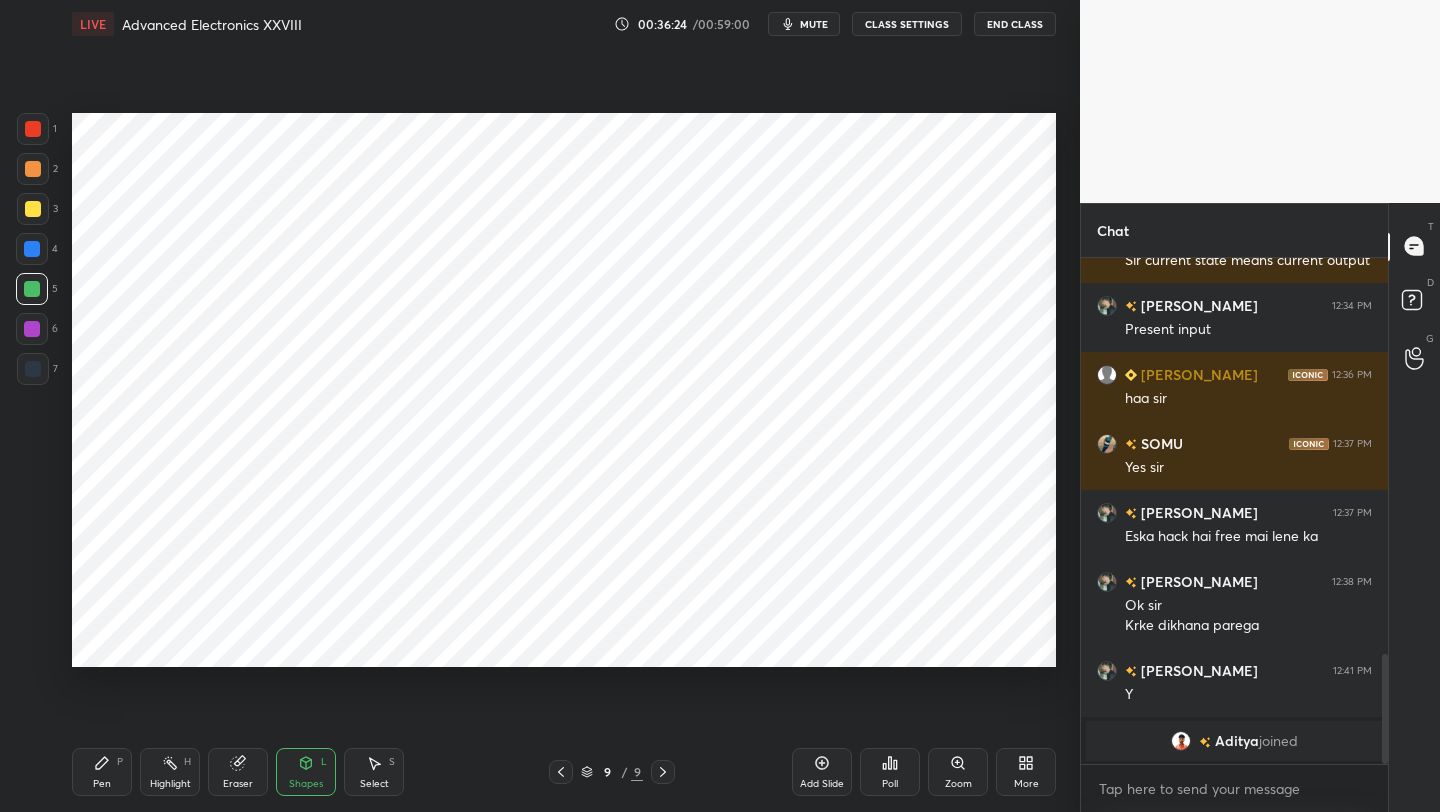 click 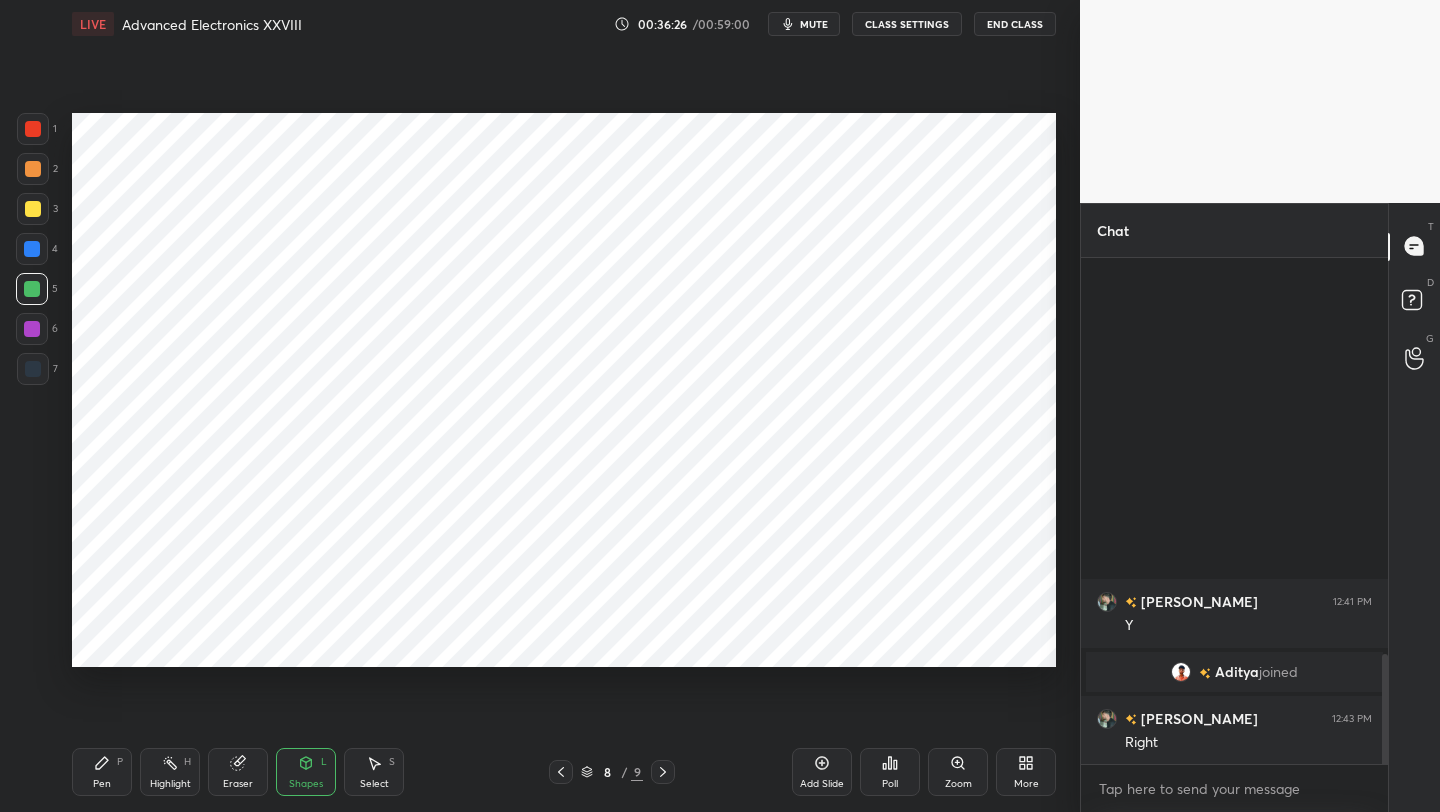 scroll, scrollTop: 1690, scrollLeft: 0, axis: vertical 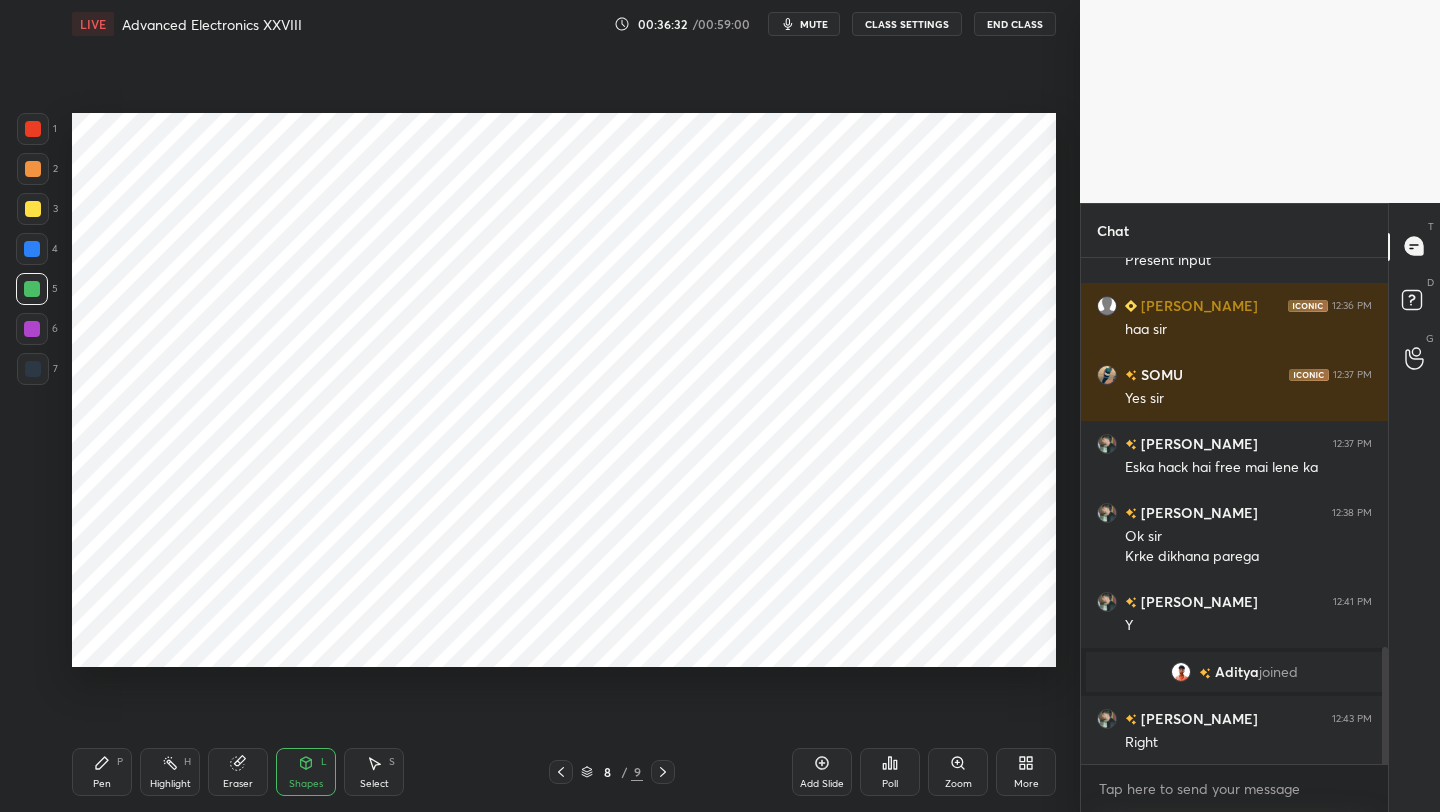 click at bounding box center (663, 772) 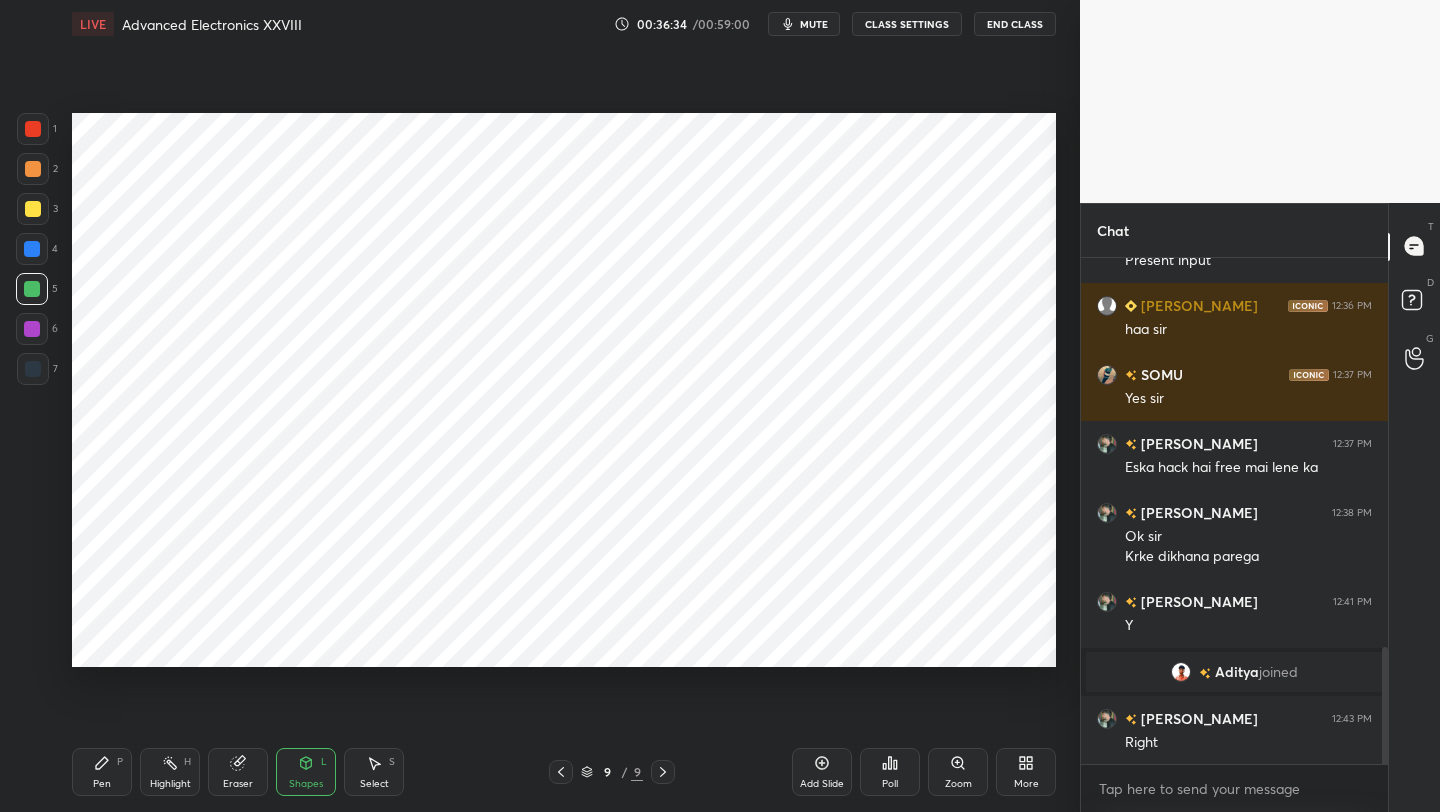 click 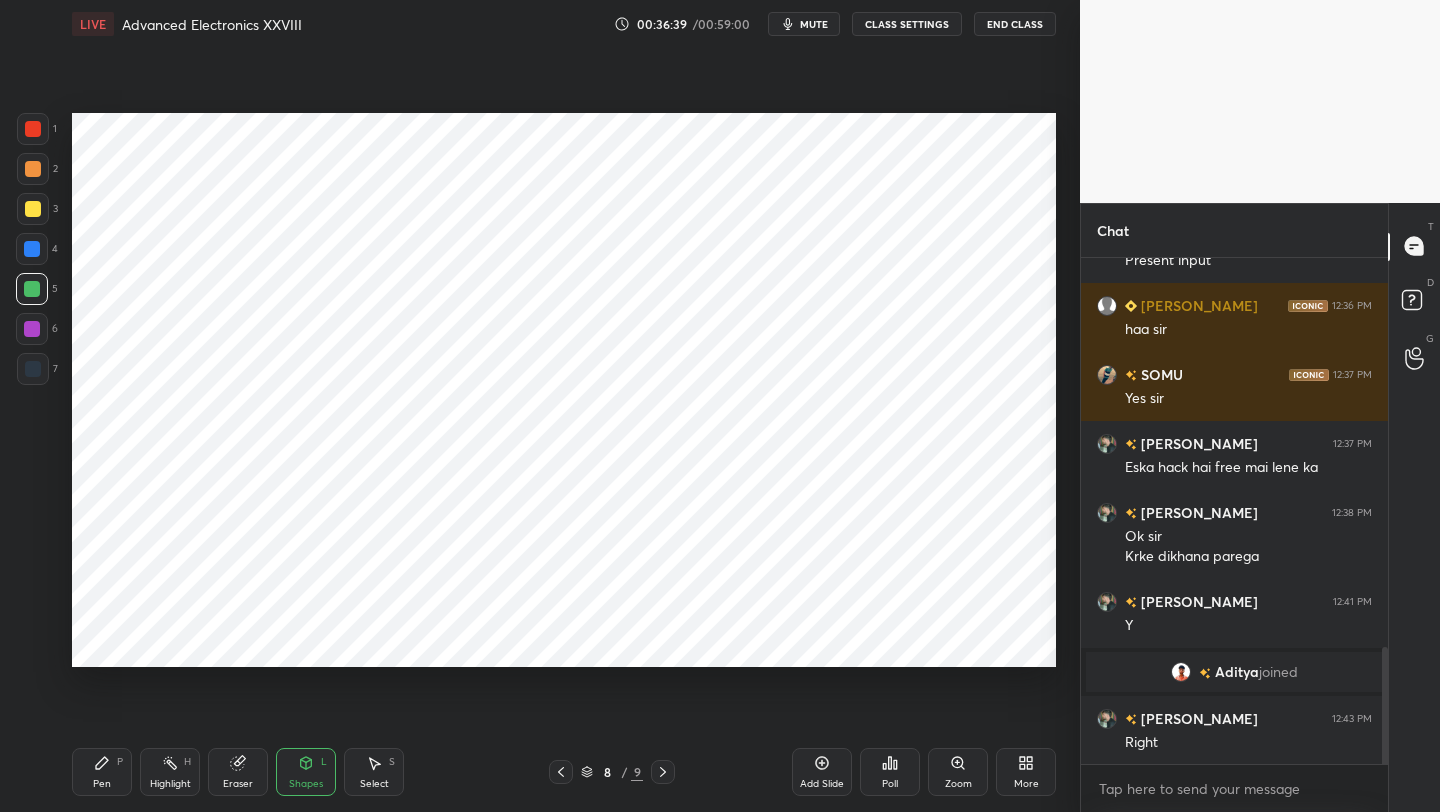 click at bounding box center [663, 772] 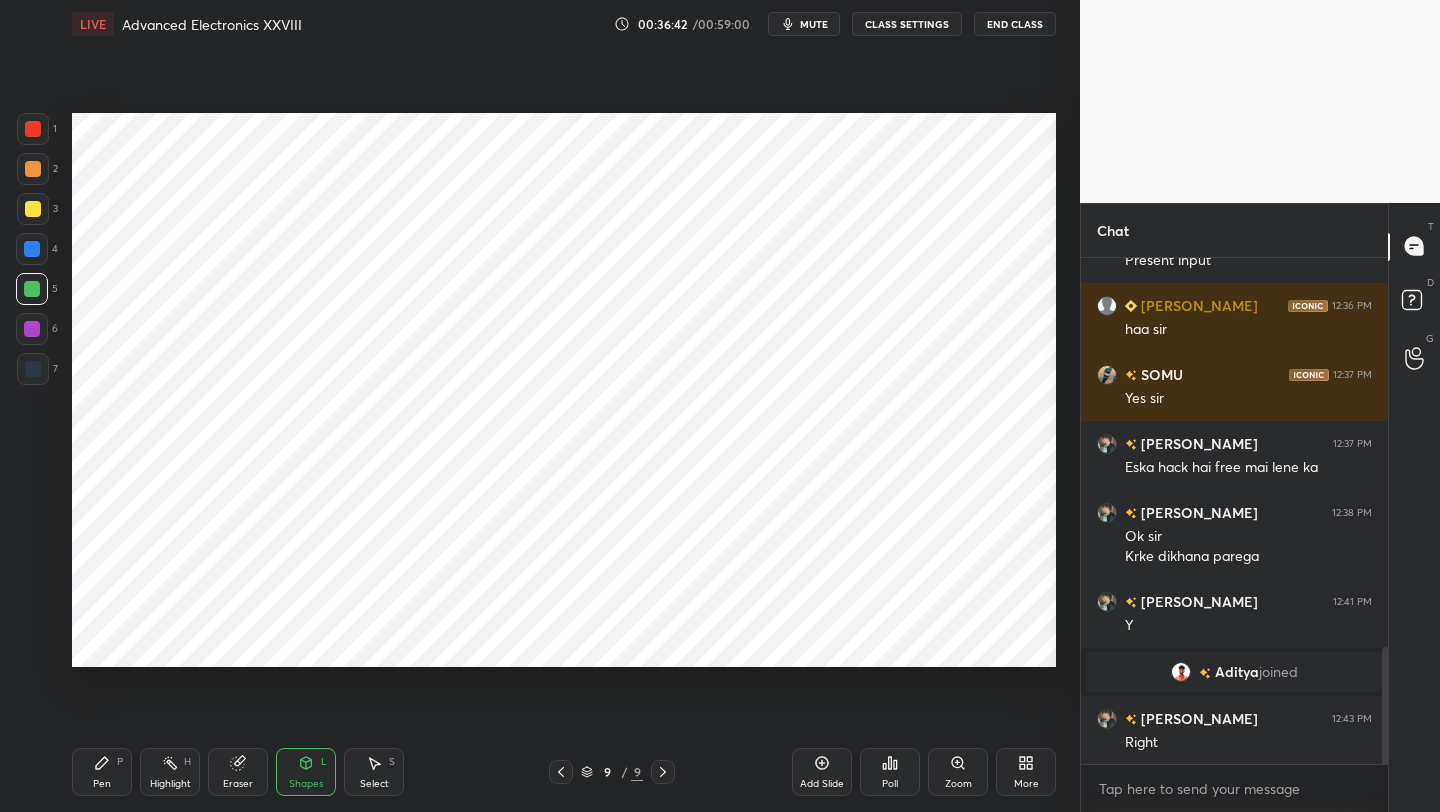 click 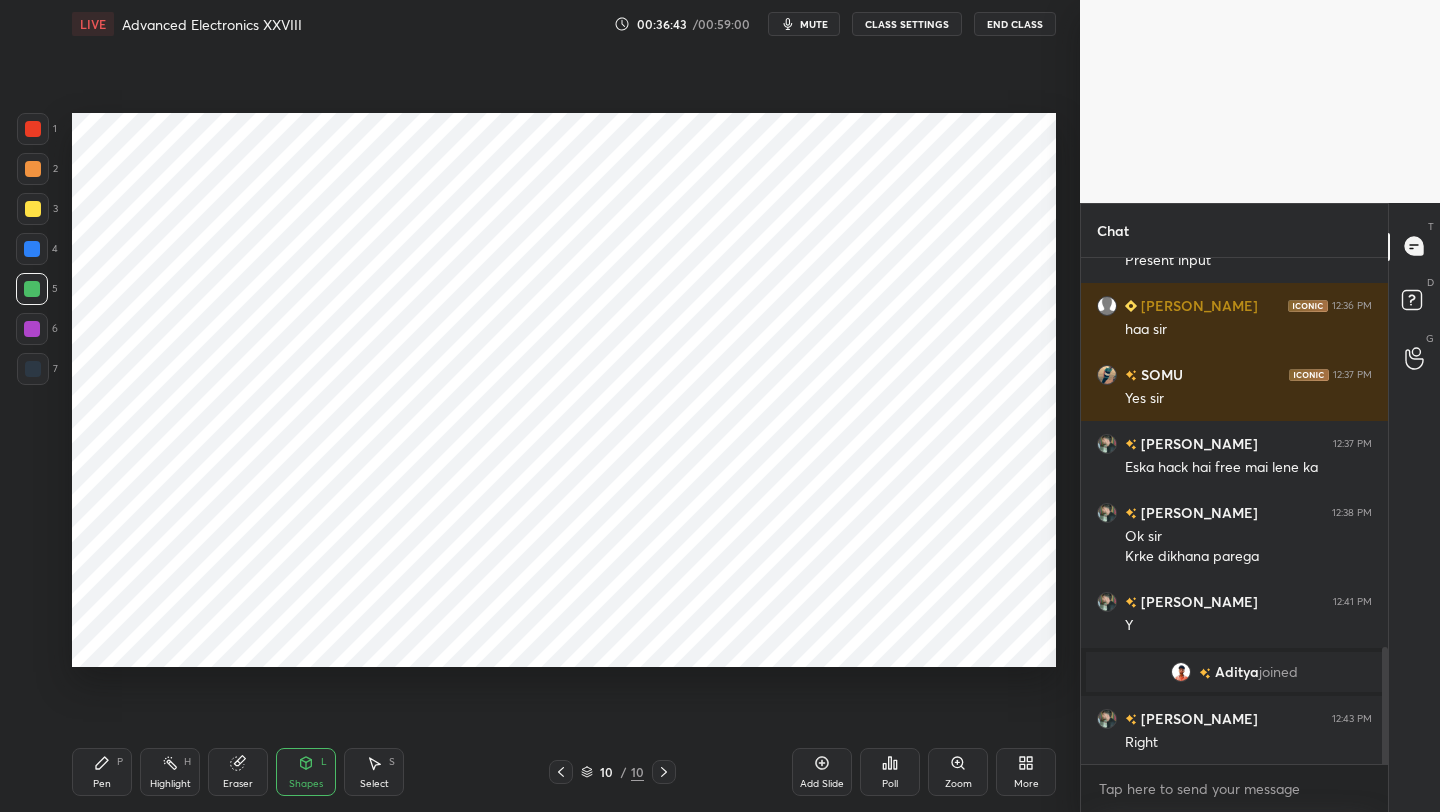 click on "Pen P" at bounding box center (102, 772) 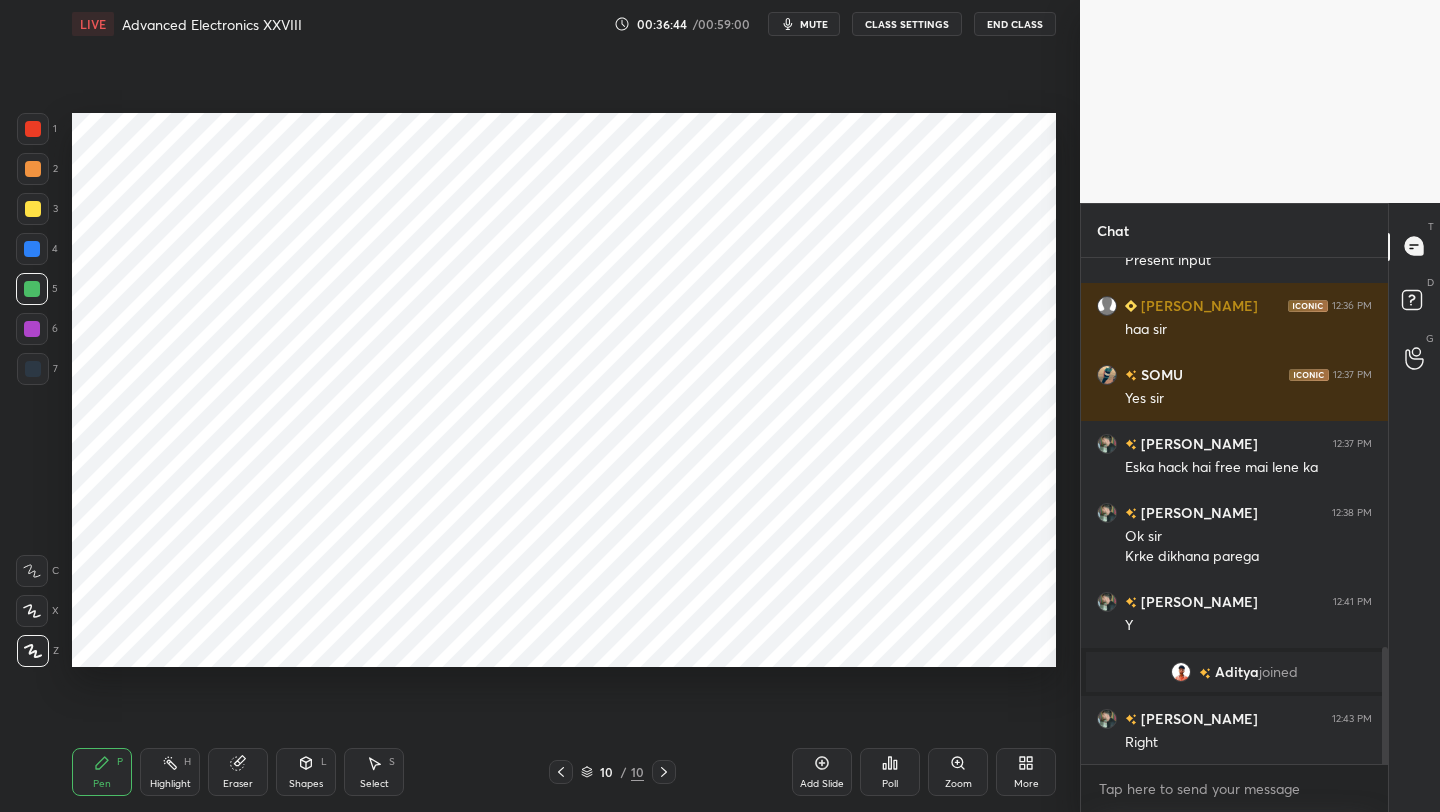 click at bounding box center (33, 129) 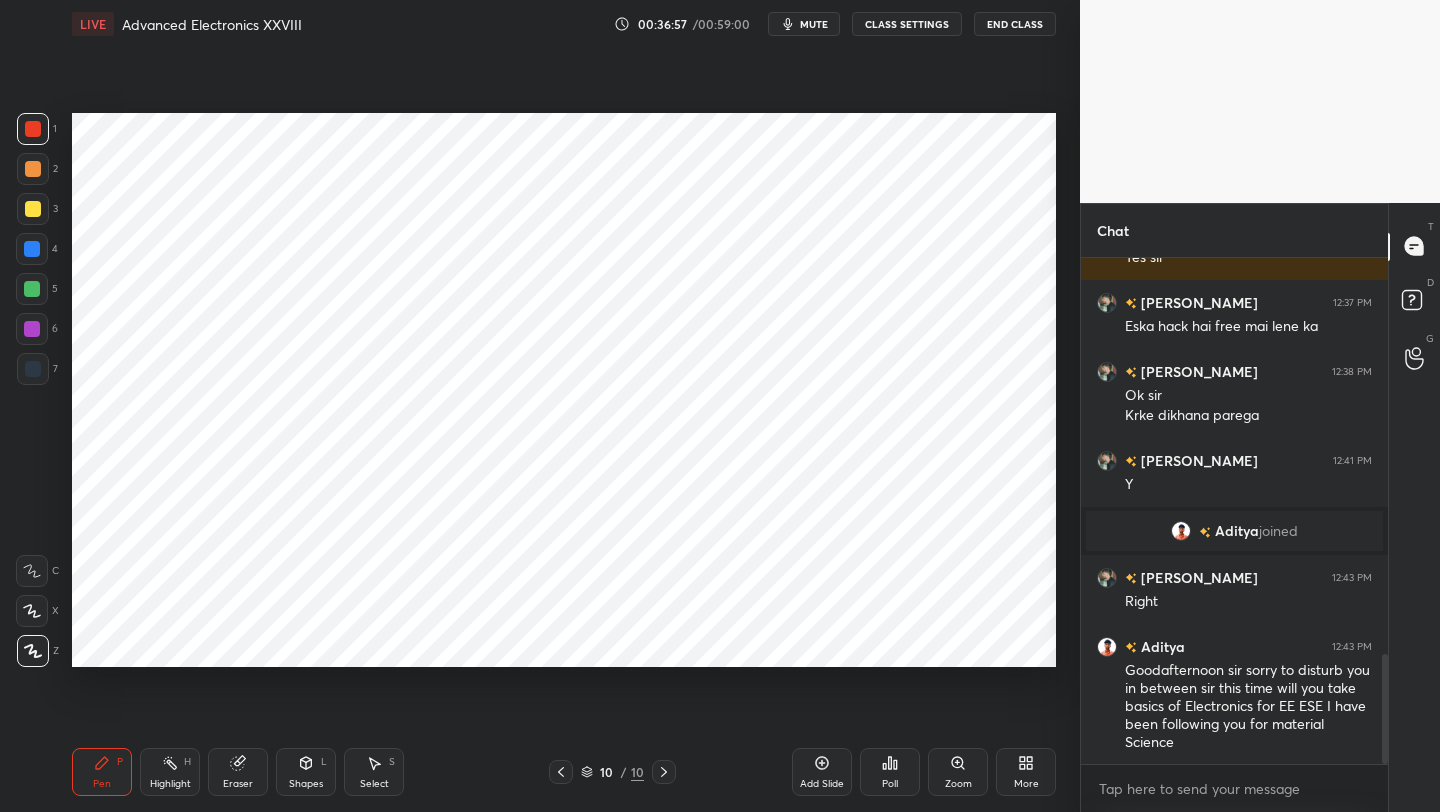 scroll, scrollTop: 1900, scrollLeft: 0, axis: vertical 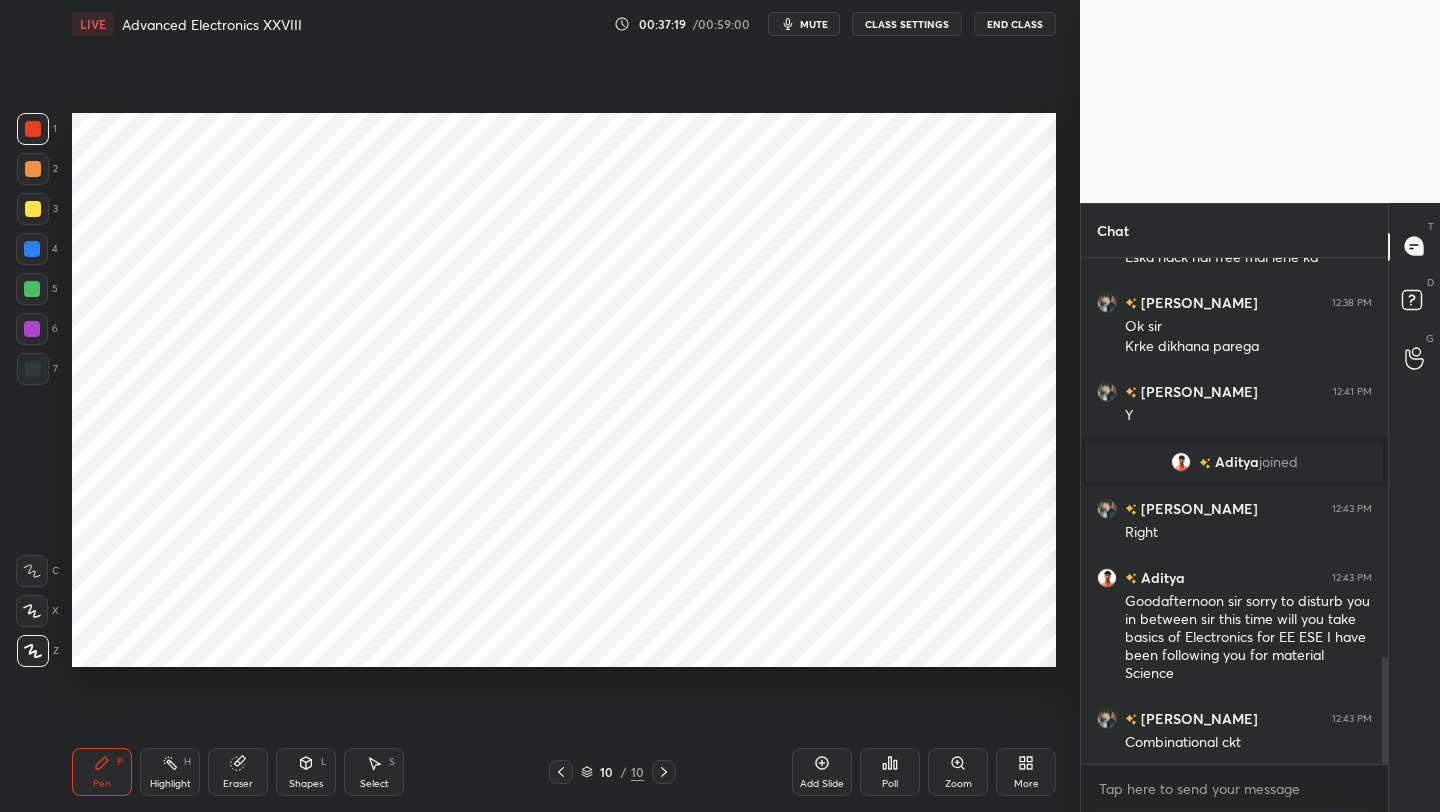 click 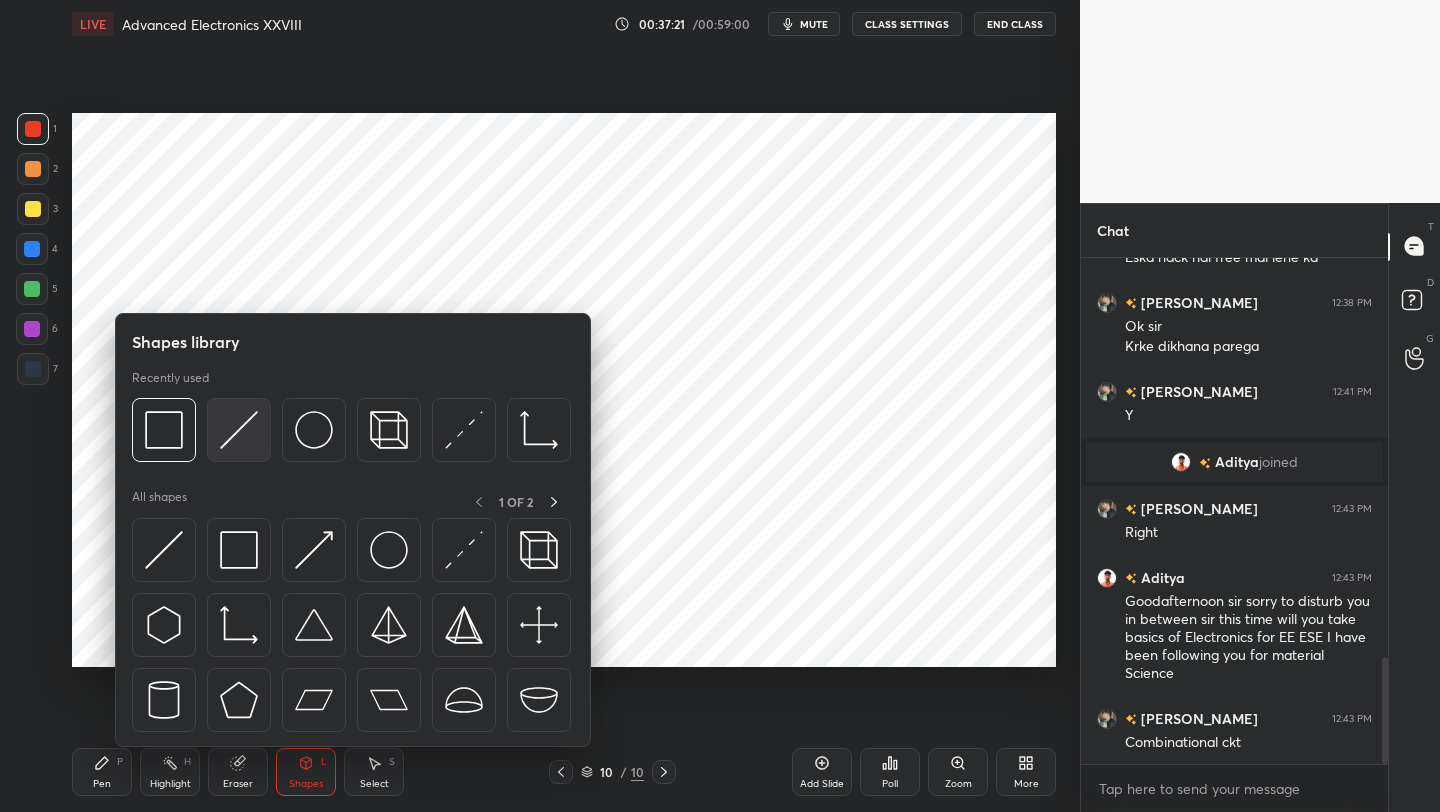 click at bounding box center [239, 430] 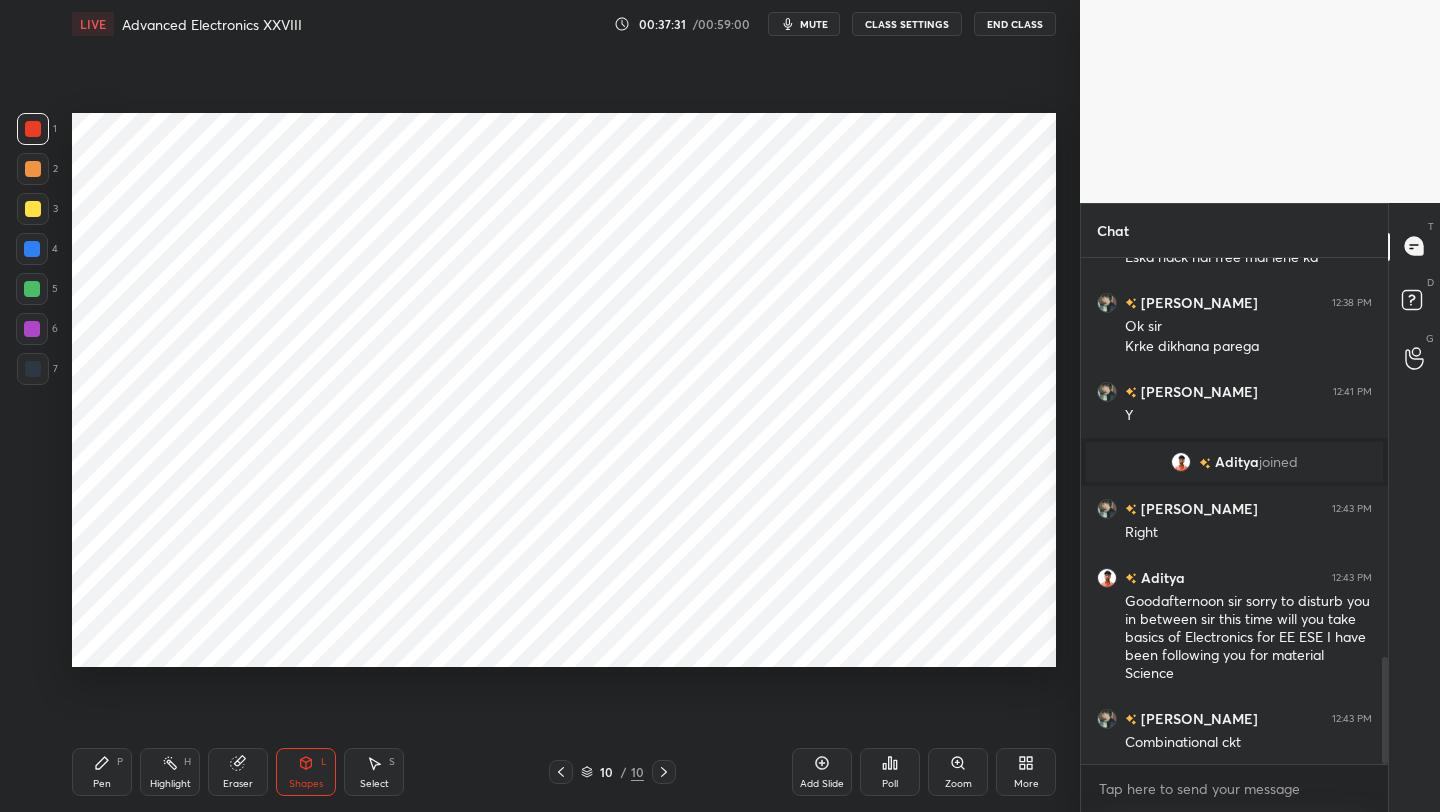 click 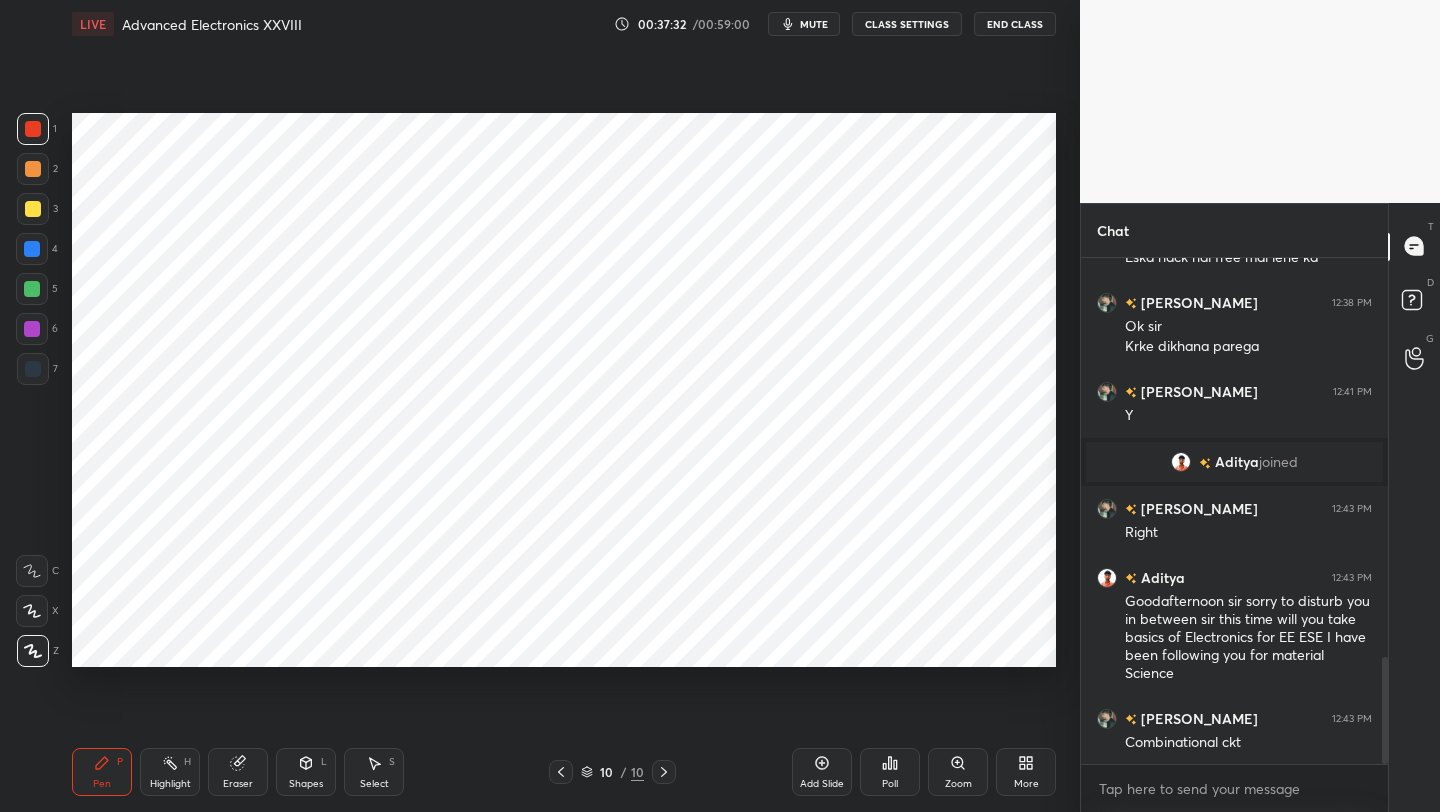 click at bounding box center [33, 369] 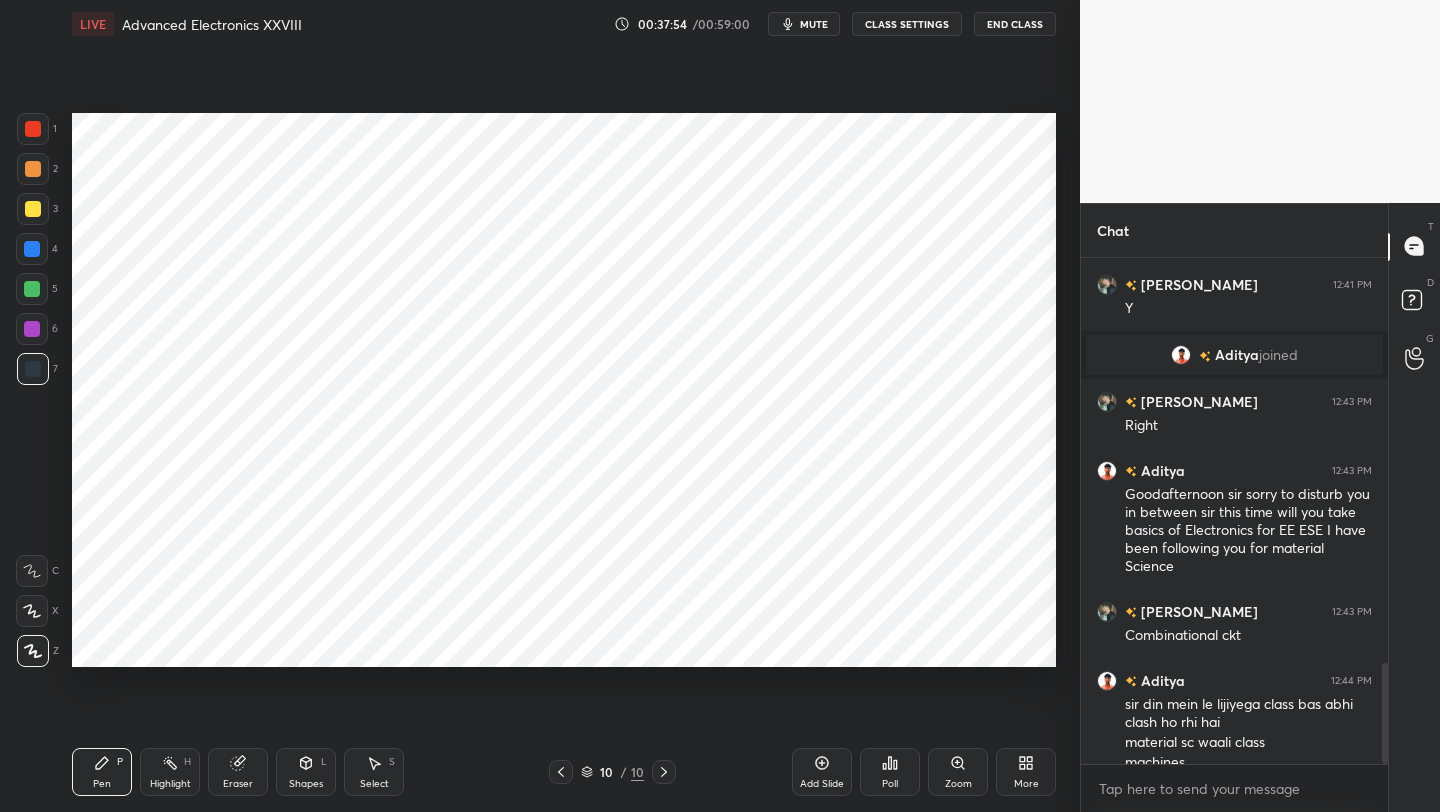 scroll, scrollTop: 2027, scrollLeft: 0, axis: vertical 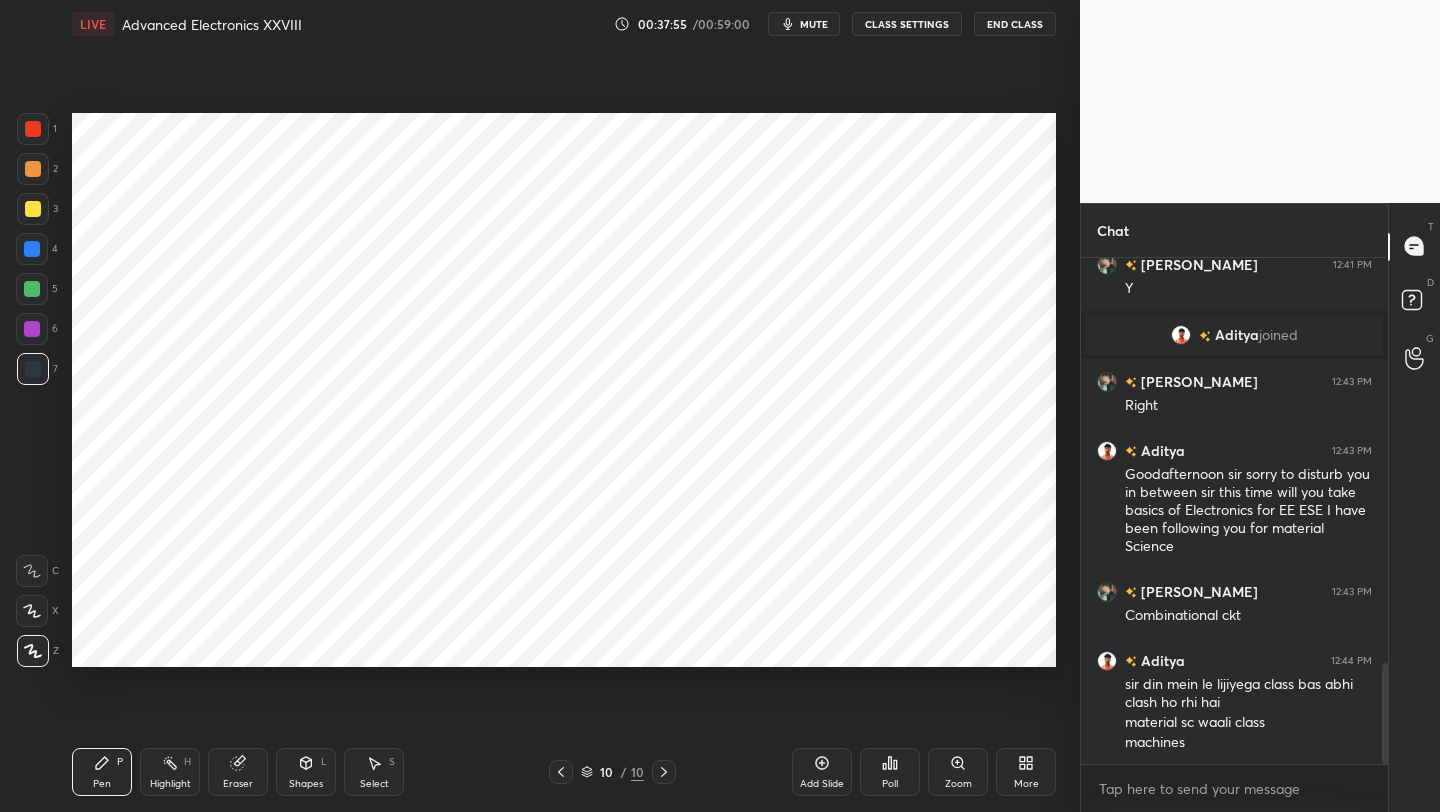 click at bounding box center (561, 772) 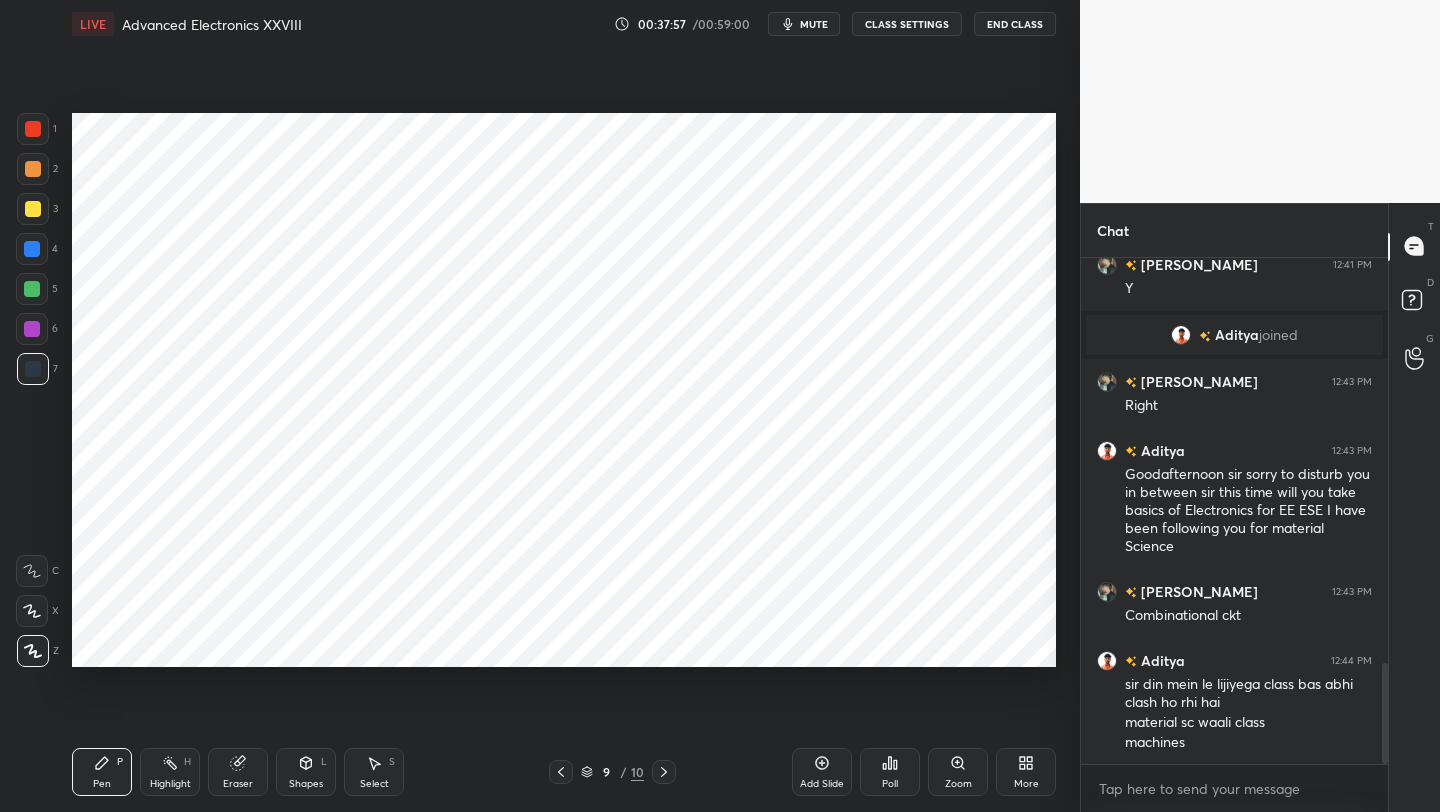 click 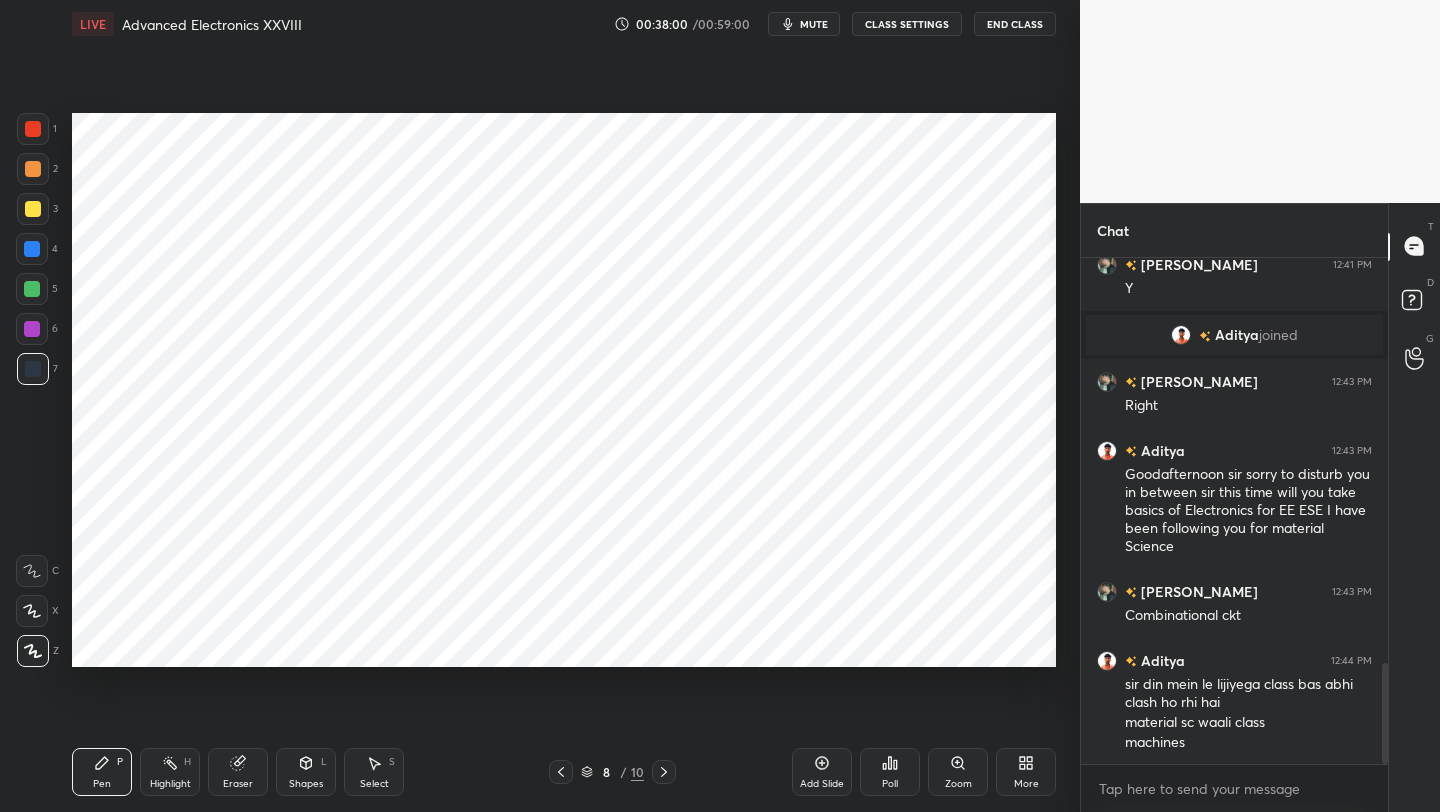 scroll, scrollTop: 2047, scrollLeft: 0, axis: vertical 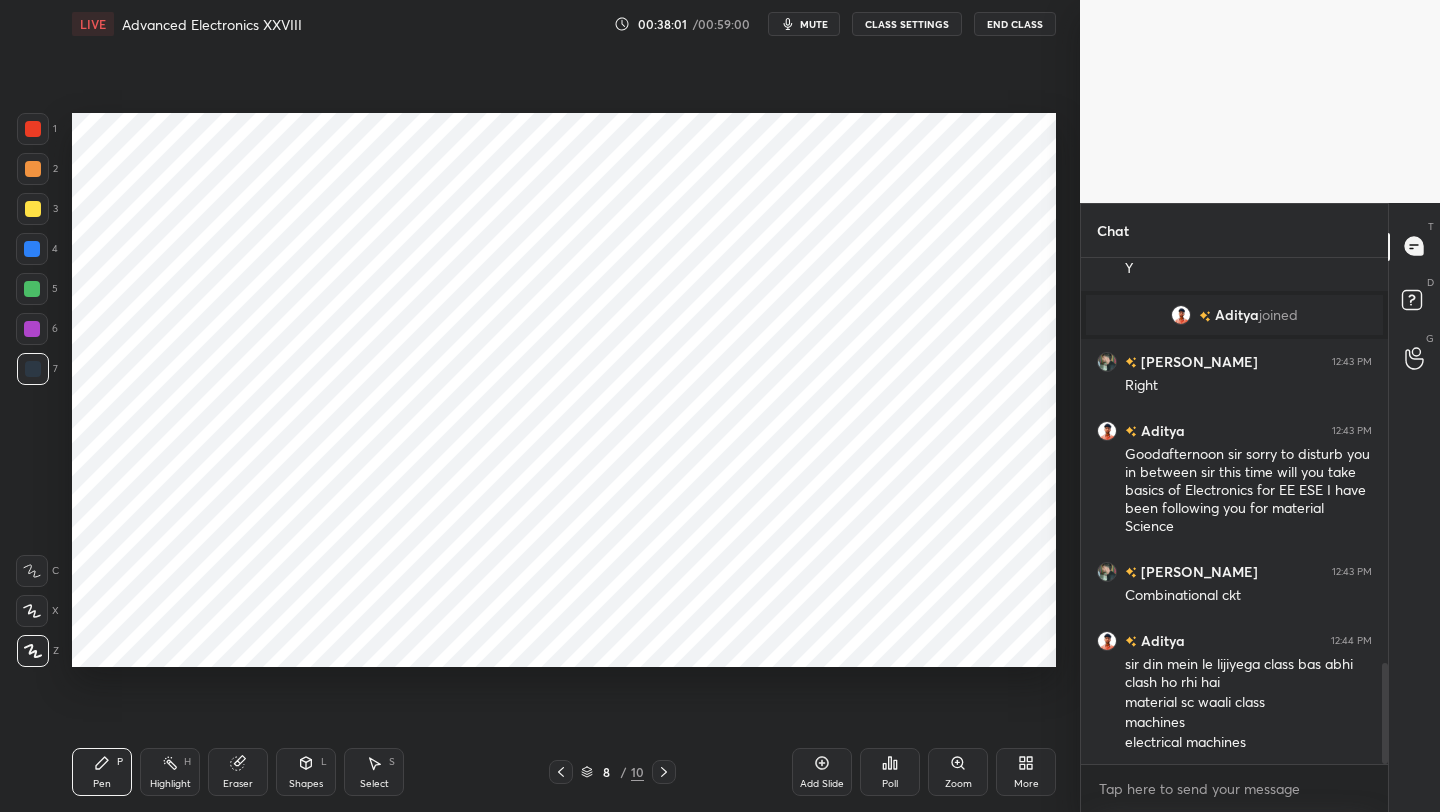 click on "Pen P Highlight H Eraser Shapes L Select S 8 / 10 Add Slide Poll Zoom More" at bounding box center (564, 772) 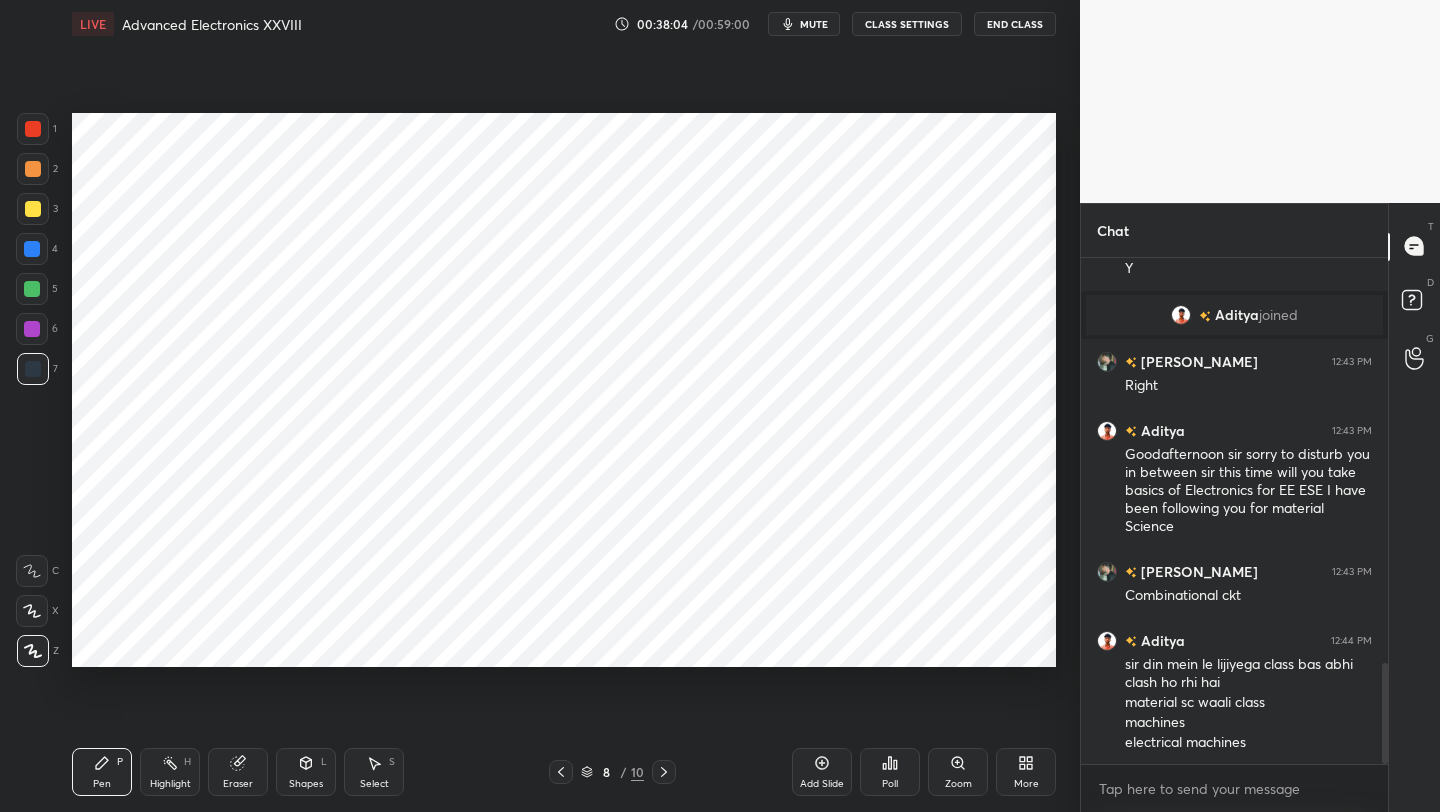 click at bounding box center [561, 772] 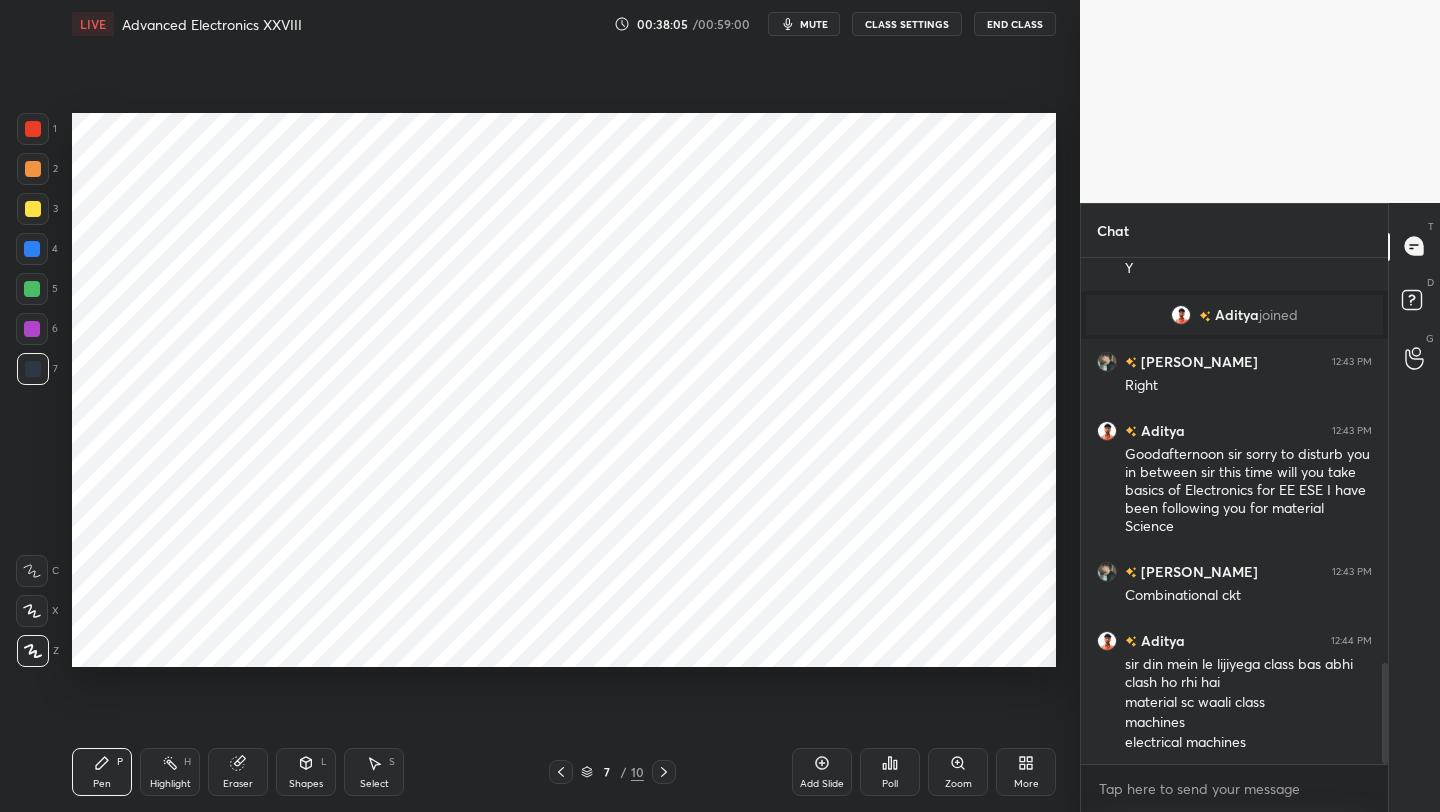 click 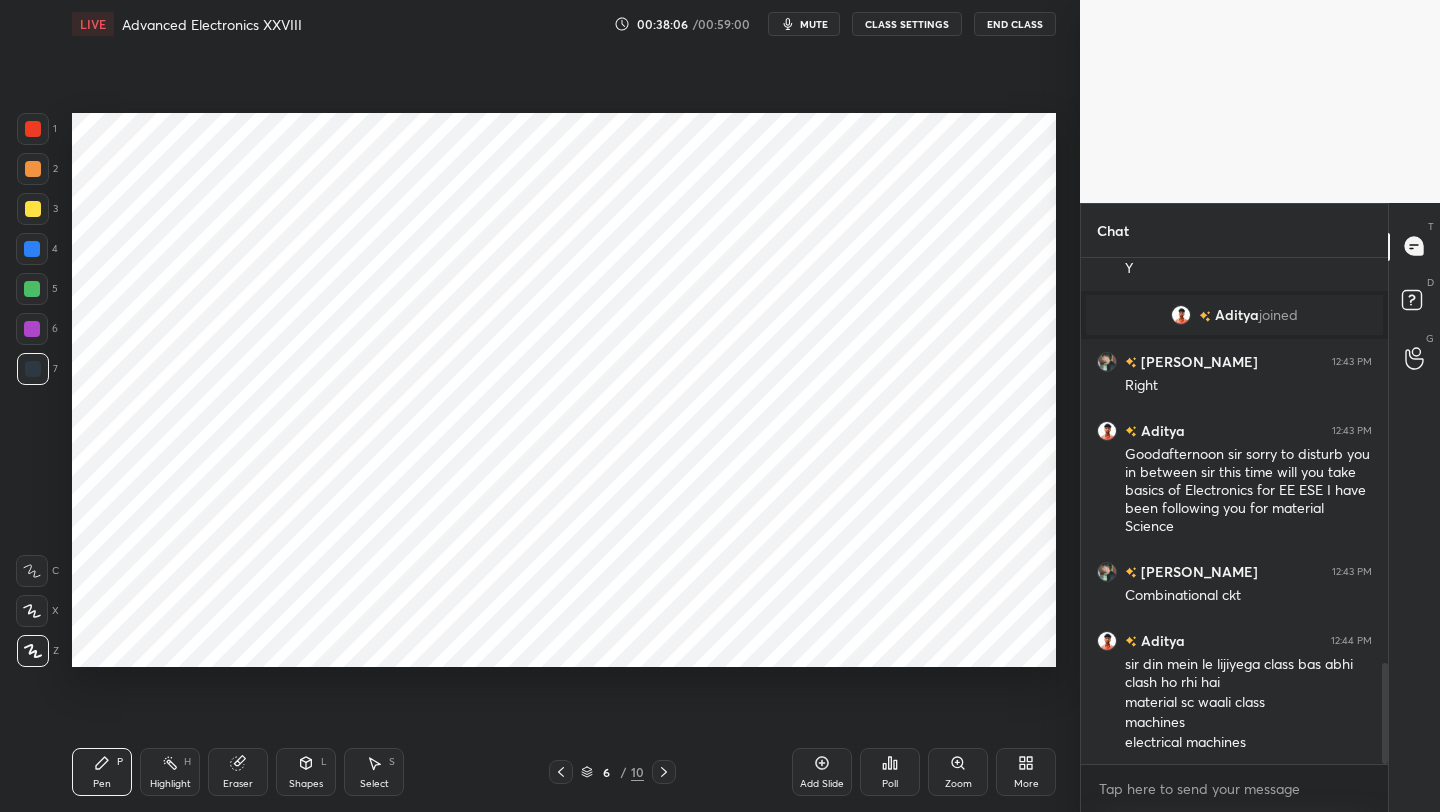 scroll, scrollTop: 2116, scrollLeft: 0, axis: vertical 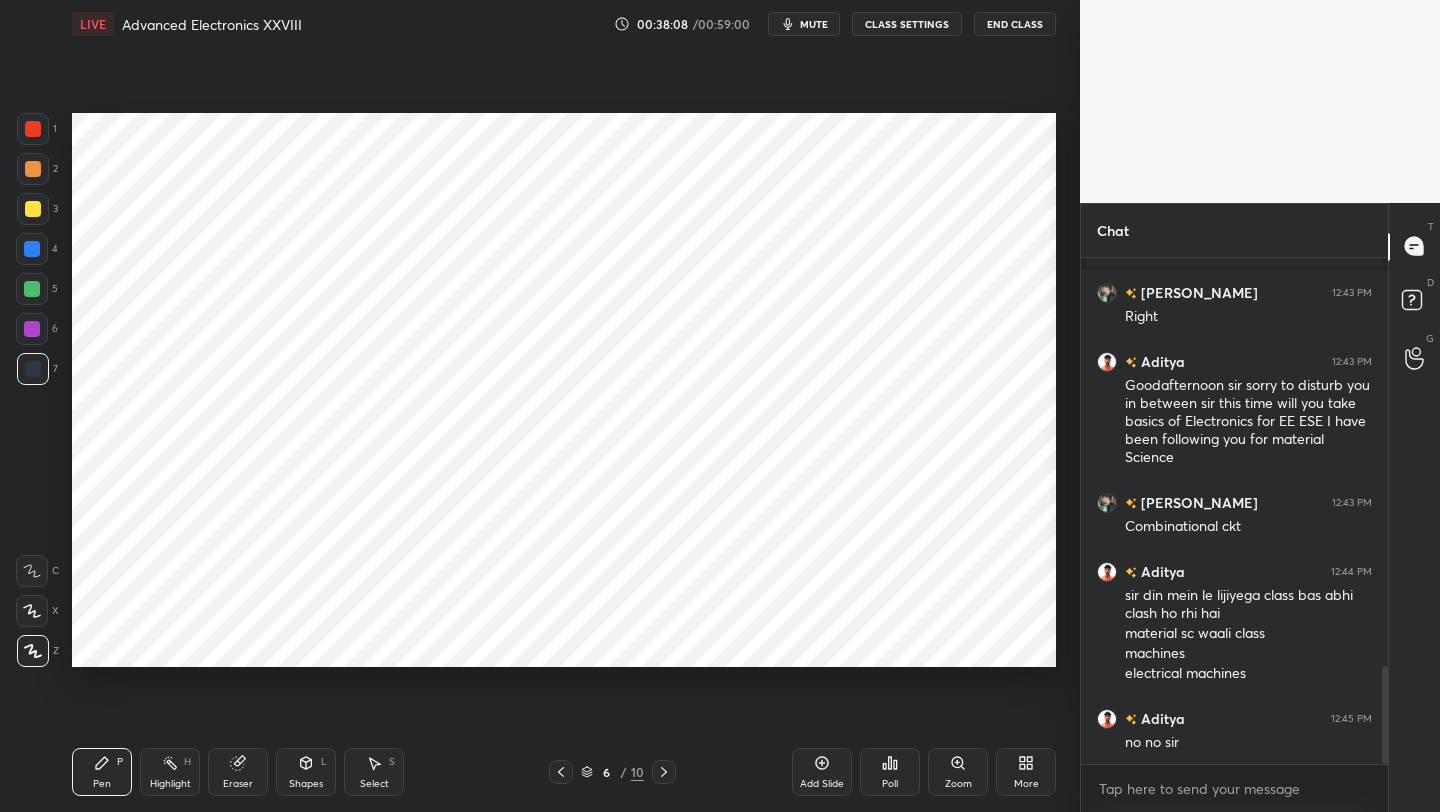 click 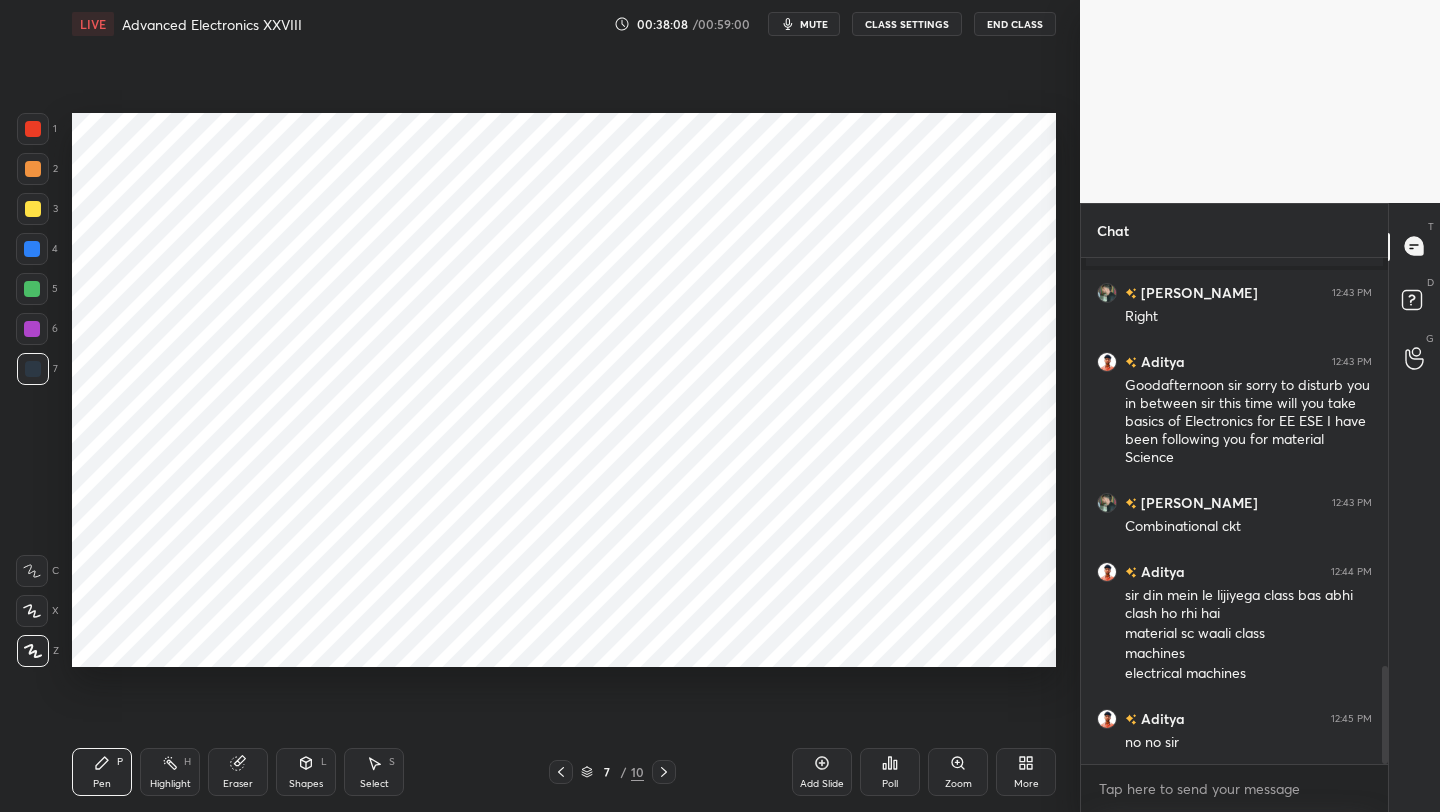 click 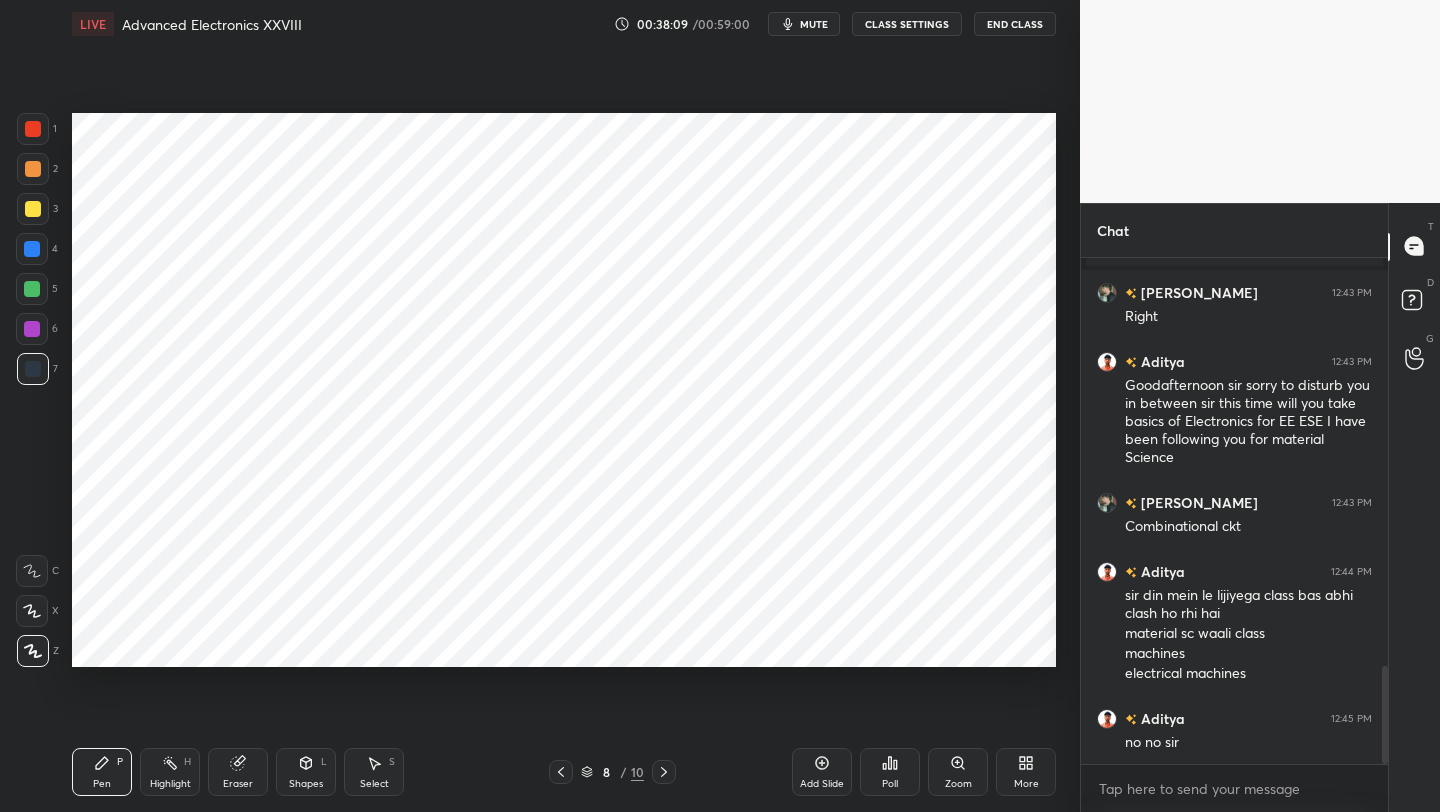 click 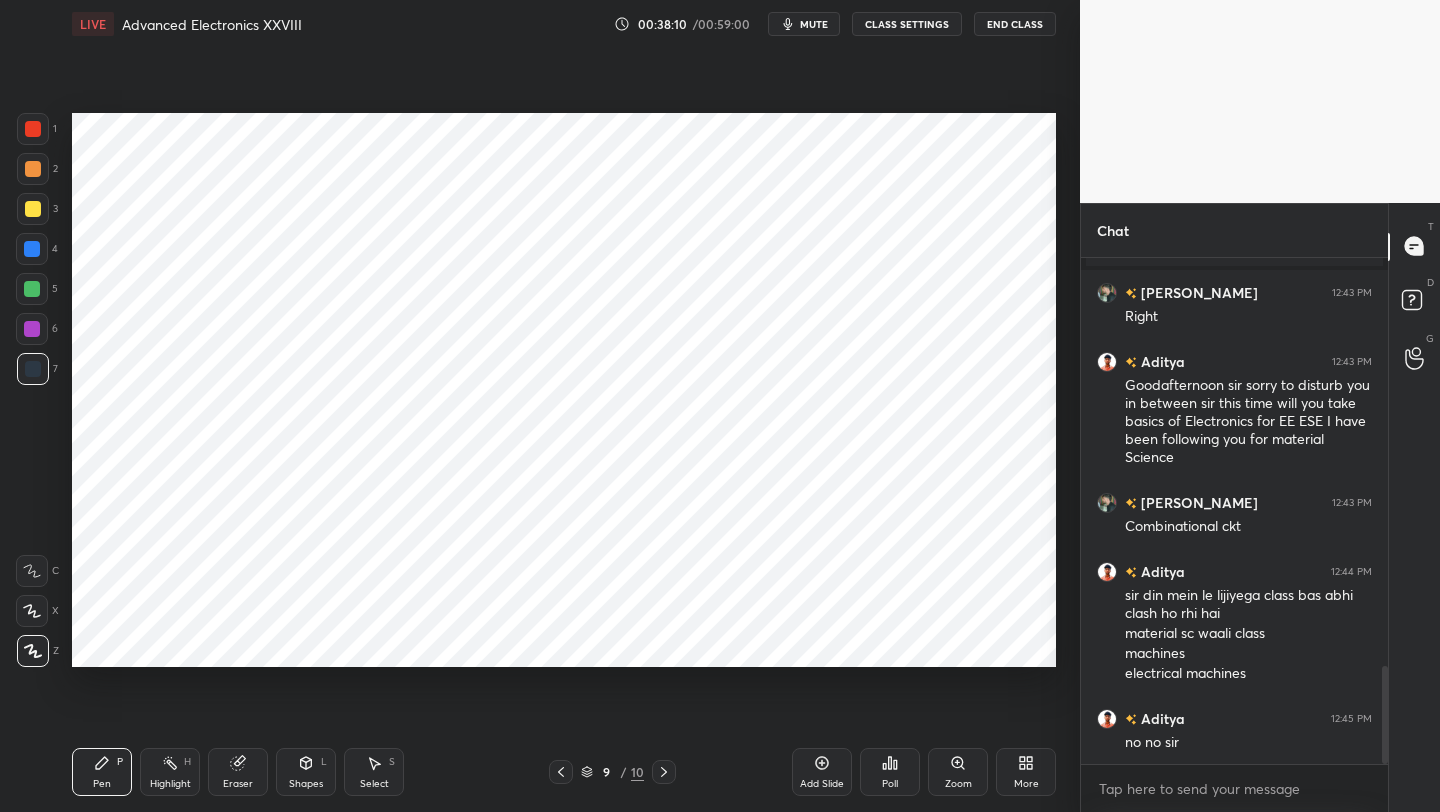 click 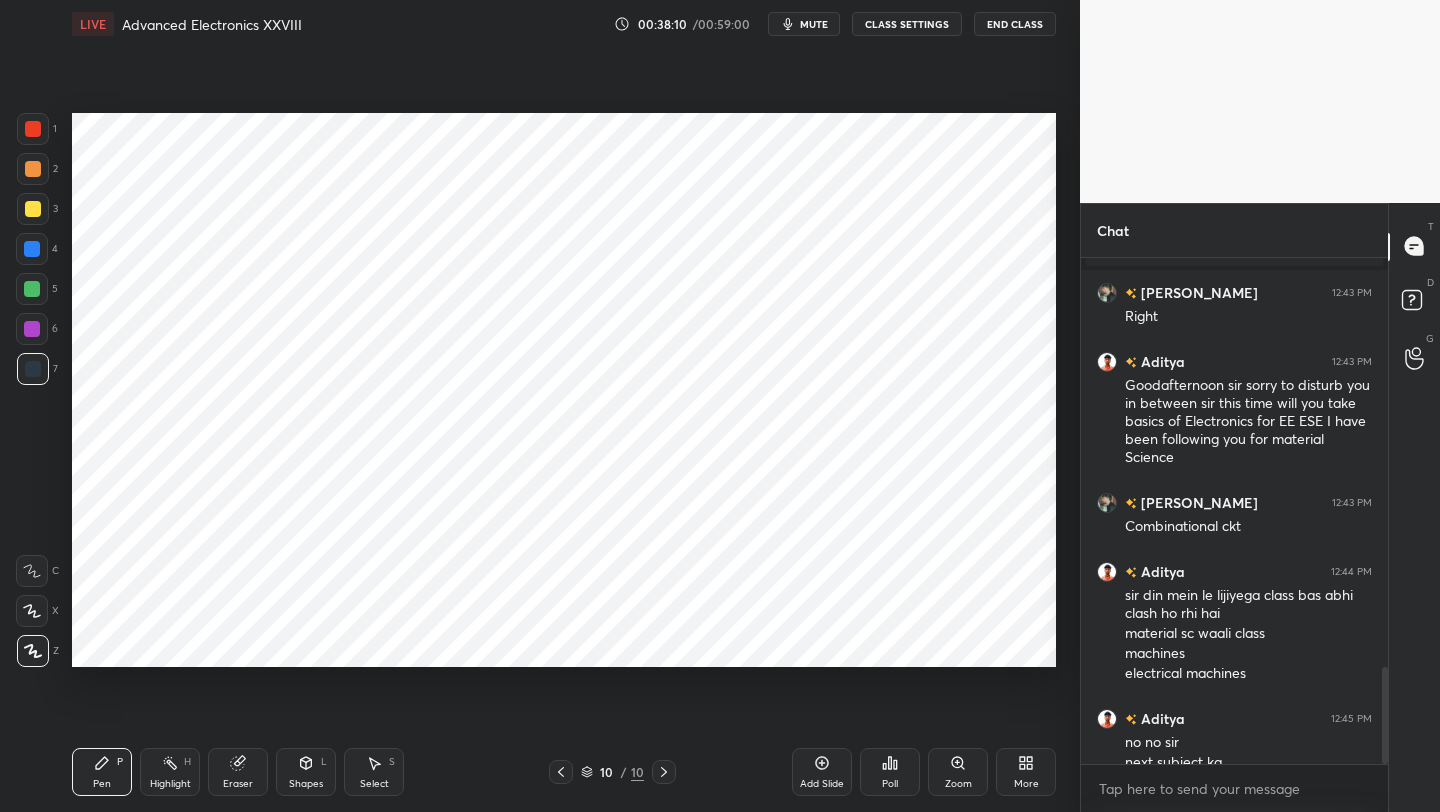 scroll, scrollTop: 2136, scrollLeft: 0, axis: vertical 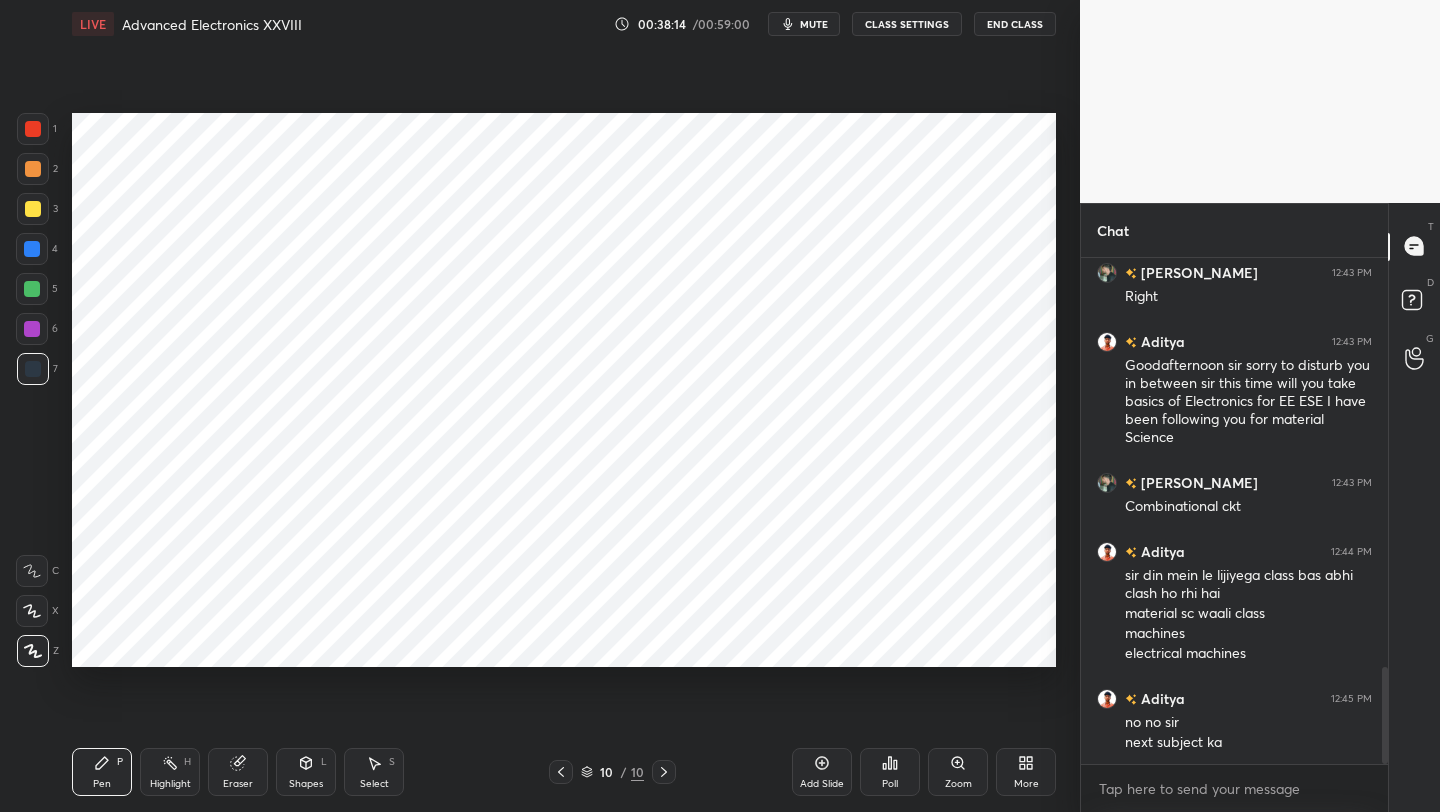 drag, startPoint x: 323, startPoint y: 775, endPoint x: 311, endPoint y: 762, distance: 17.691807 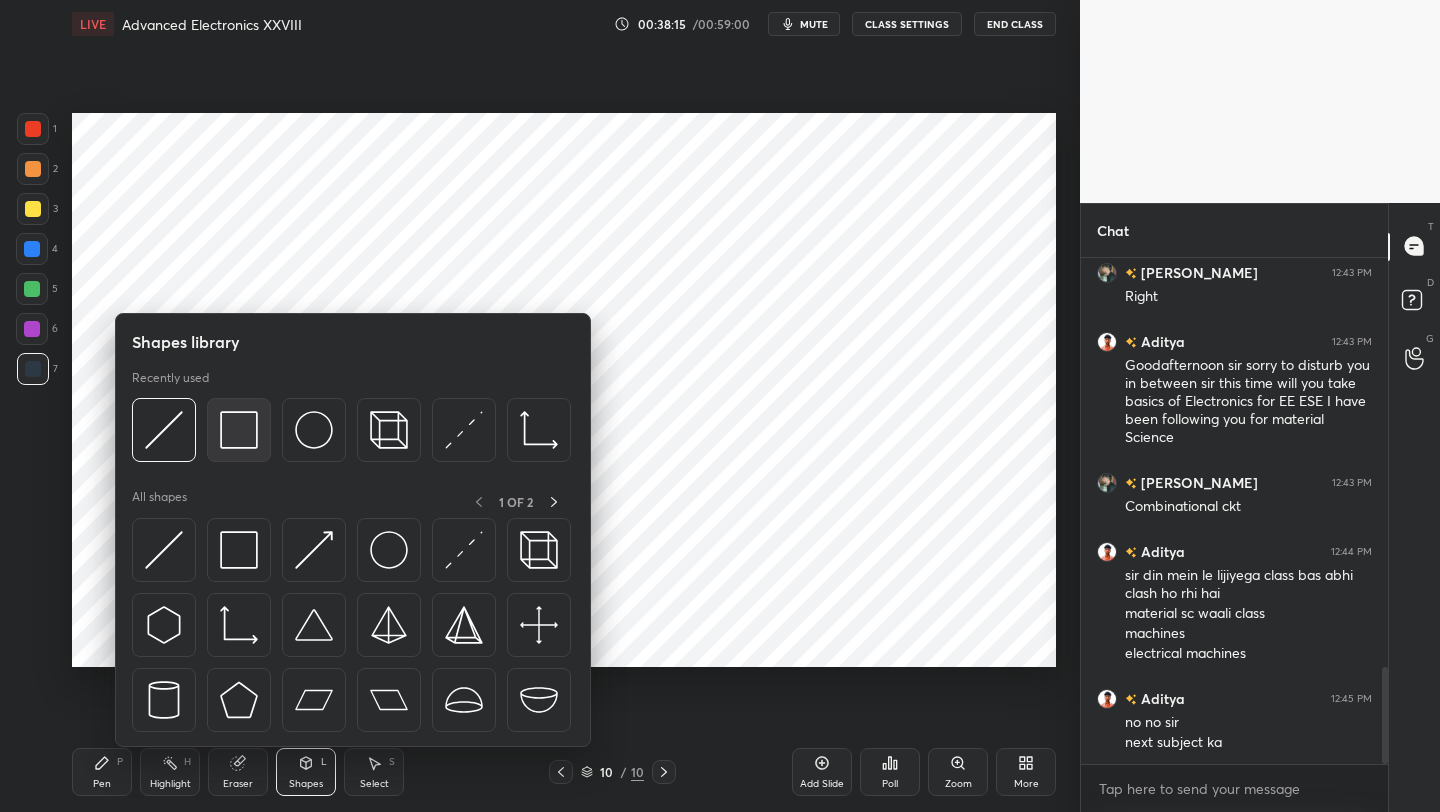 click at bounding box center [239, 430] 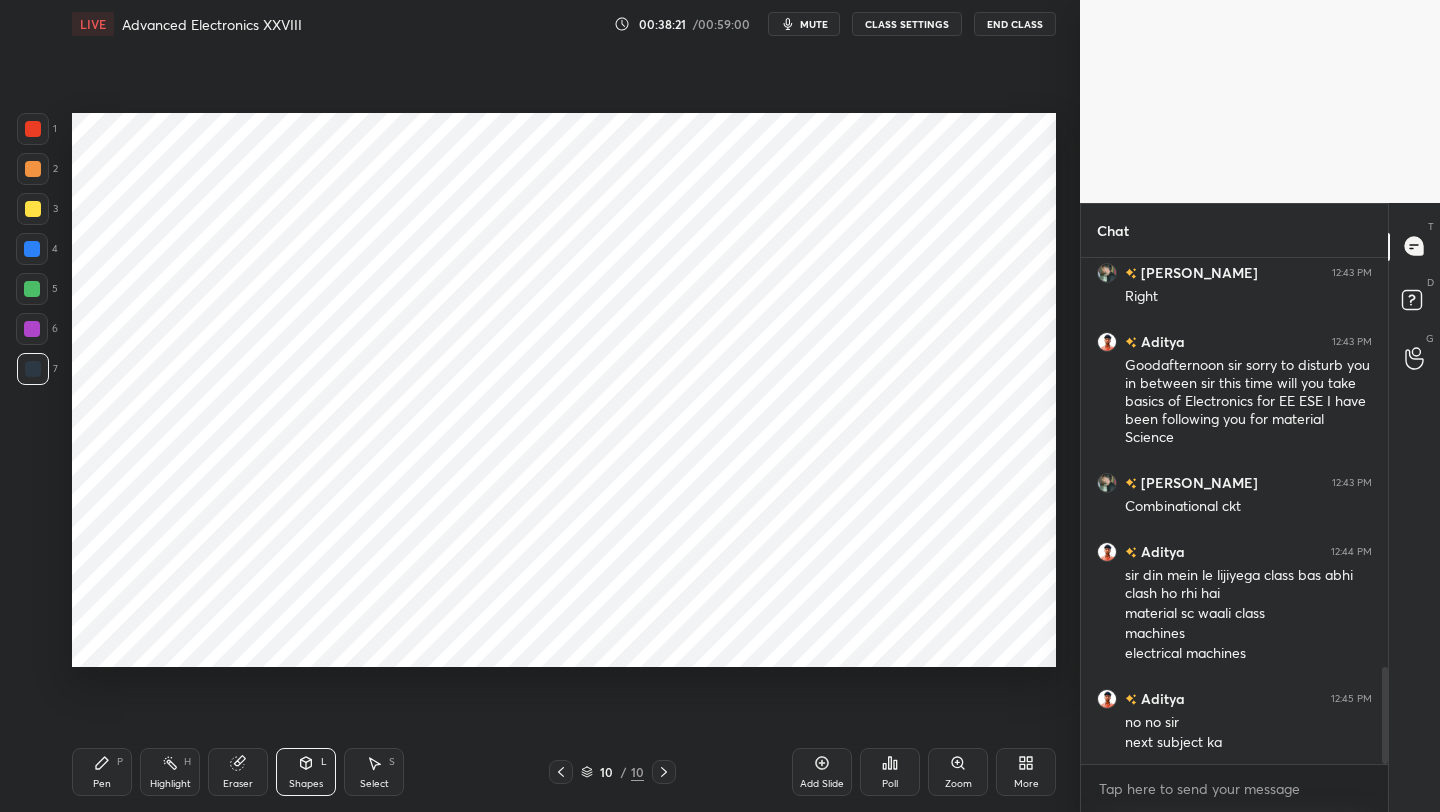 scroll, scrollTop: 2156, scrollLeft: 0, axis: vertical 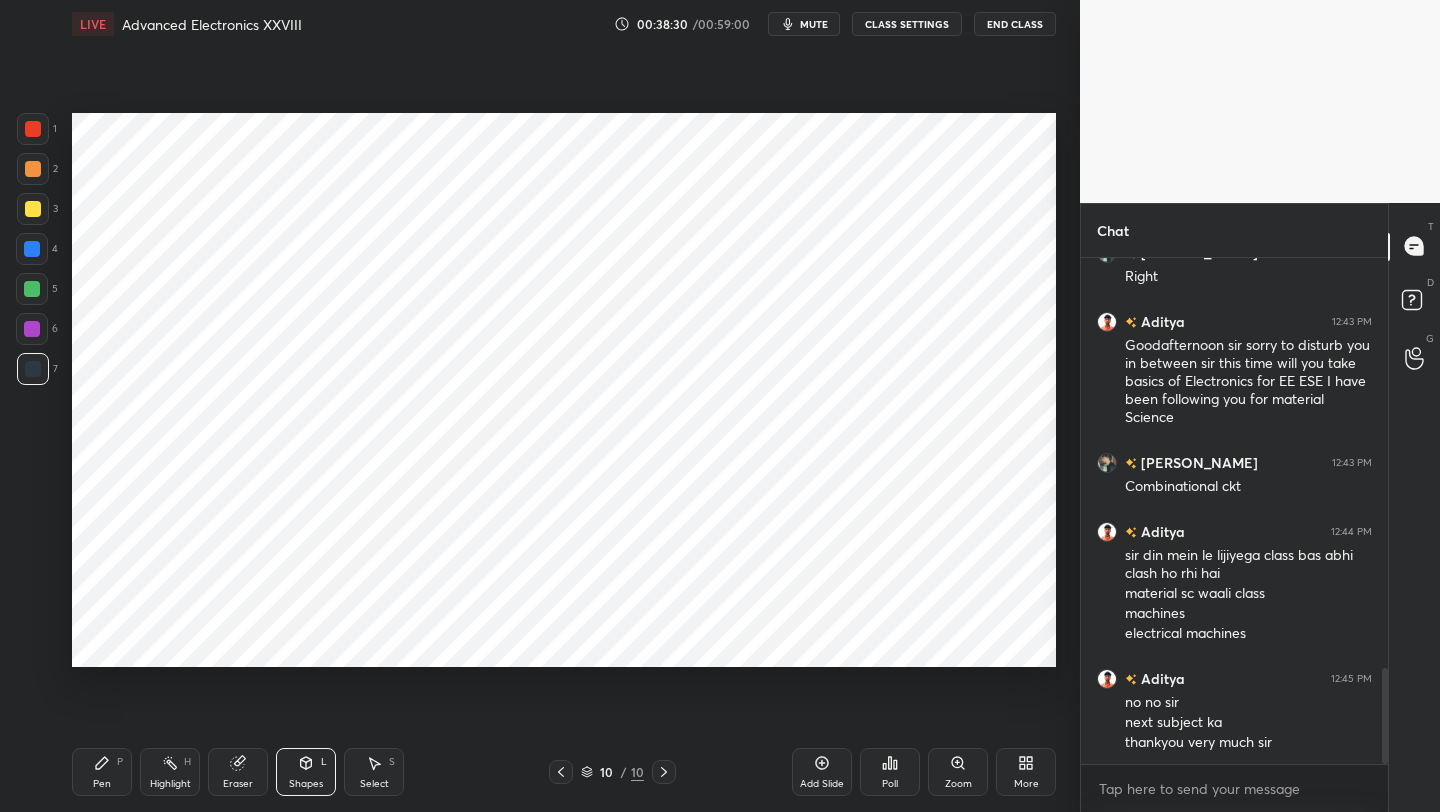 drag, startPoint x: 93, startPoint y: 777, endPoint x: 112, endPoint y: 703, distance: 76.40026 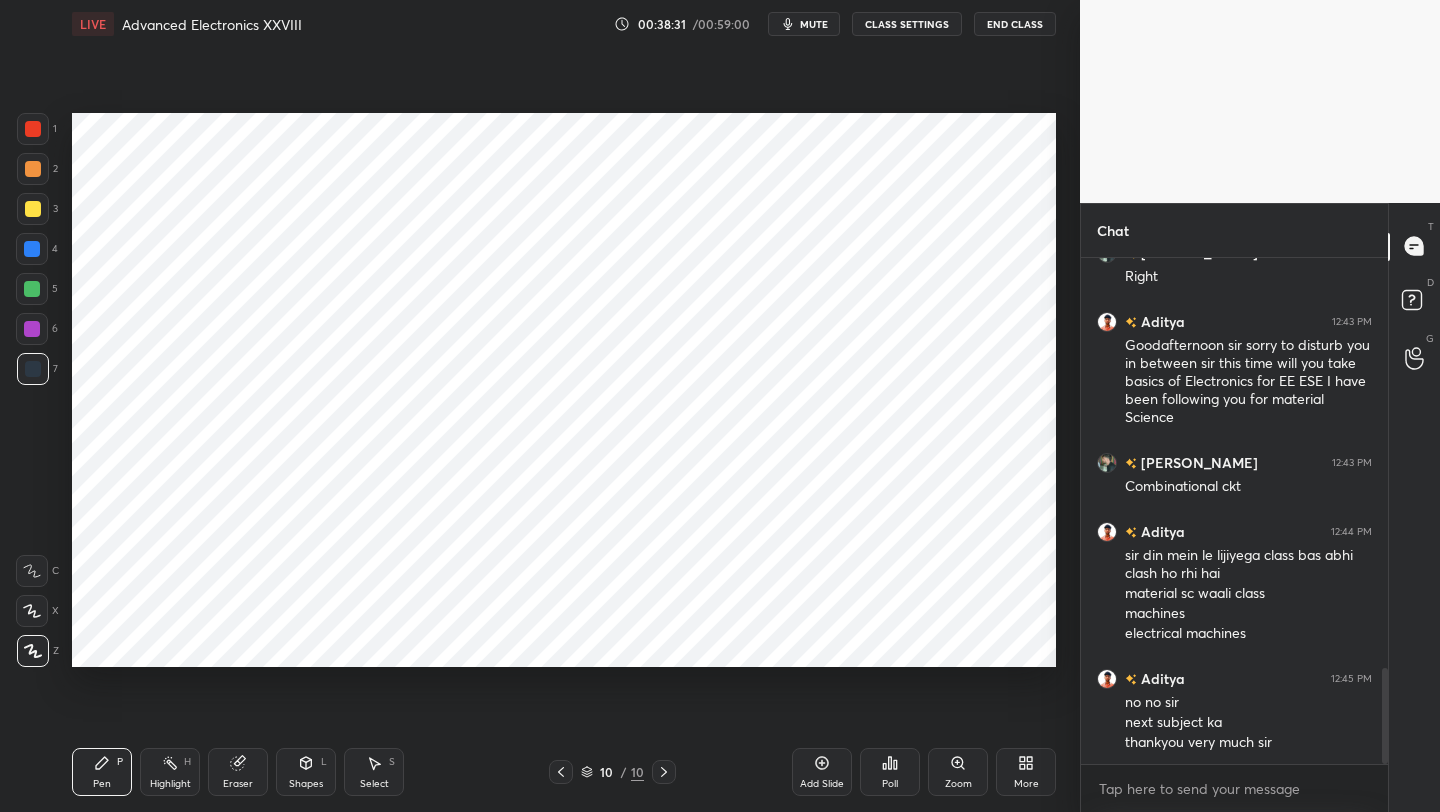 click at bounding box center [33, 209] 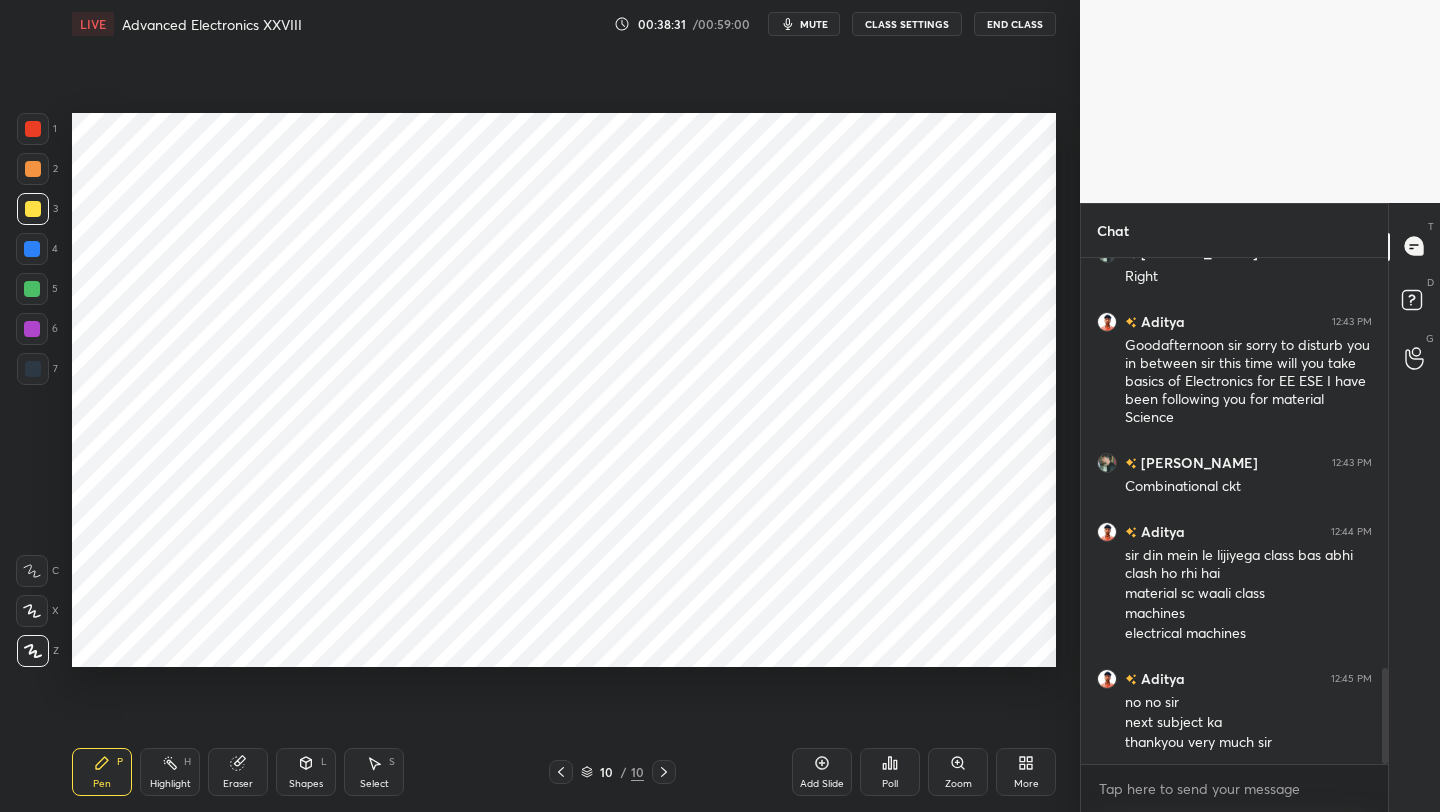 click at bounding box center (32, 249) 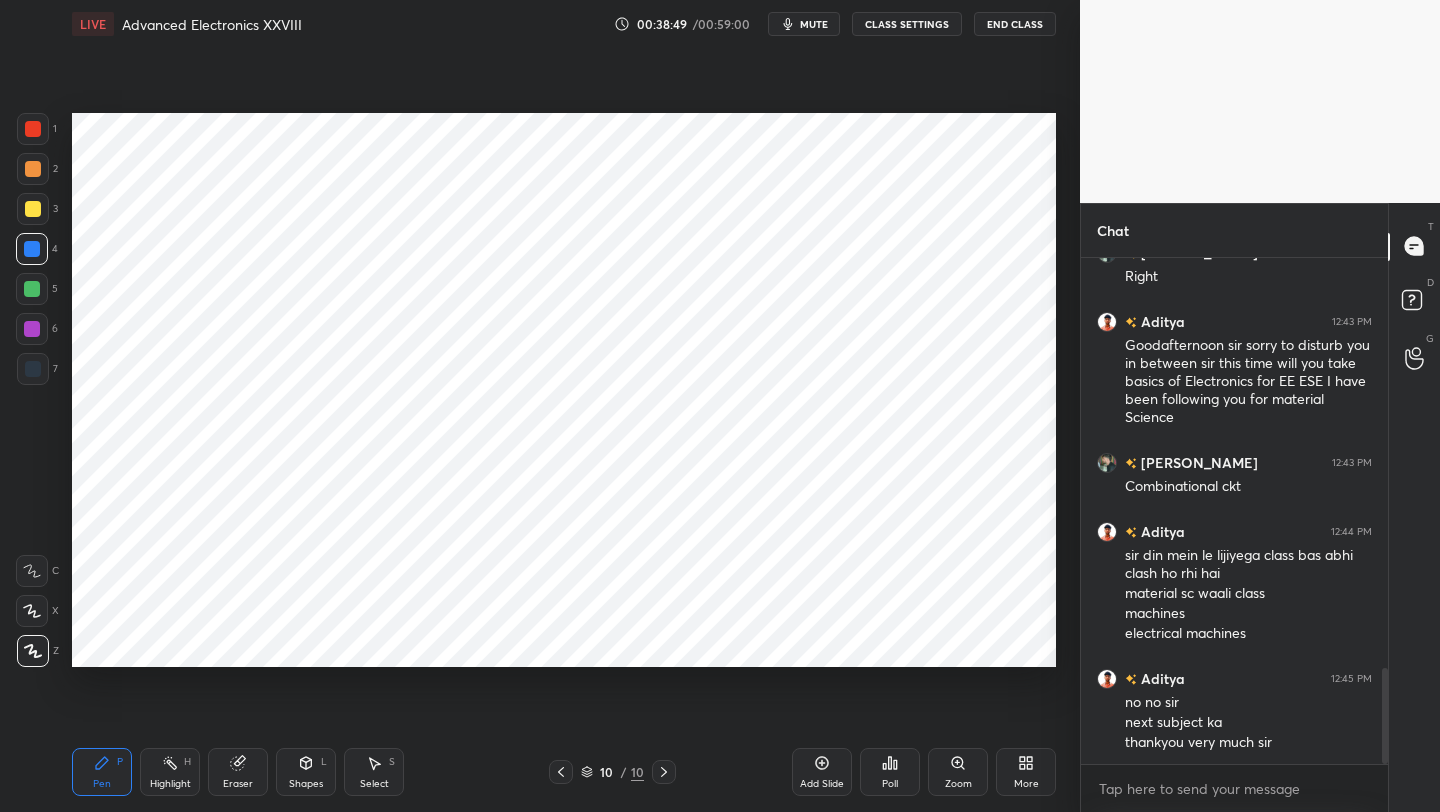 click 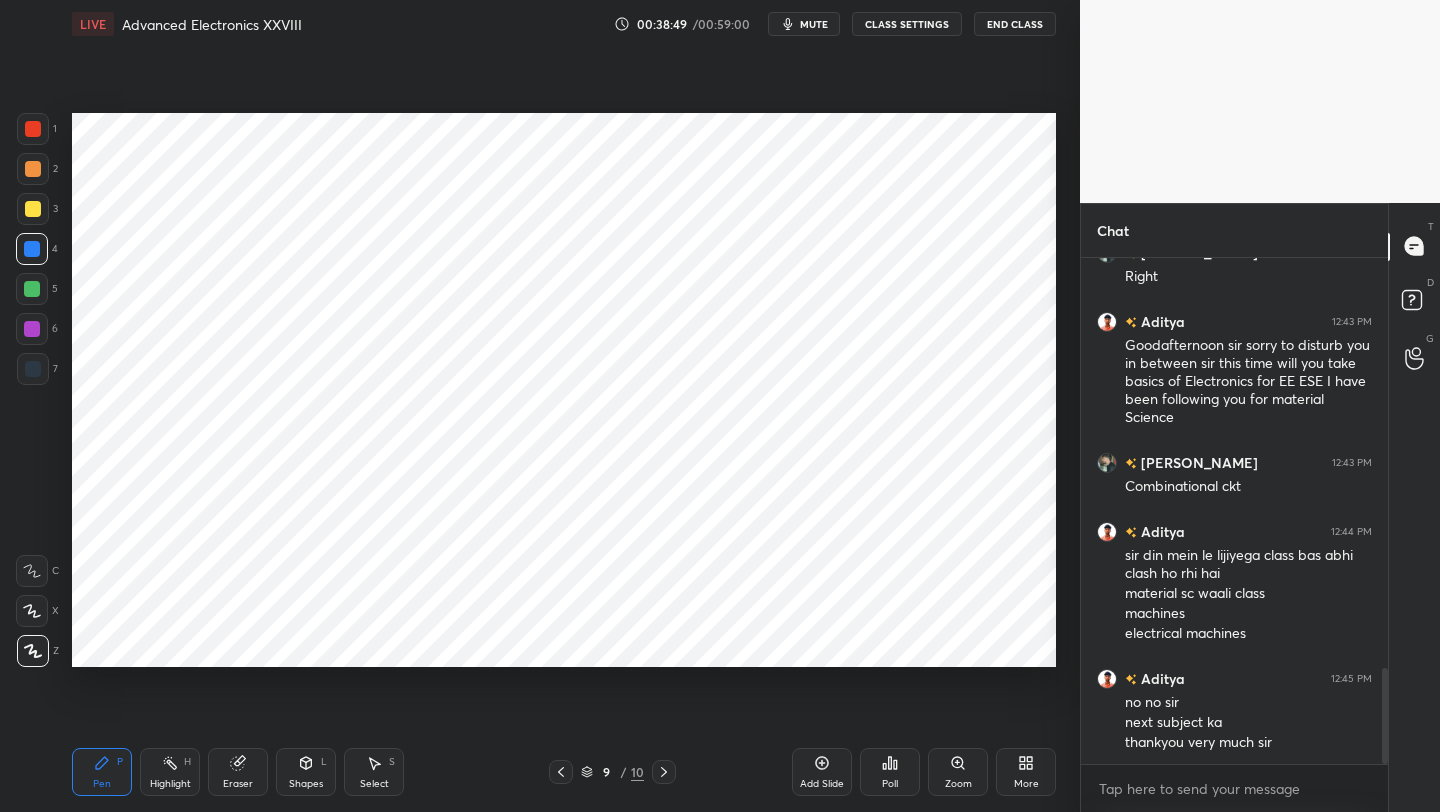 click 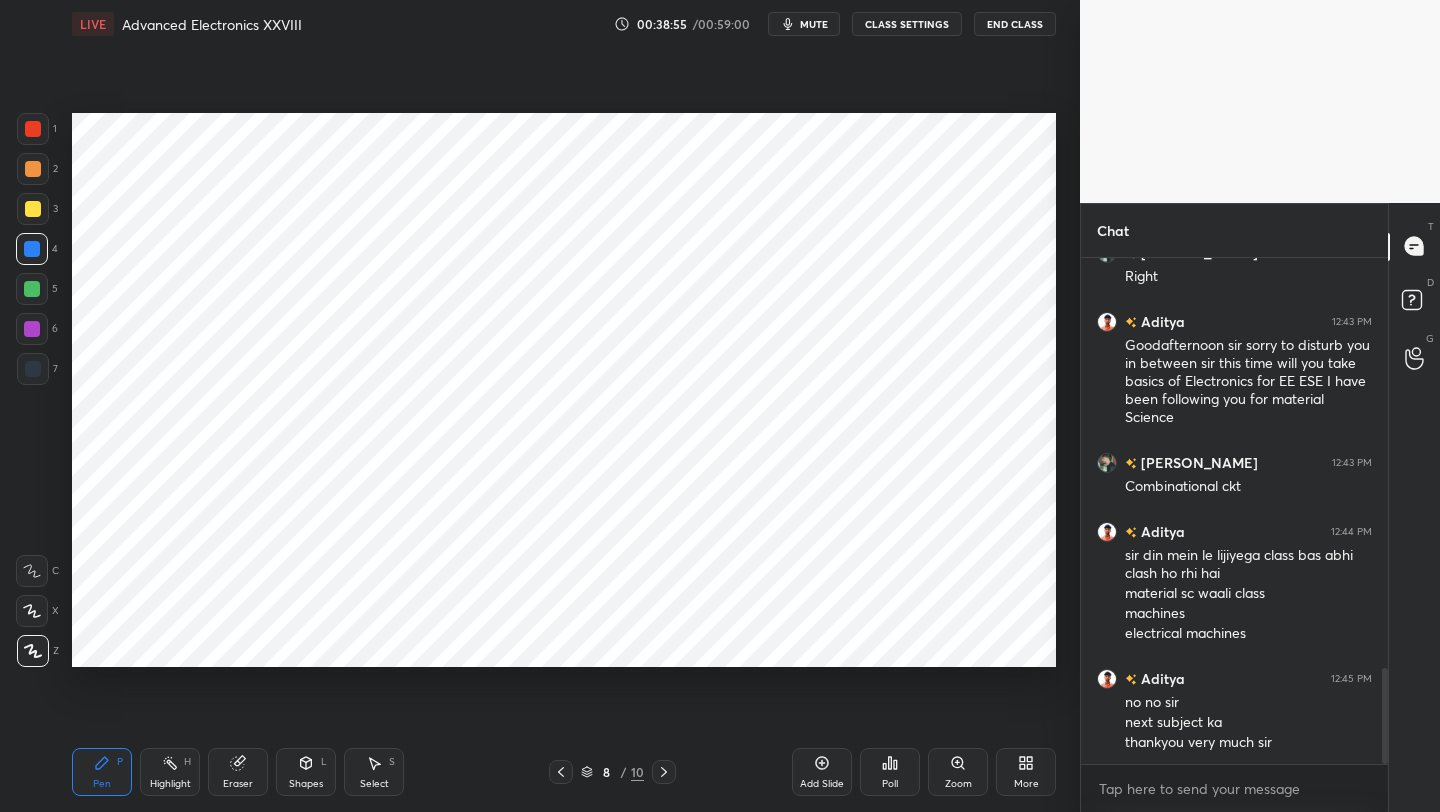 click at bounding box center [664, 772] 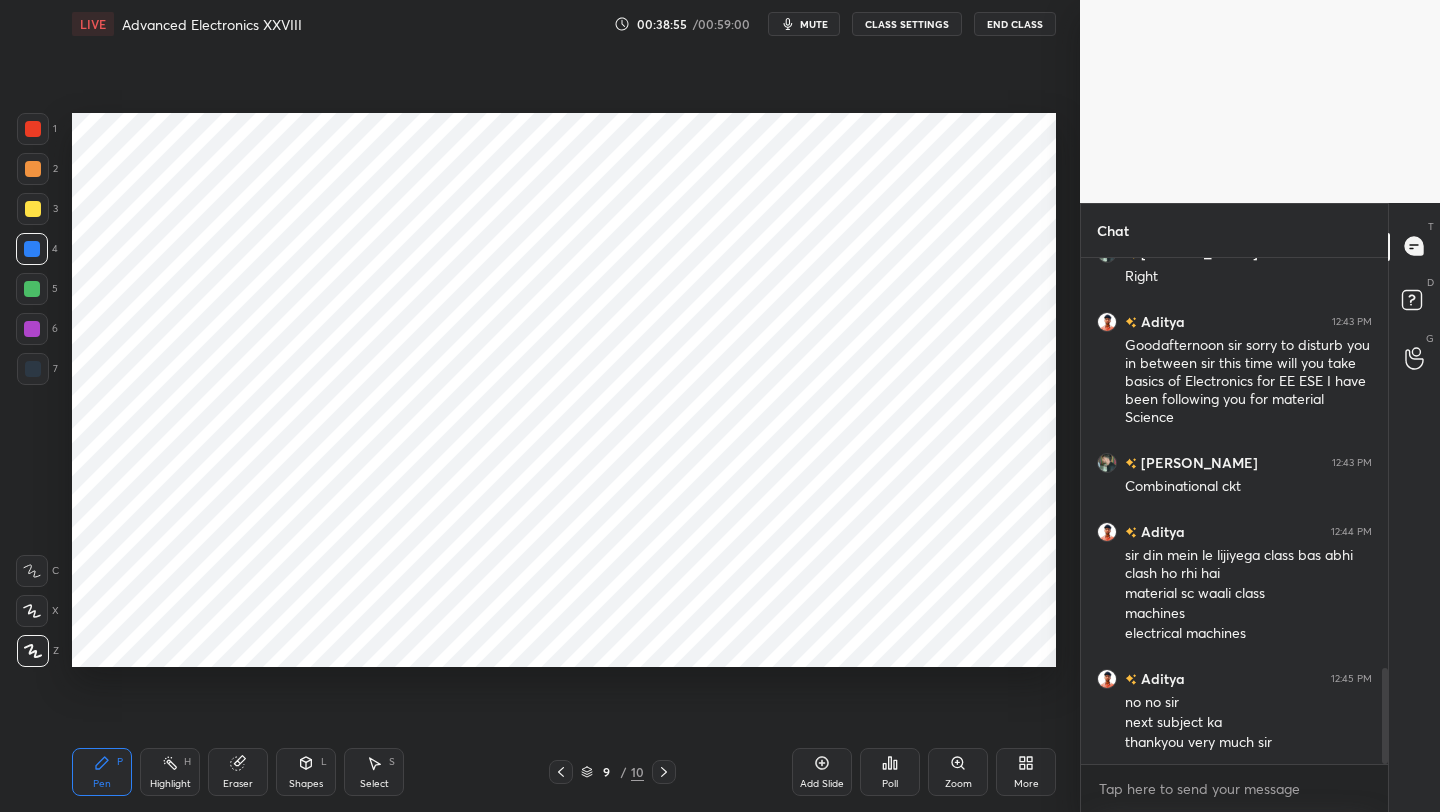 click 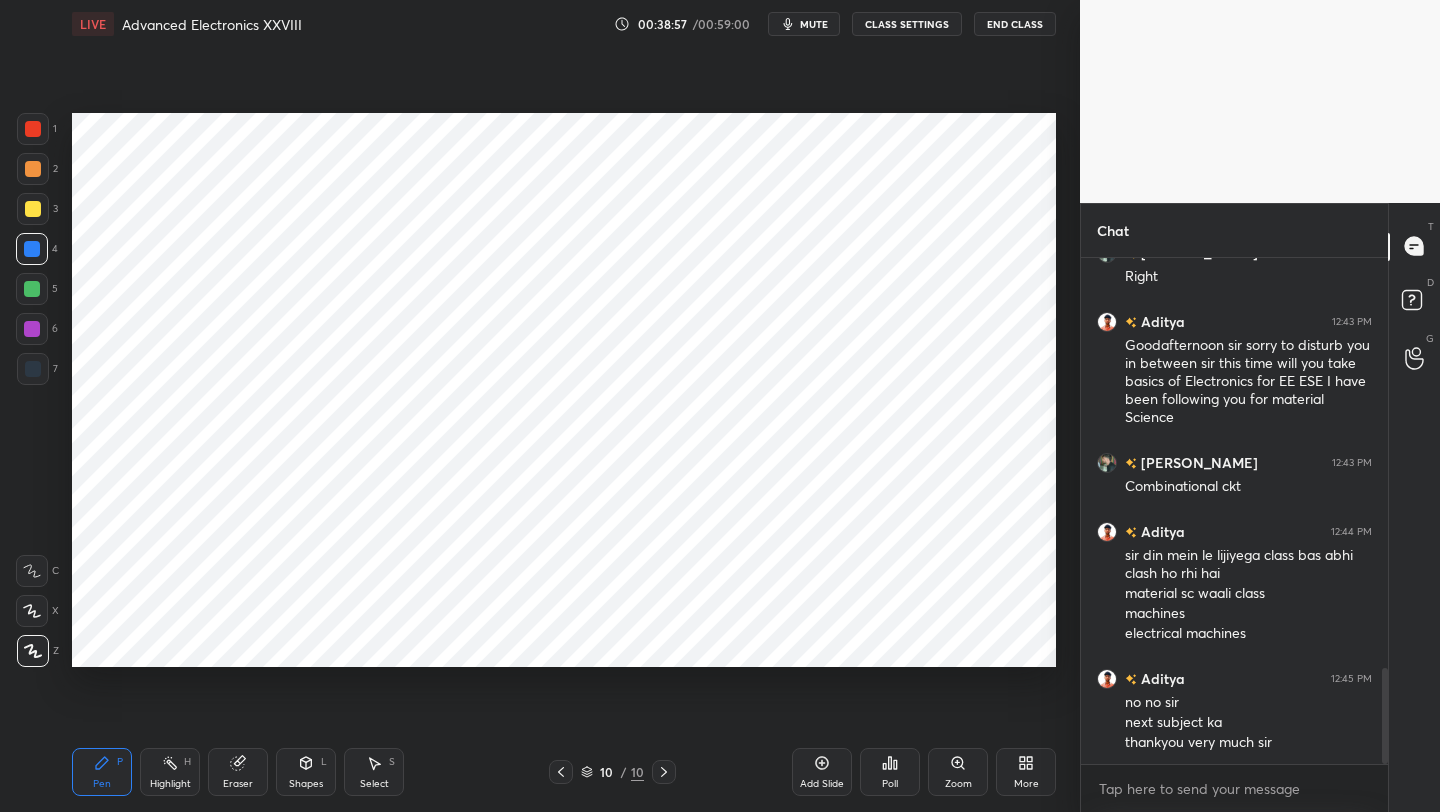 click on "6" at bounding box center (37, 333) 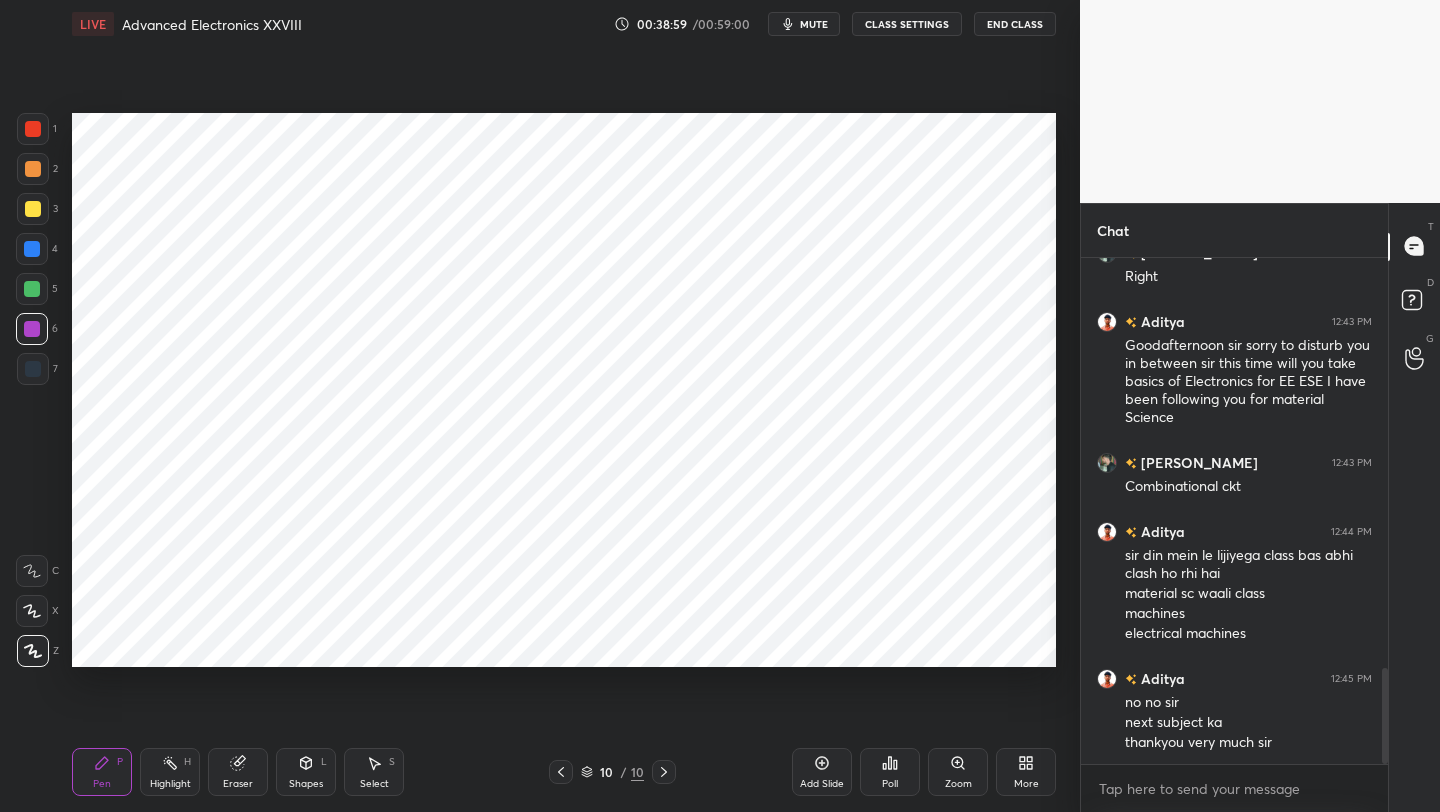 click 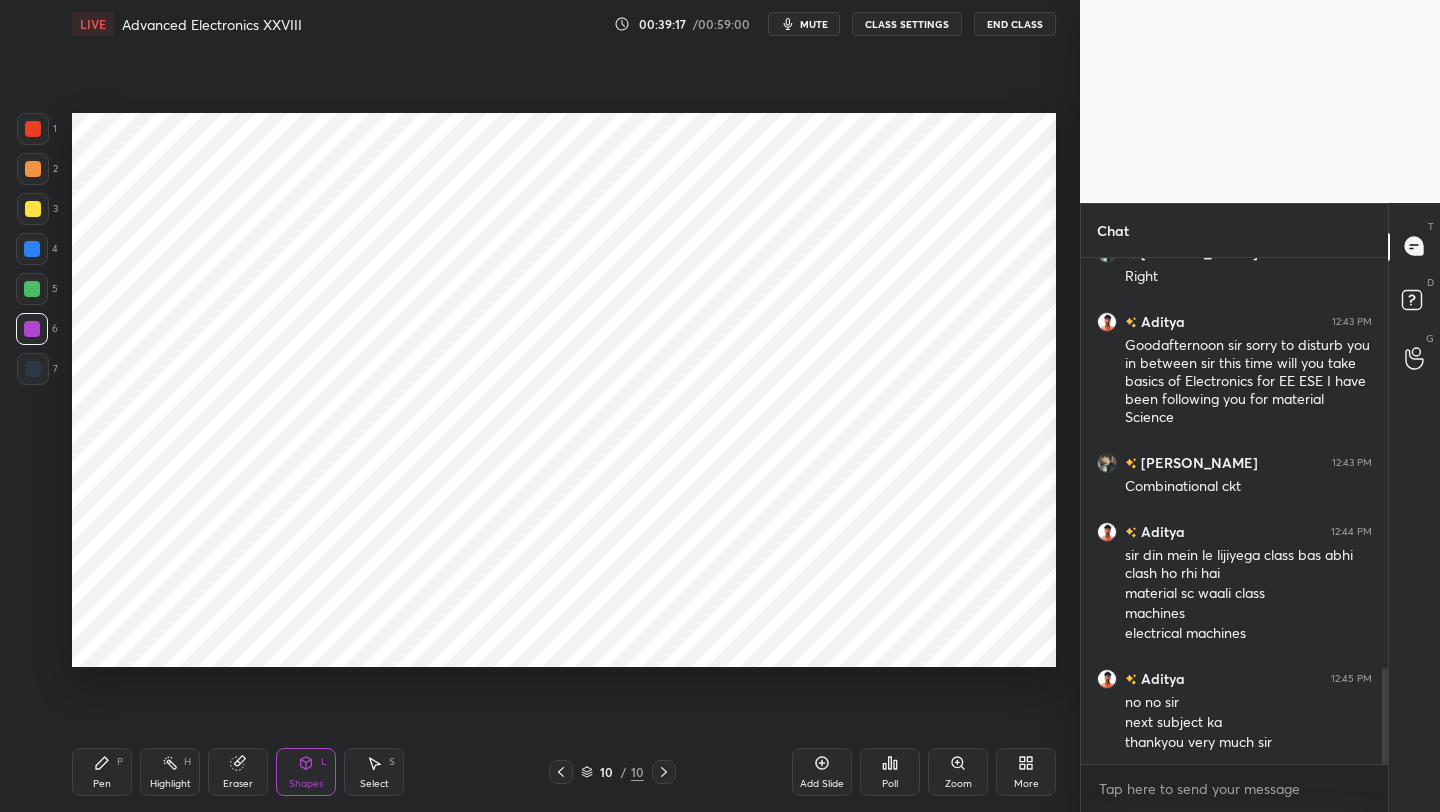 click on "Pen P" at bounding box center (102, 772) 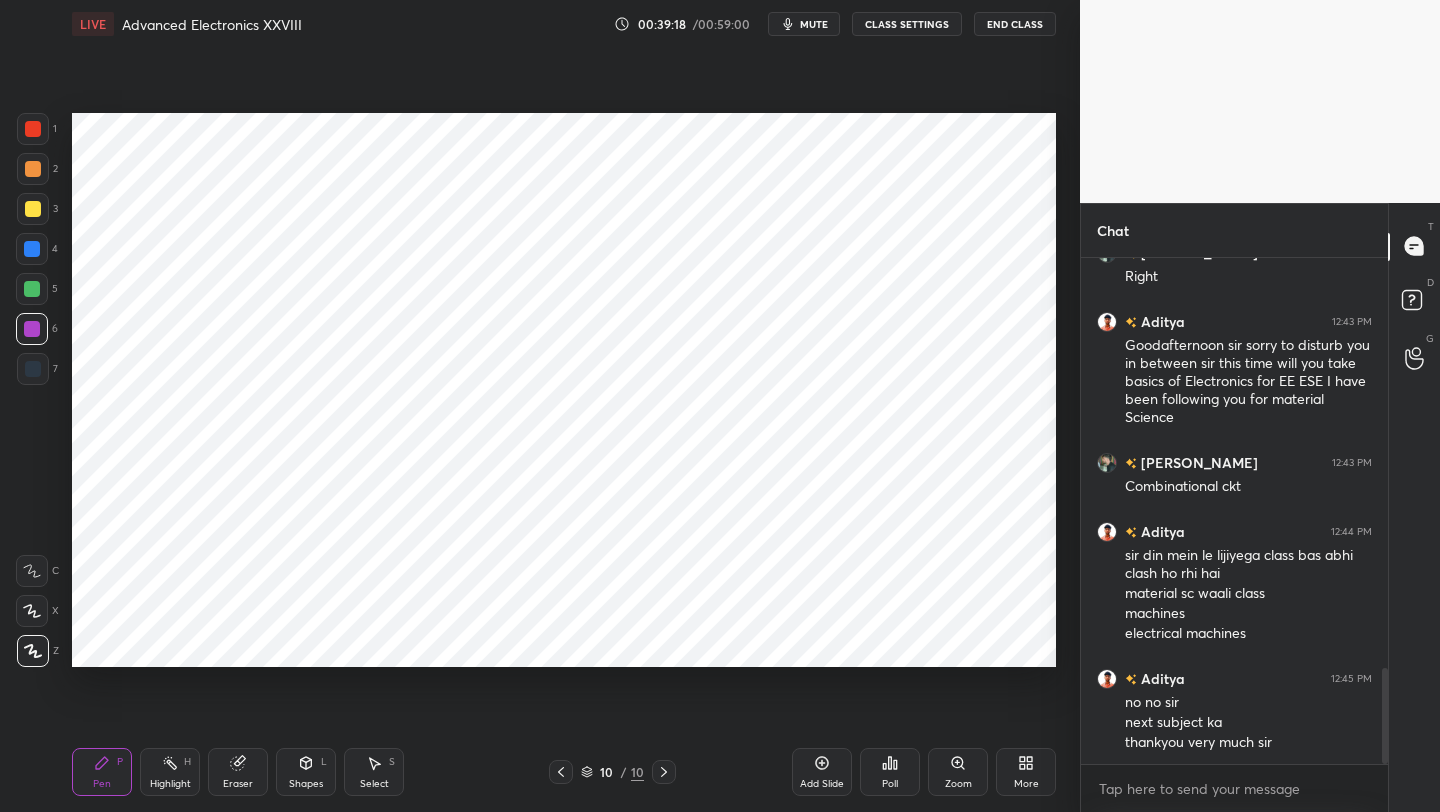 click on "Shapes L" at bounding box center [306, 772] 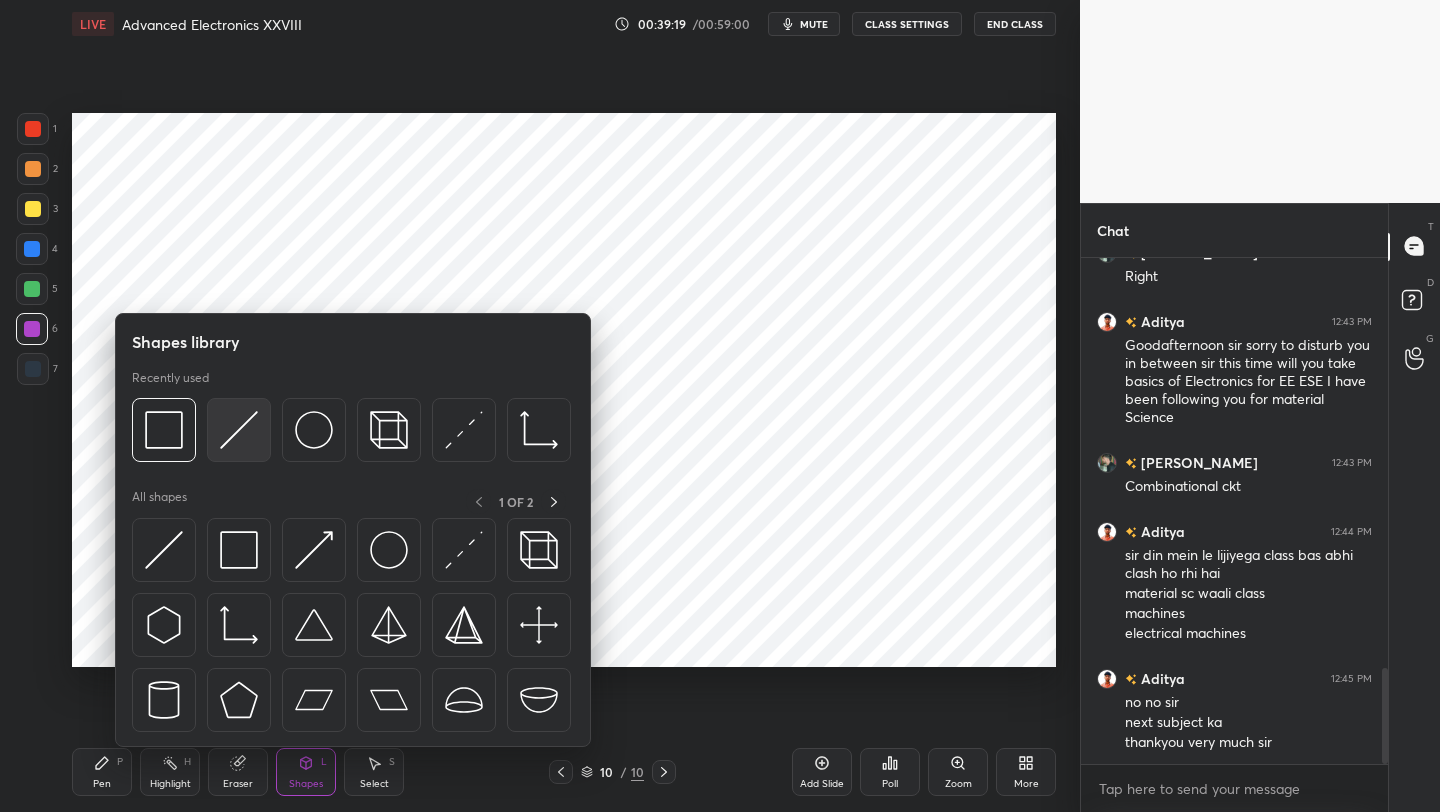 click at bounding box center (239, 430) 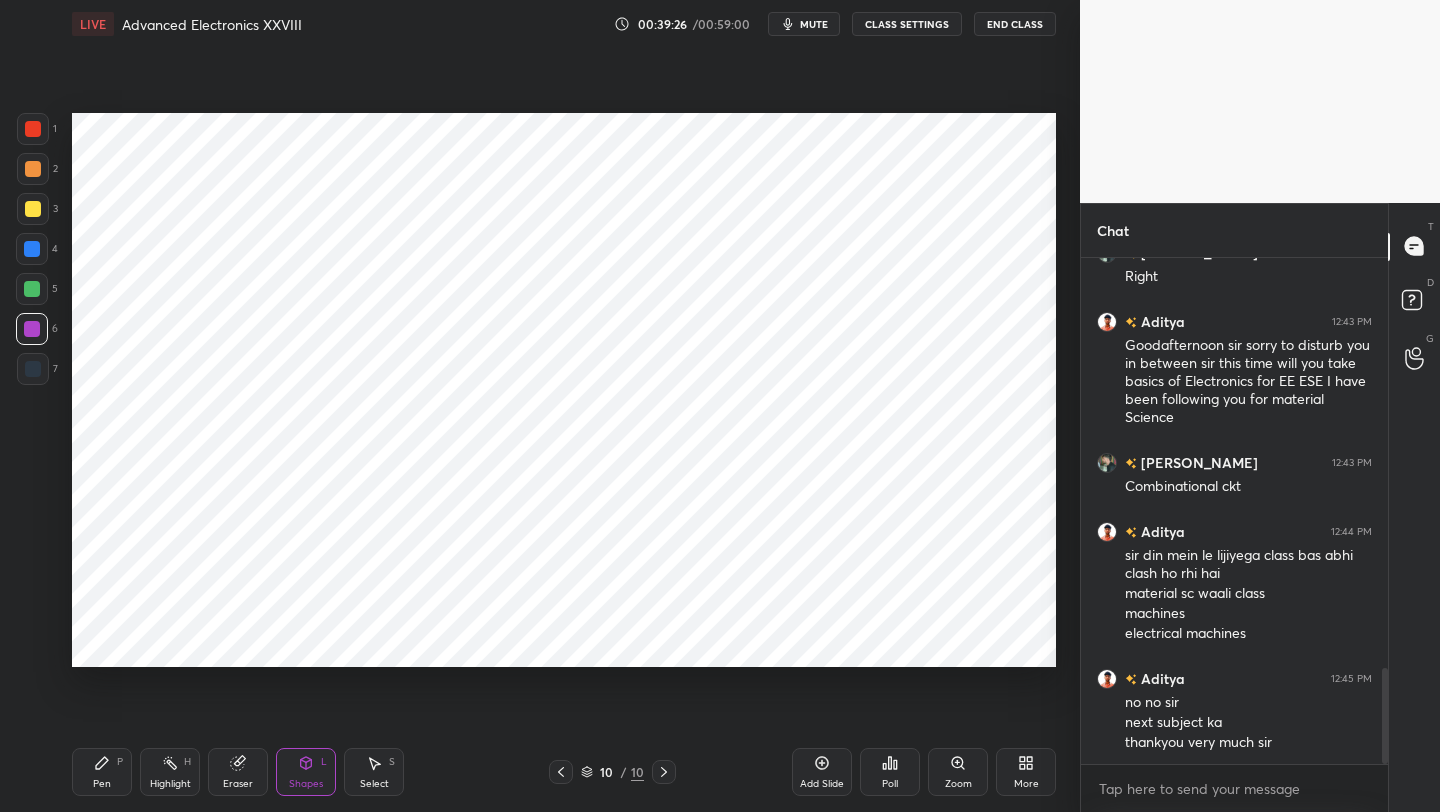 click 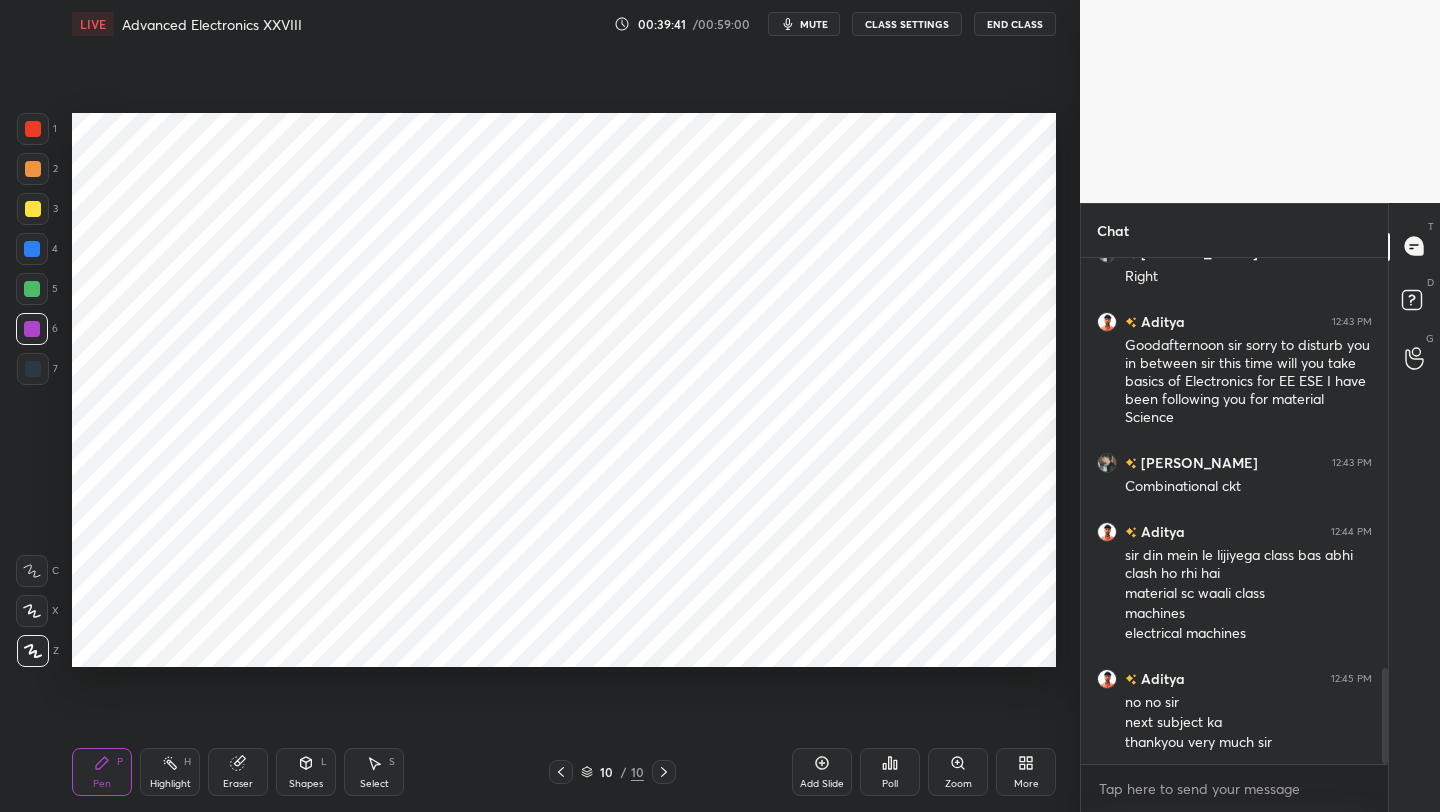 click 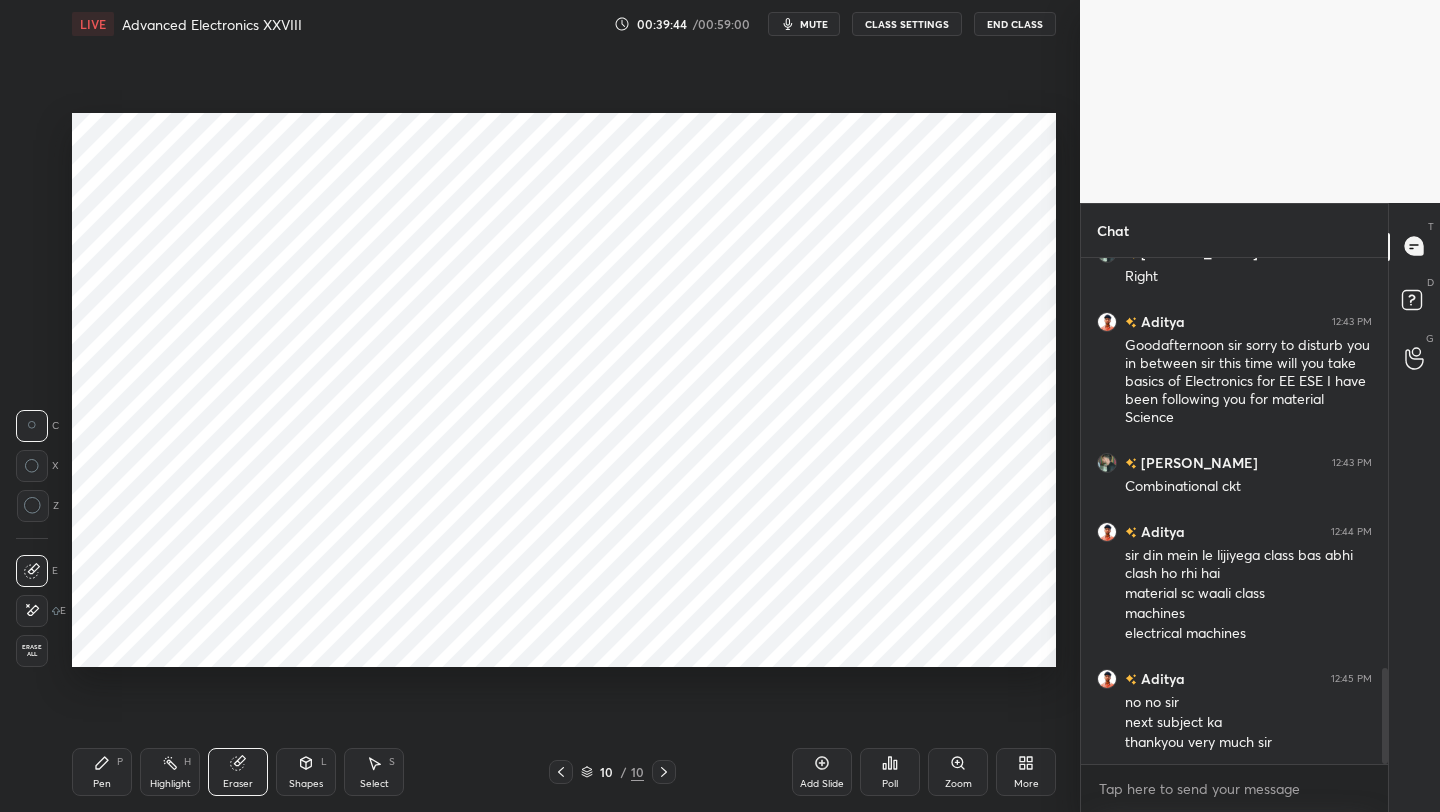 click on "Shapes L" at bounding box center [306, 772] 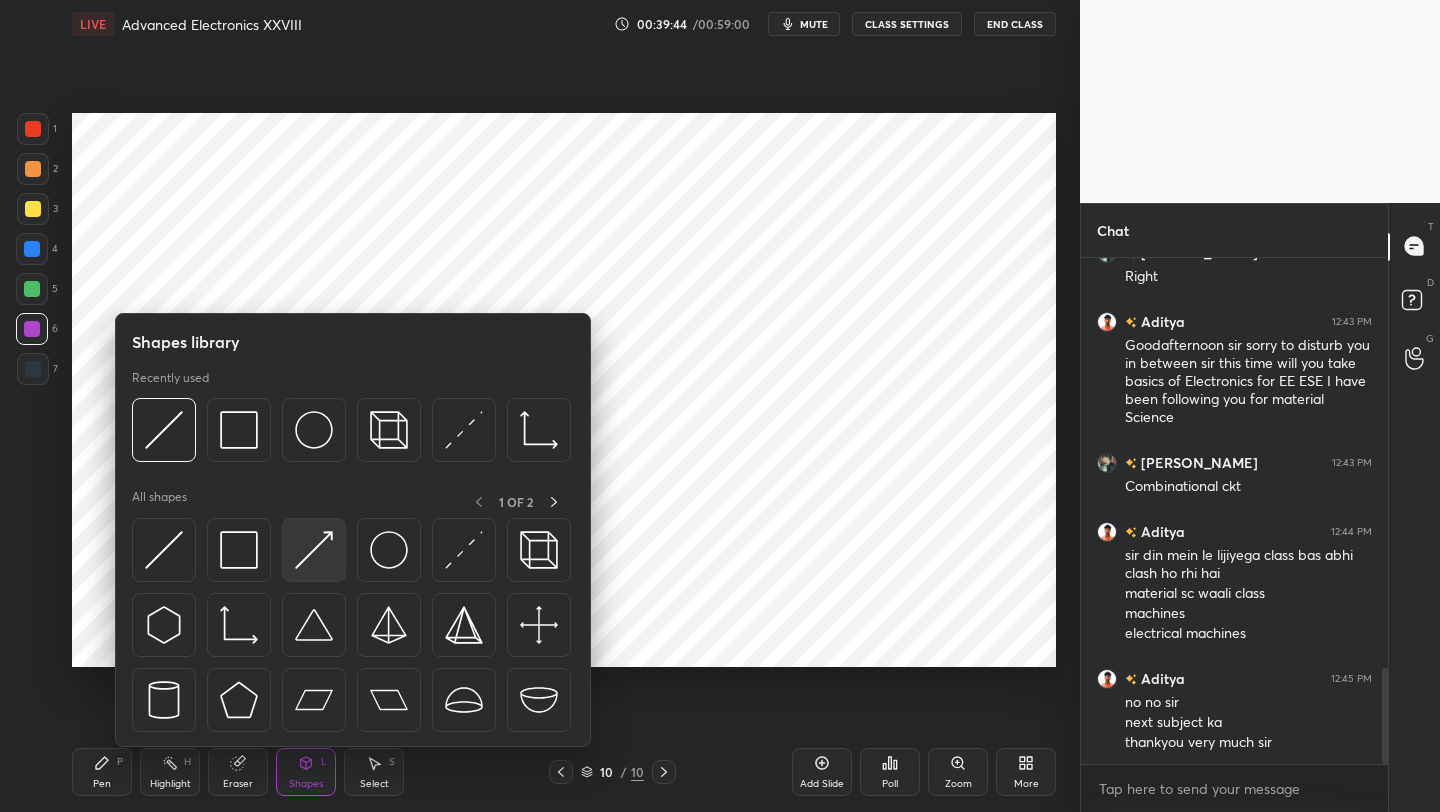 click at bounding box center [314, 550] 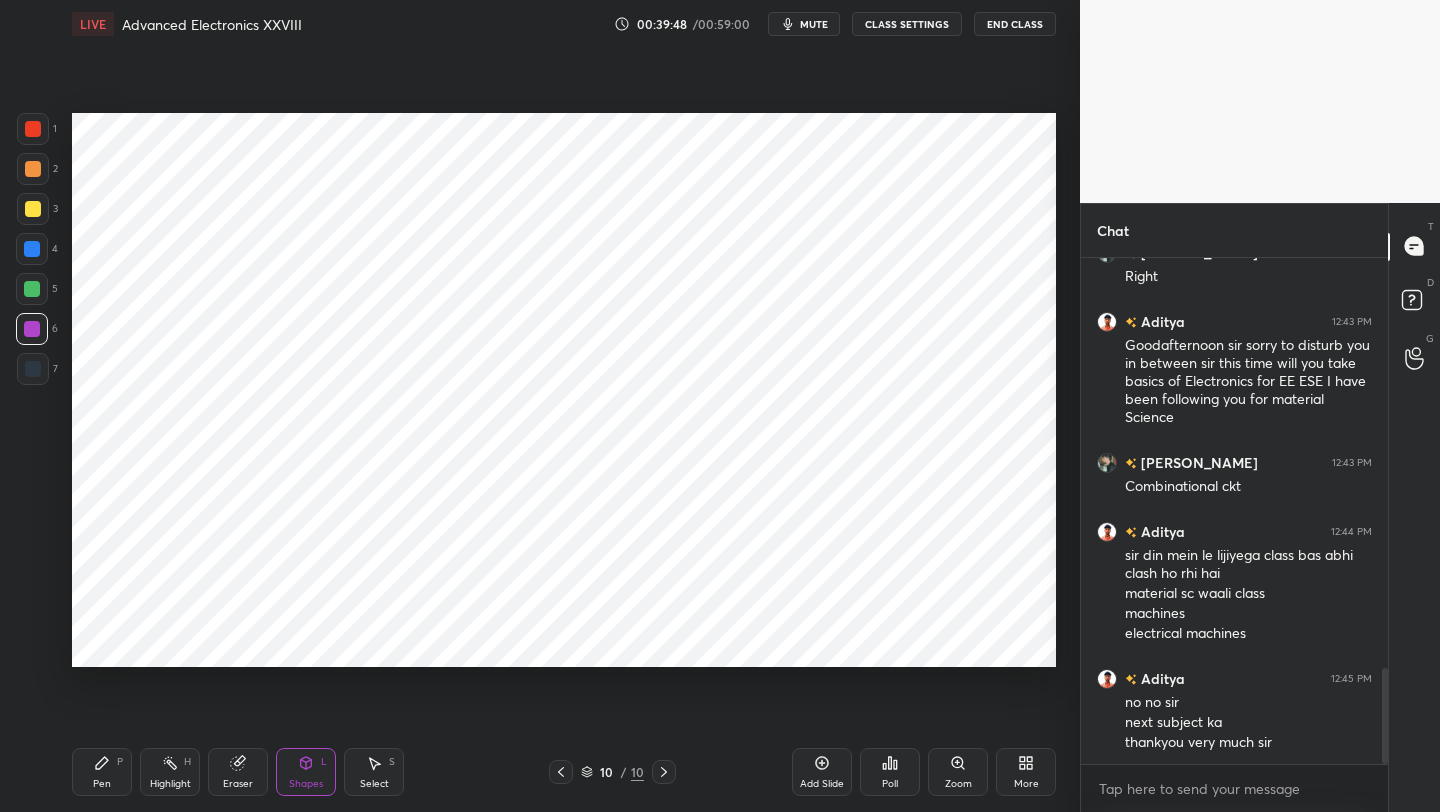 click on "Pen P" at bounding box center [102, 772] 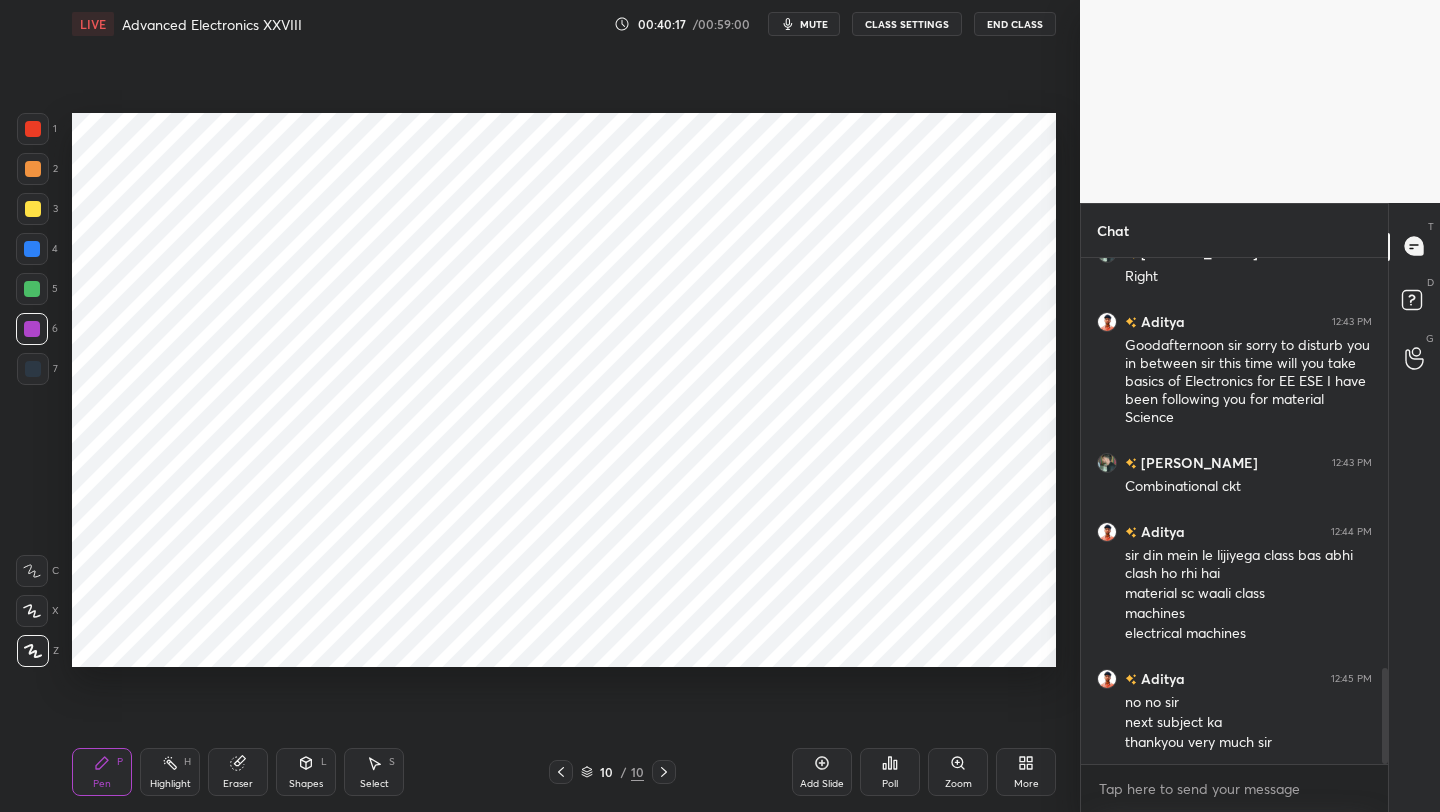drag, startPoint x: 300, startPoint y: 788, endPoint x: 297, endPoint y: 753, distance: 35.128338 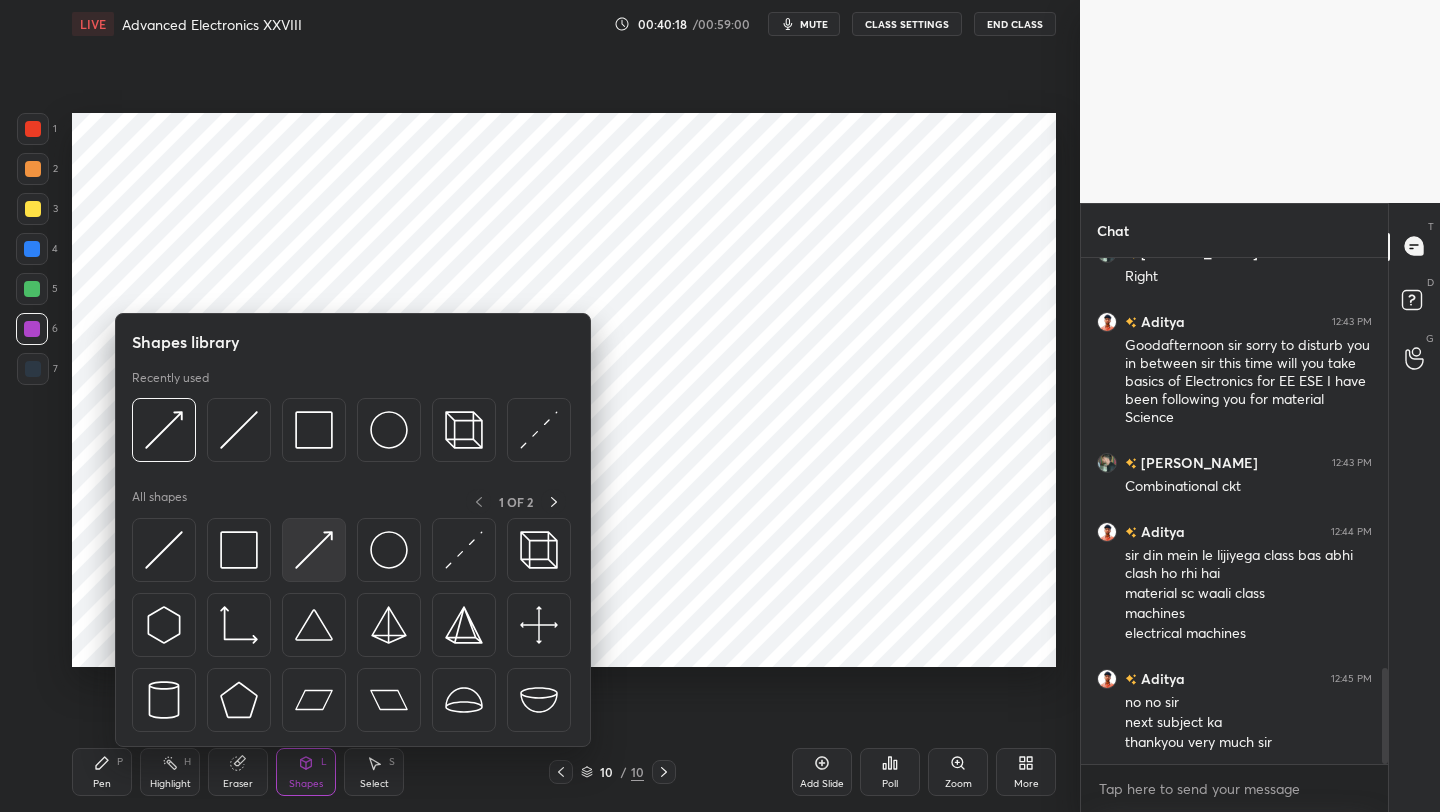 click at bounding box center (314, 550) 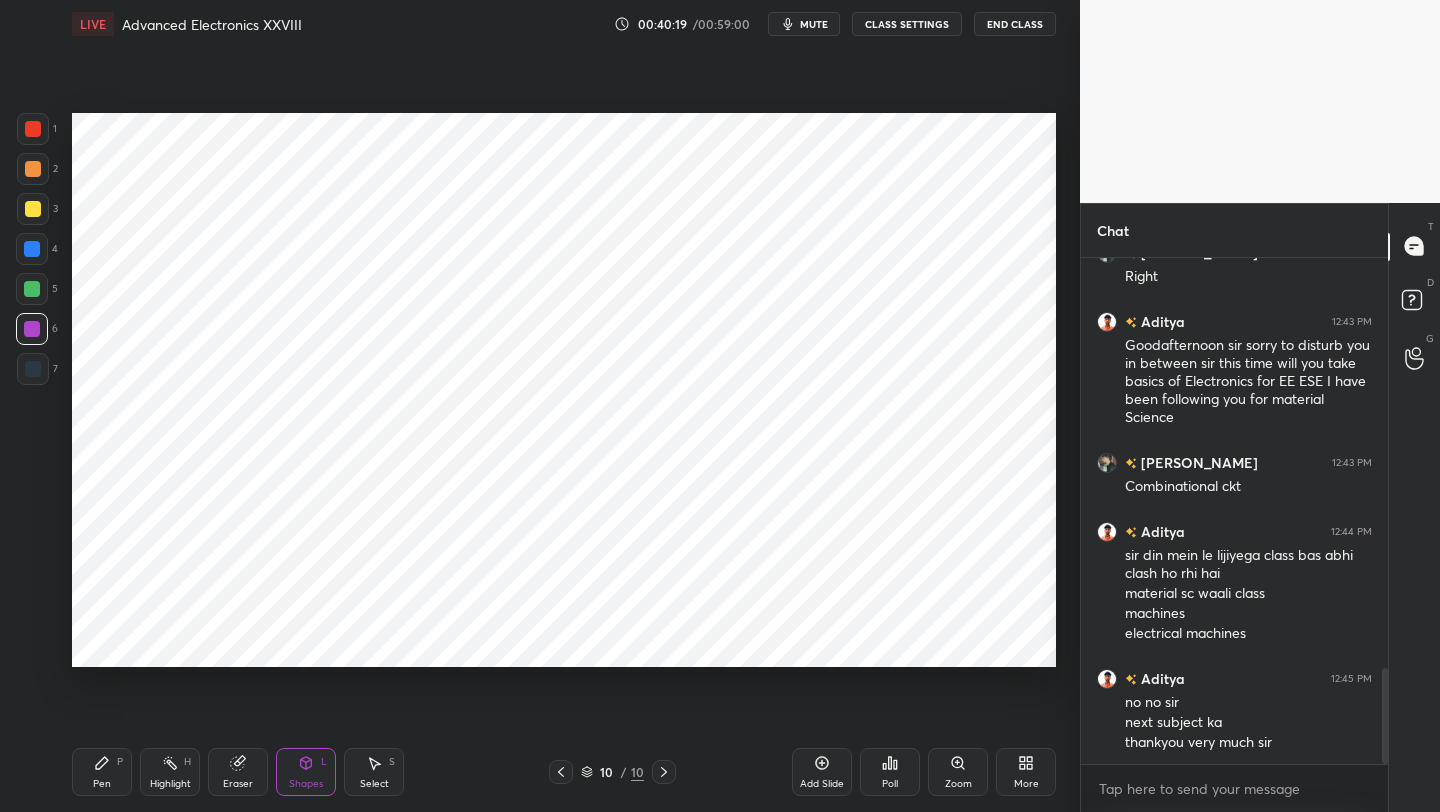 click at bounding box center [32, 289] 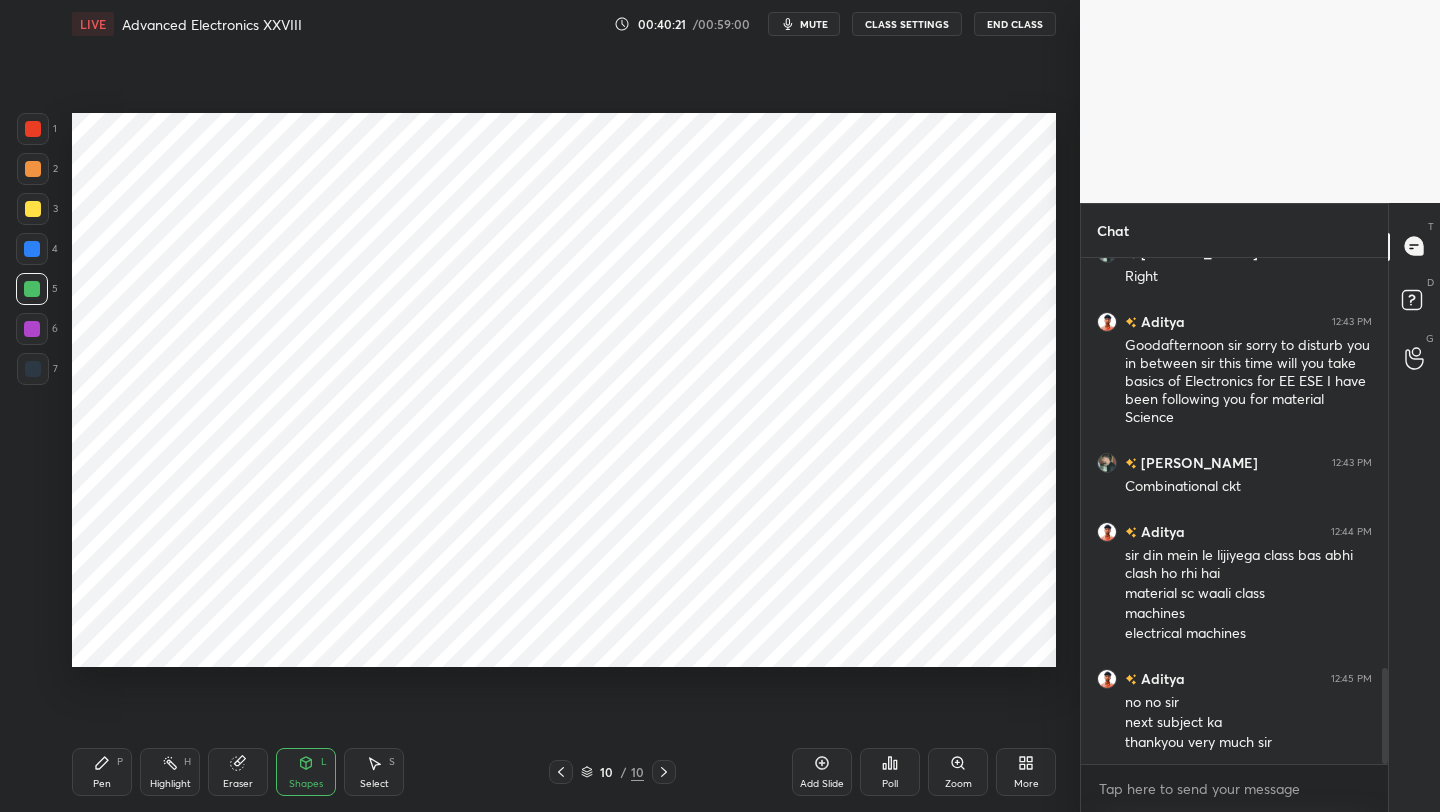 click on "Pen" at bounding box center (102, 784) 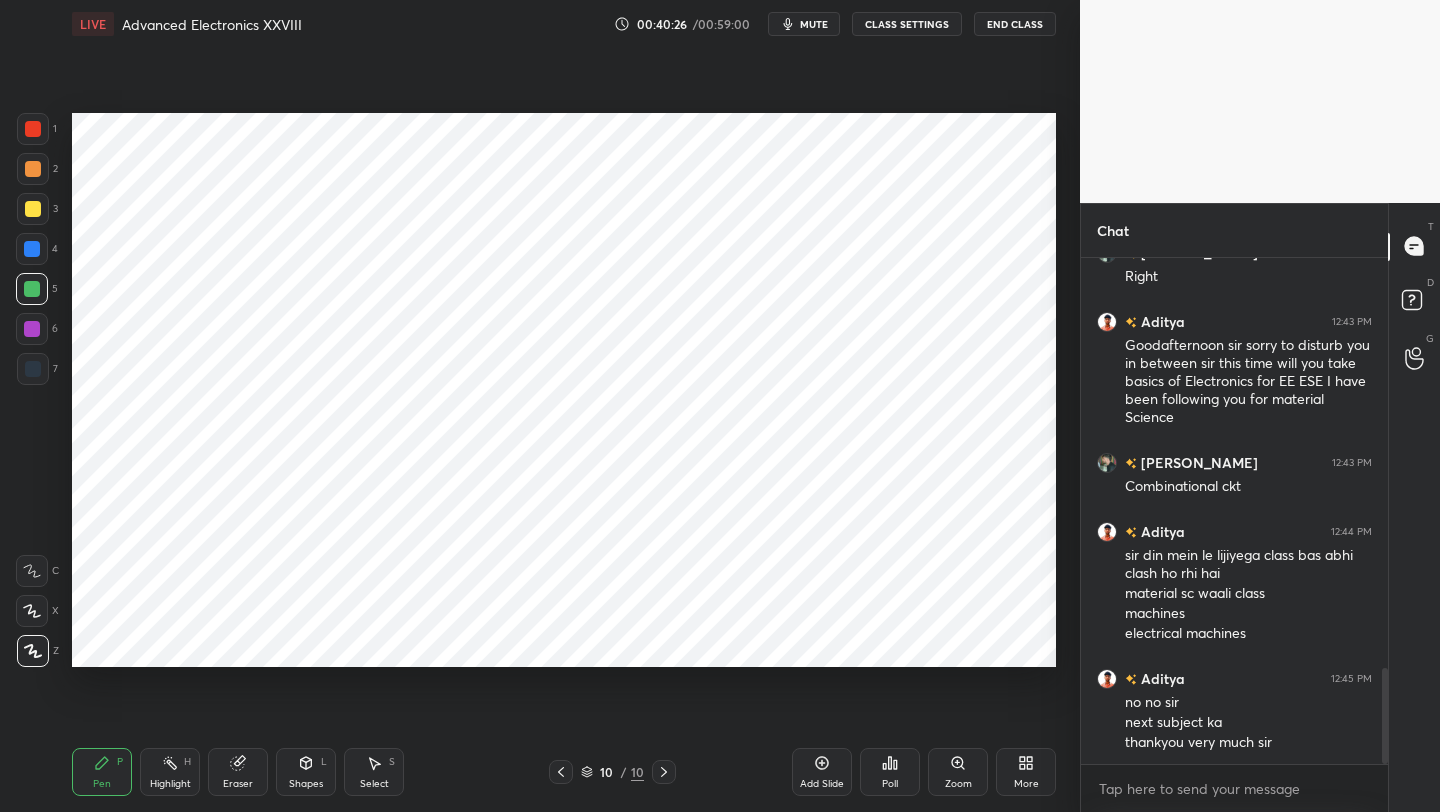 drag, startPoint x: 311, startPoint y: 786, endPoint x: 303, endPoint y: 751, distance: 35.902645 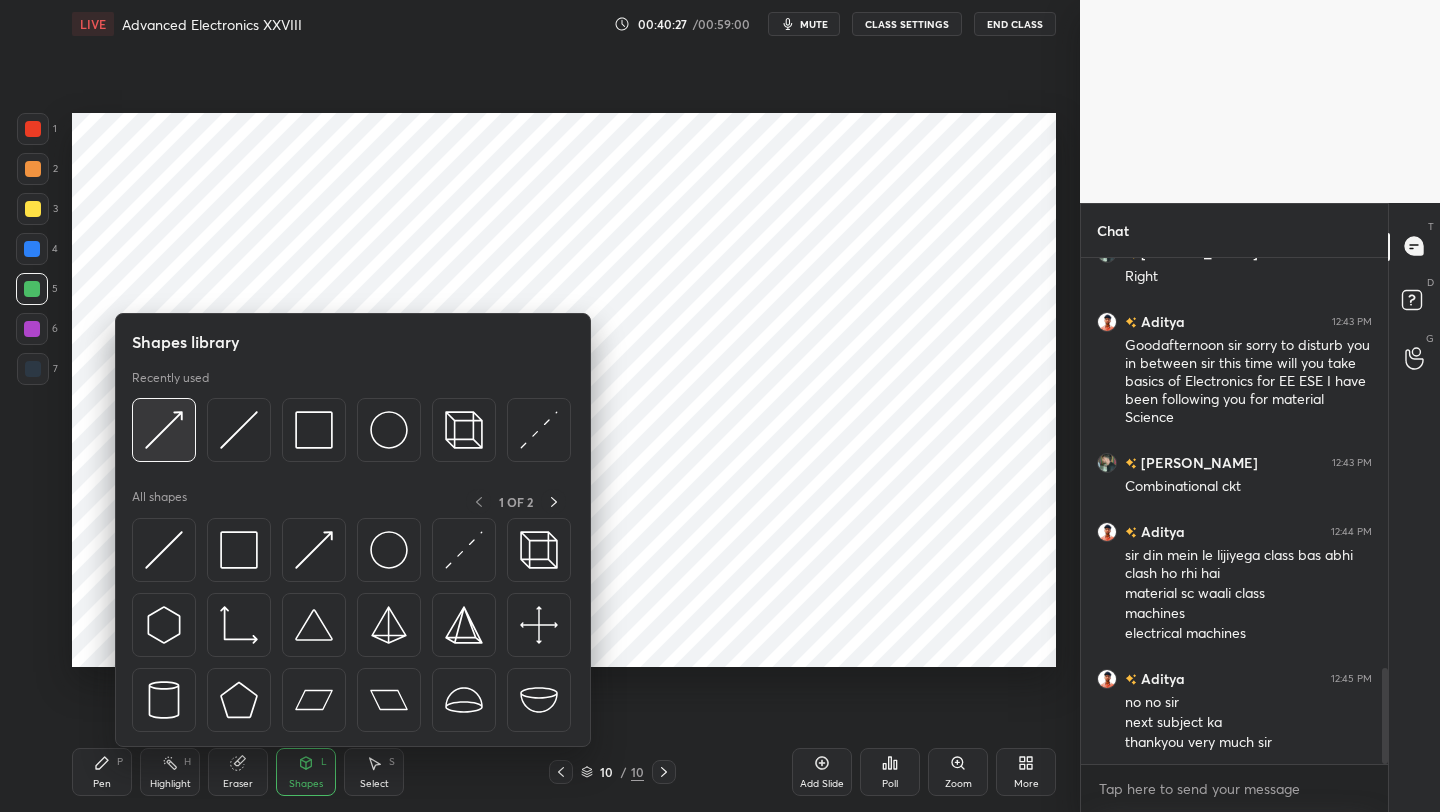 click at bounding box center (164, 430) 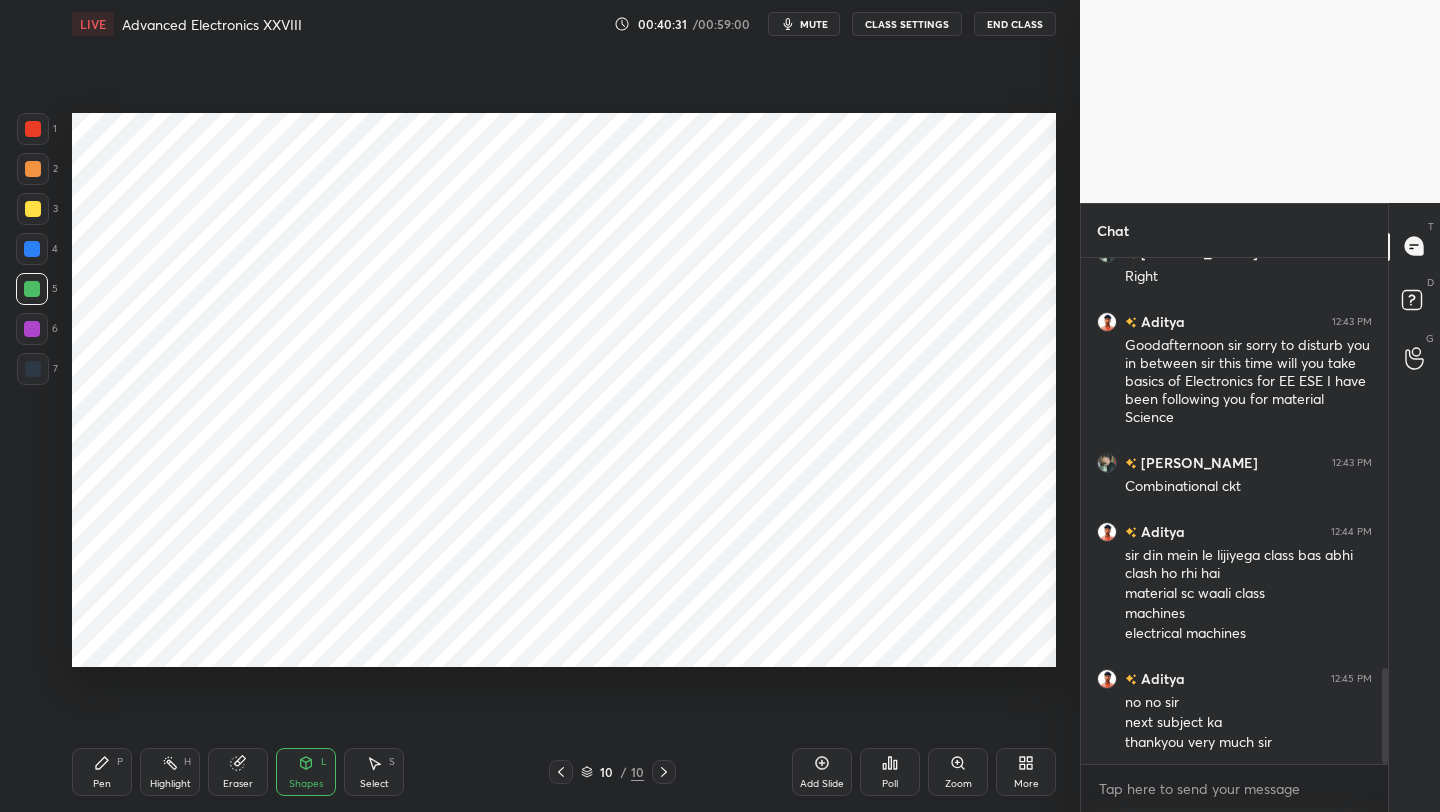 click on "Shapes L" at bounding box center (306, 772) 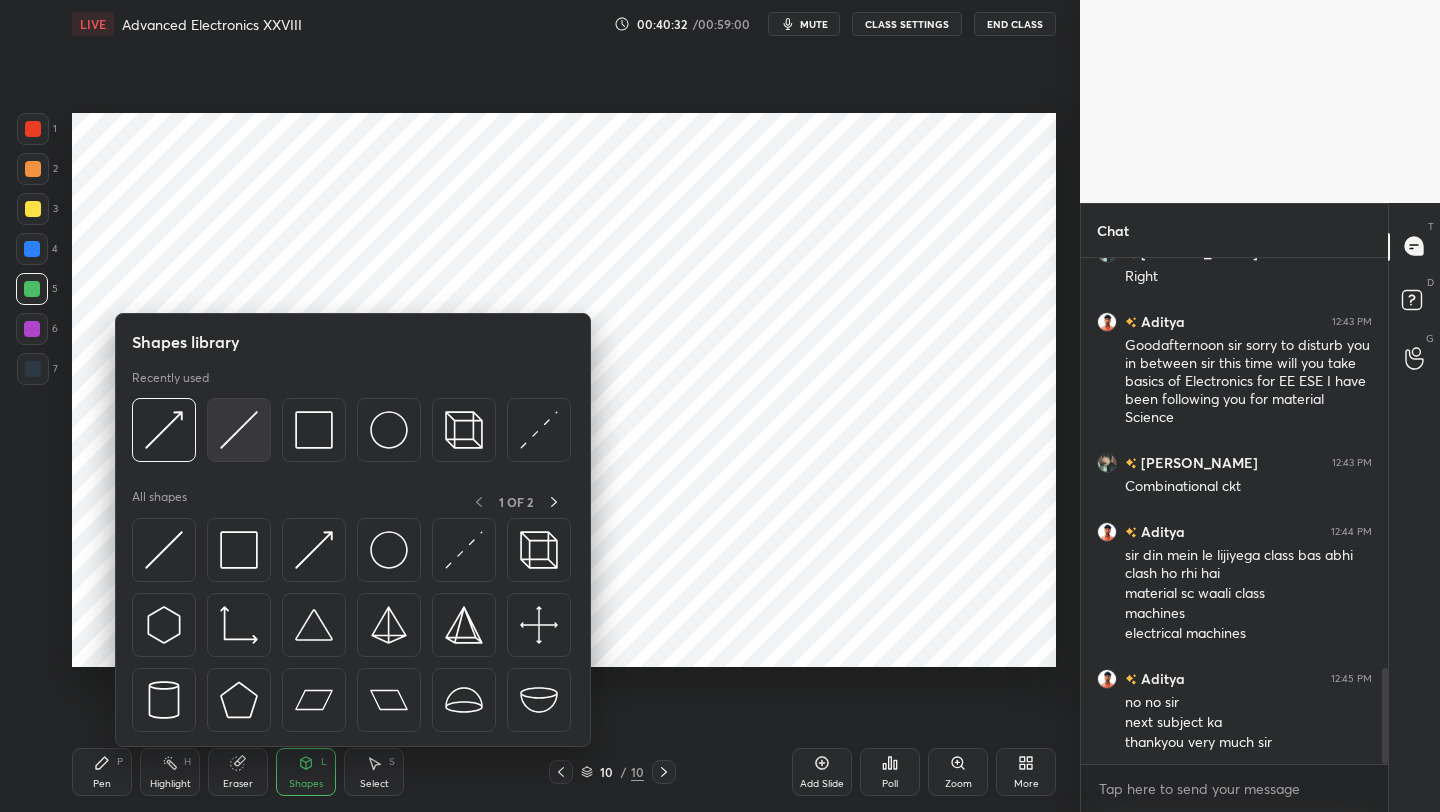 click at bounding box center (239, 430) 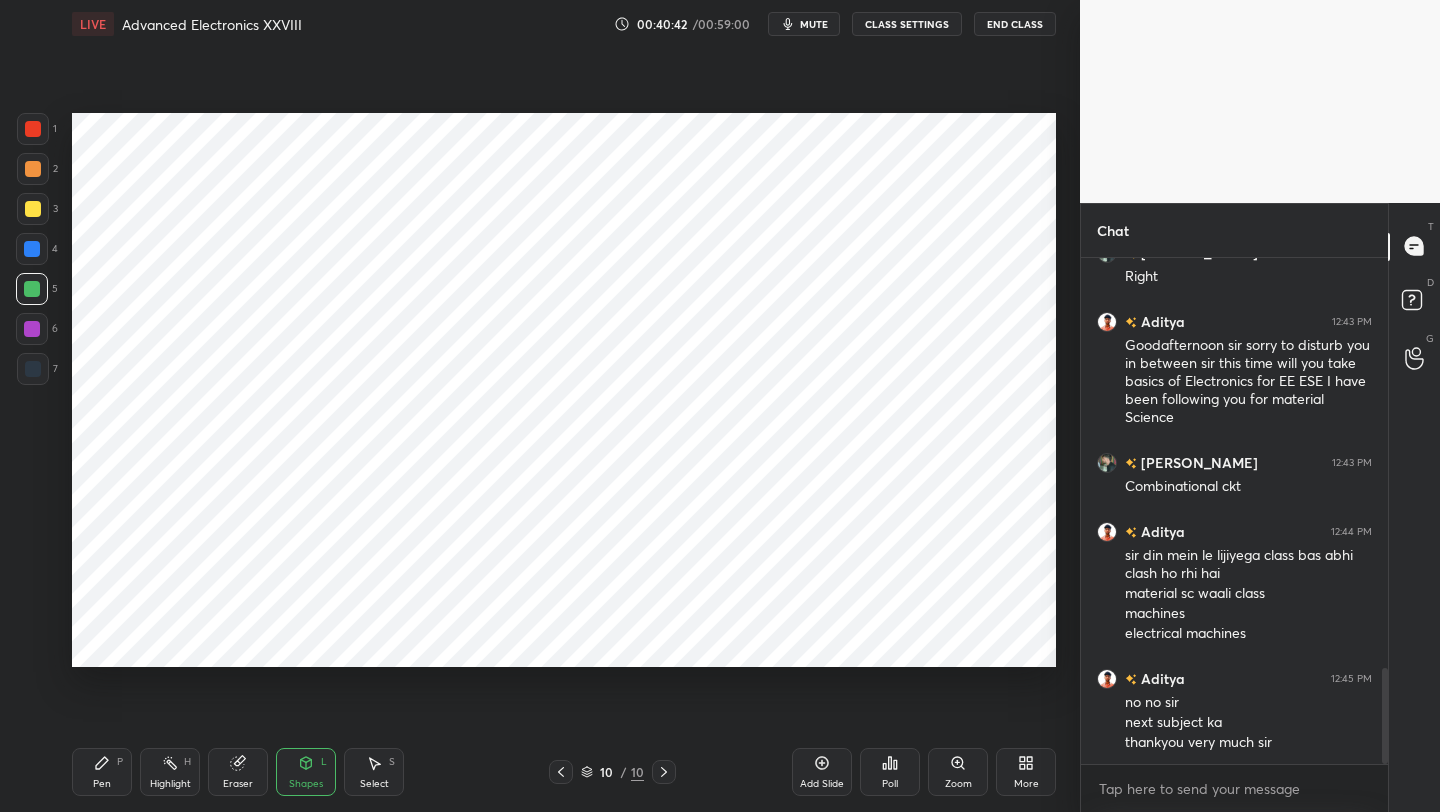 click on "Setting up your live class Poll for   secs No correct answer Start poll" at bounding box center [564, 390] 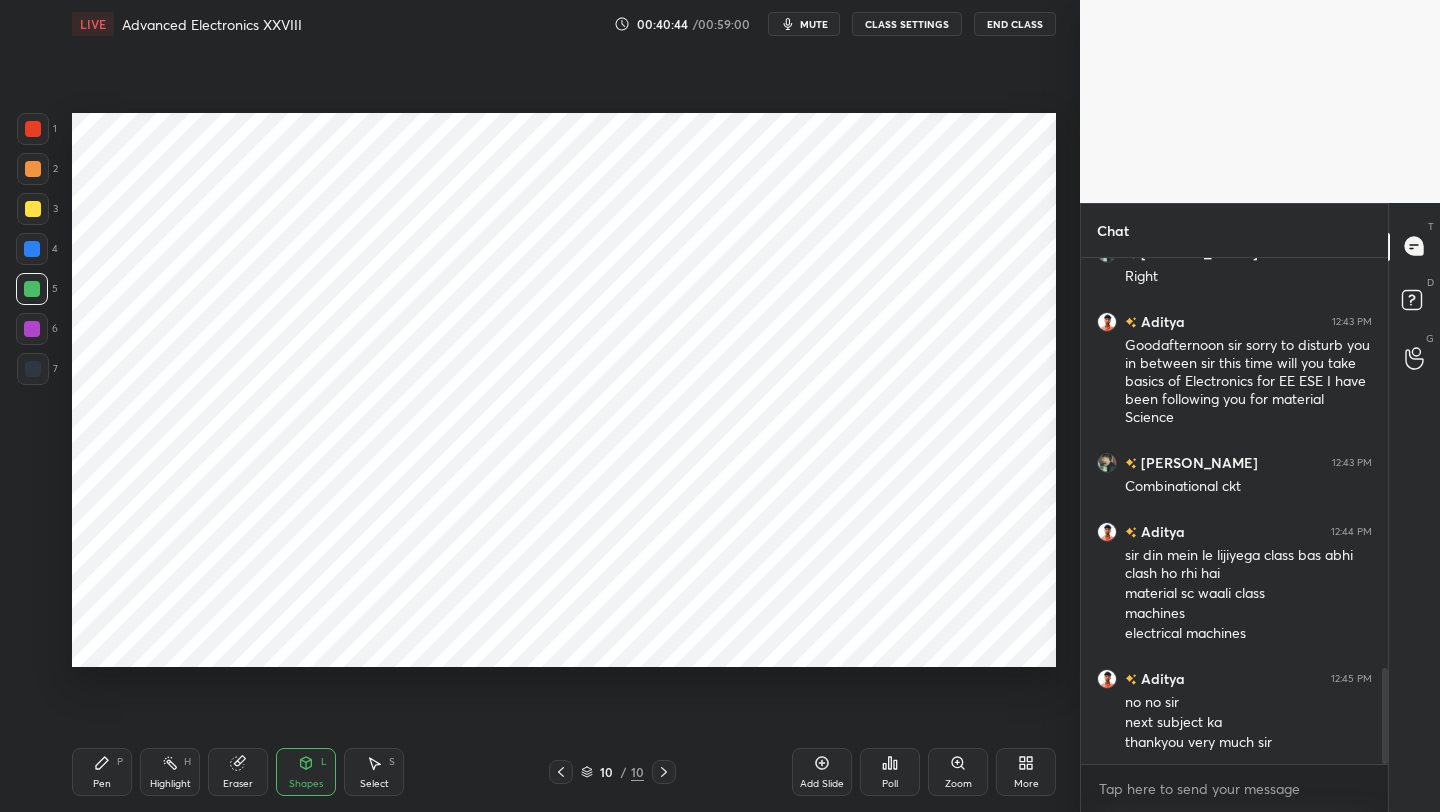 click on "Pen P" at bounding box center (102, 772) 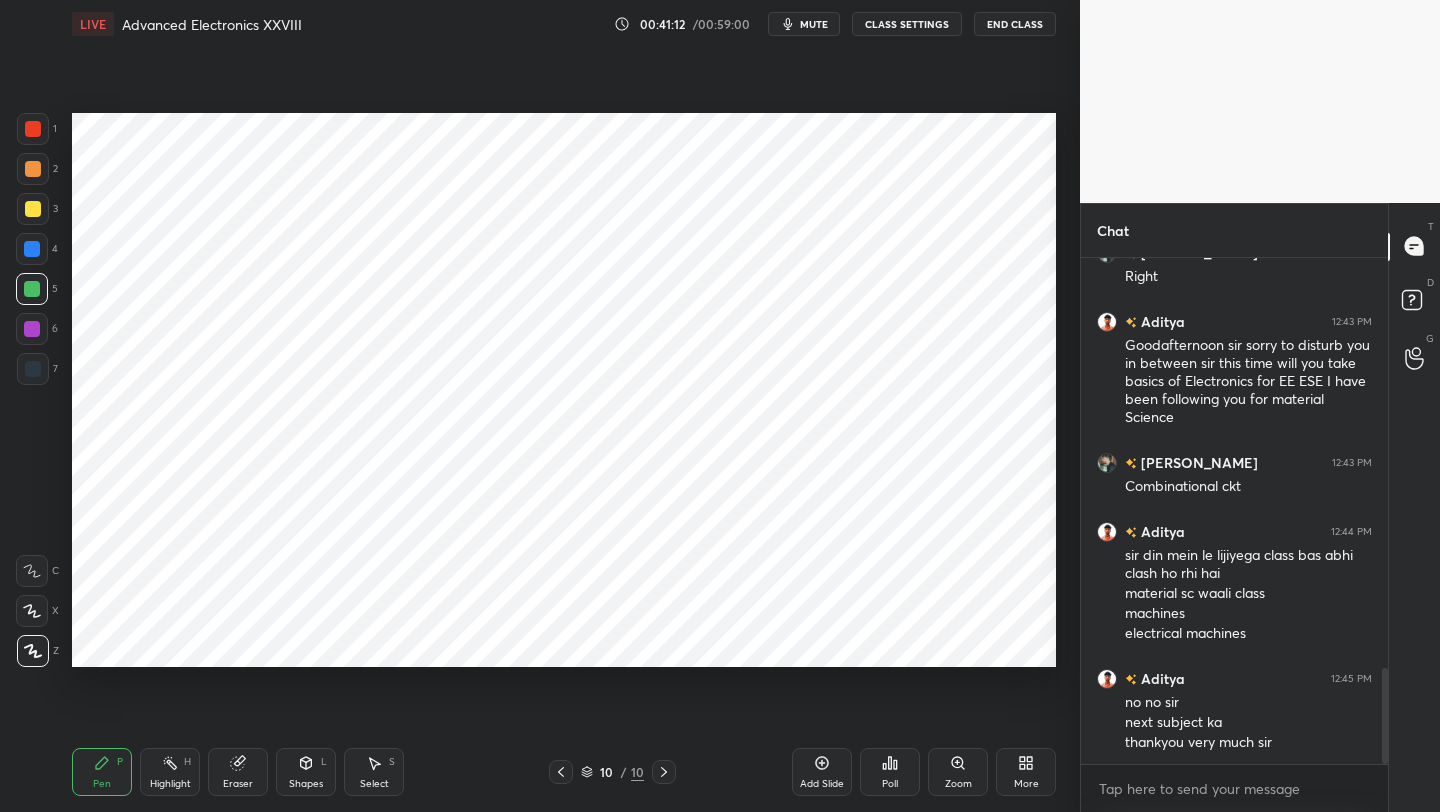click on "Add Slide" at bounding box center (822, 772) 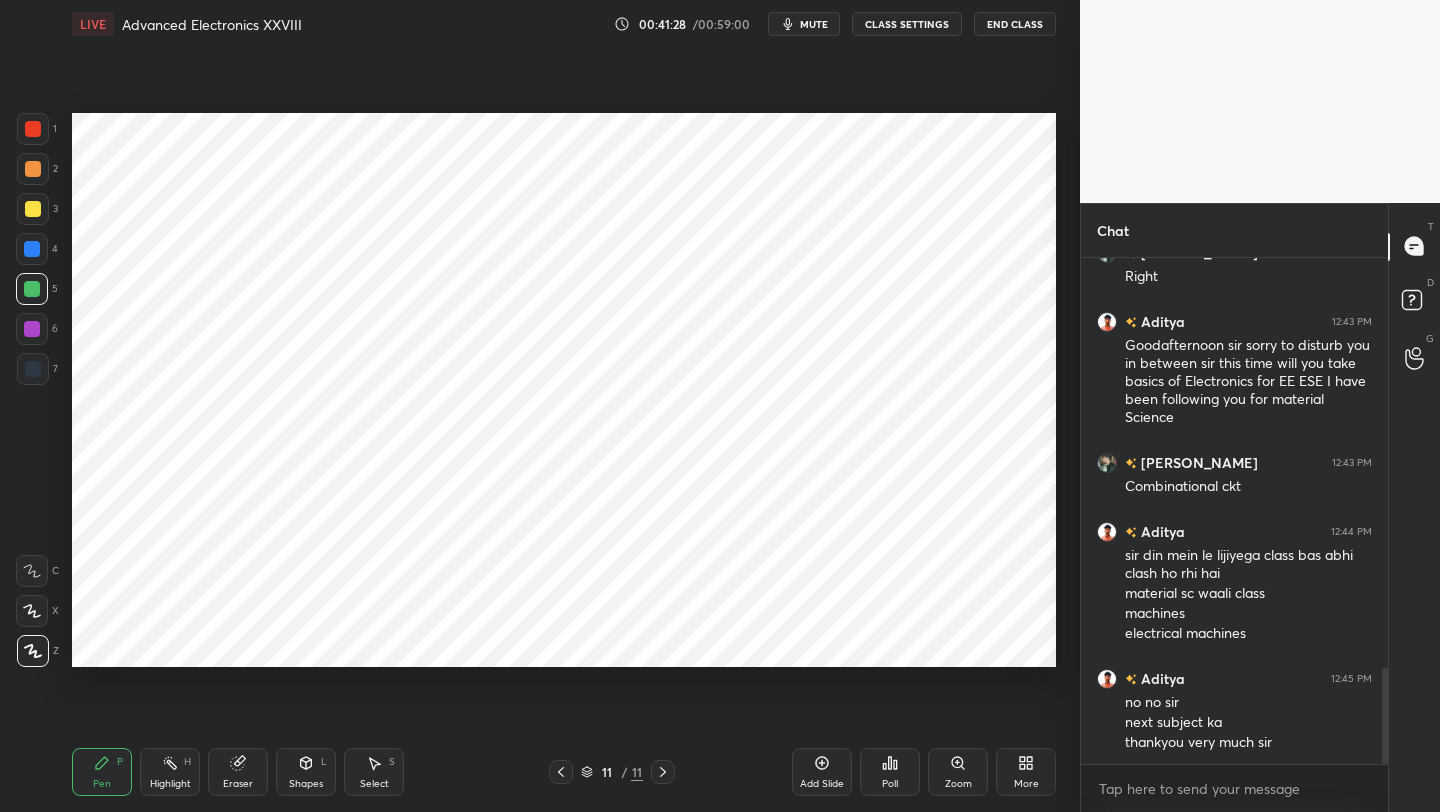 click at bounding box center [561, 772] 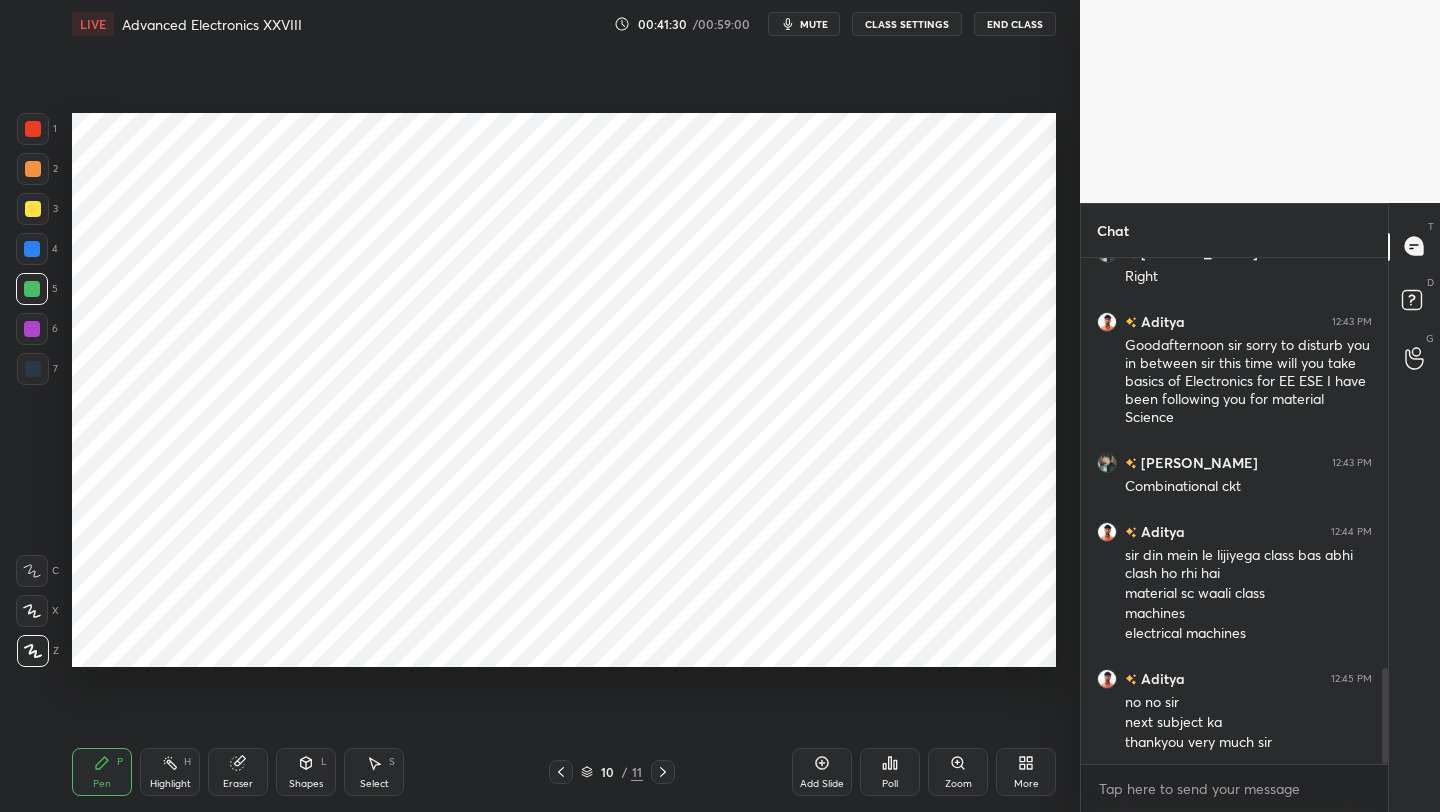 drag, startPoint x: 363, startPoint y: 784, endPoint x: 358, endPoint y: 753, distance: 31.400637 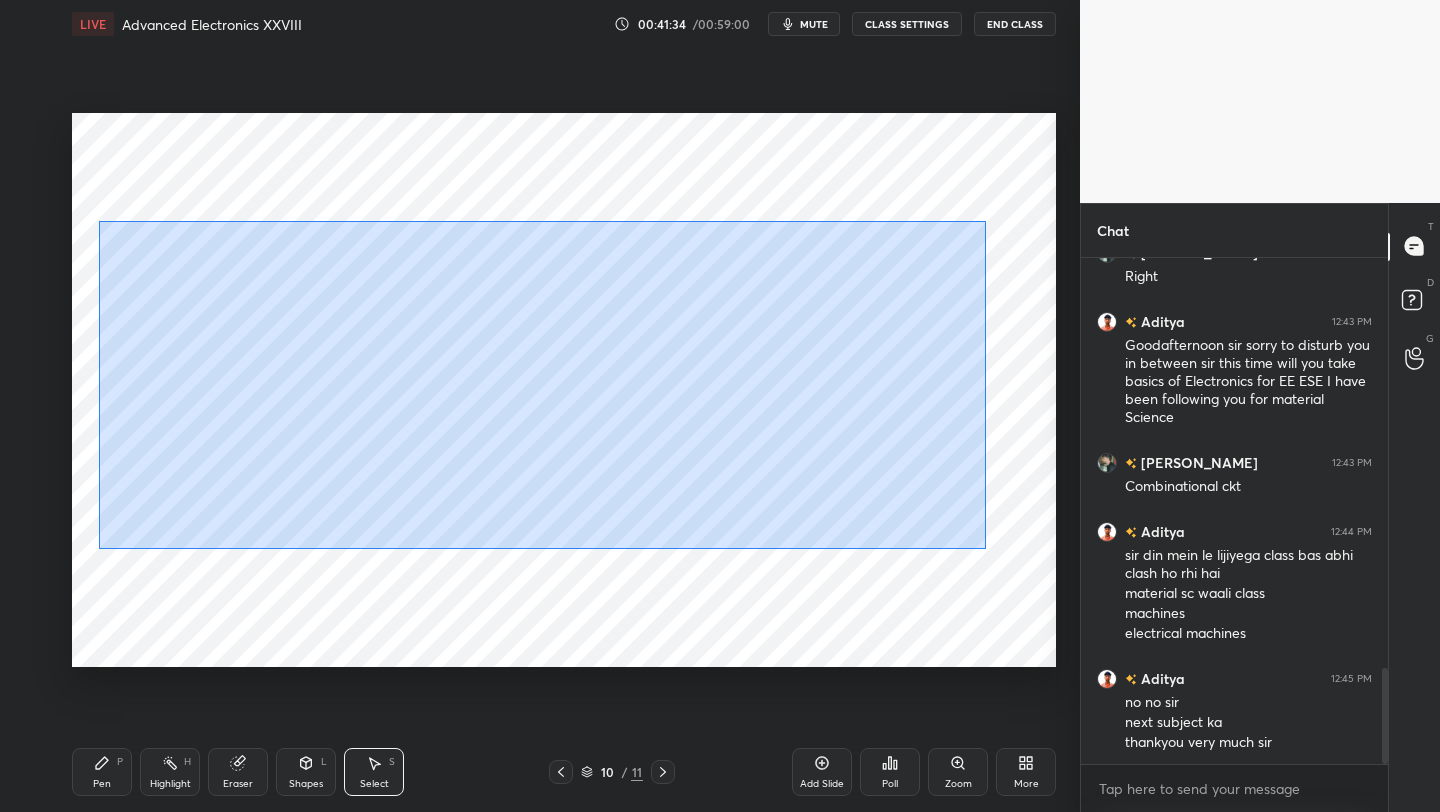 drag, startPoint x: 99, startPoint y: 212, endPoint x: 979, endPoint y: 542, distance: 939.8404 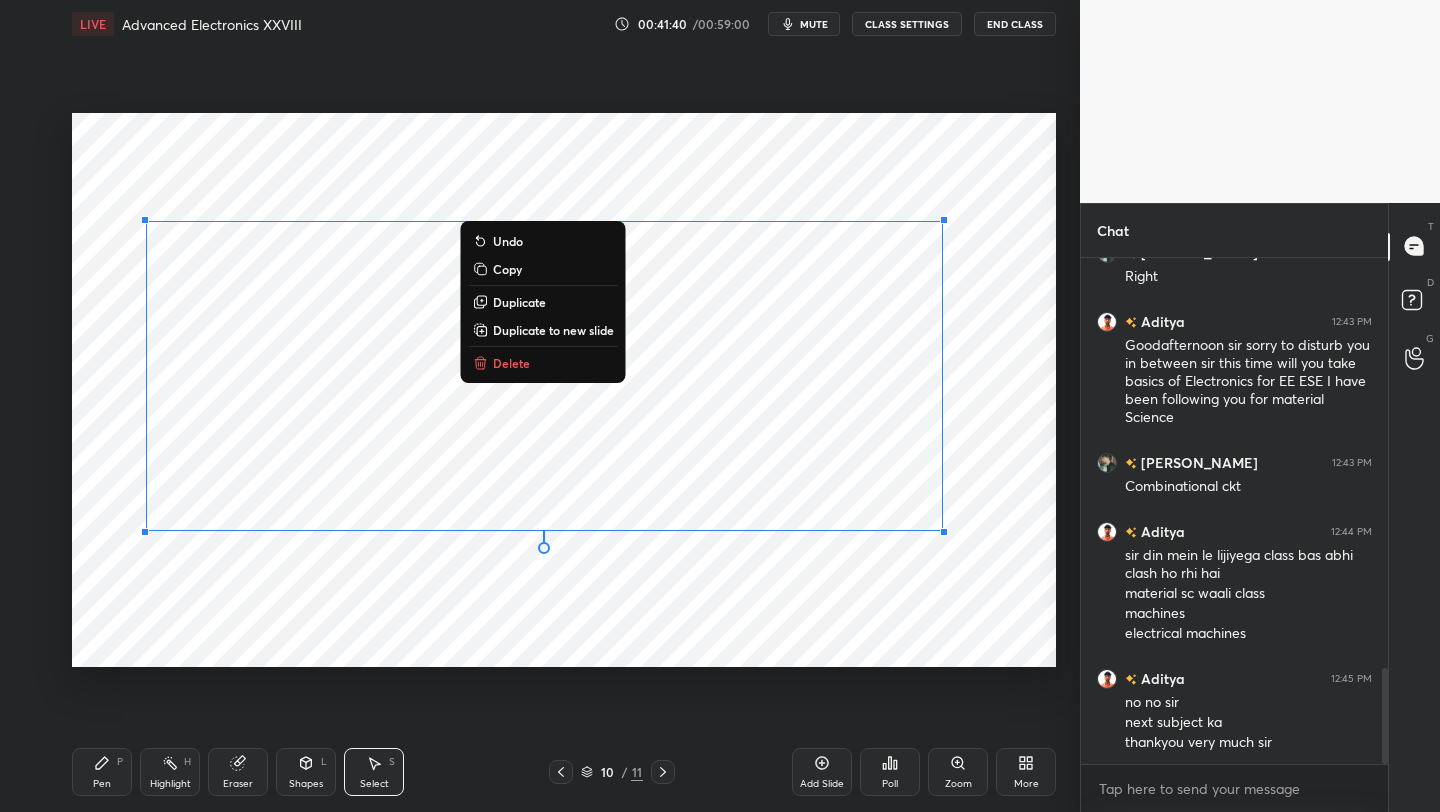 click on "Duplicate" at bounding box center (519, 302) 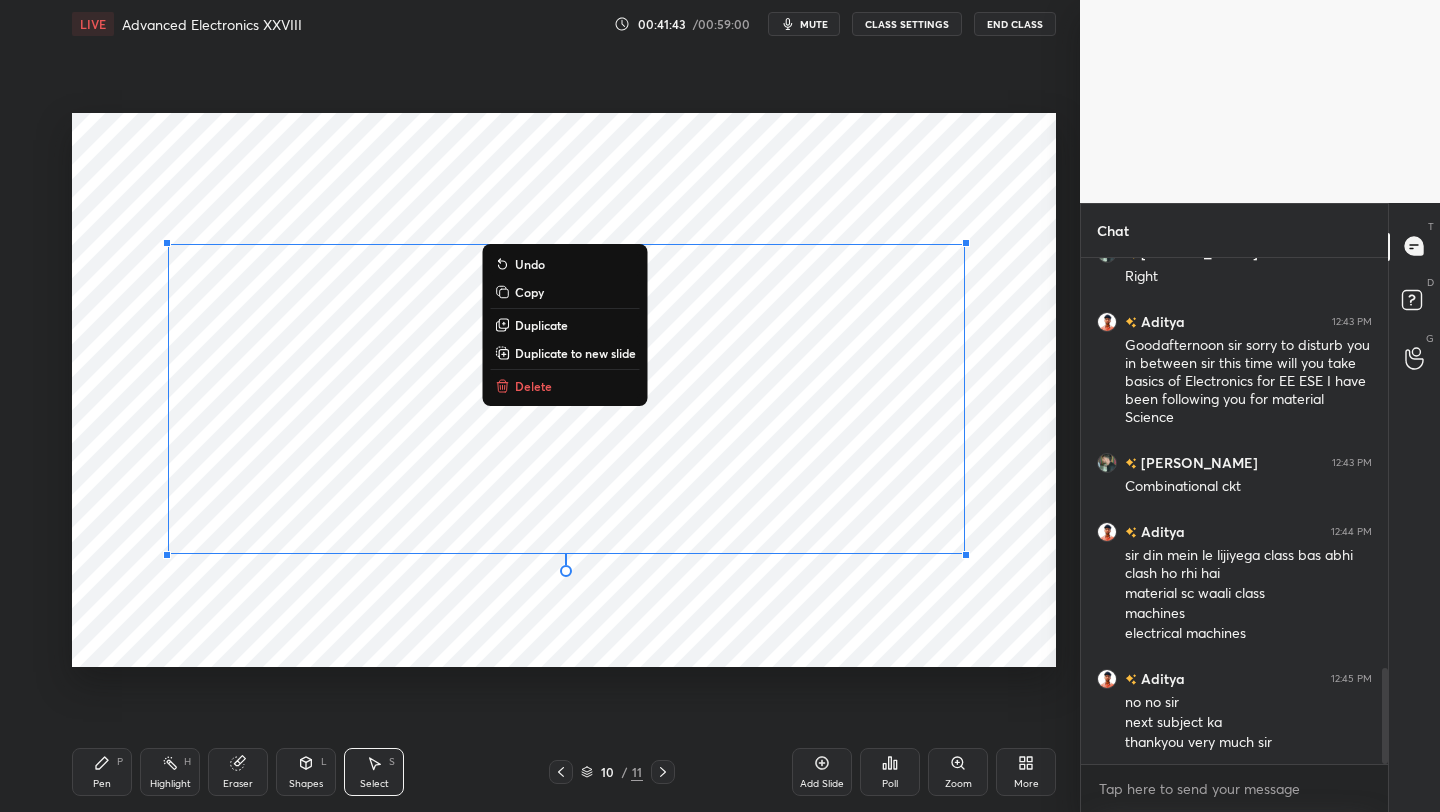 type 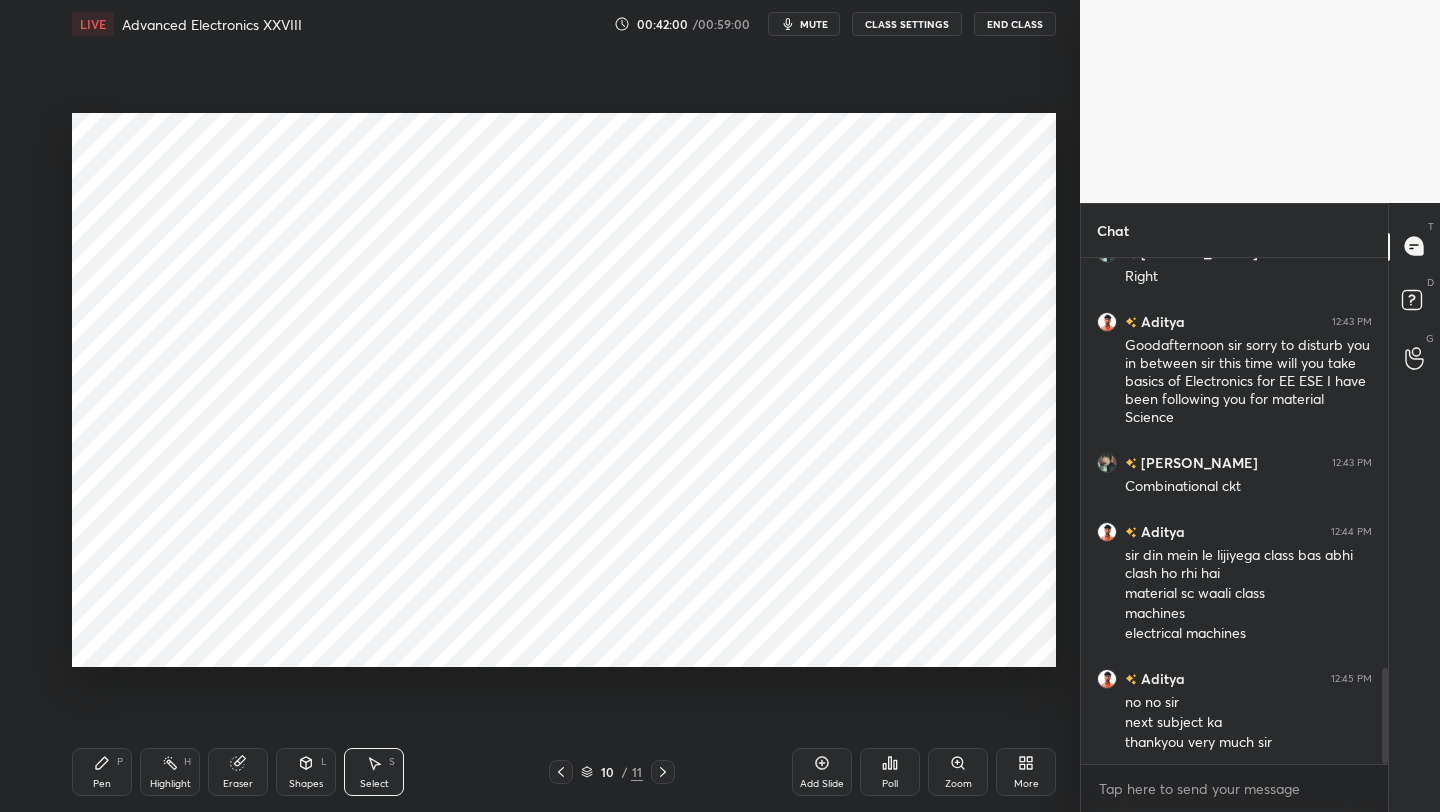 click on "Shapes L" at bounding box center [306, 772] 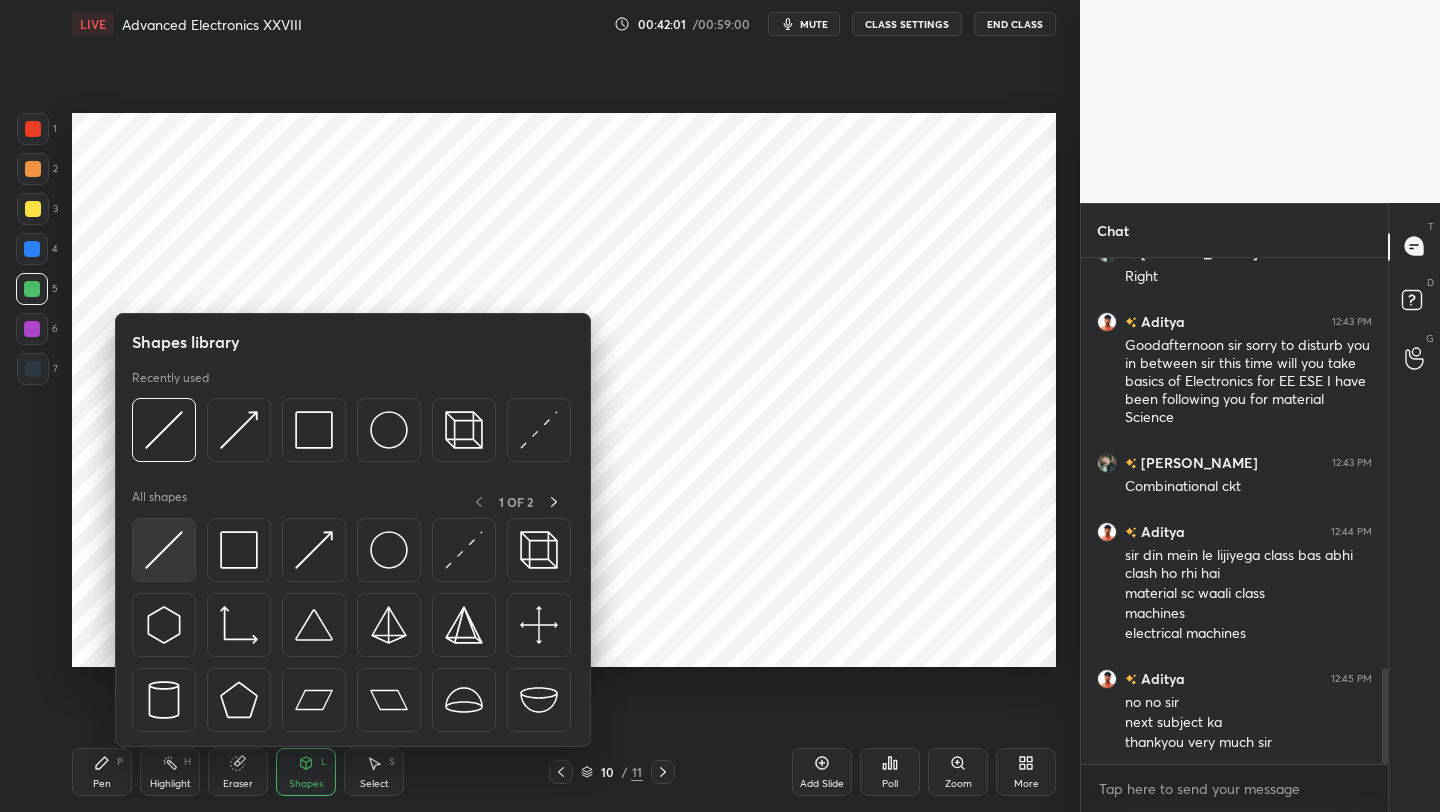 click at bounding box center (164, 550) 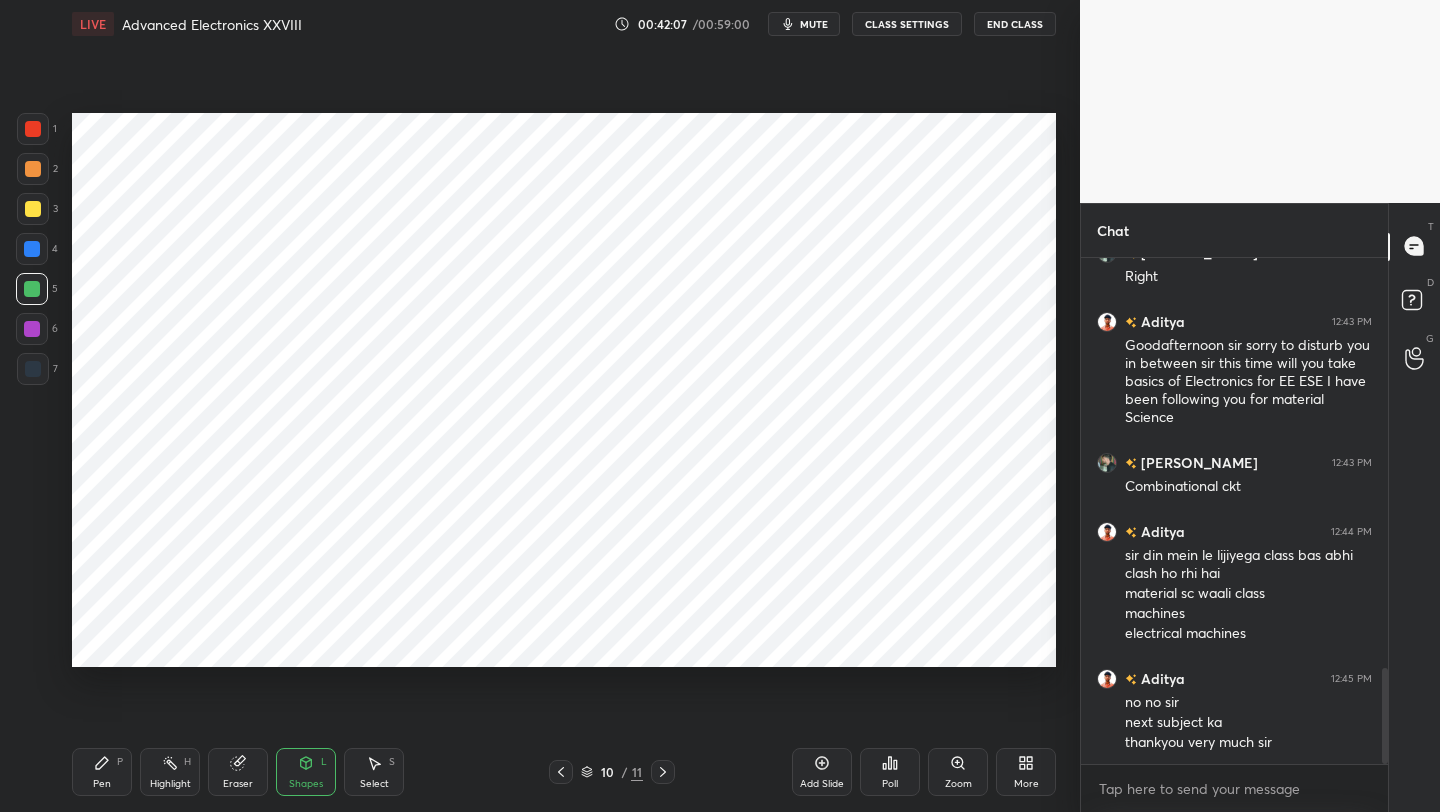 click 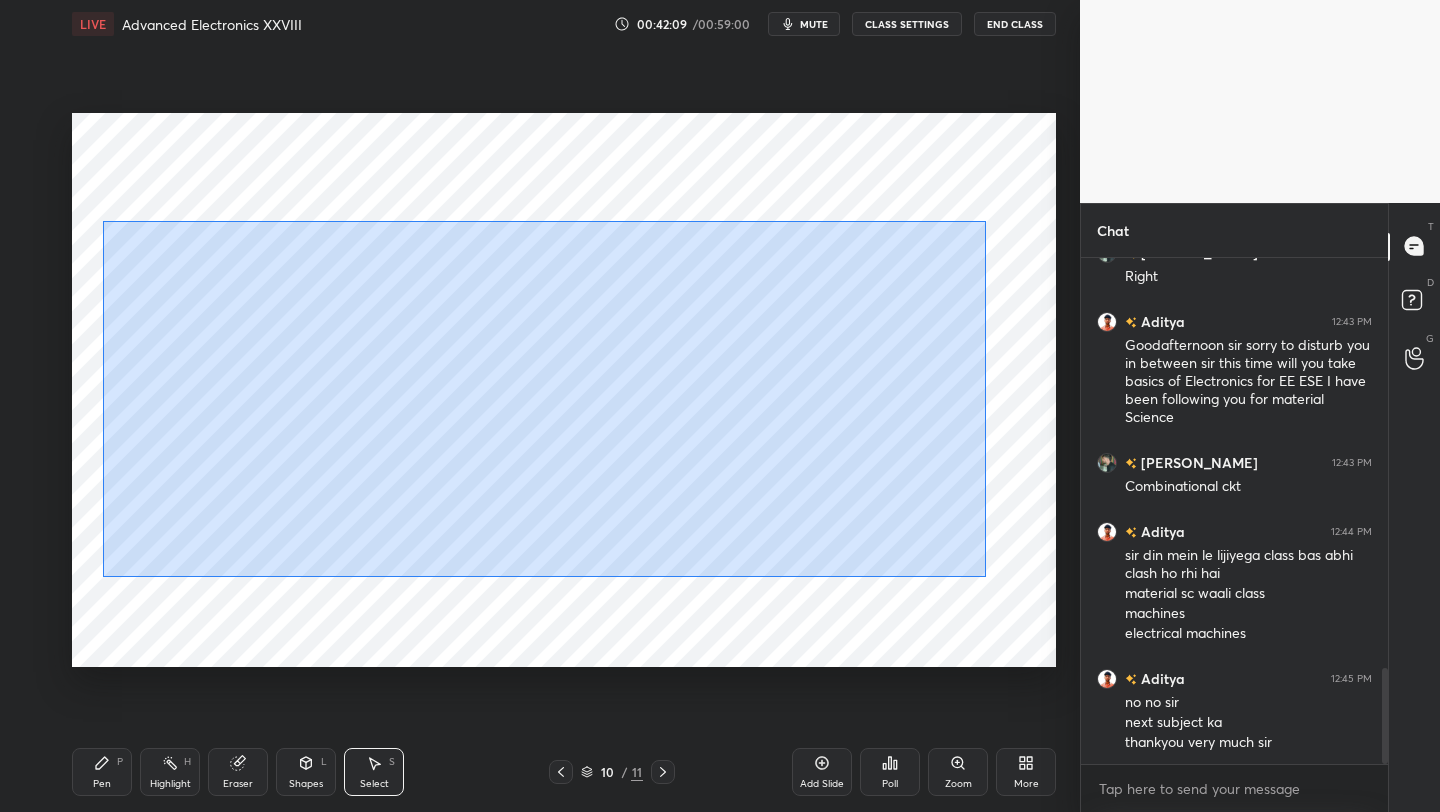 drag, startPoint x: 135, startPoint y: 232, endPoint x: 982, endPoint y: 542, distance: 901.9473 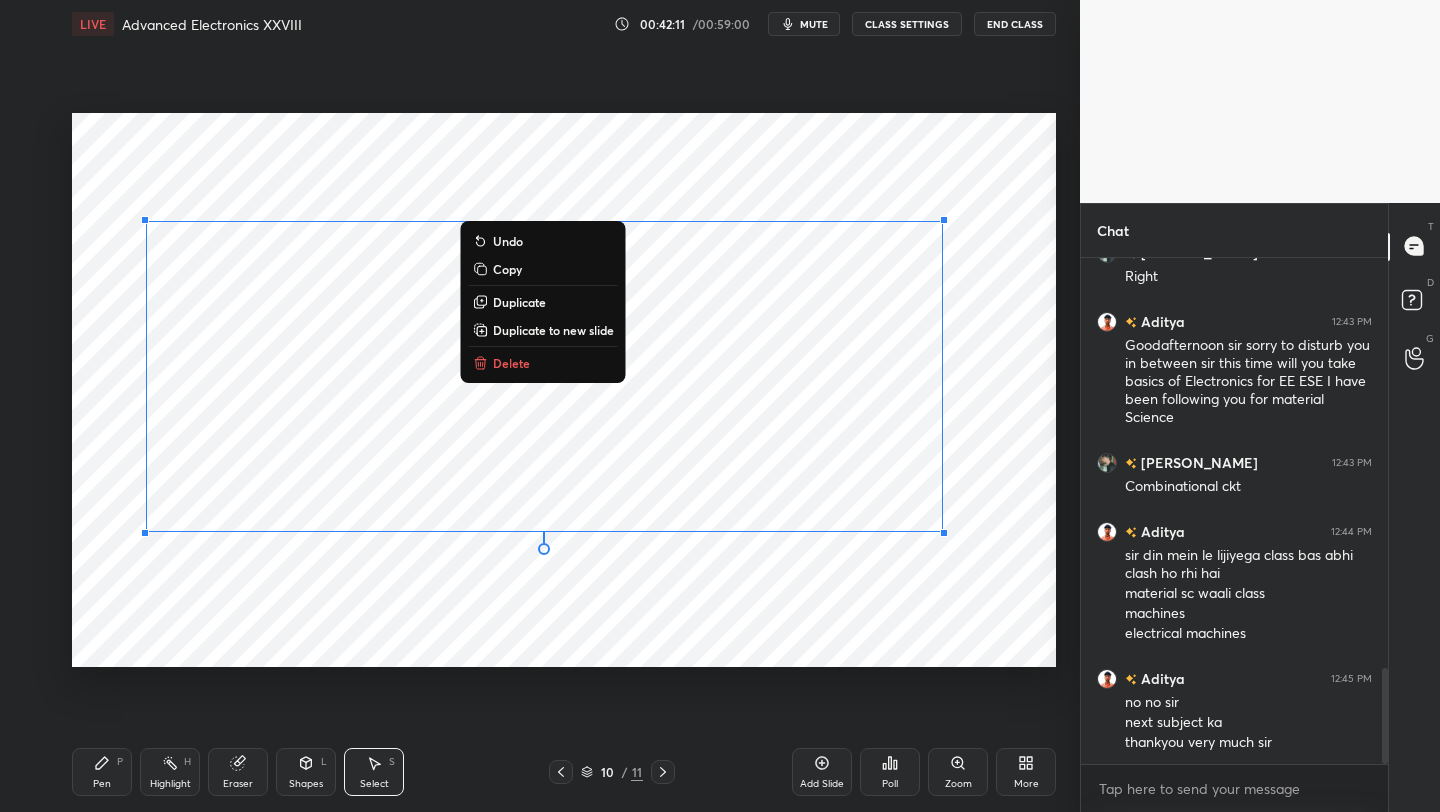 click on "Copy" at bounding box center (543, 269) 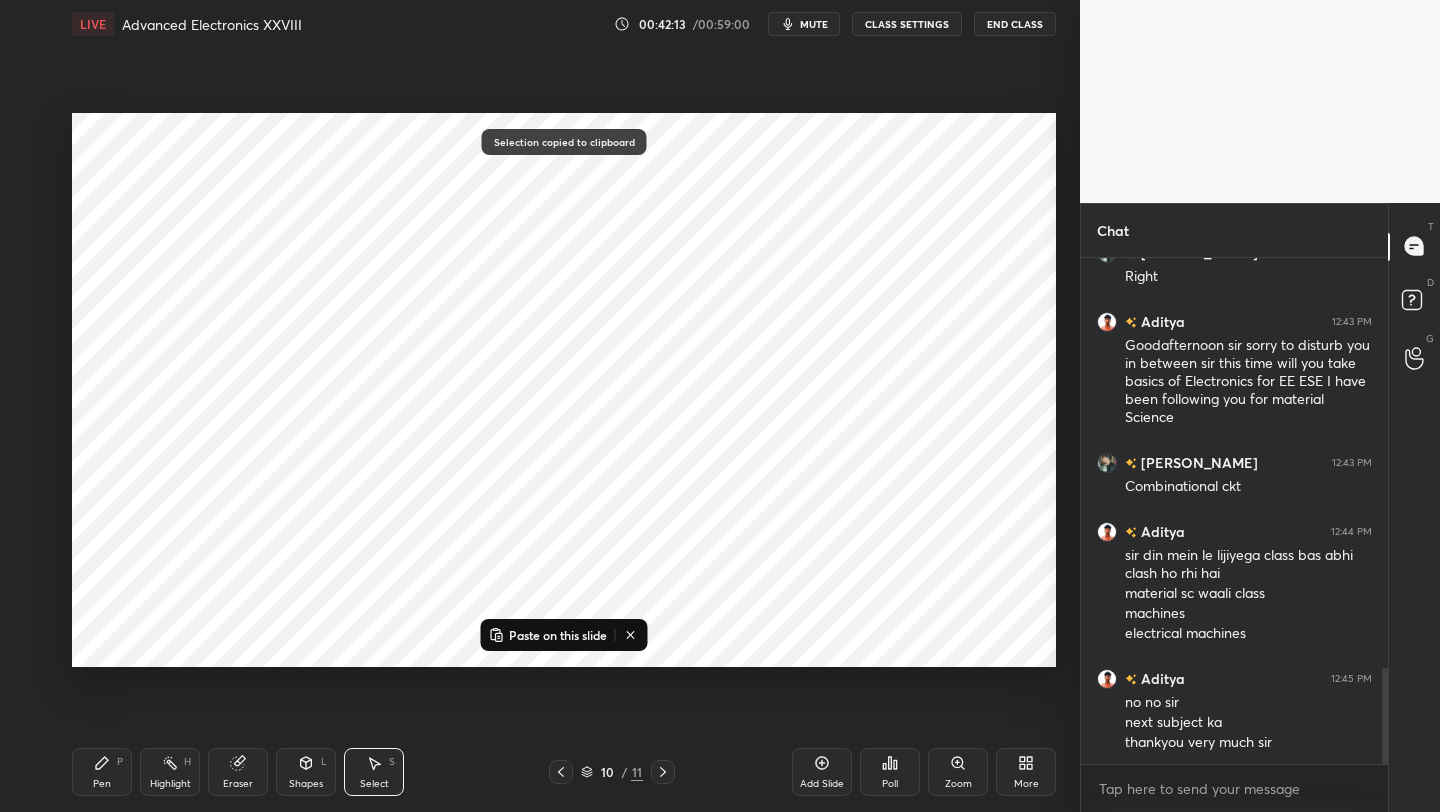 click 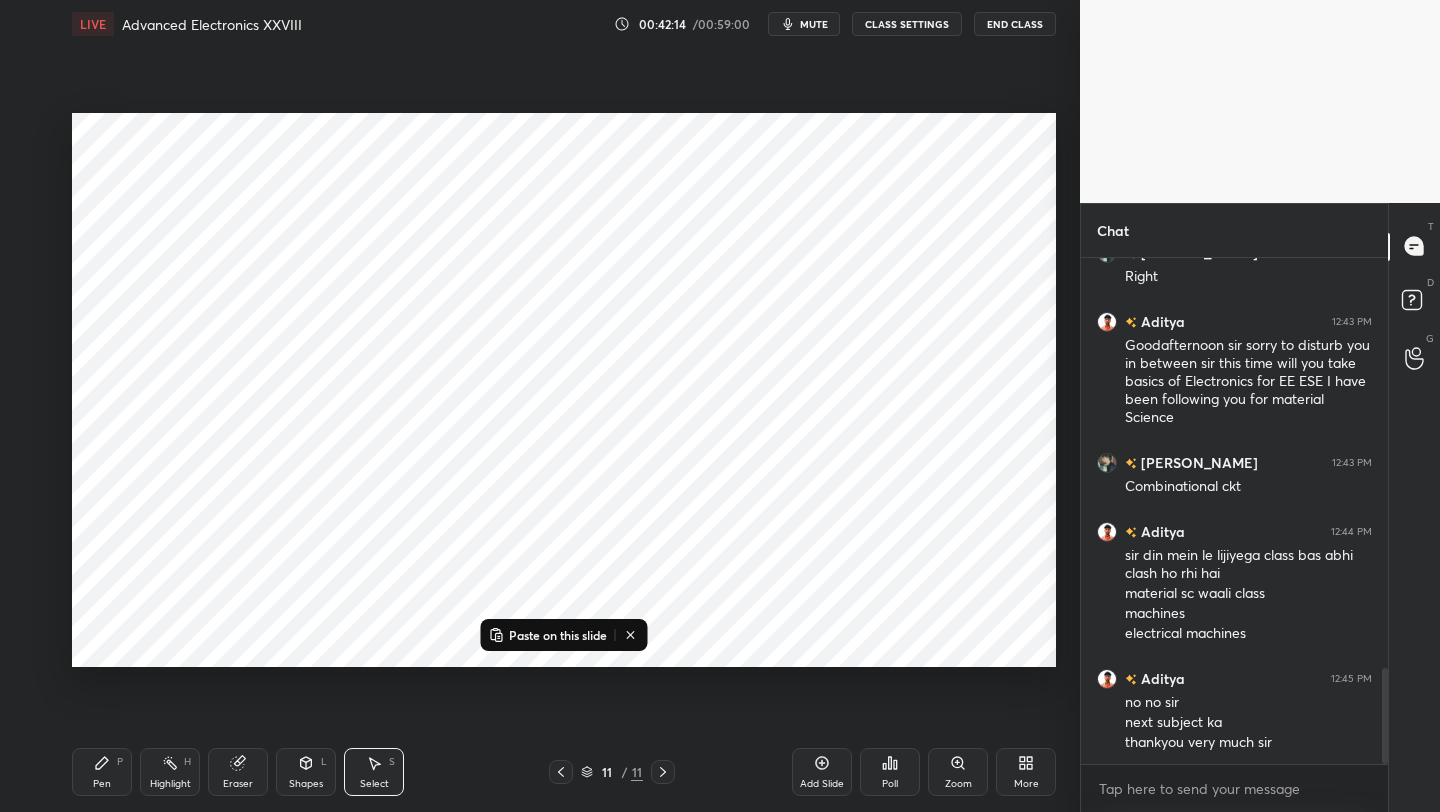 click on "Paste on this slide" at bounding box center [558, 635] 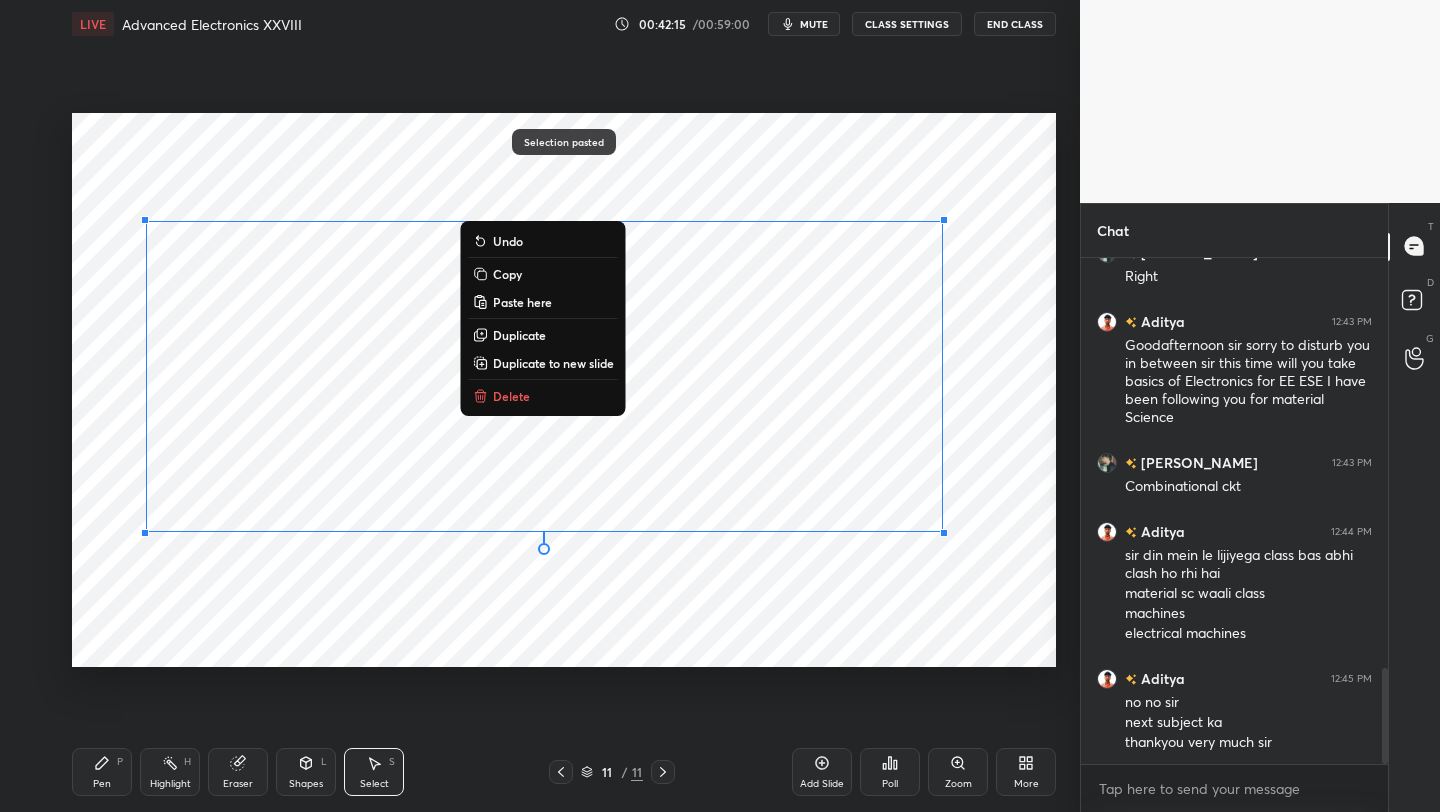 click on "0 ° Undo Copy Paste here Duplicate Duplicate to new slide Delete" at bounding box center [564, 390] 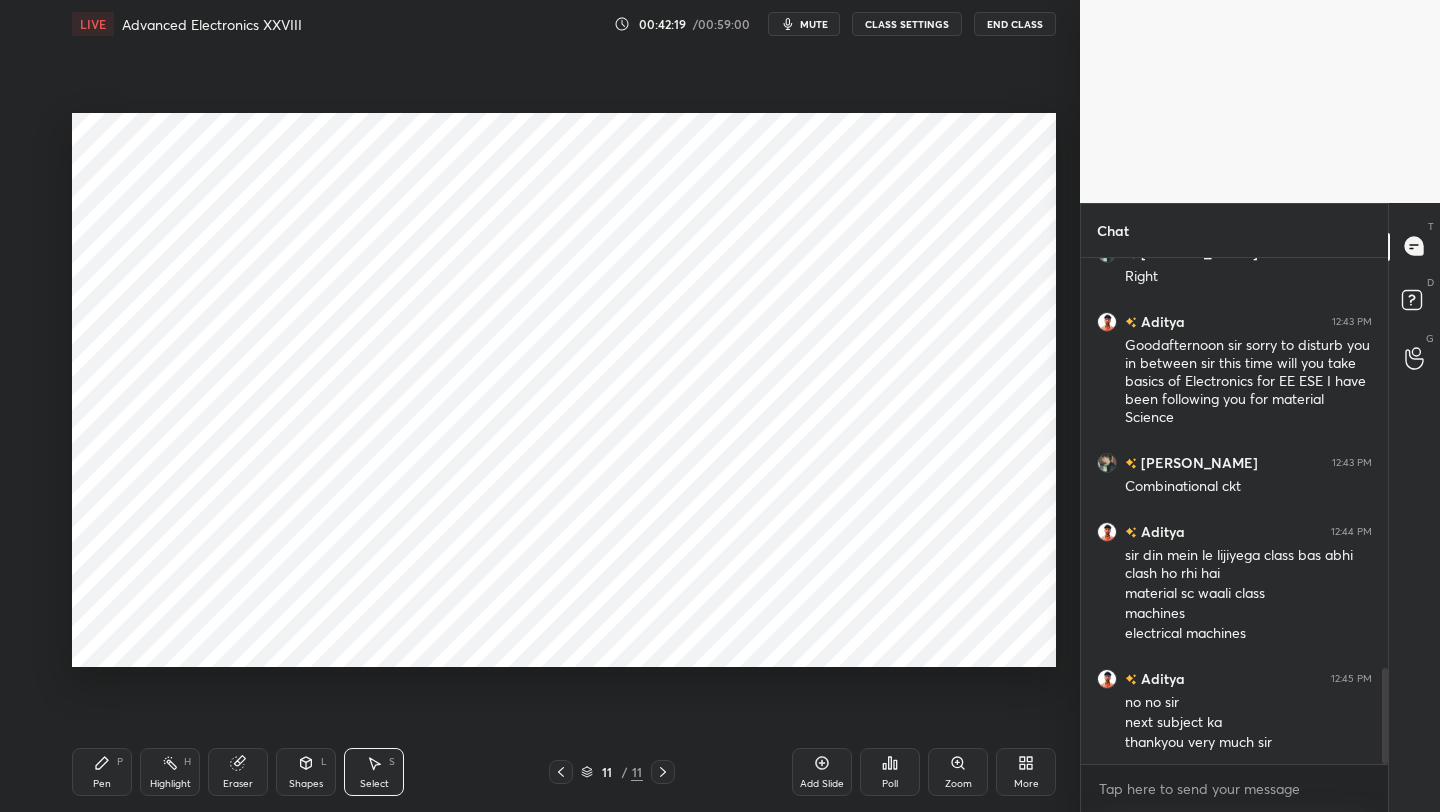 click 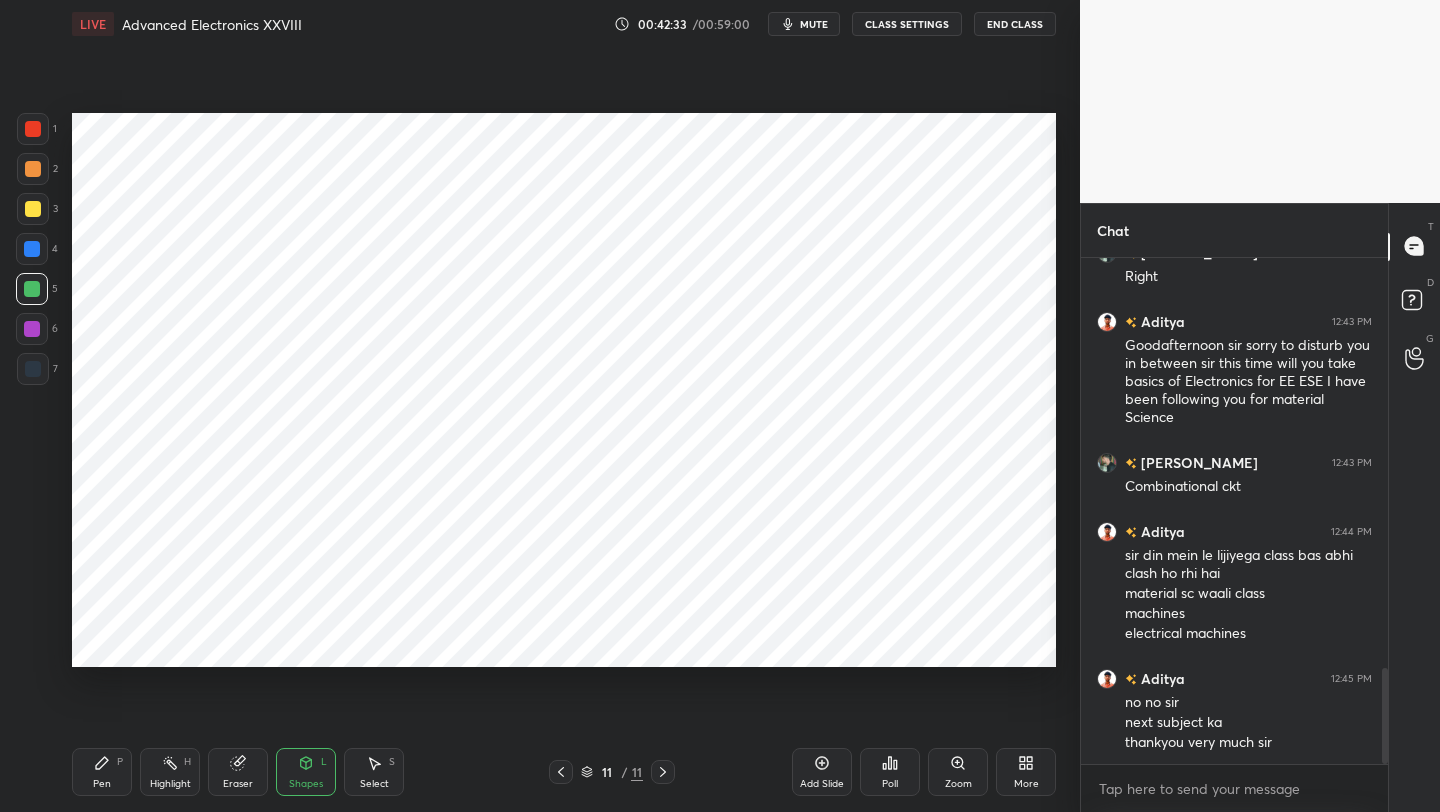 click 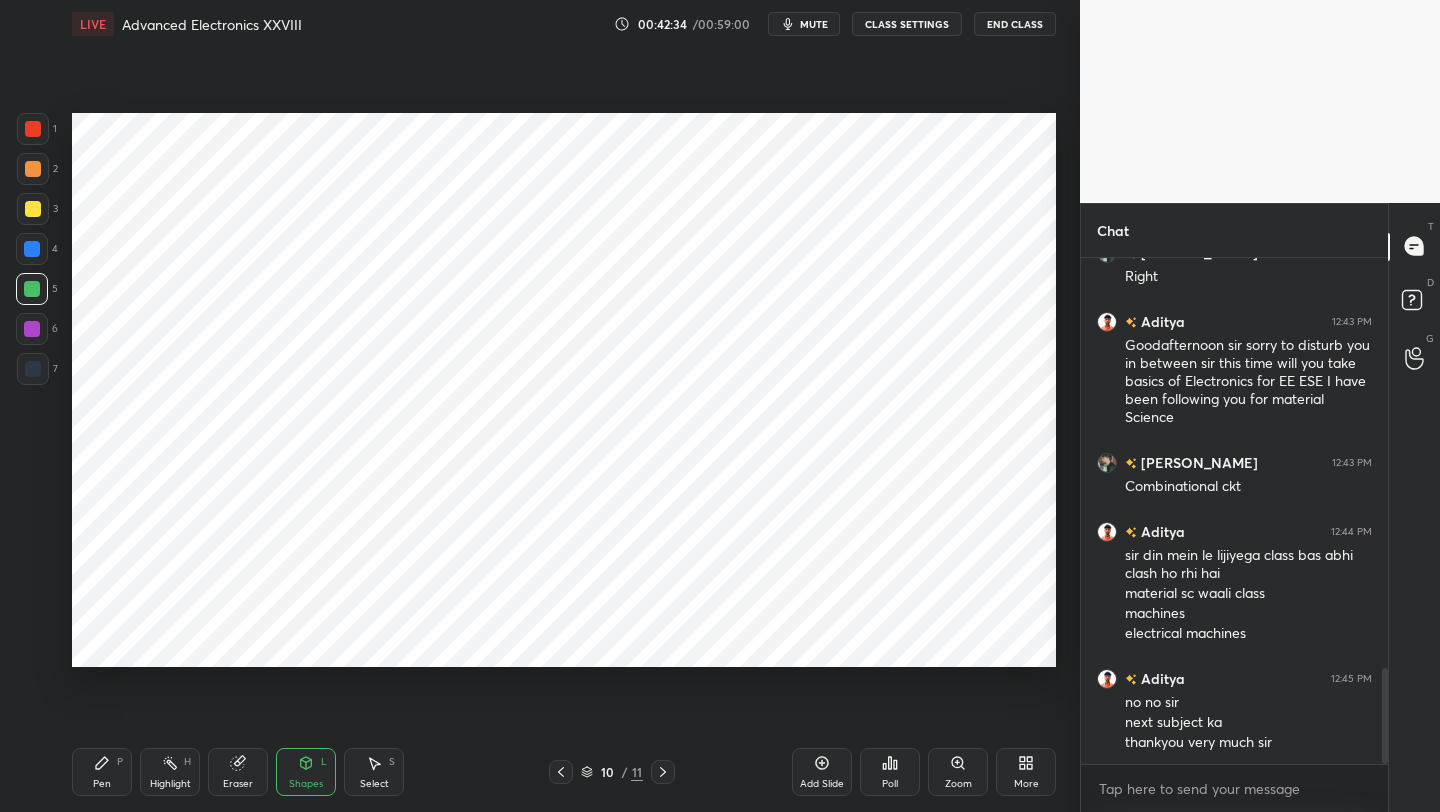 click 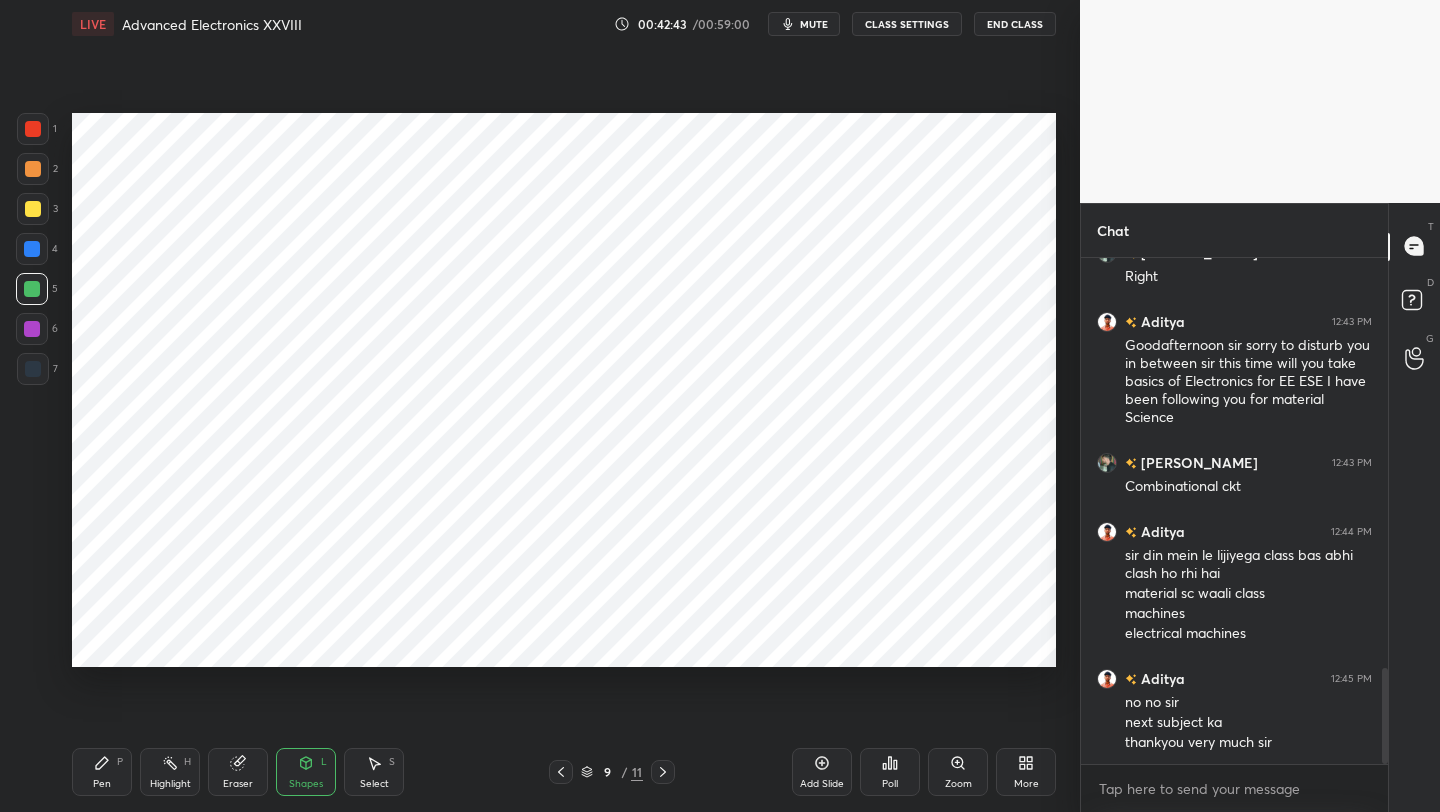 click 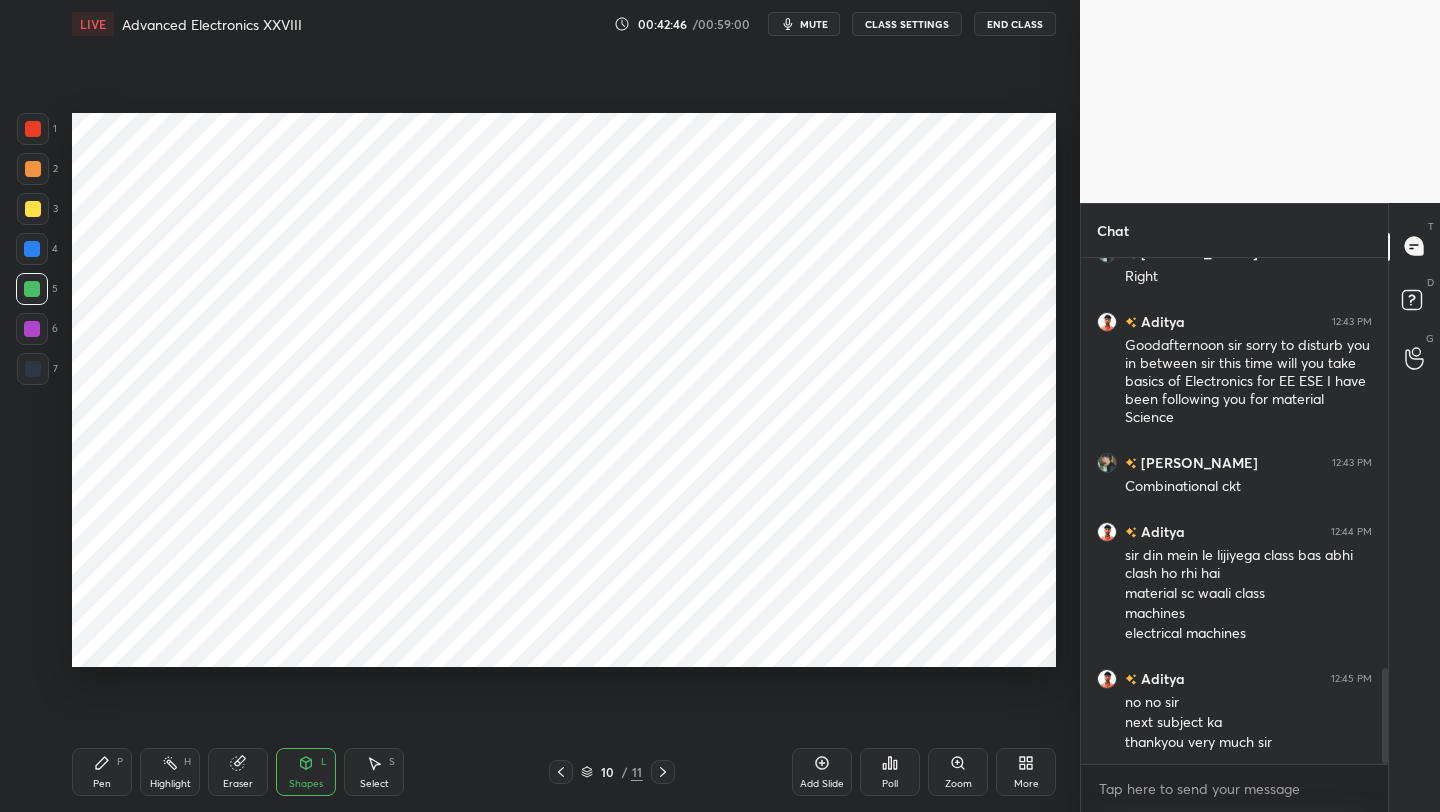 click on "10 / 11" at bounding box center (612, 772) 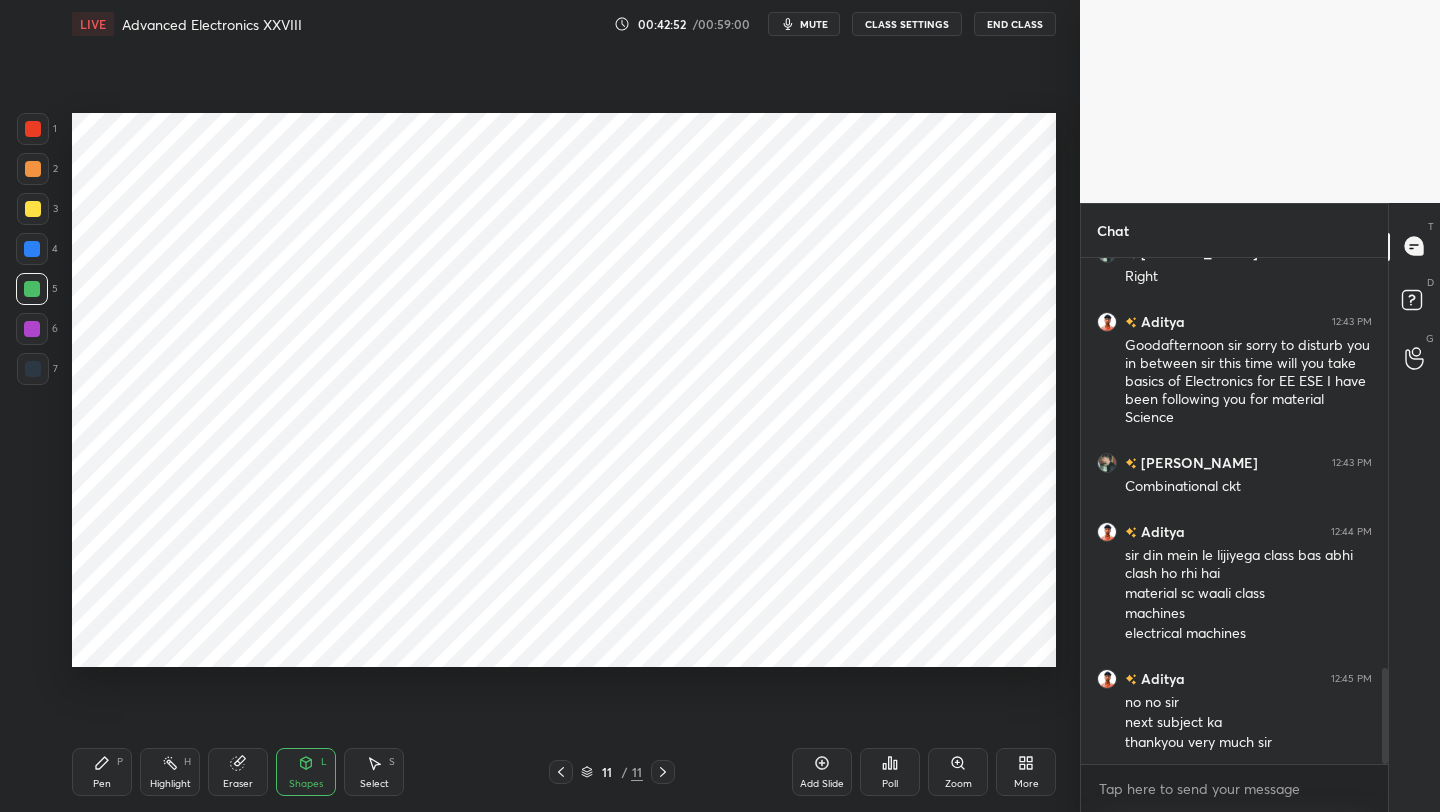 click on "Pen P" at bounding box center [102, 772] 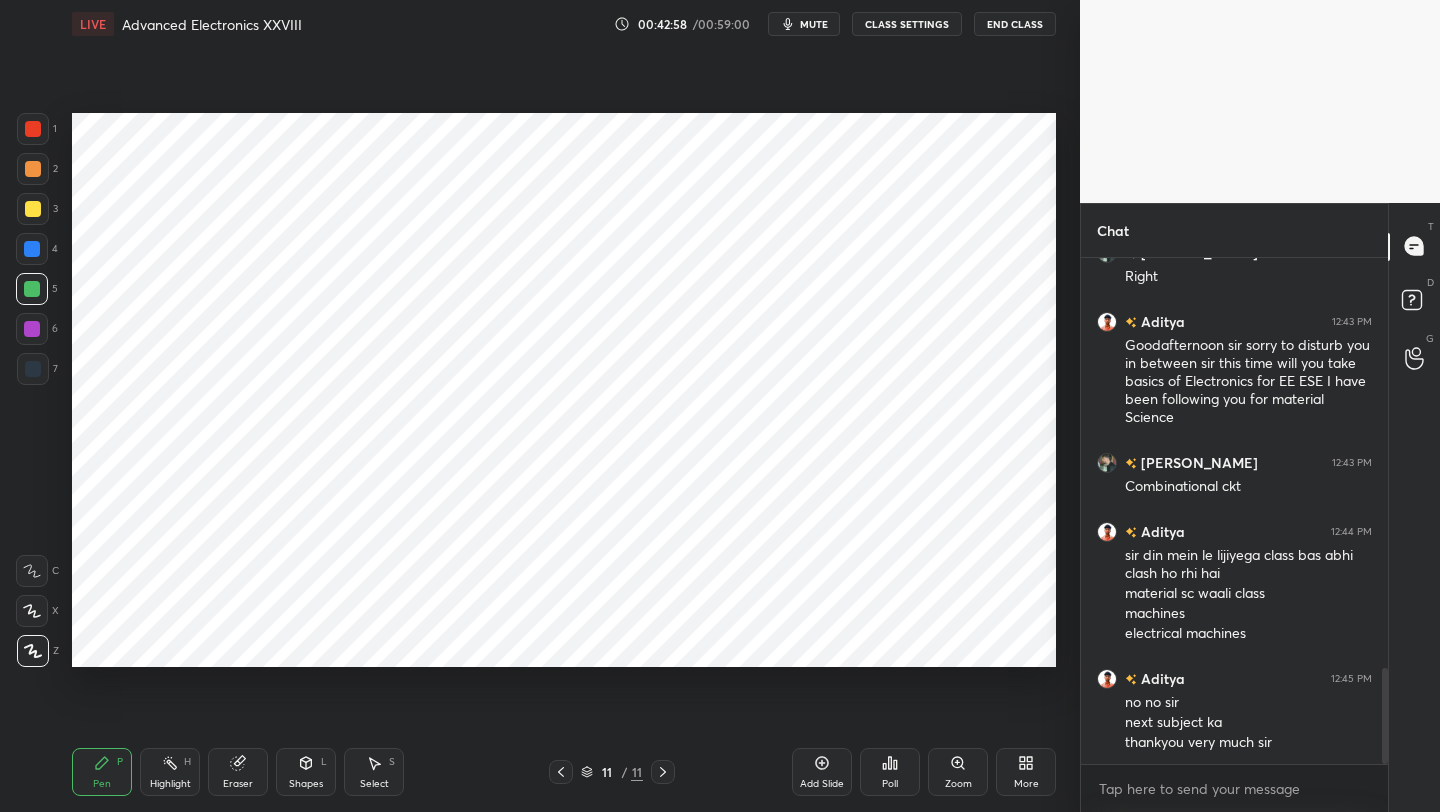 drag, startPoint x: 44, startPoint y: 129, endPoint x: 61, endPoint y: 134, distance: 17.720045 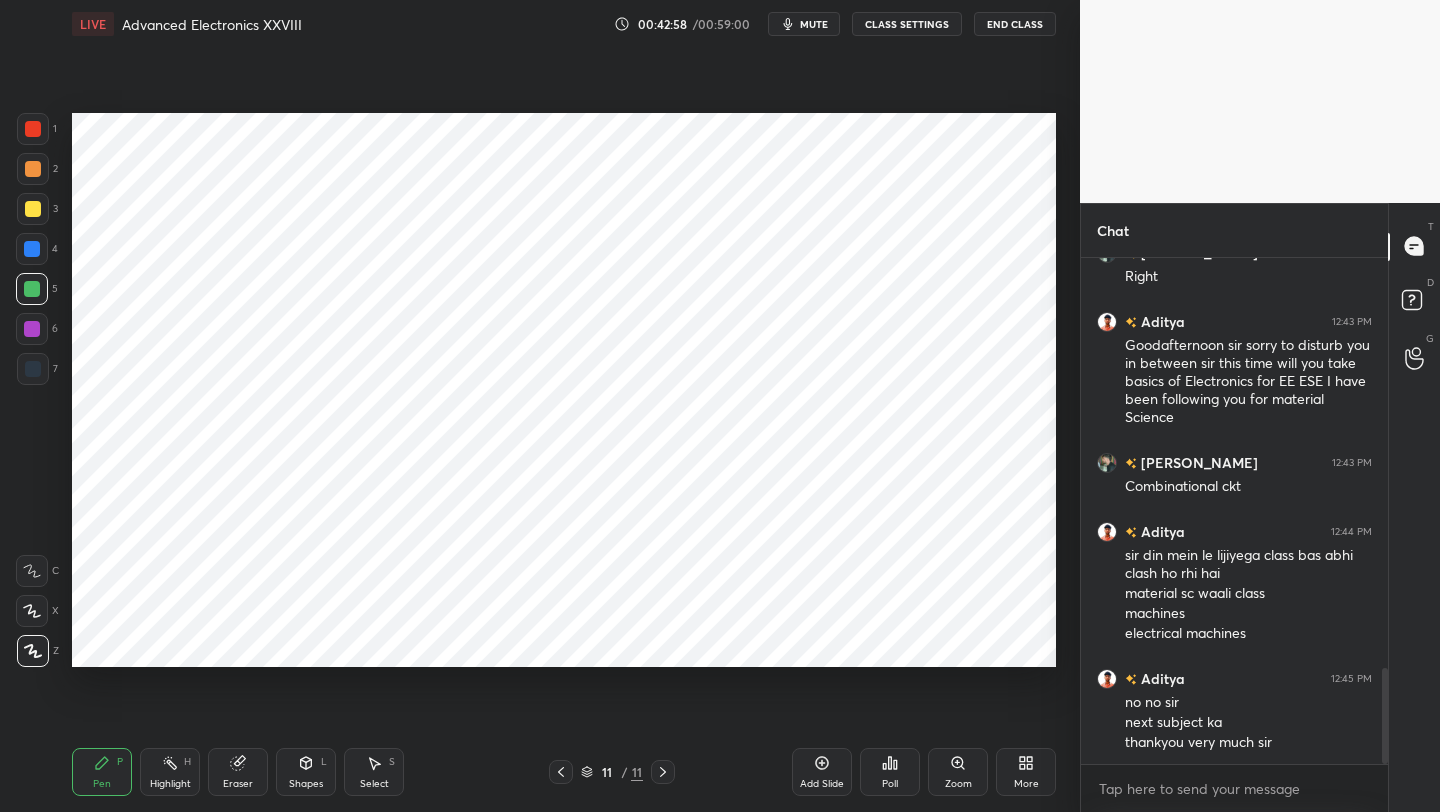 click at bounding box center (33, 129) 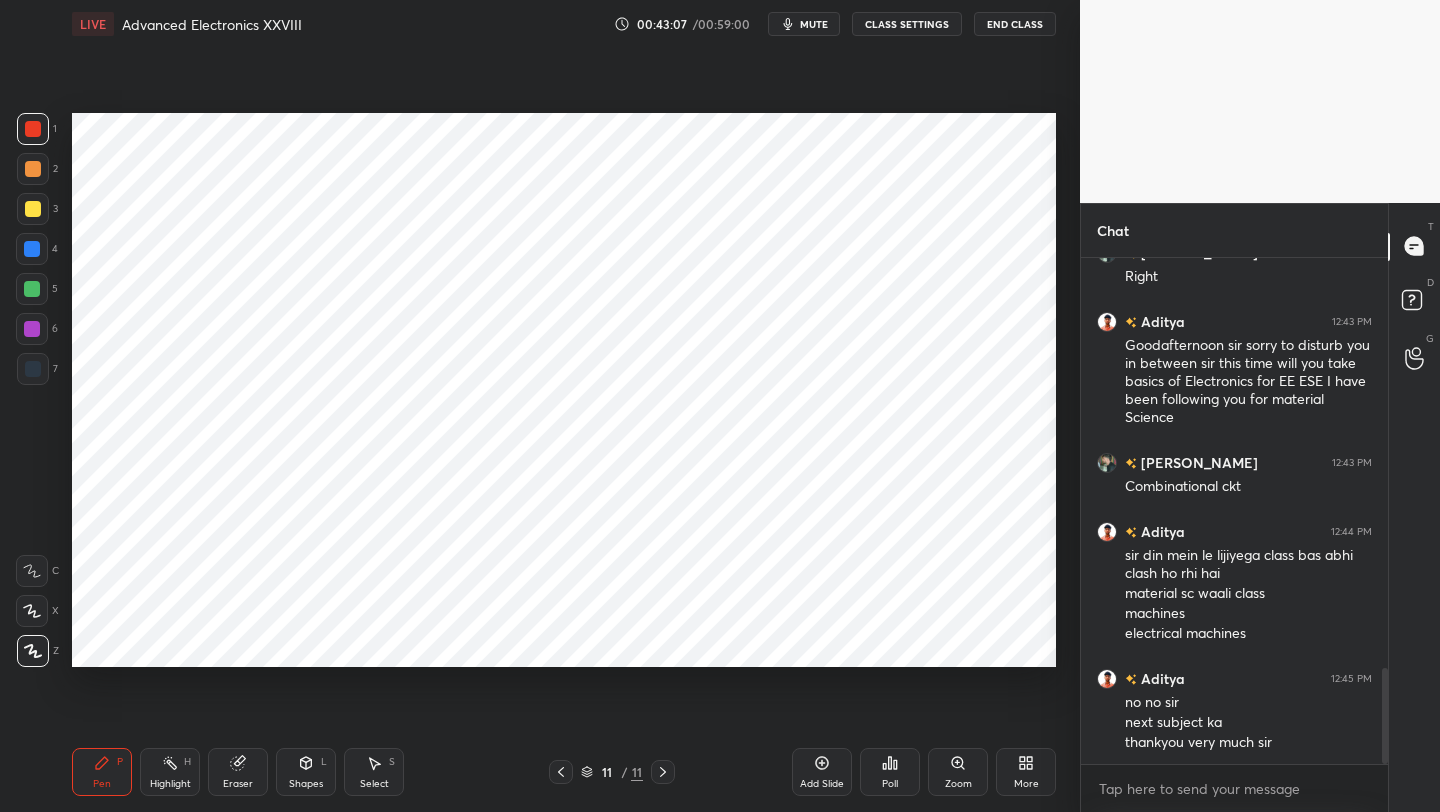 click 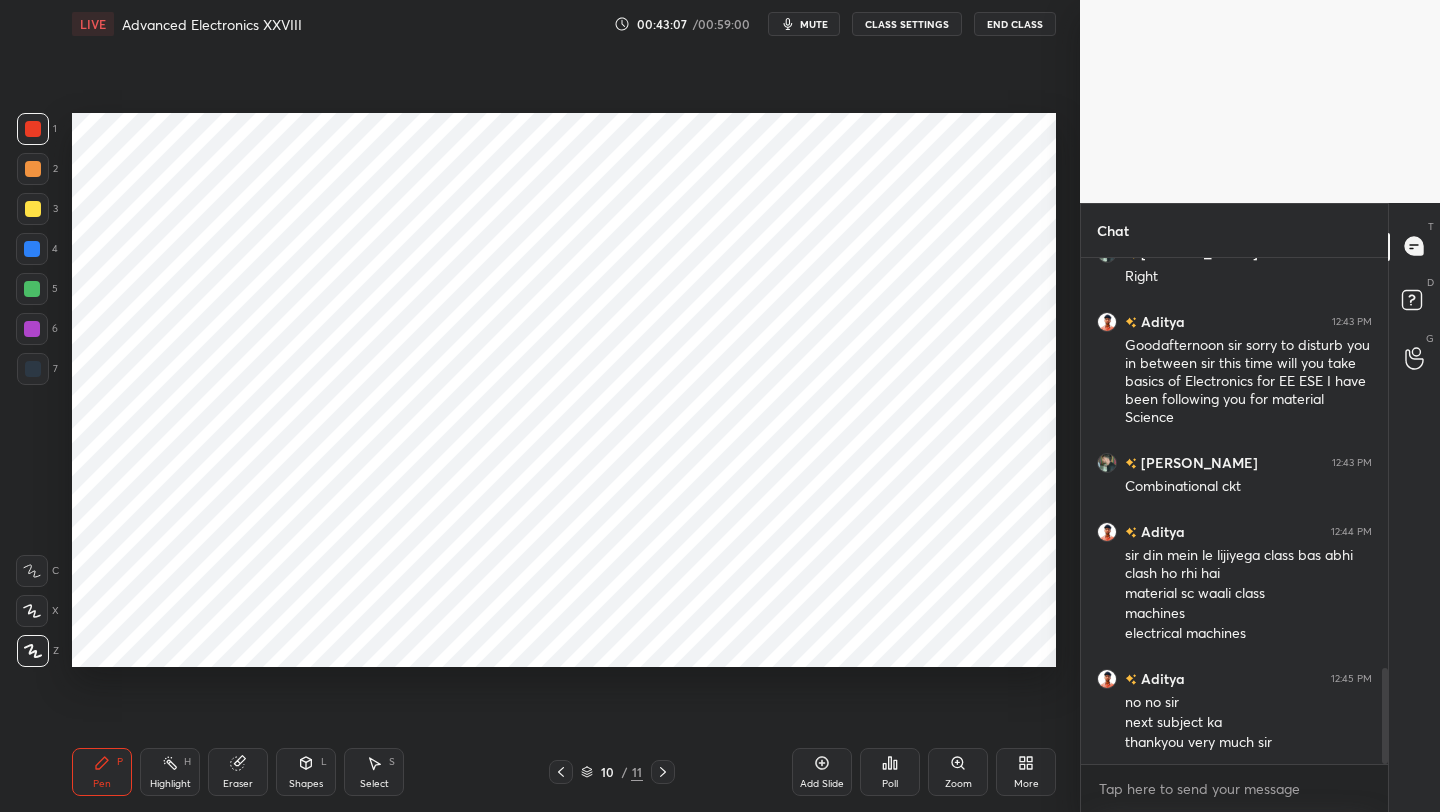 click 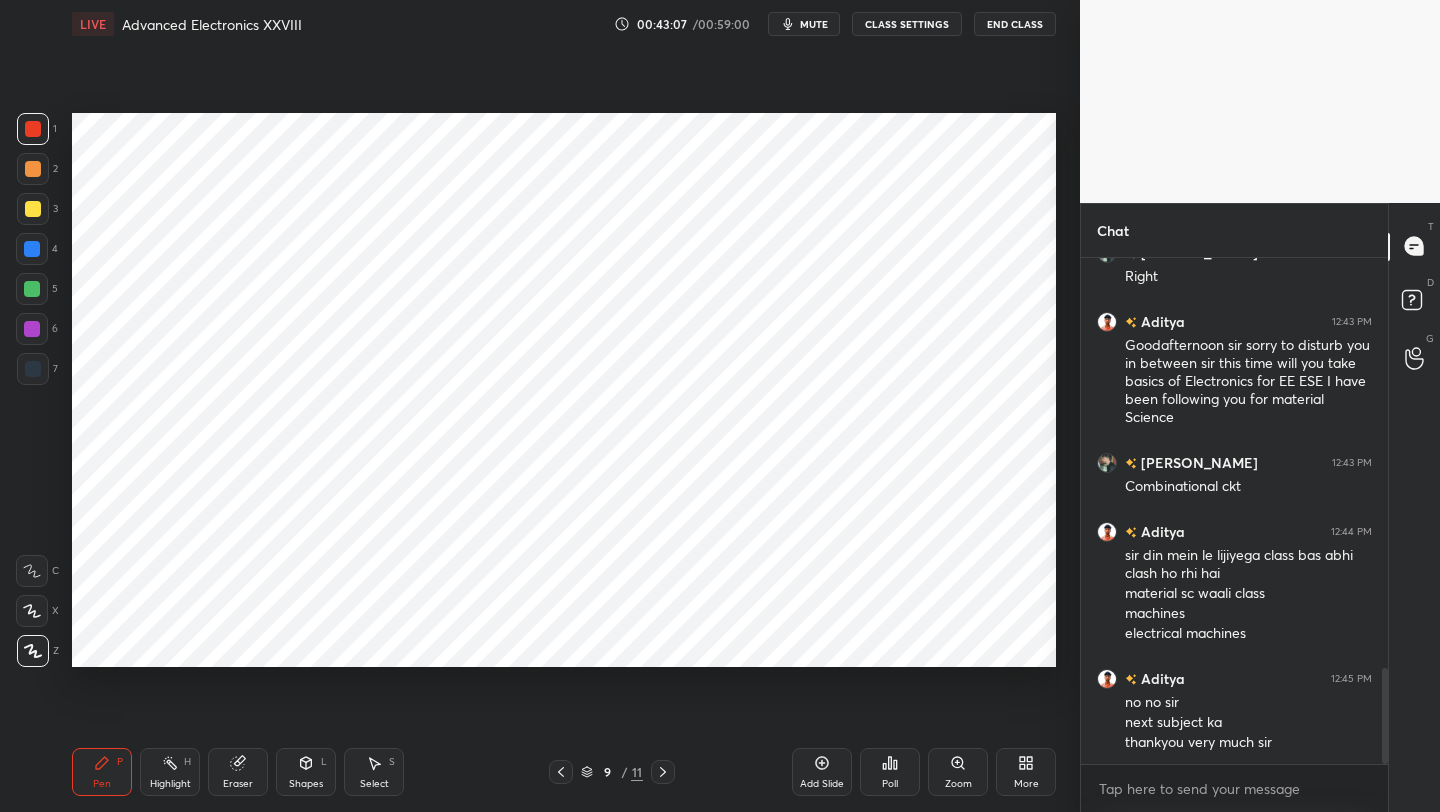 click 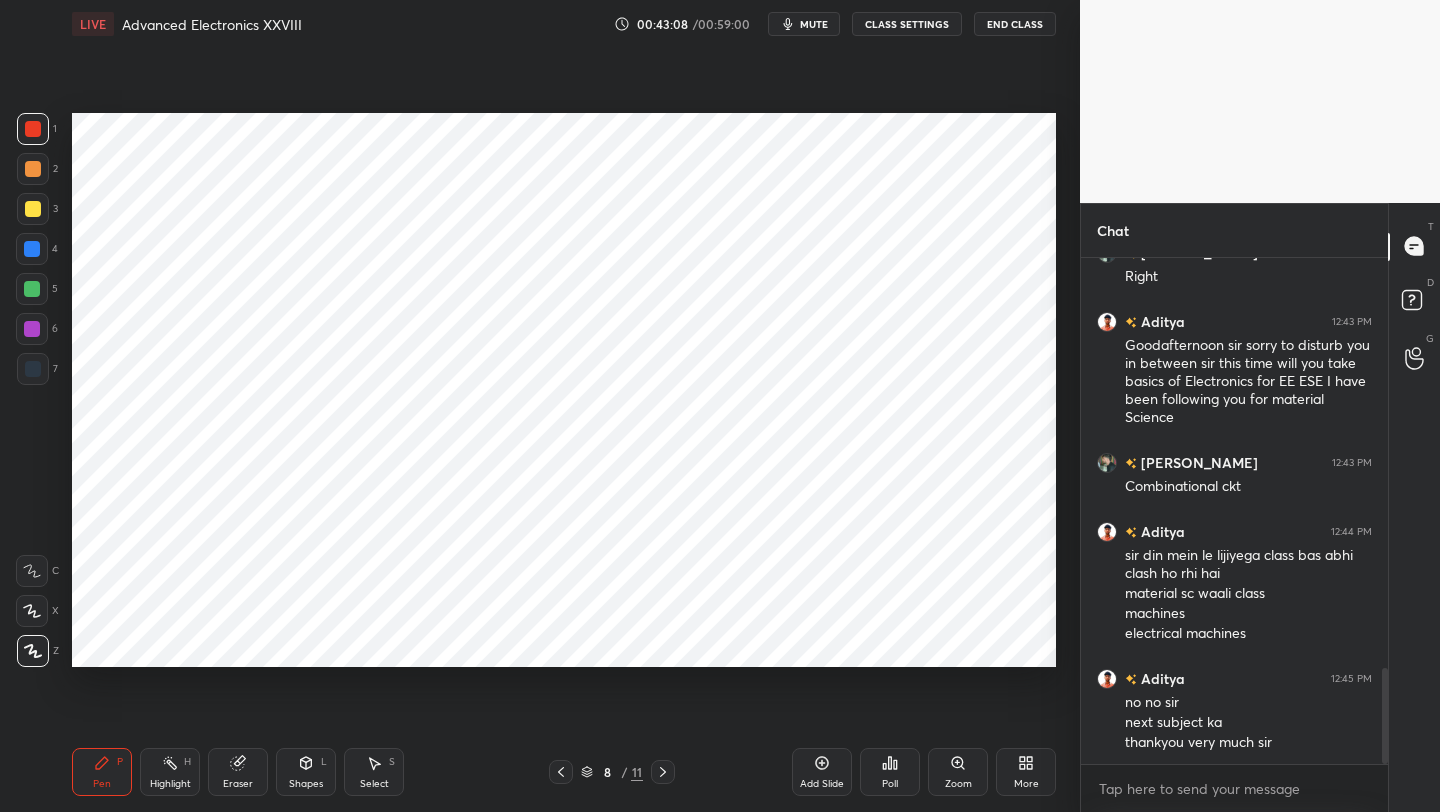 click 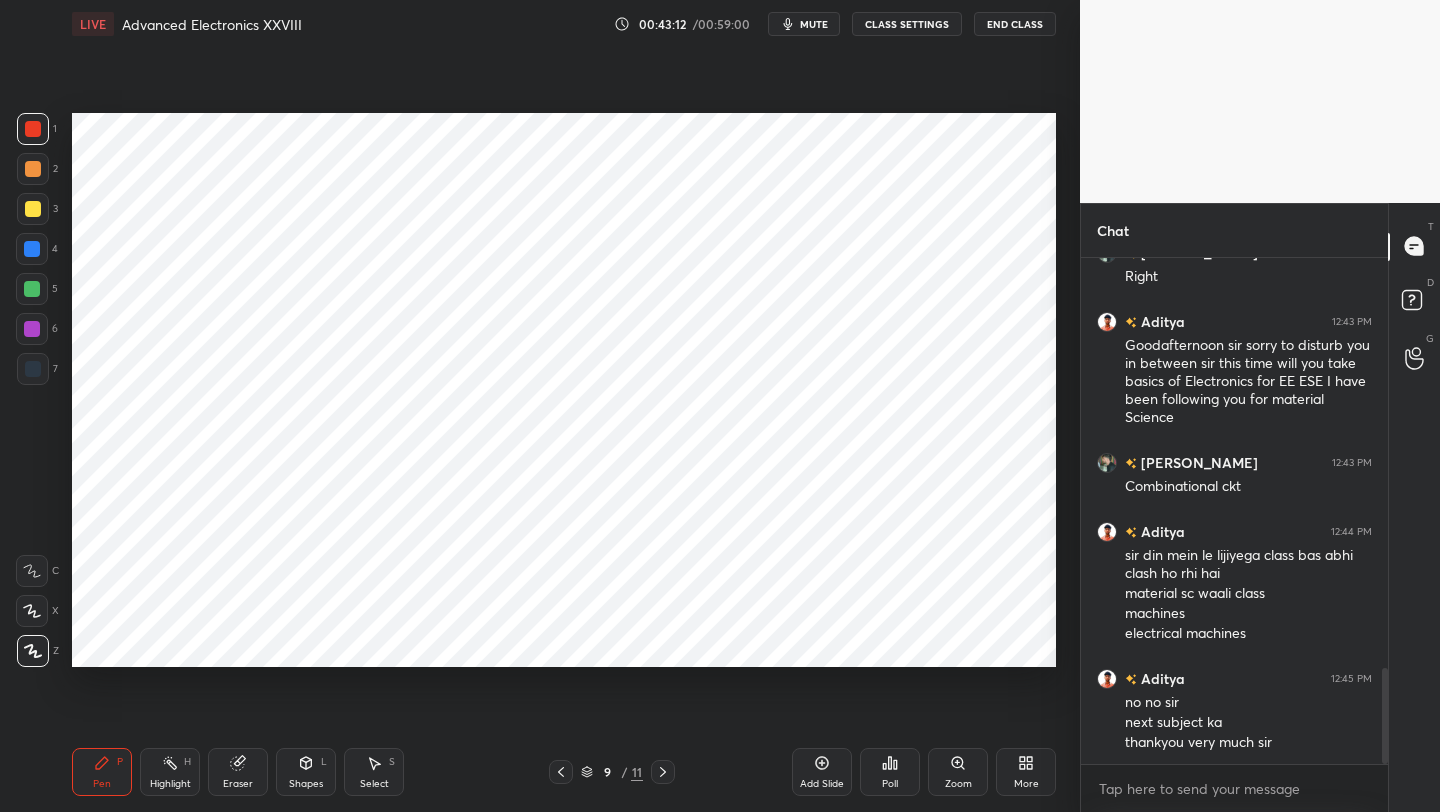 click at bounding box center (663, 772) 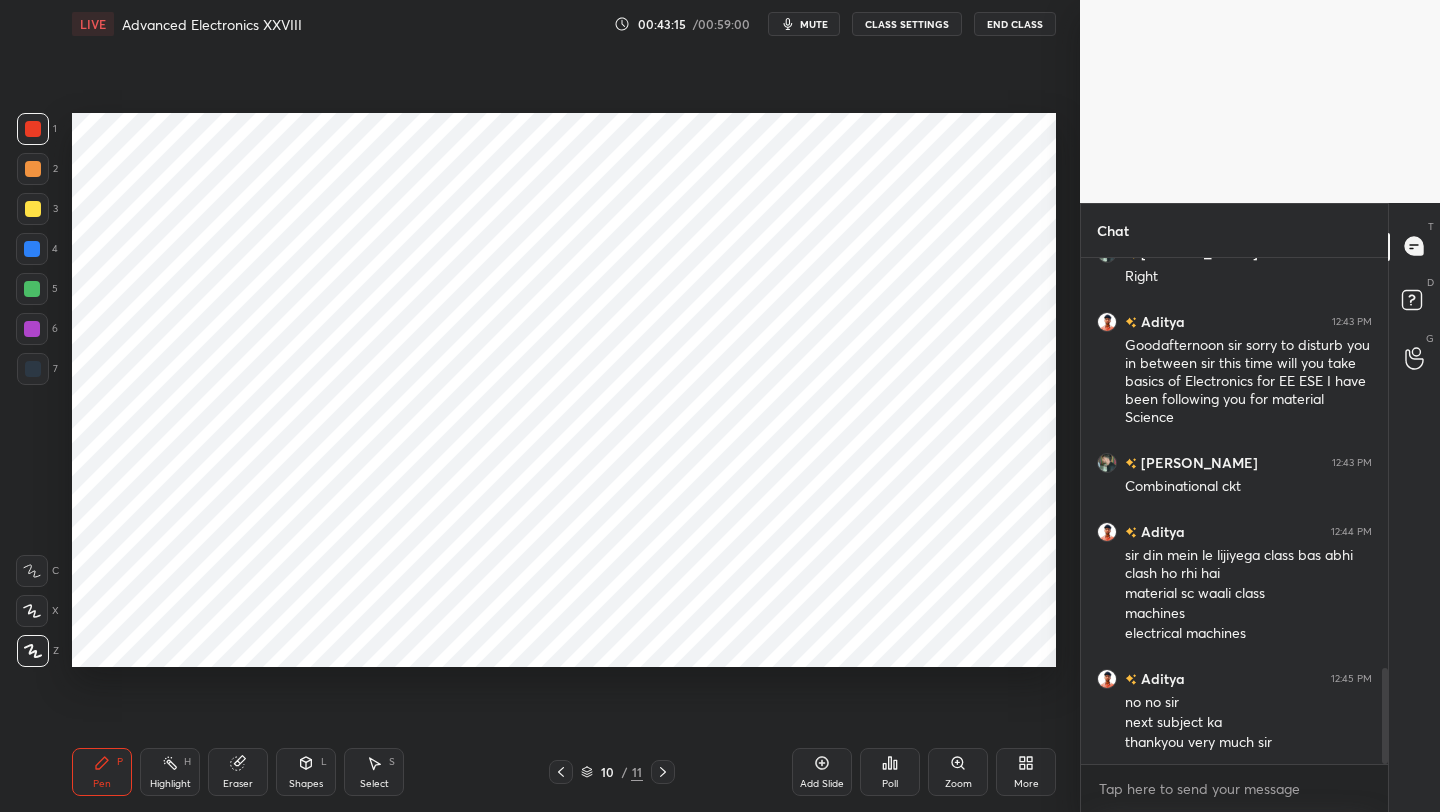 click at bounding box center [663, 772] 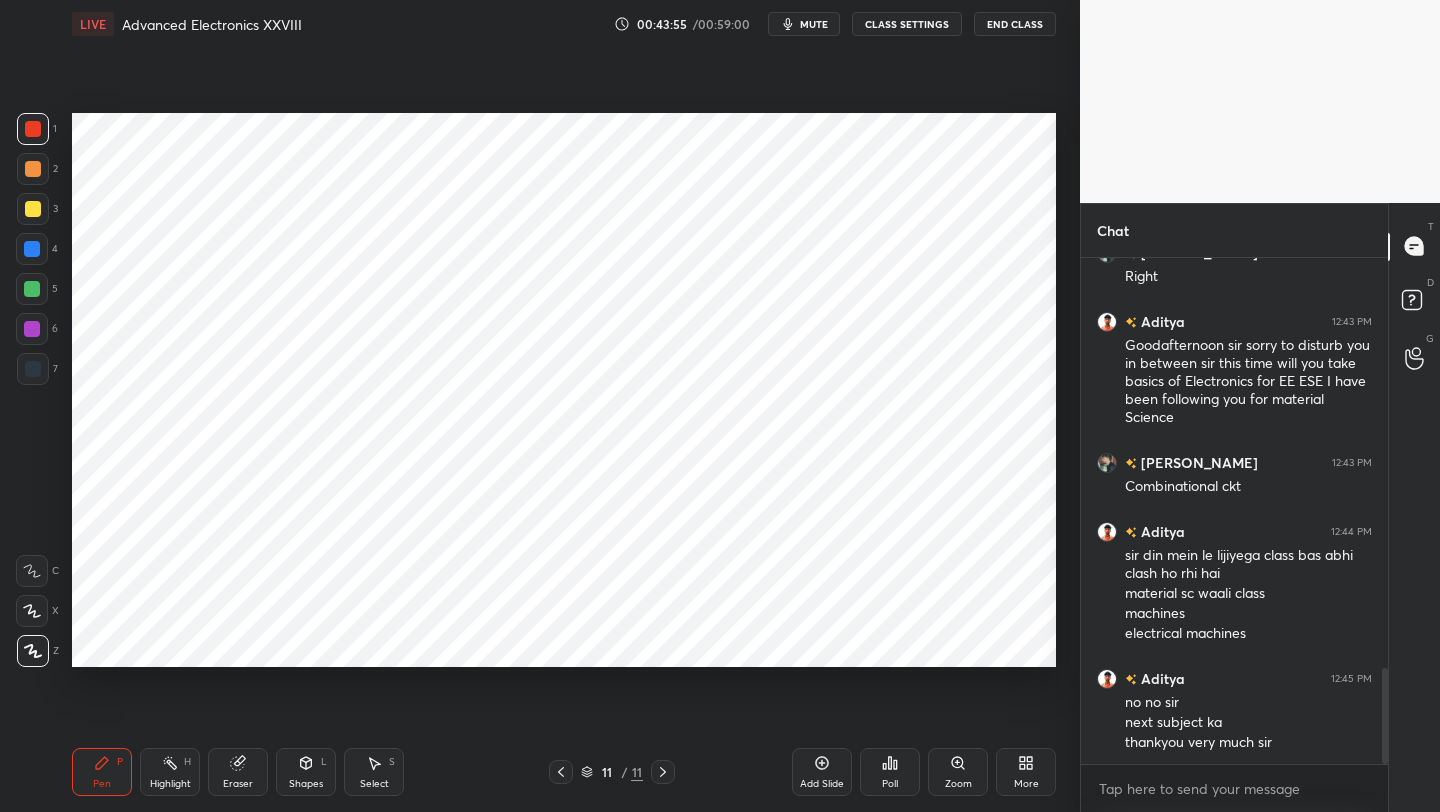 click 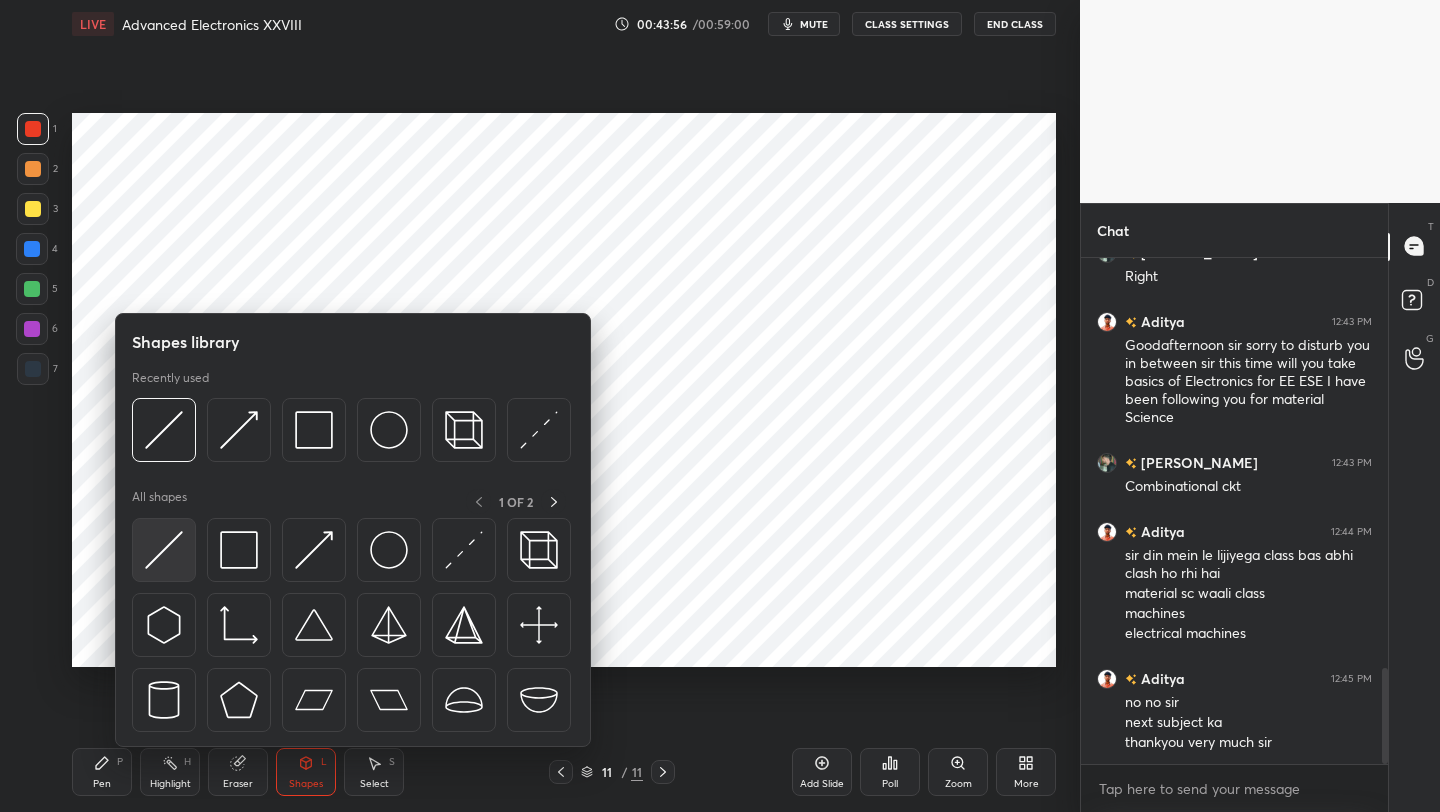 click at bounding box center [164, 550] 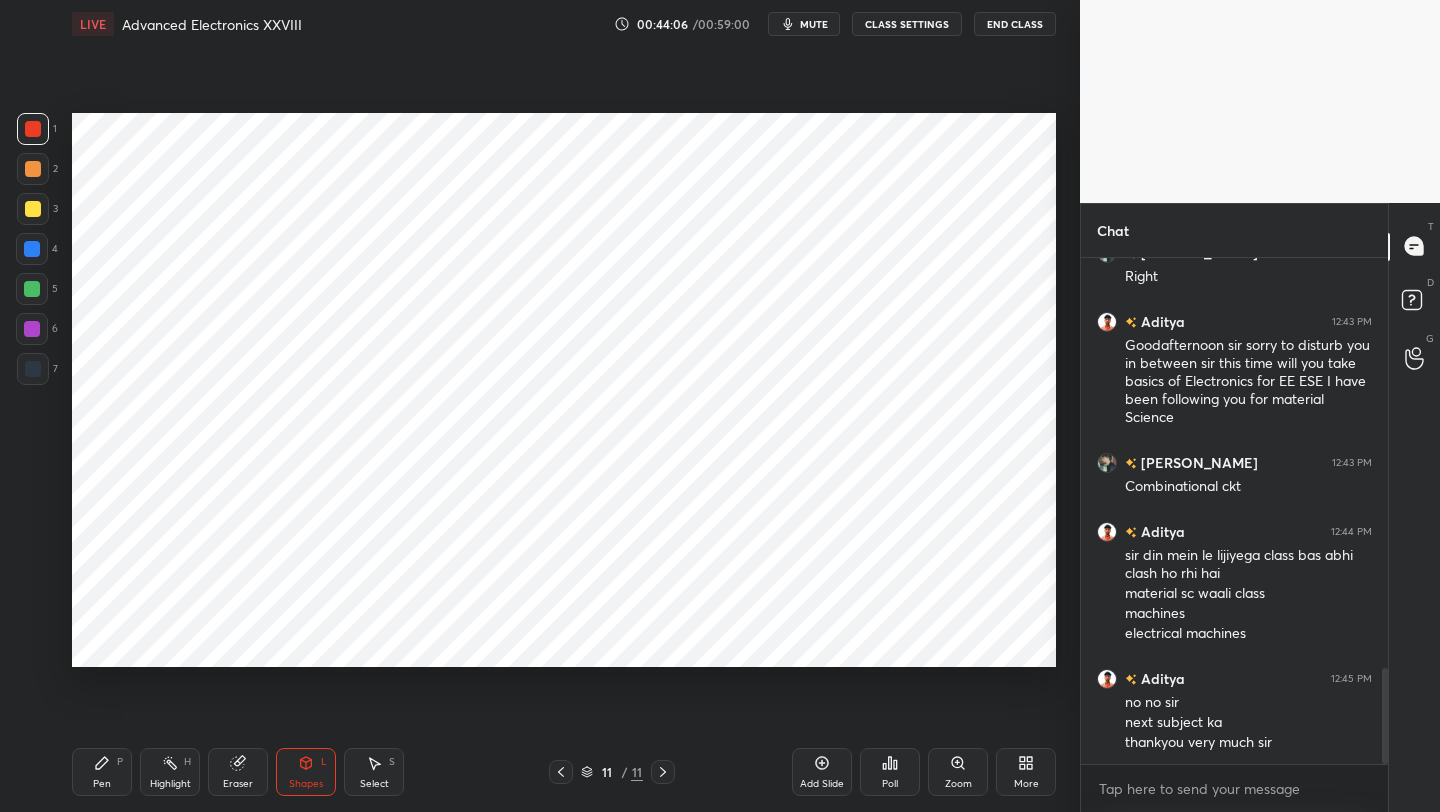 click 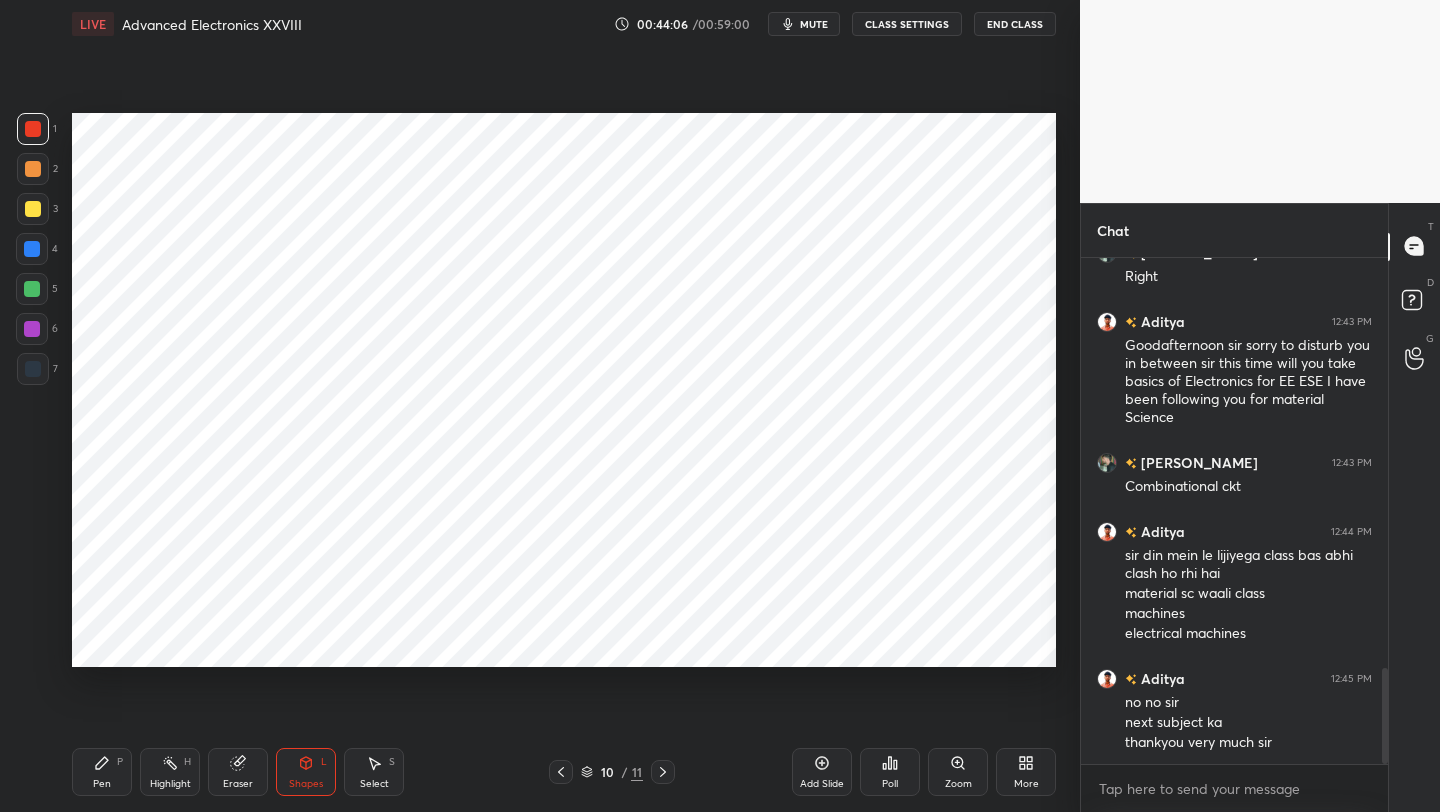 click 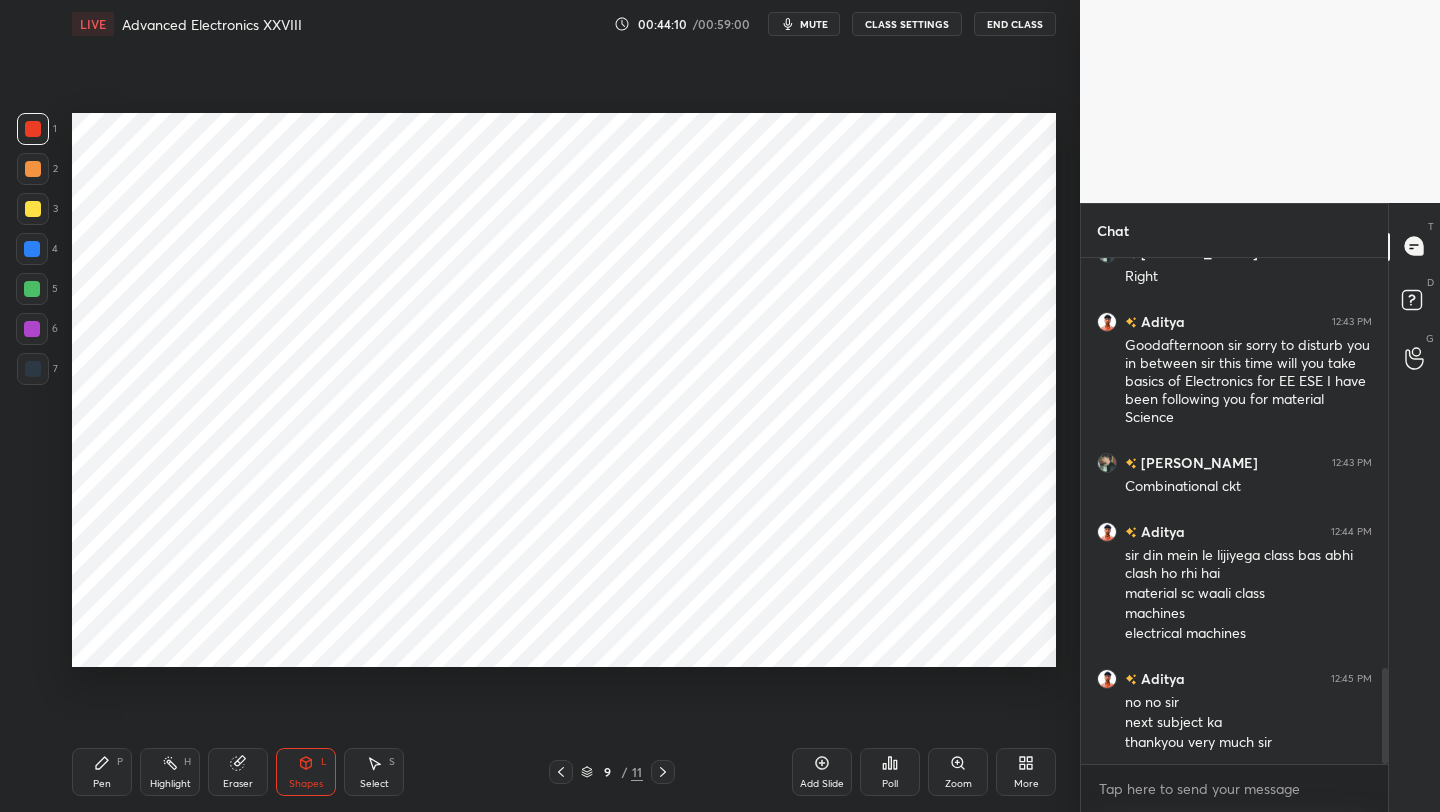 click 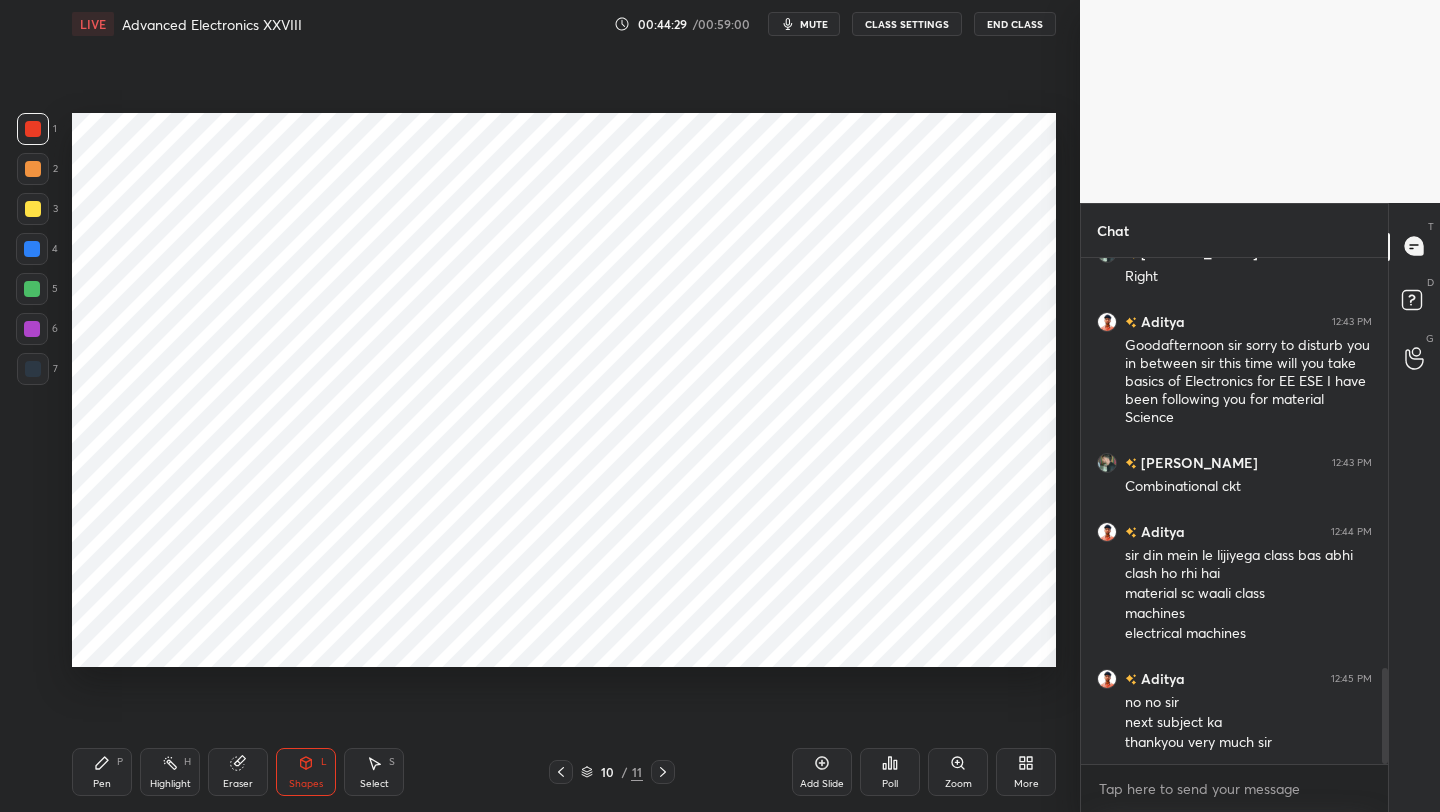 drag, startPoint x: 40, startPoint y: 367, endPoint x: 70, endPoint y: 380, distance: 32.695564 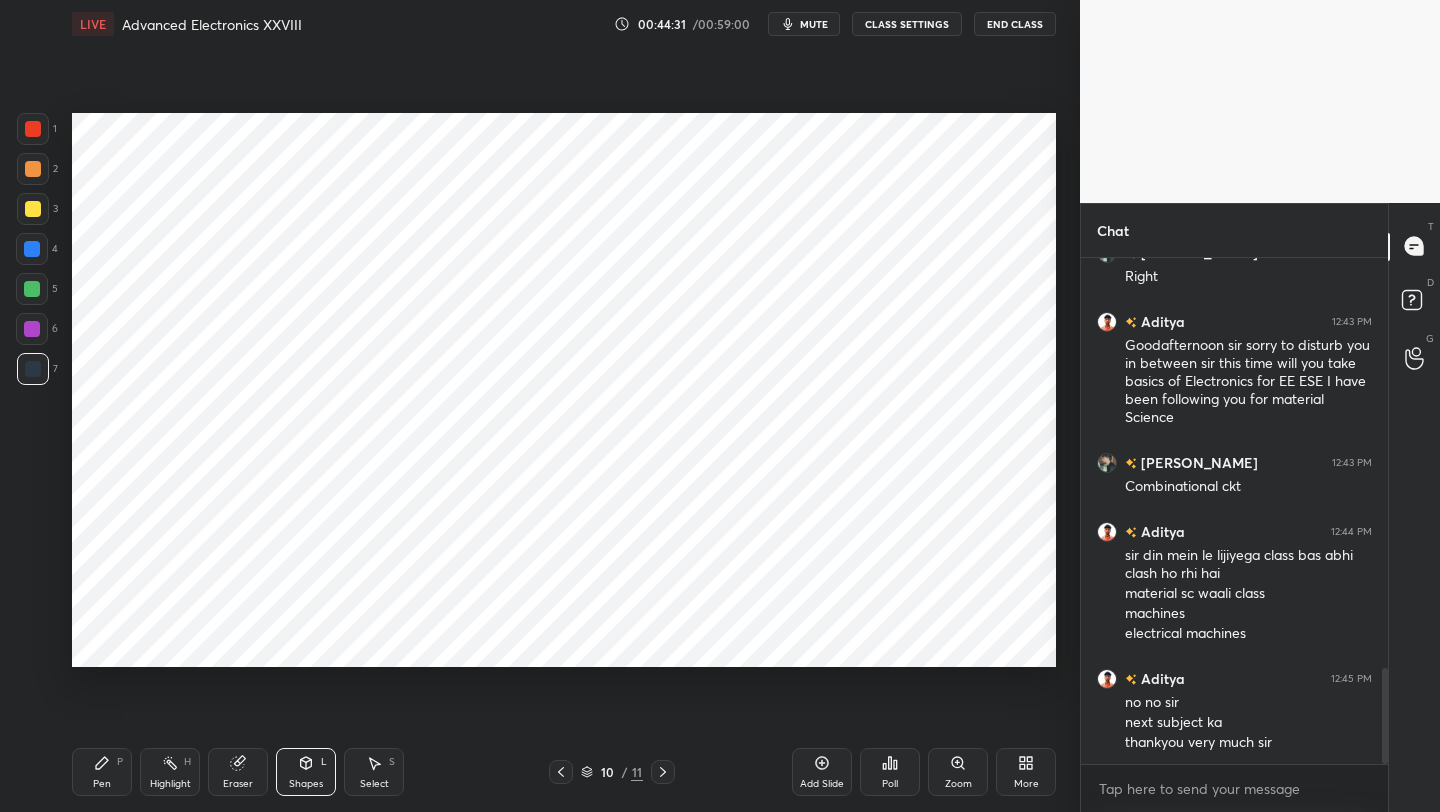 click on "Pen P" at bounding box center (102, 772) 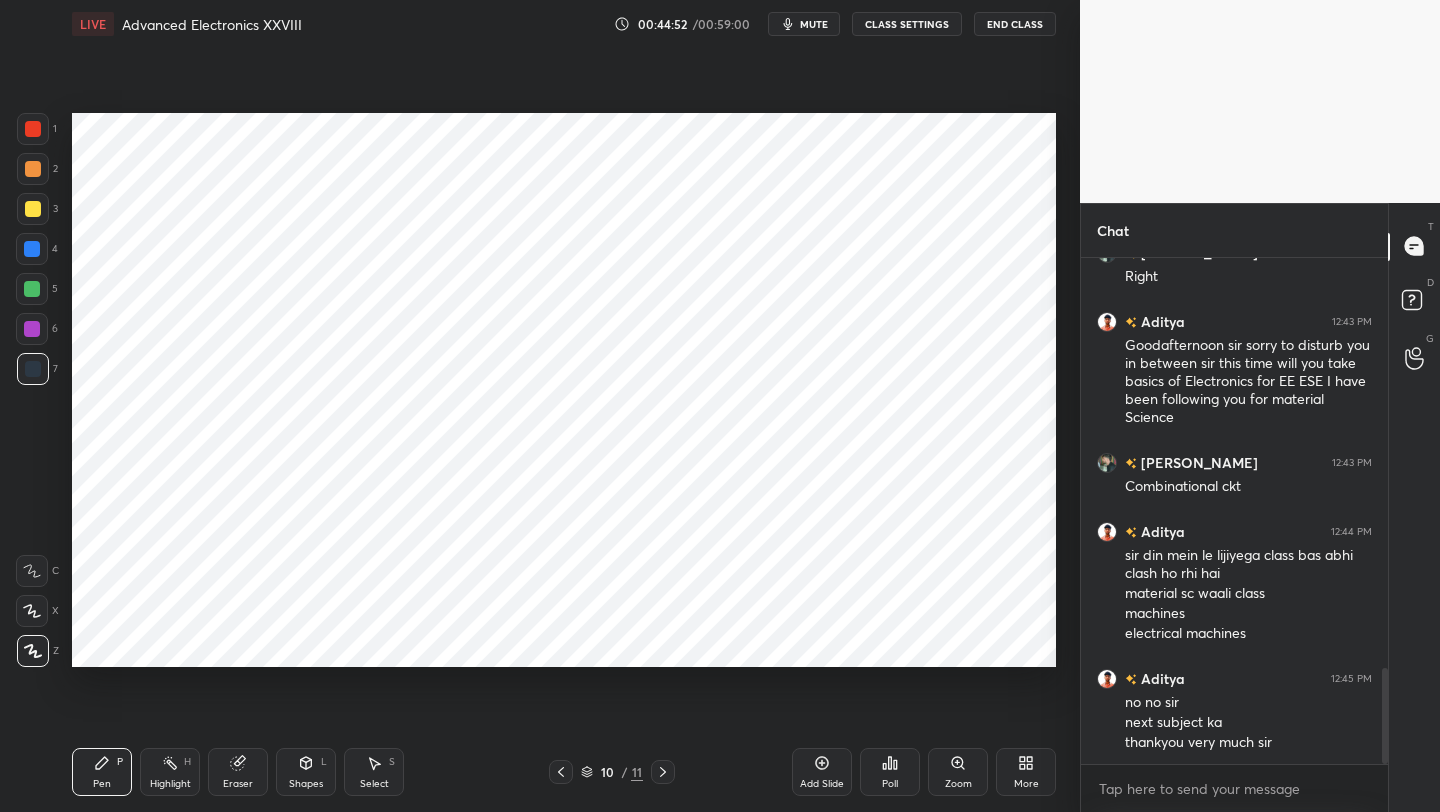 drag, startPoint x: 313, startPoint y: 770, endPoint x: 315, endPoint y: 752, distance: 18.110771 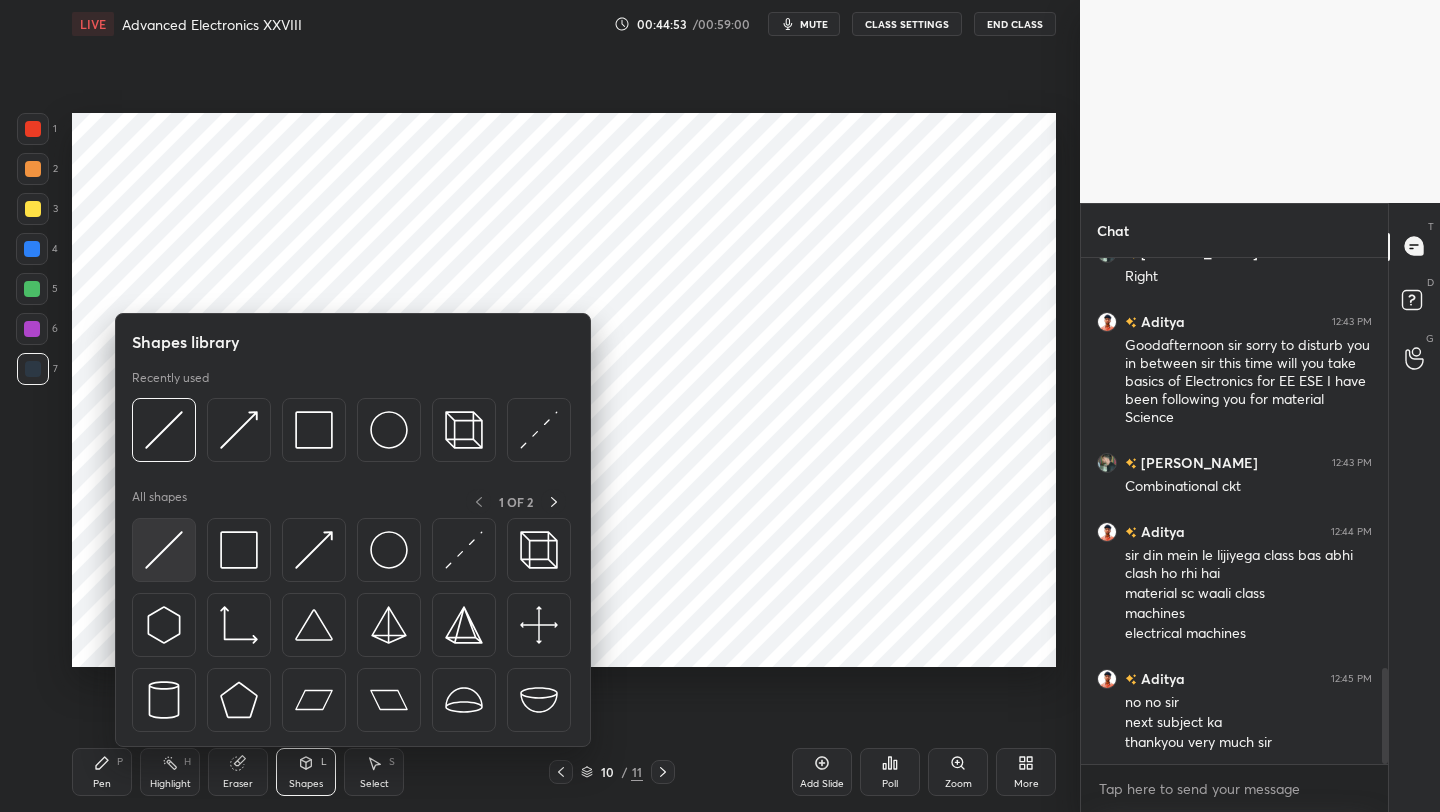 click at bounding box center [164, 550] 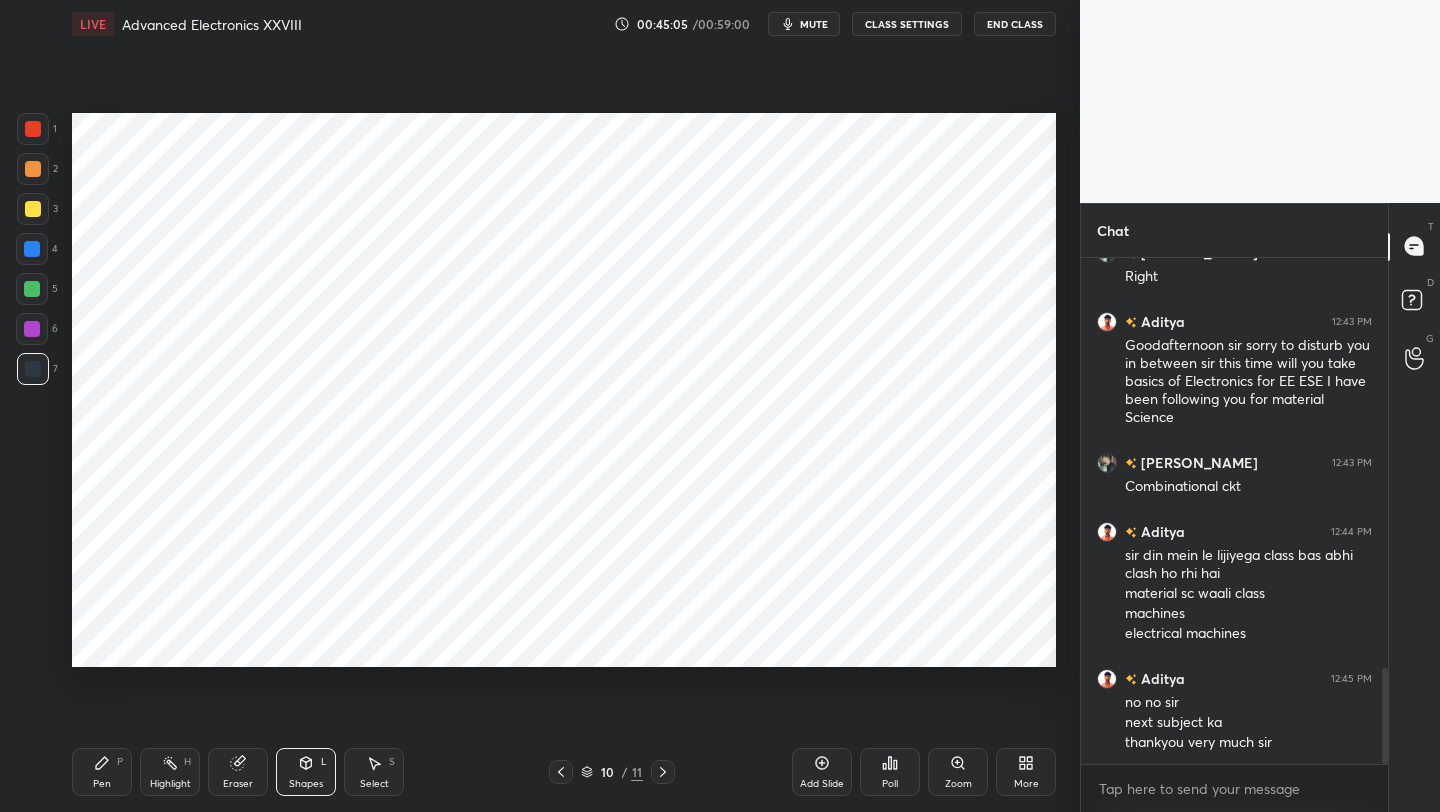 click 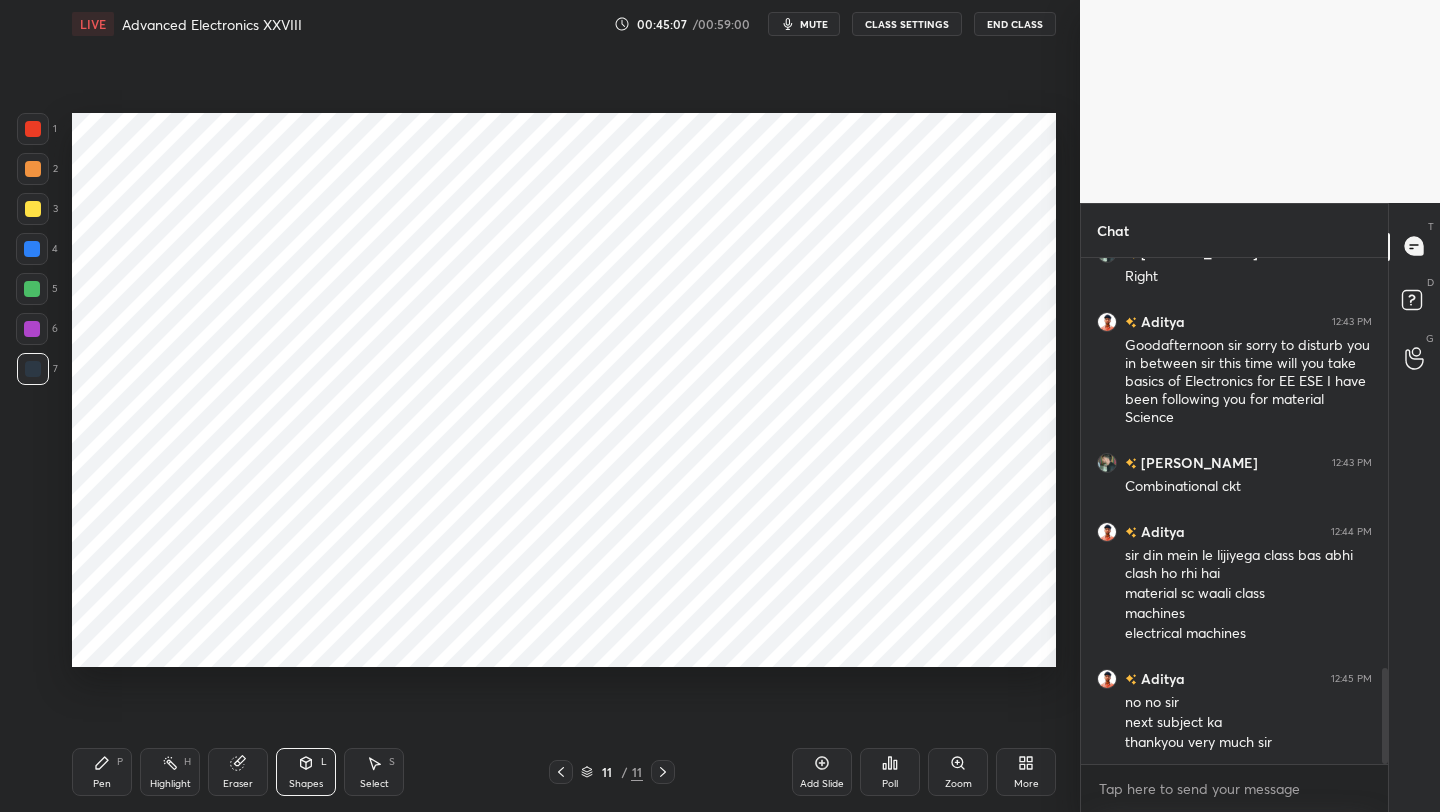 drag, startPoint x: 107, startPoint y: 781, endPoint x: 109, endPoint y: 753, distance: 28.071337 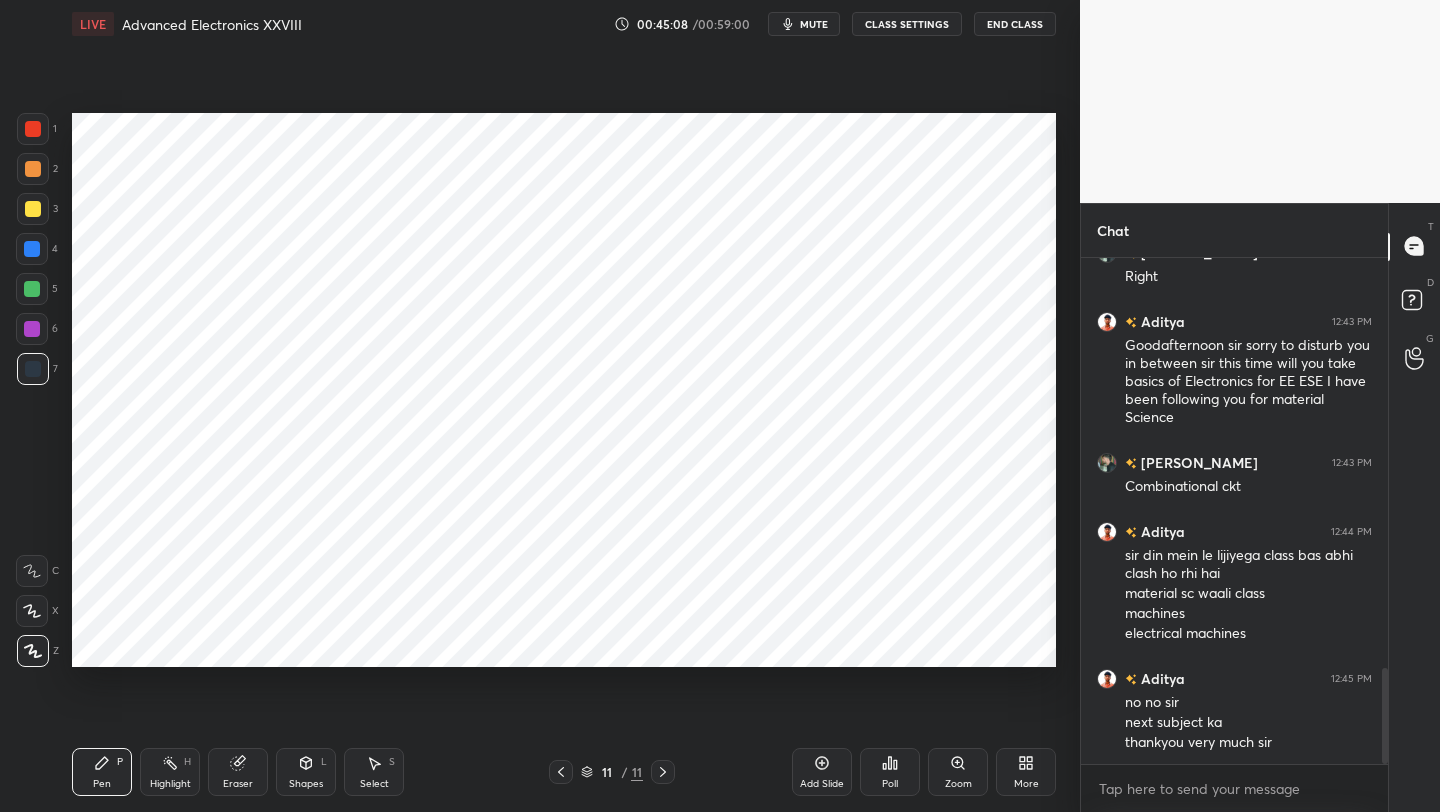 click at bounding box center (33, 369) 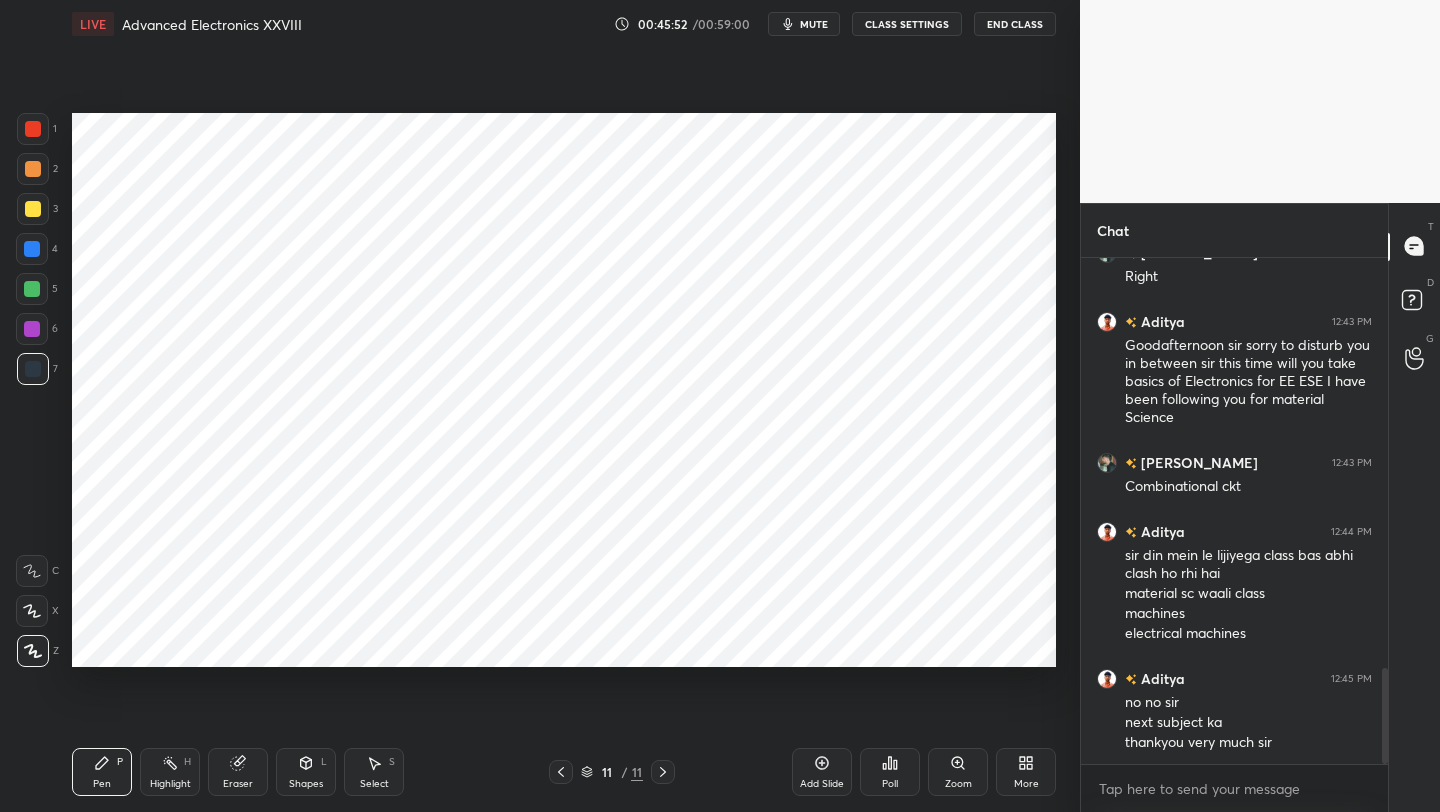 click 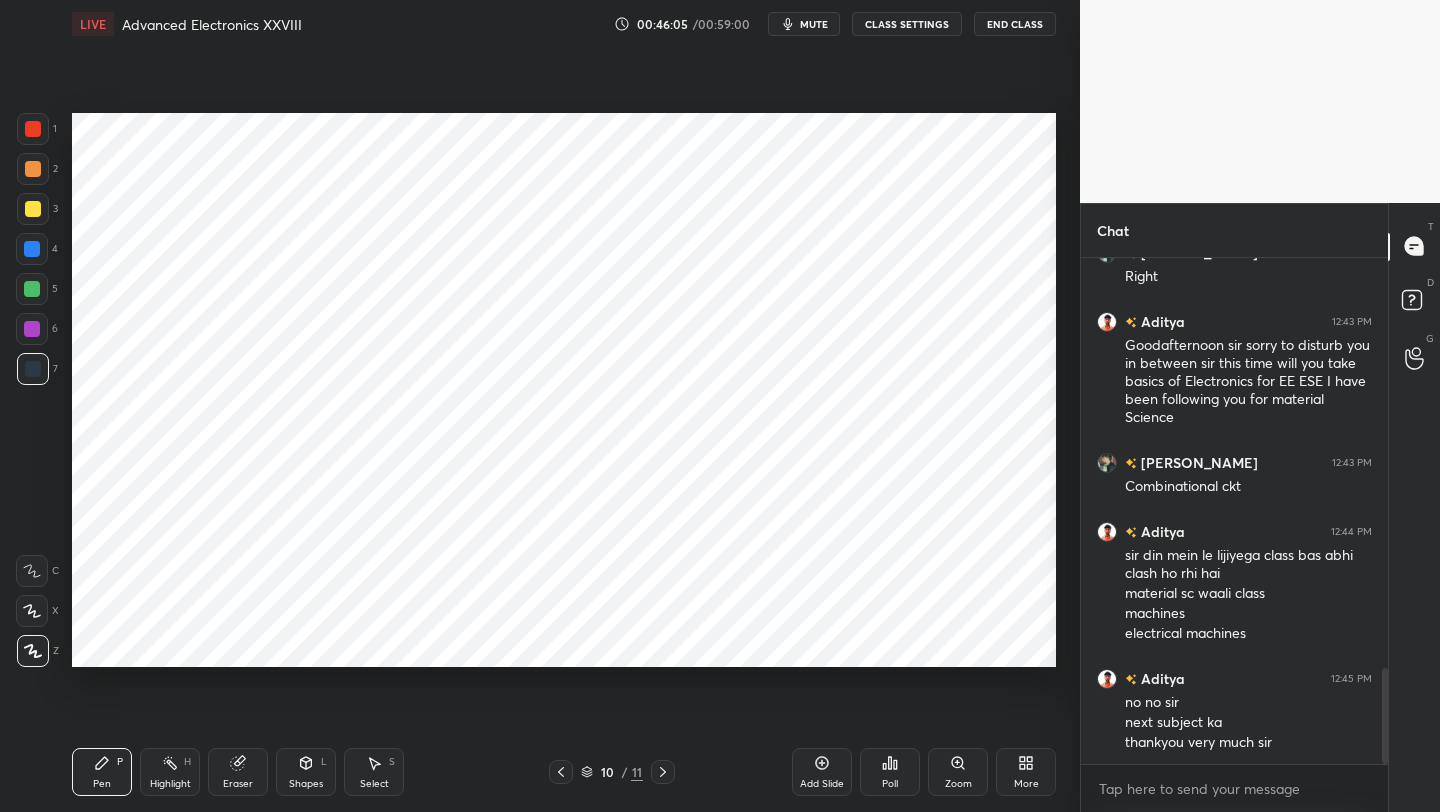 click 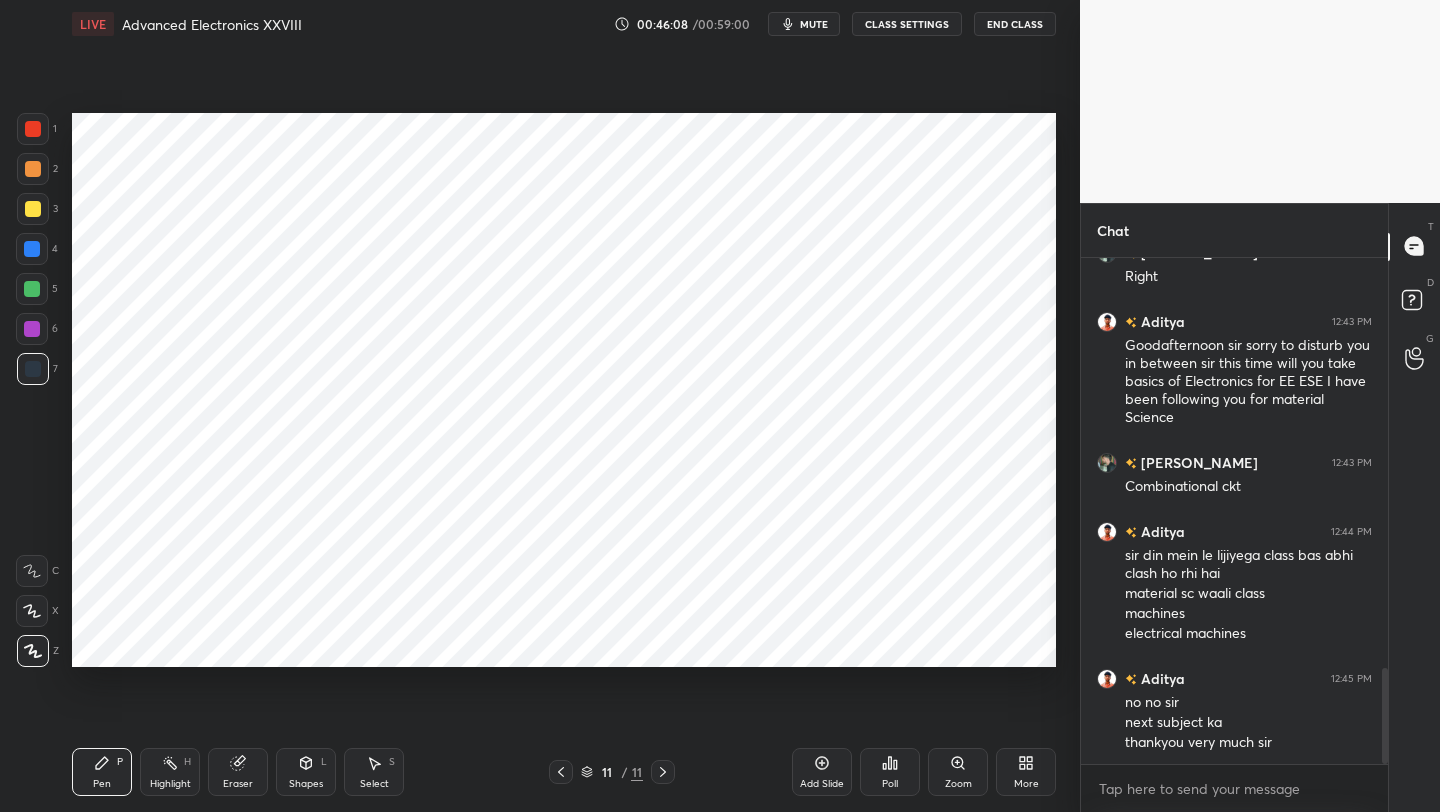 drag, startPoint x: 305, startPoint y: 767, endPoint x: 312, endPoint y: 748, distance: 20.248457 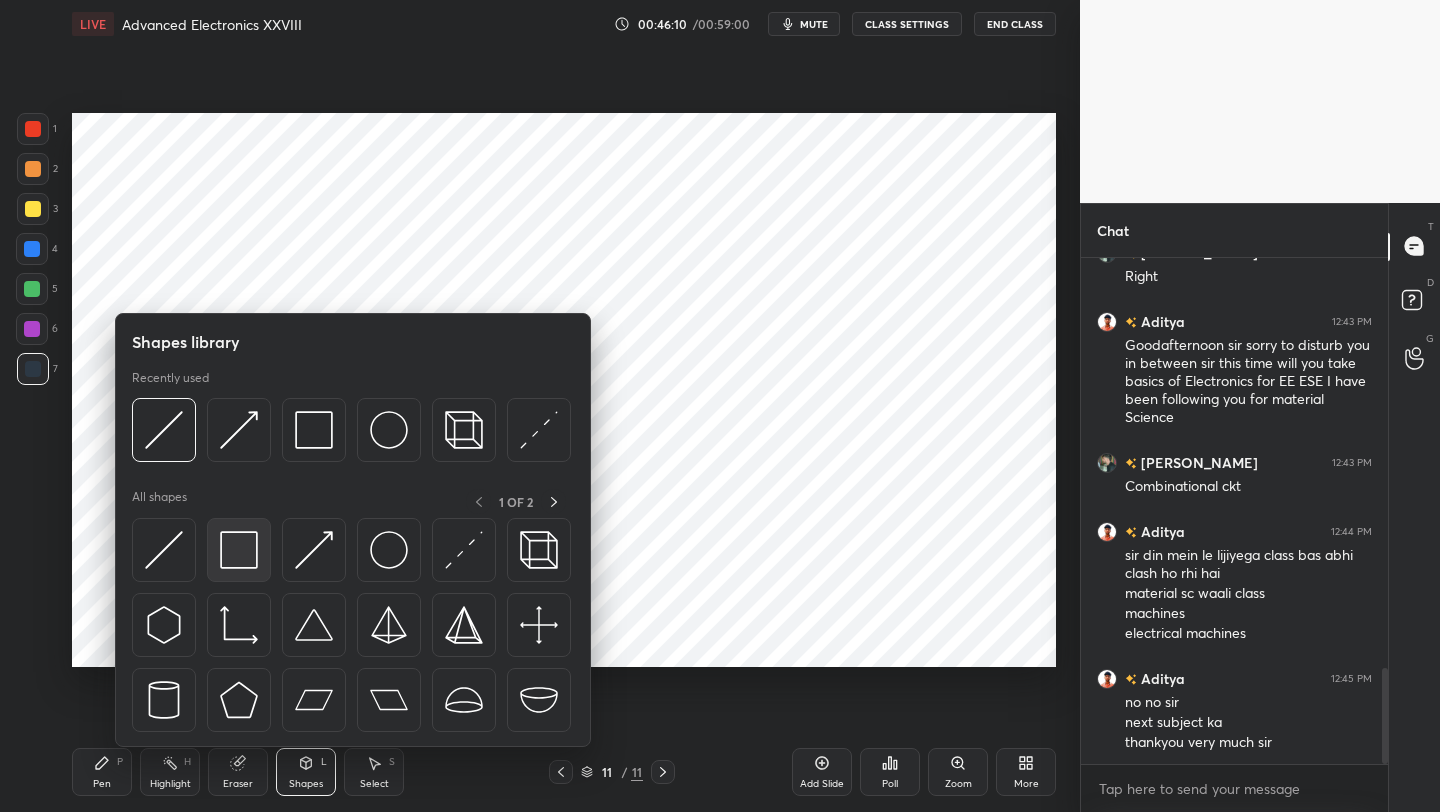 click at bounding box center [239, 550] 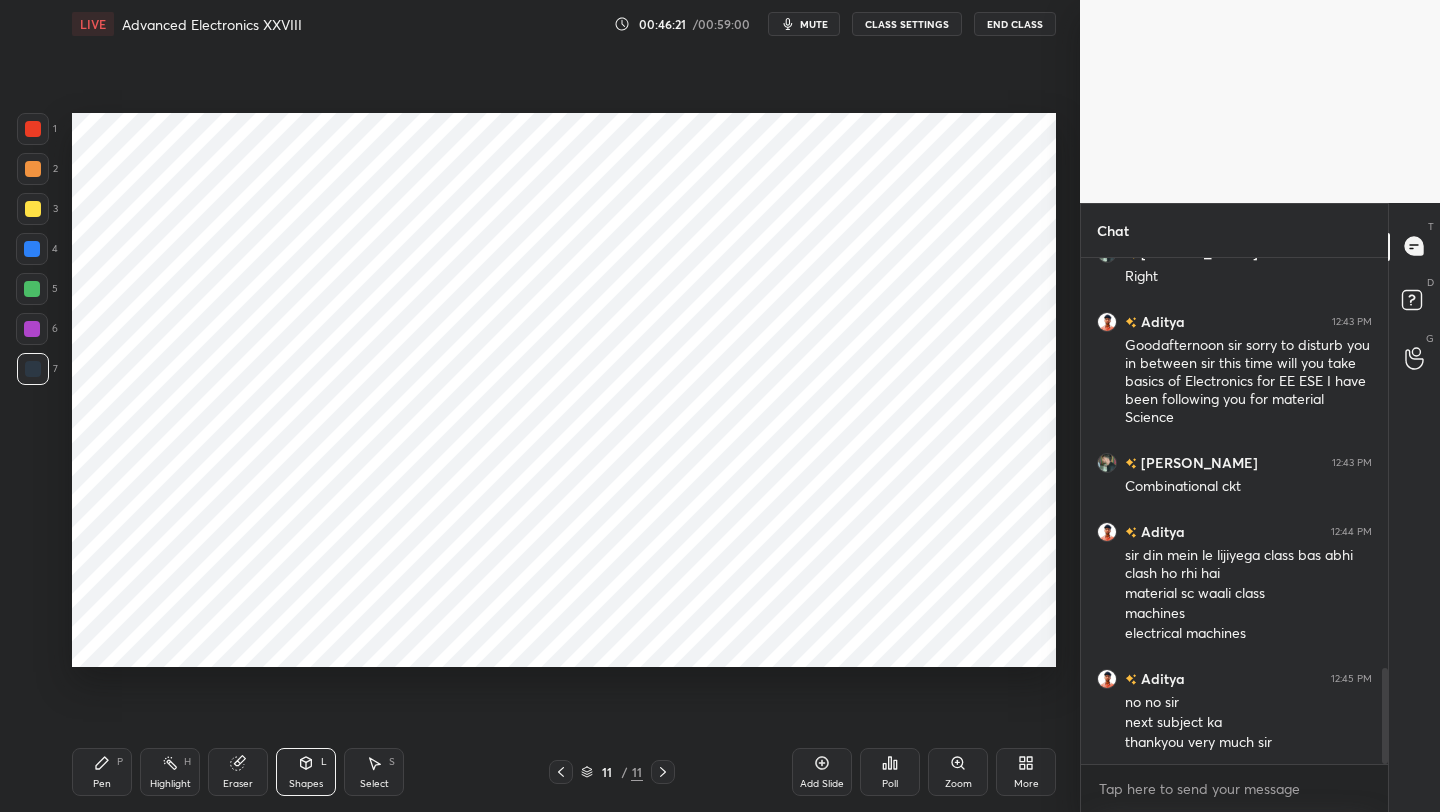 click 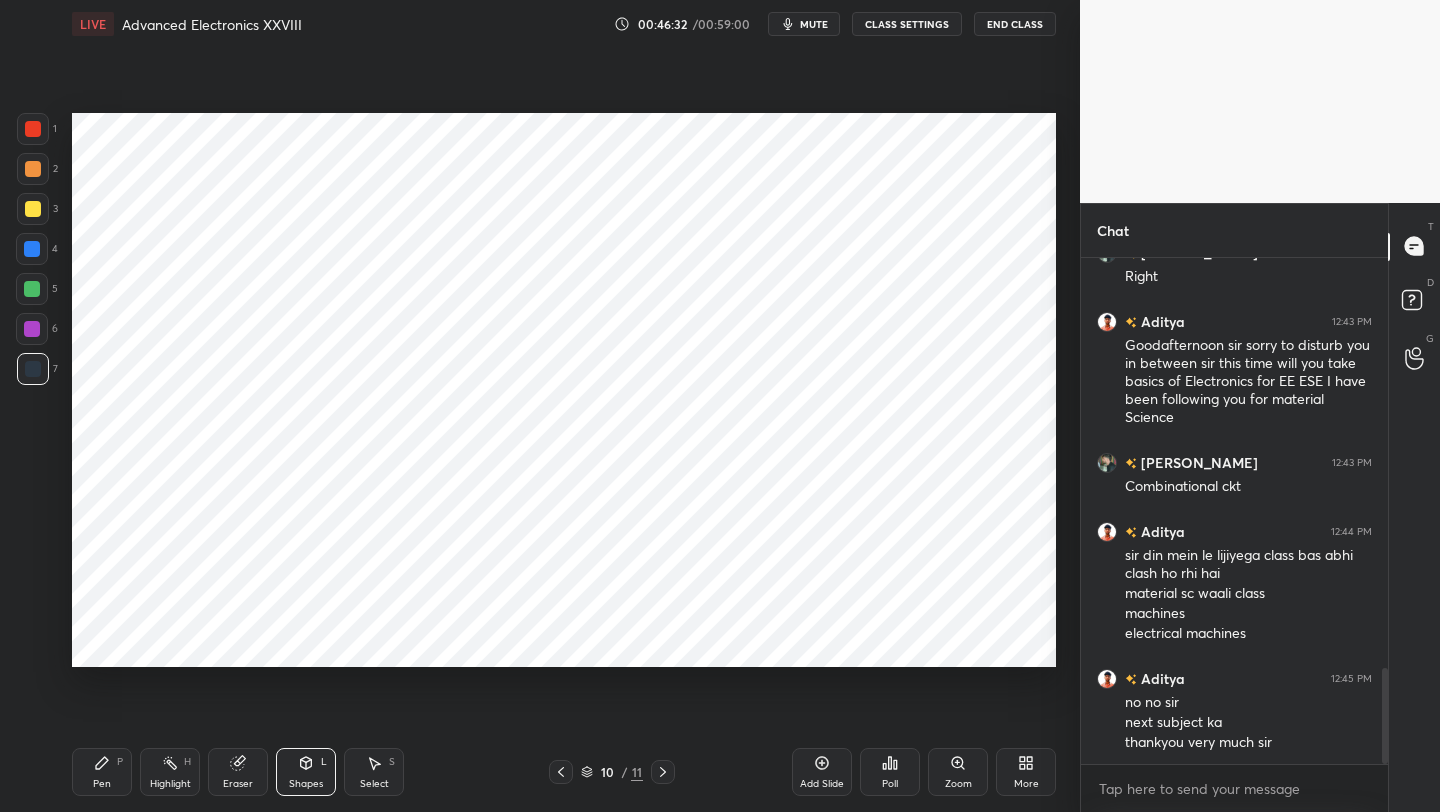 drag, startPoint x: 118, startPoint y: 763, endPoint x: 114, endPoint y: 729, distance: 34.234486 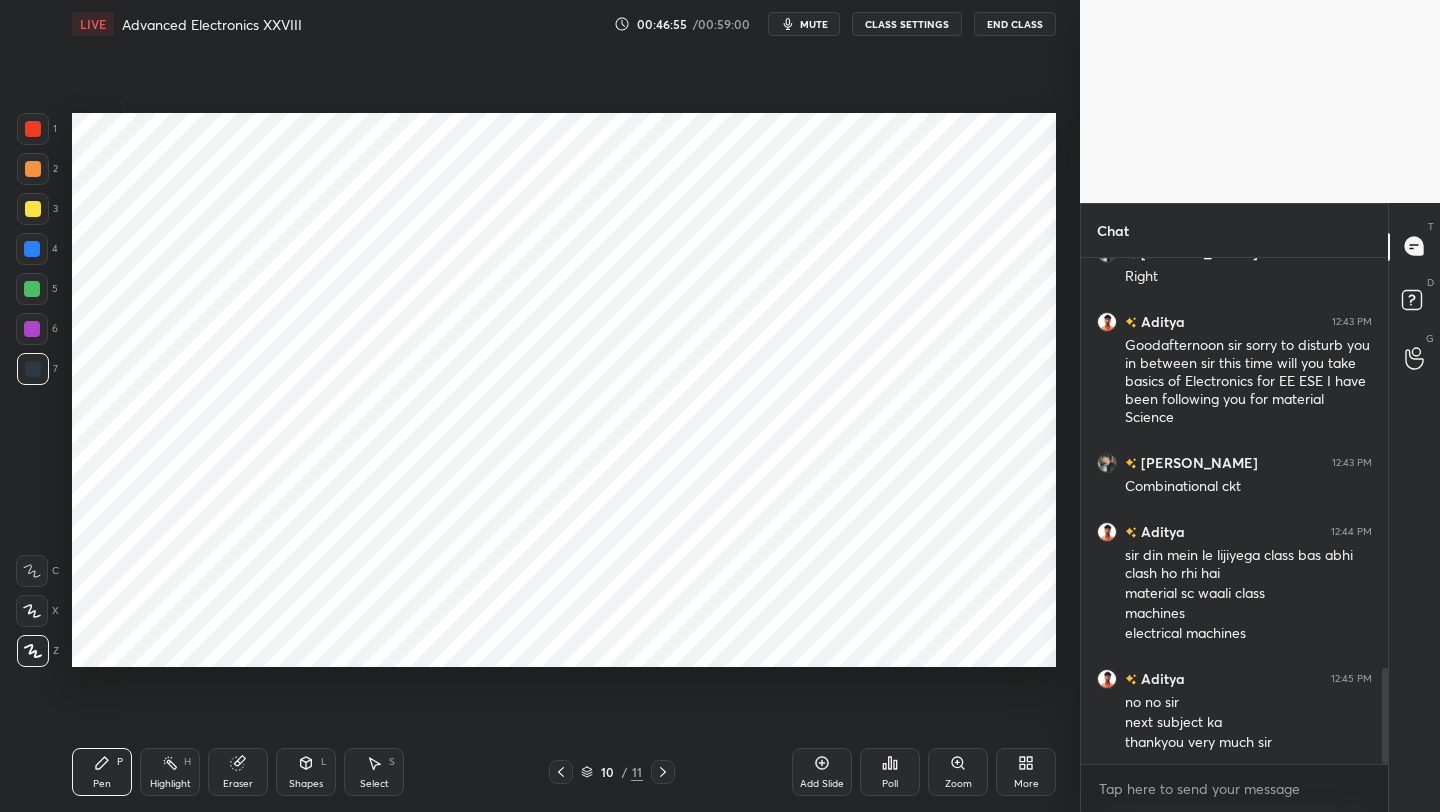 click 